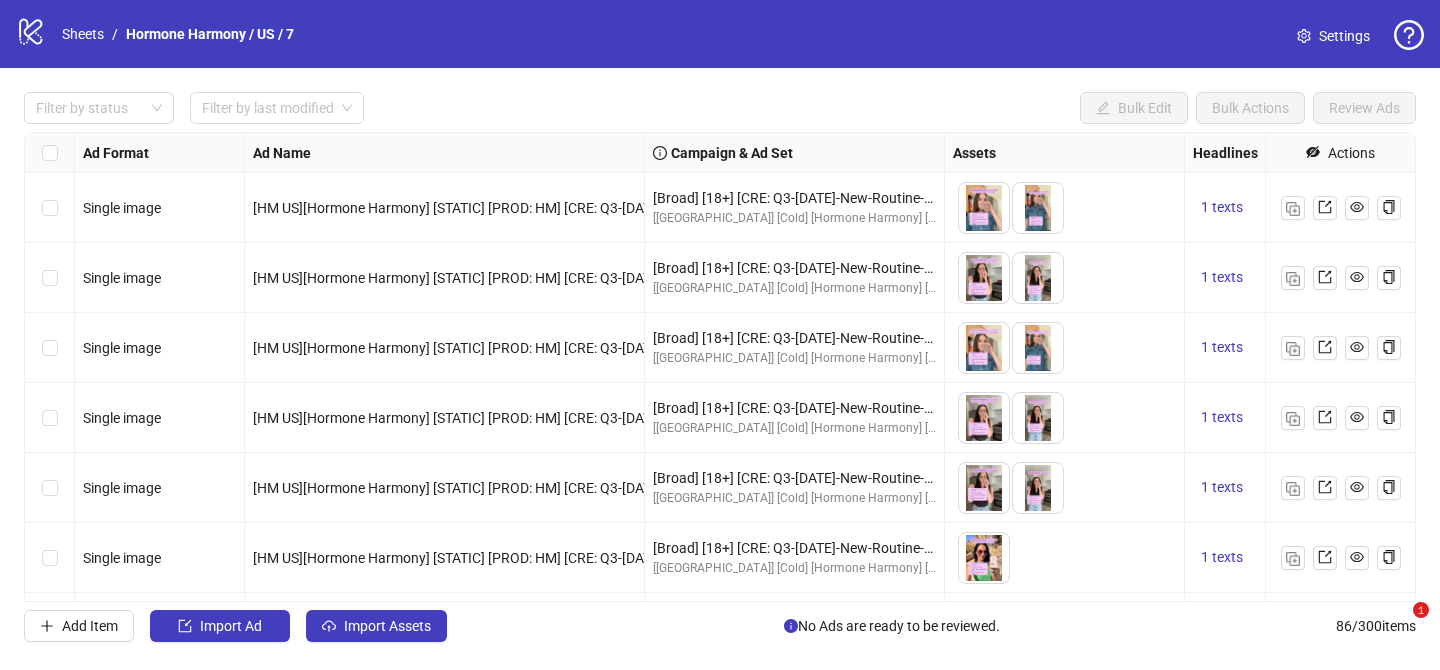click on "Sheets" at bounding box center [83, 34] 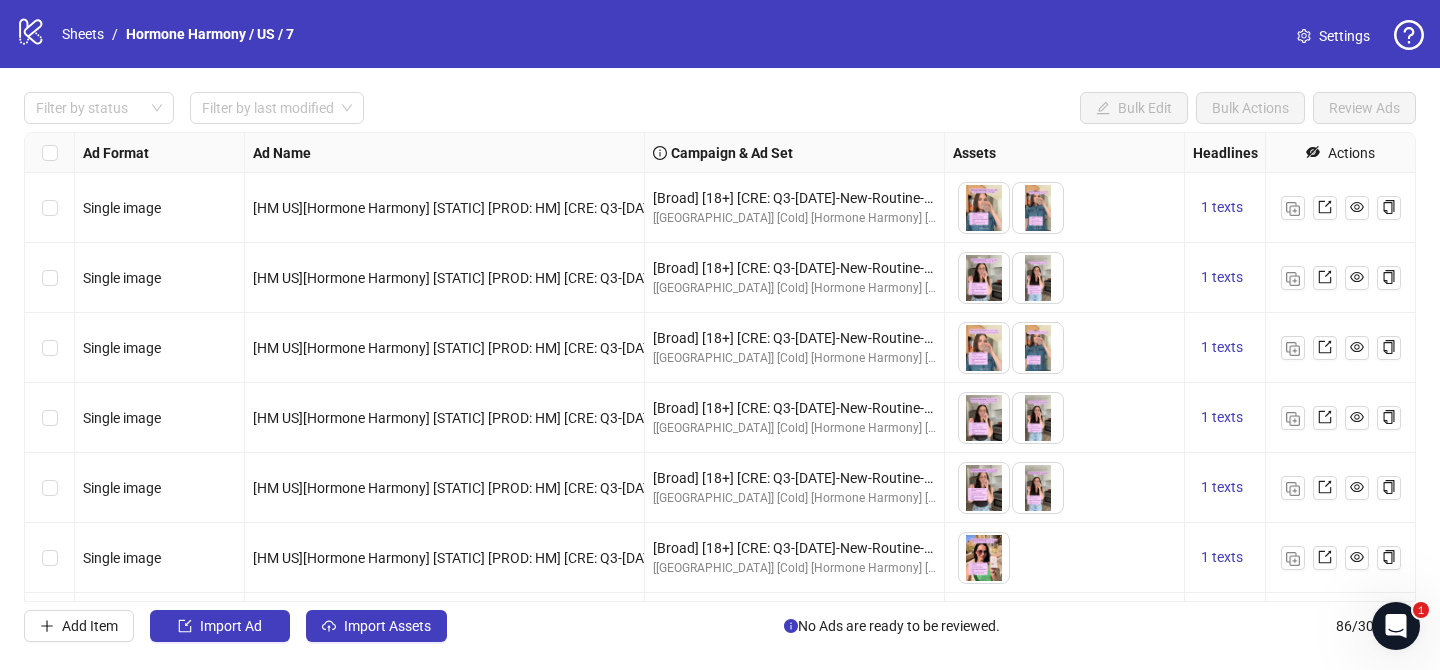 scroll, scrollTop: 0, scrollLeft: 0, axis: both 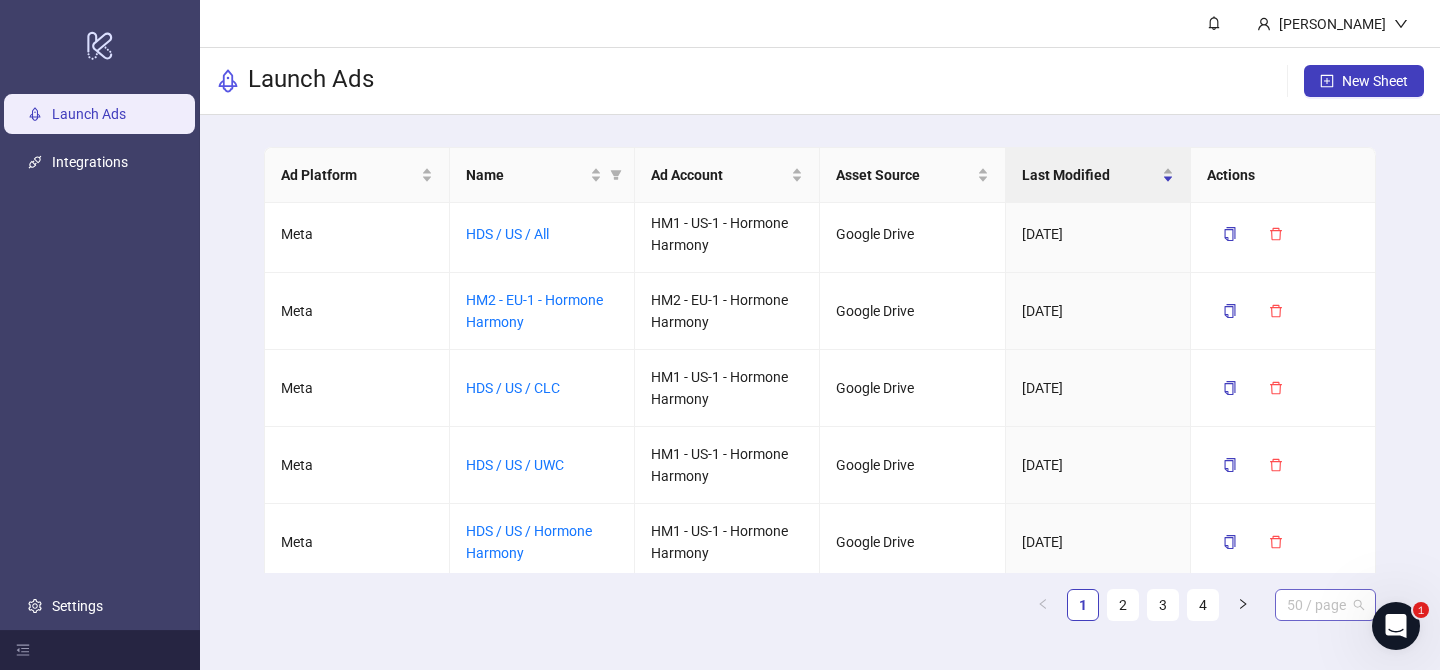 click on "50 / page" at bounding box center (1325, 605) 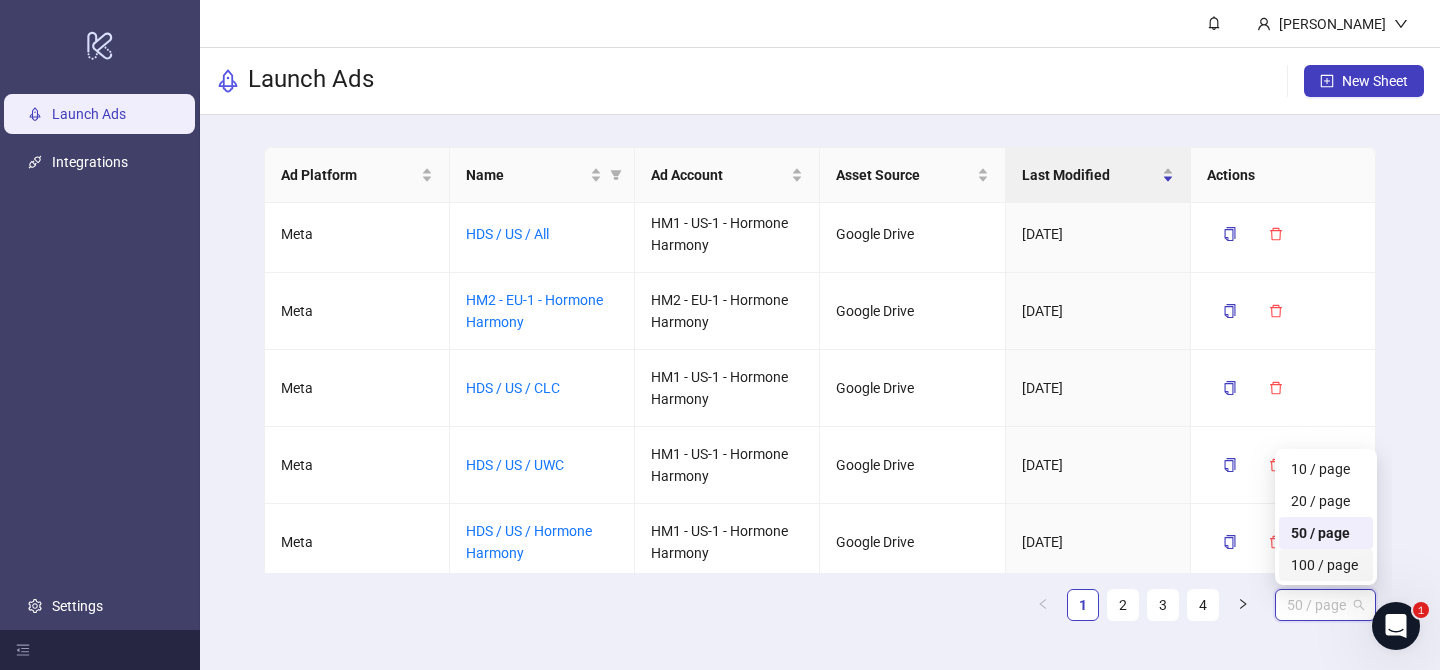 click on "100 / page" at bounding box center (1325, 565) 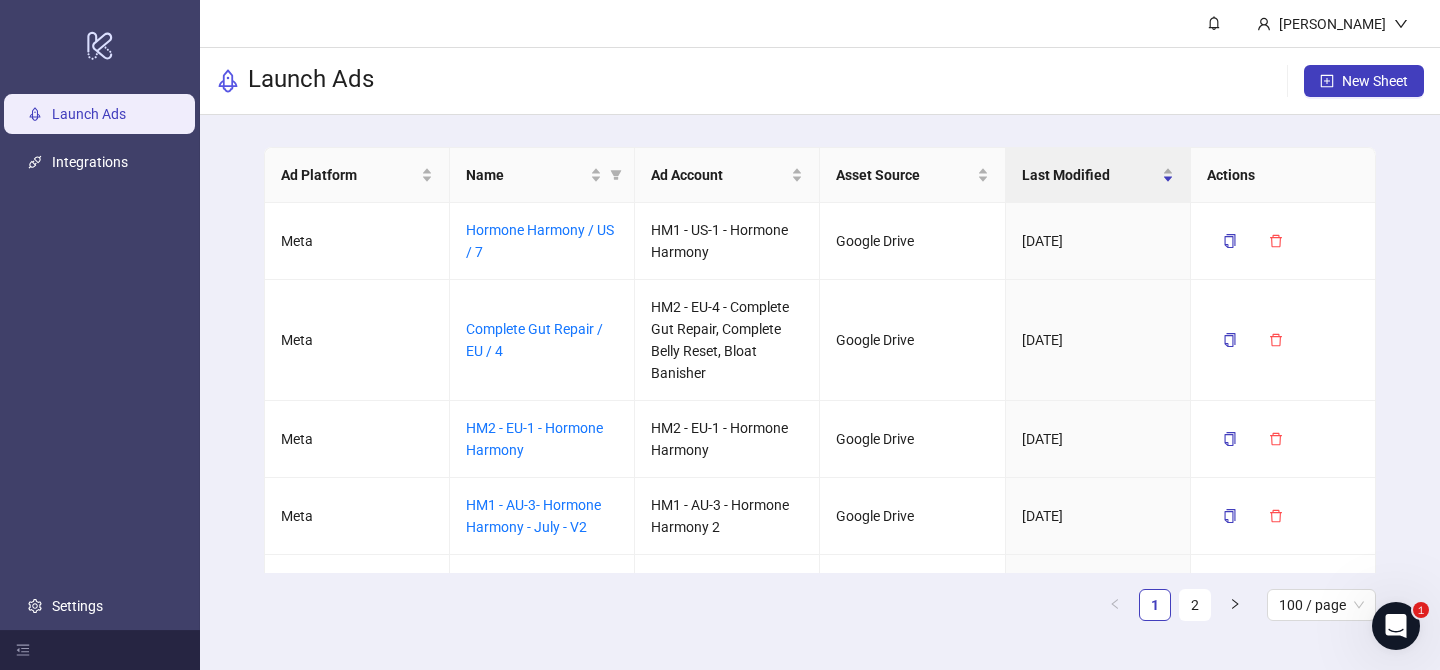 scroll, scrollTop: 6988, scrollLeft: 0, axis: vertical 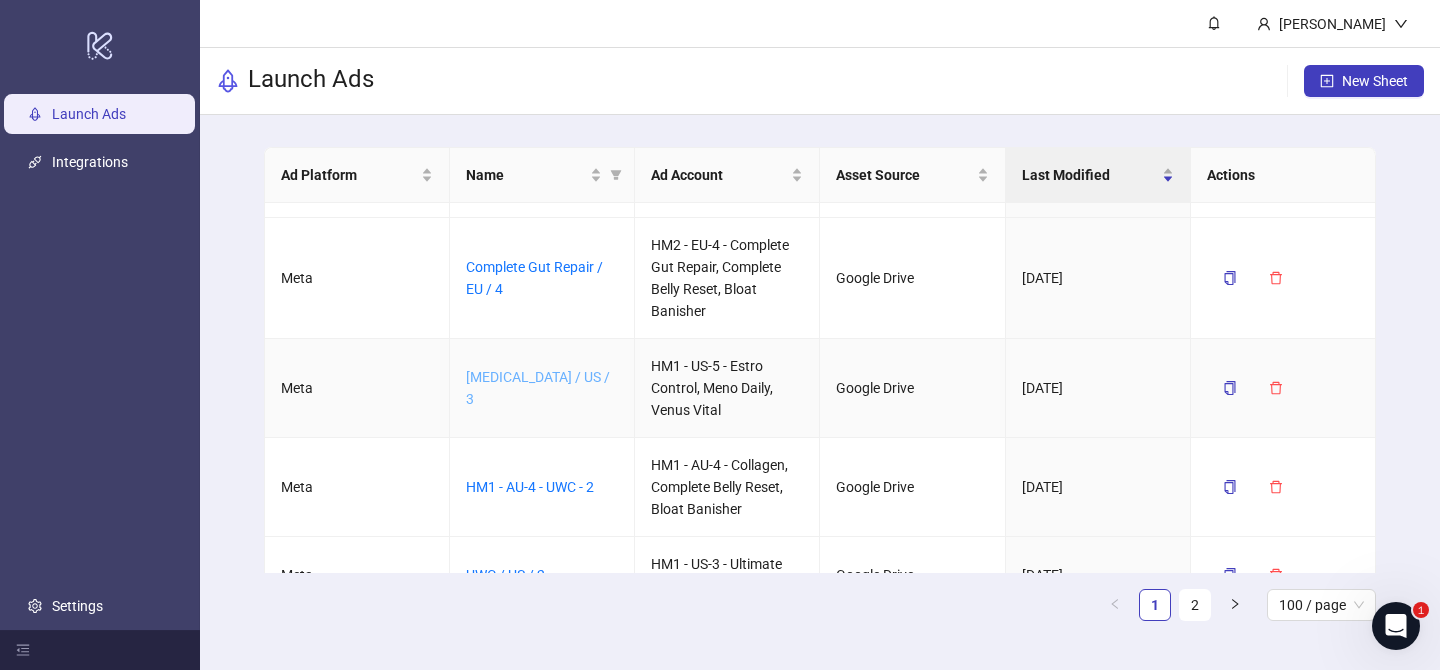 click on "[MEDICAL_DATA] / US / 3" at bounding box center [538, 388] 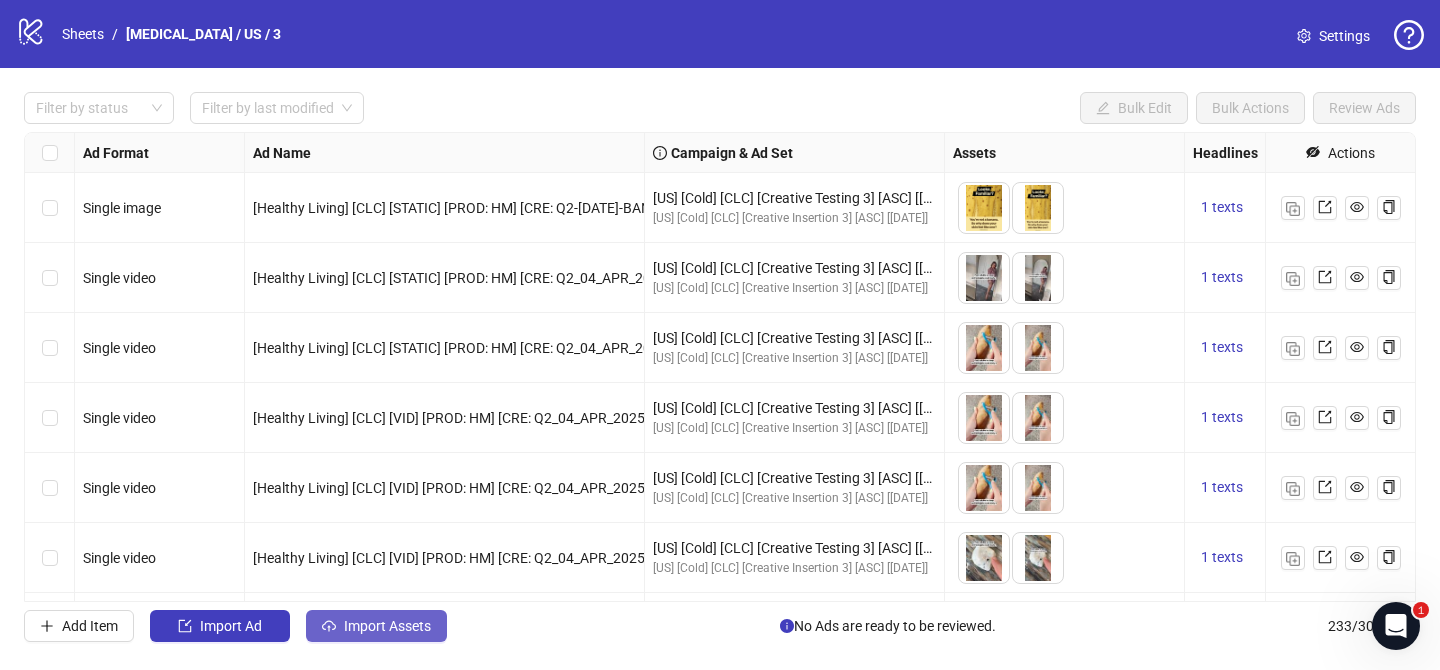 click on "Import Assets" at bounding box center [387, 626] 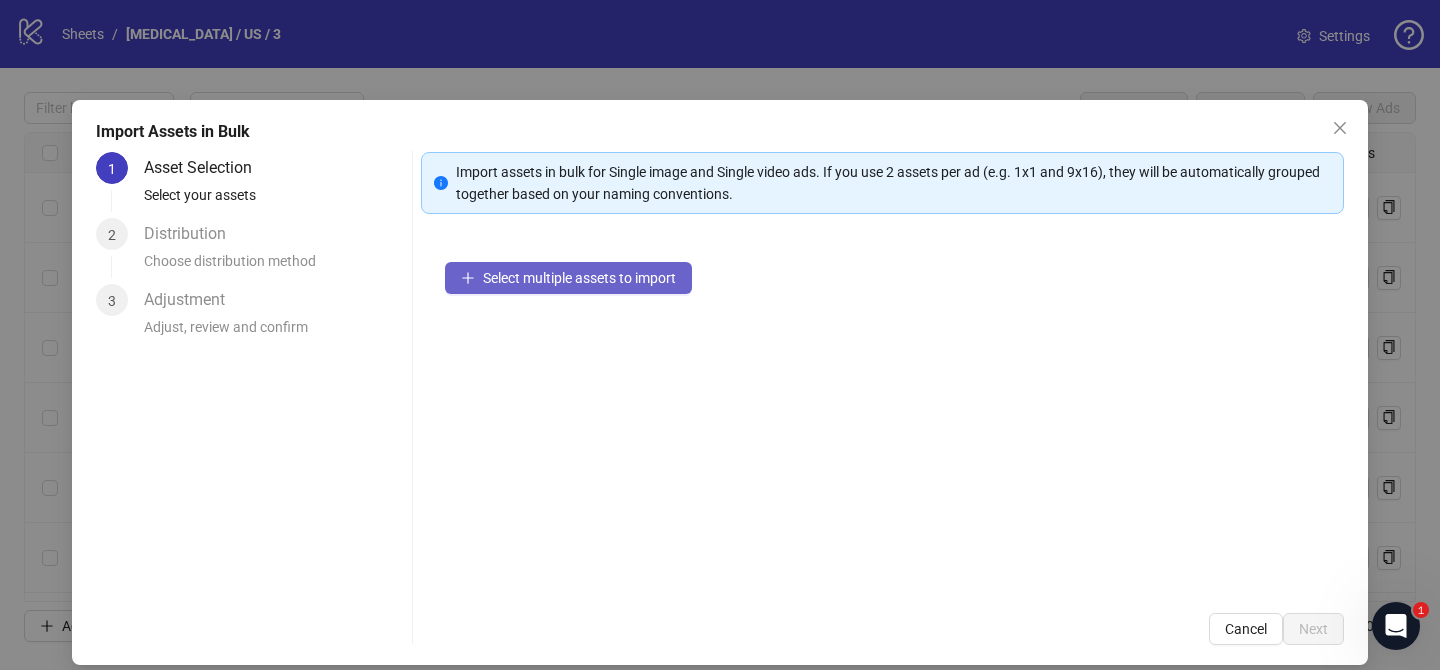 click on "Select multiple assets to import" at bounding box center [579, 278] 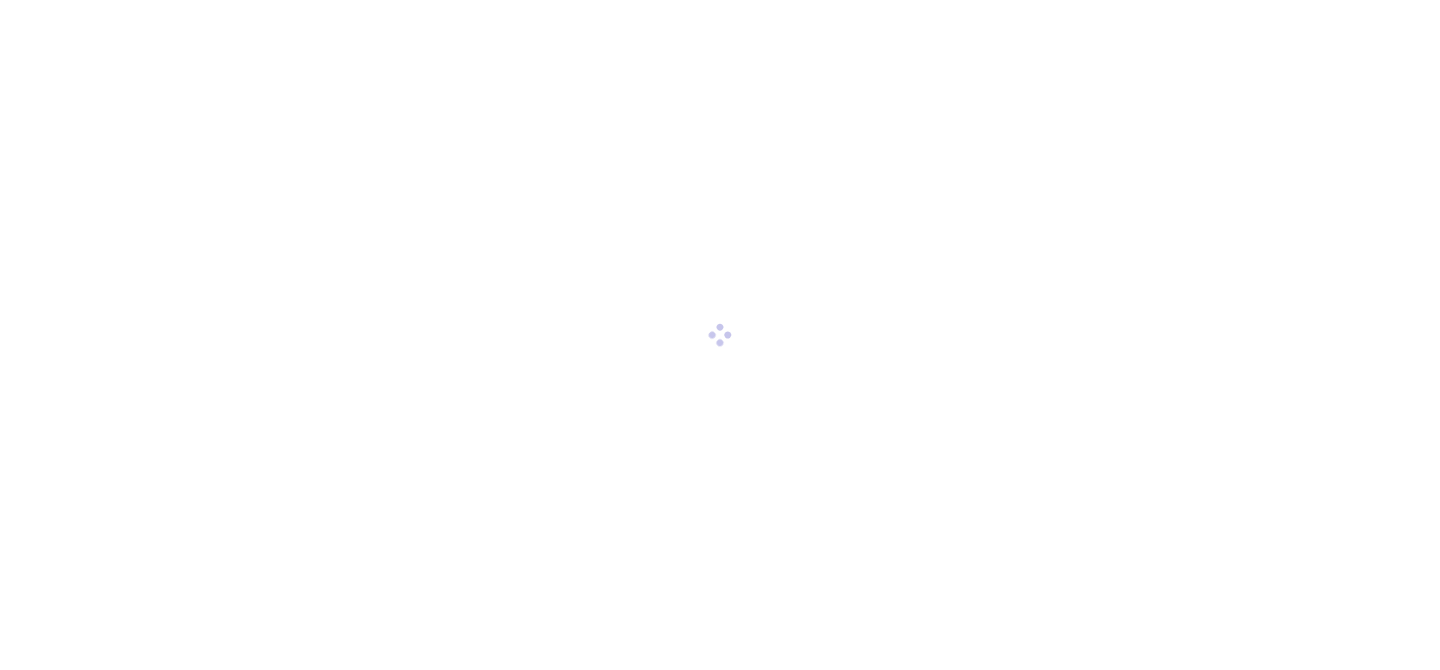 scroll, scrollTop: 0, scrollLeft: 0, axis: both 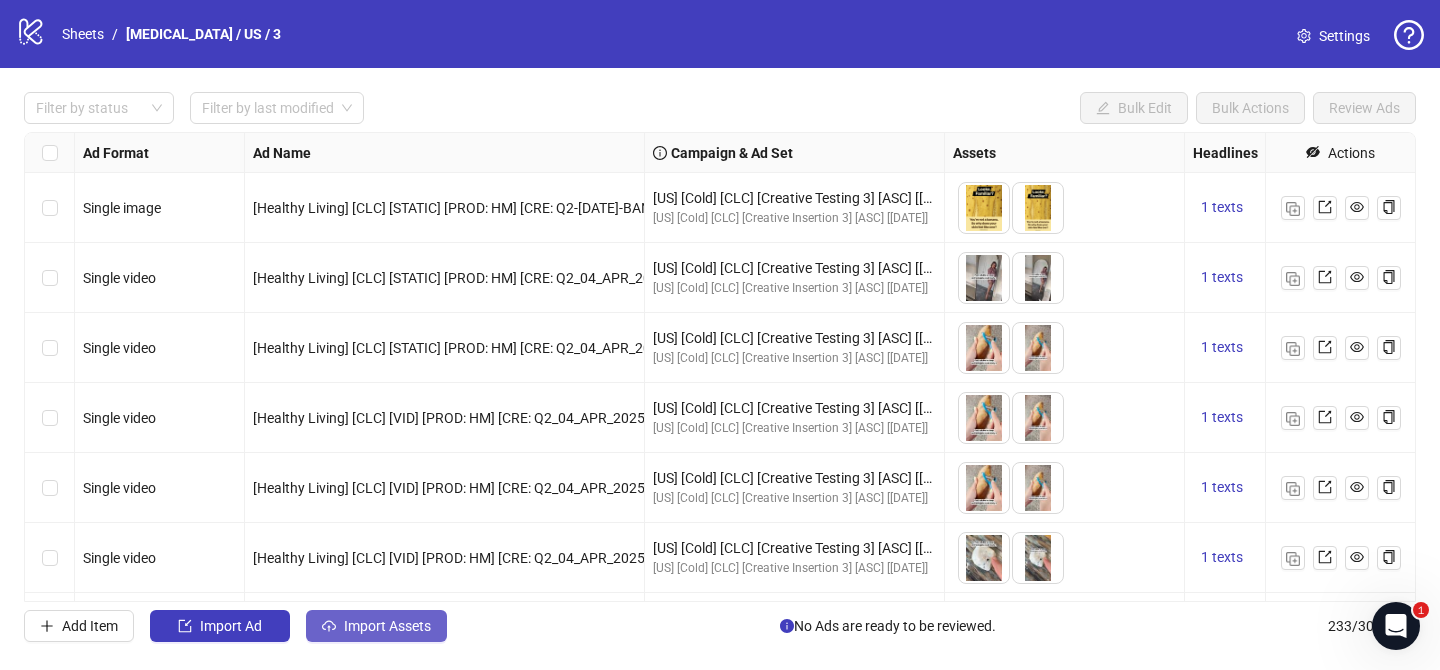 click on "Import Assets" at bounding box center [387, 626] 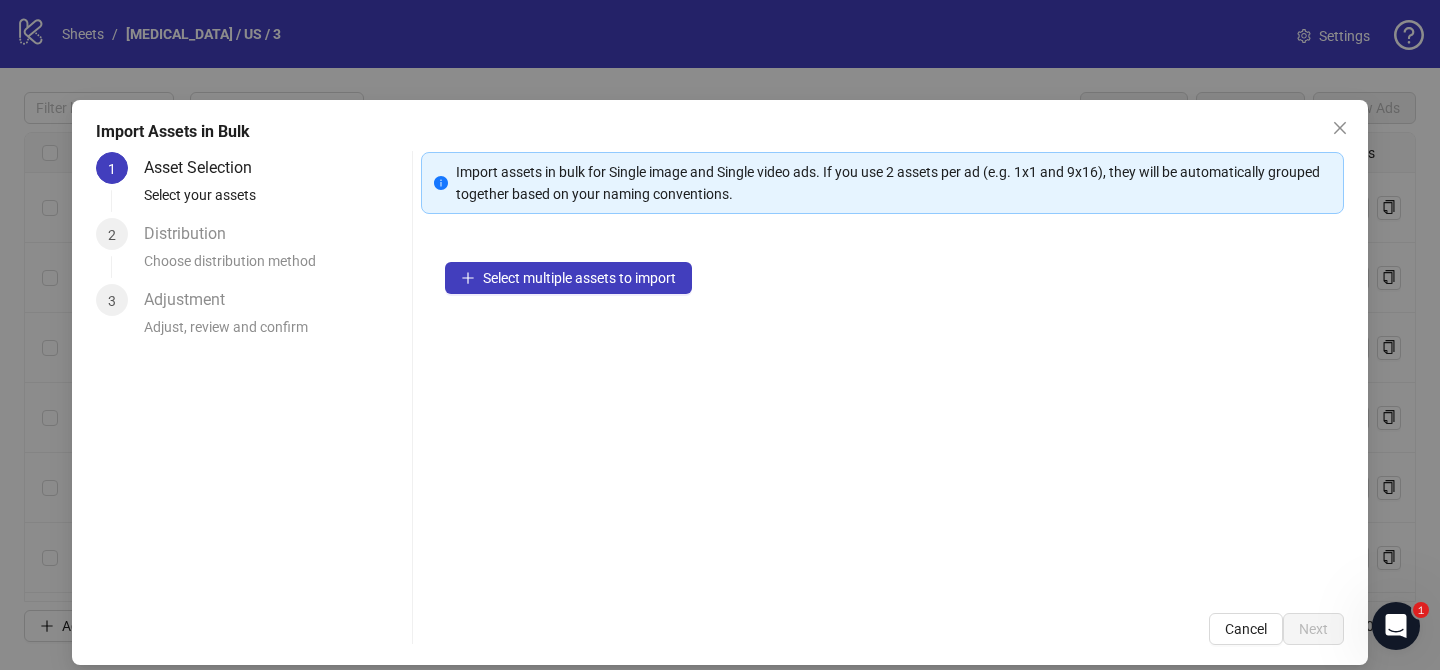 click on "Select multiple assets to import" at bounding box center [882, 413] 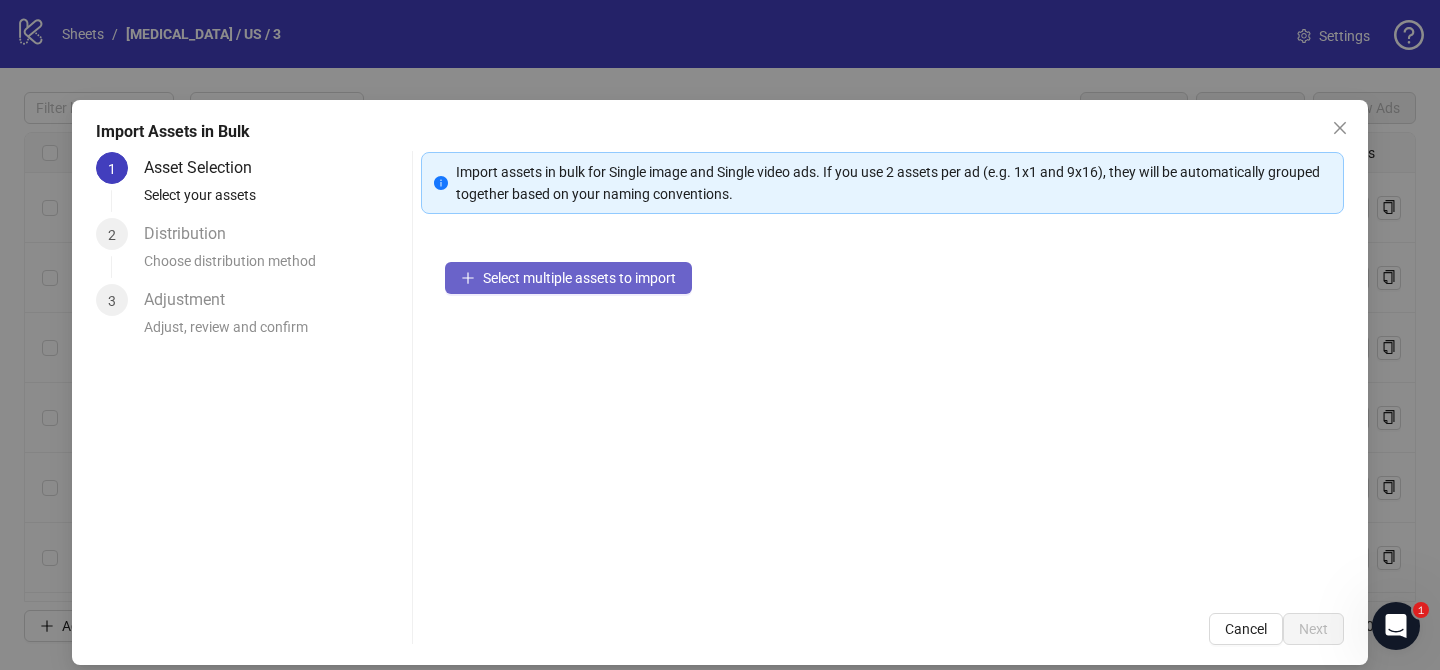 click on "Select multiple assets to import" at bounding box center (579, 278) 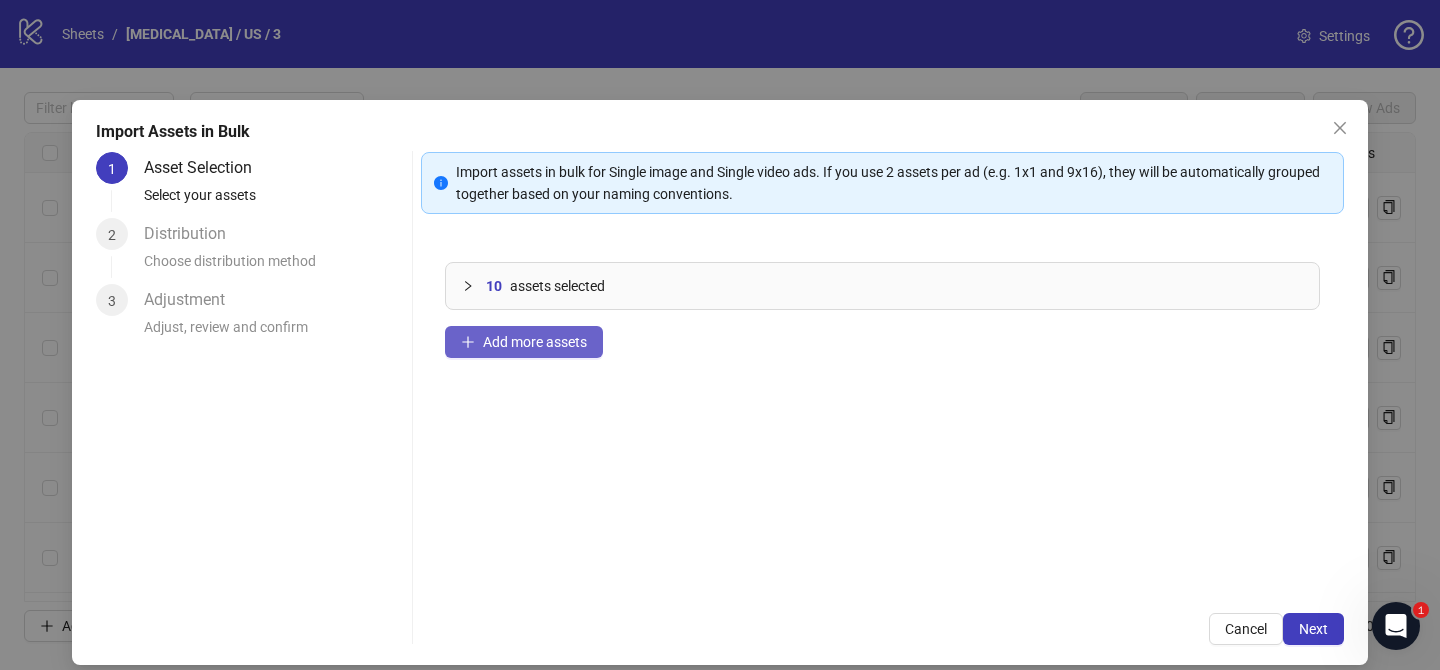 click on "Add more assets" at bounding box center [524, 342] 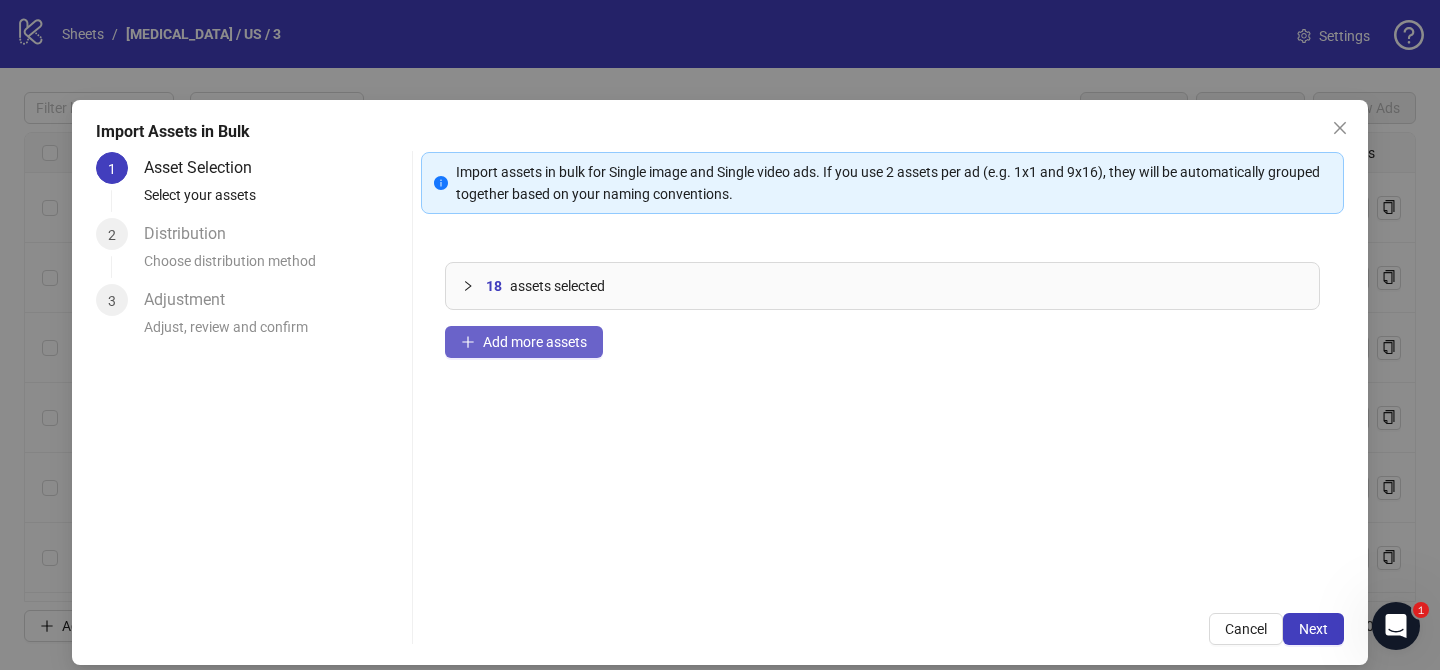 click on "Add more assets" at bounding box center (535, 342) 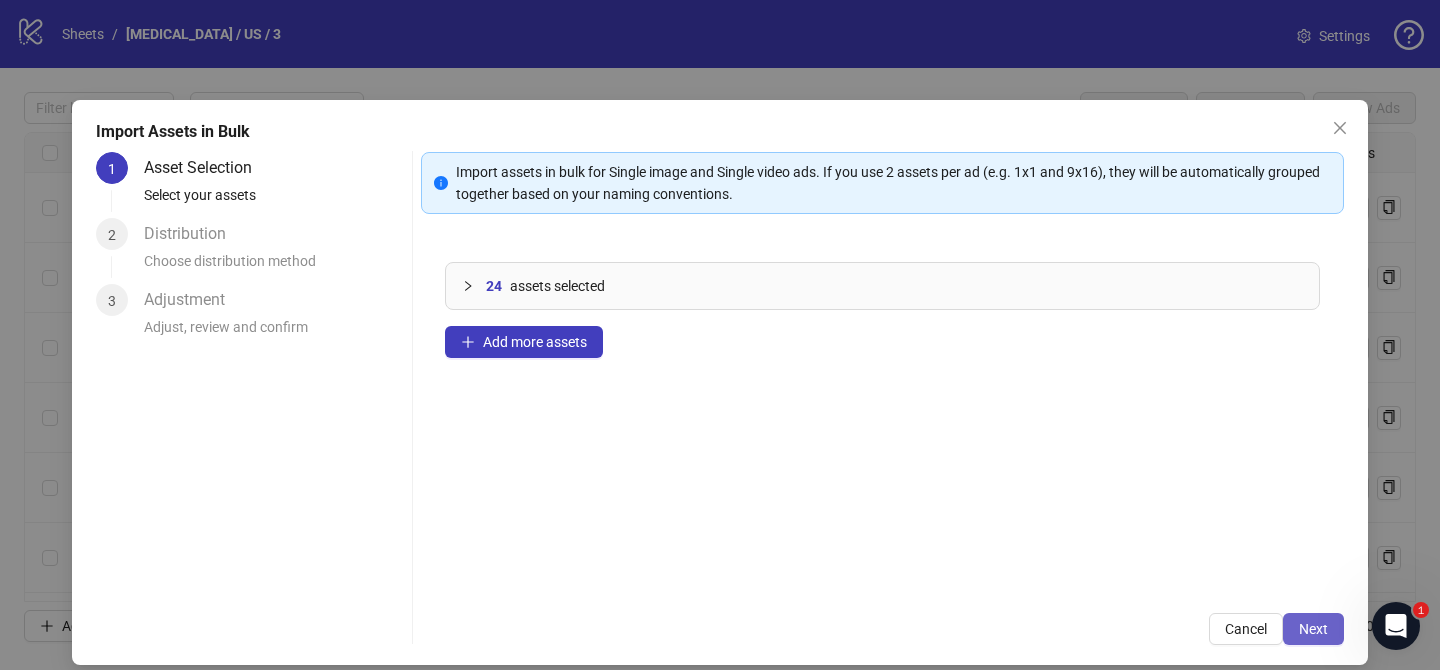 click on "Next" at bounding box center (1313, 629) 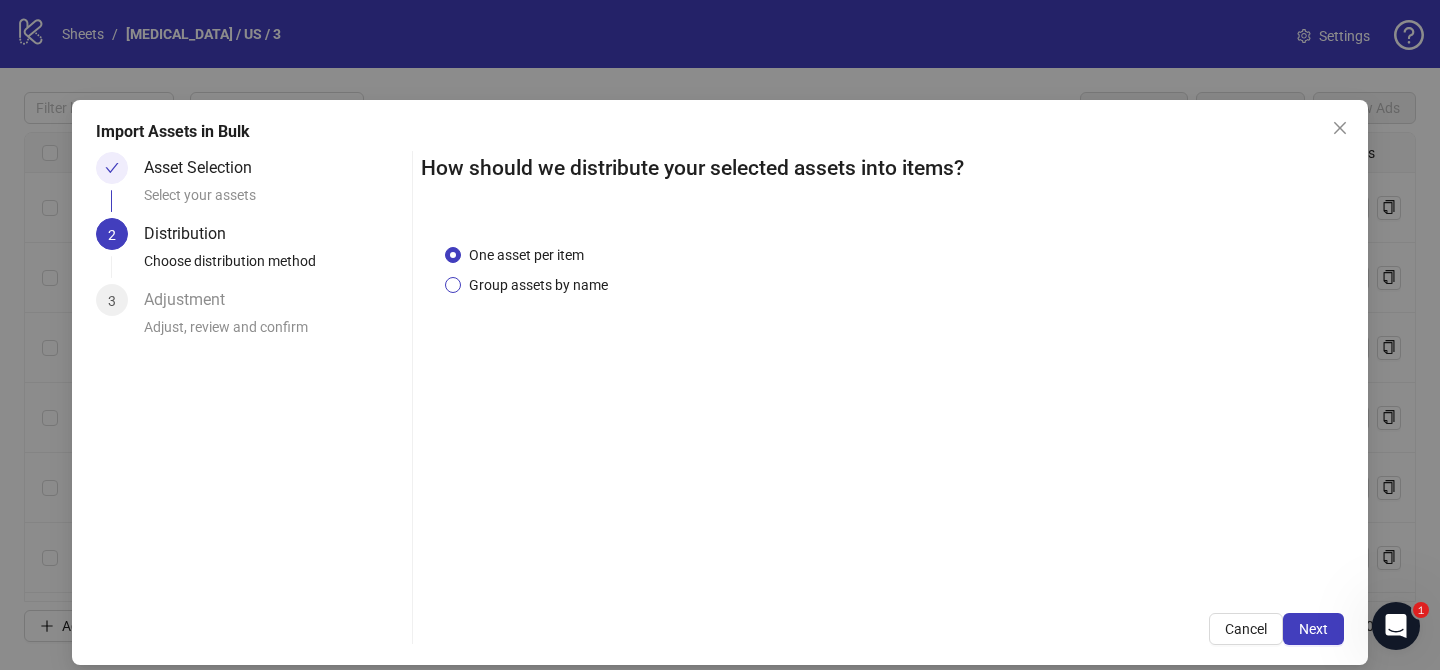 click on "Group assets by name" at bounding box center (538, 285) 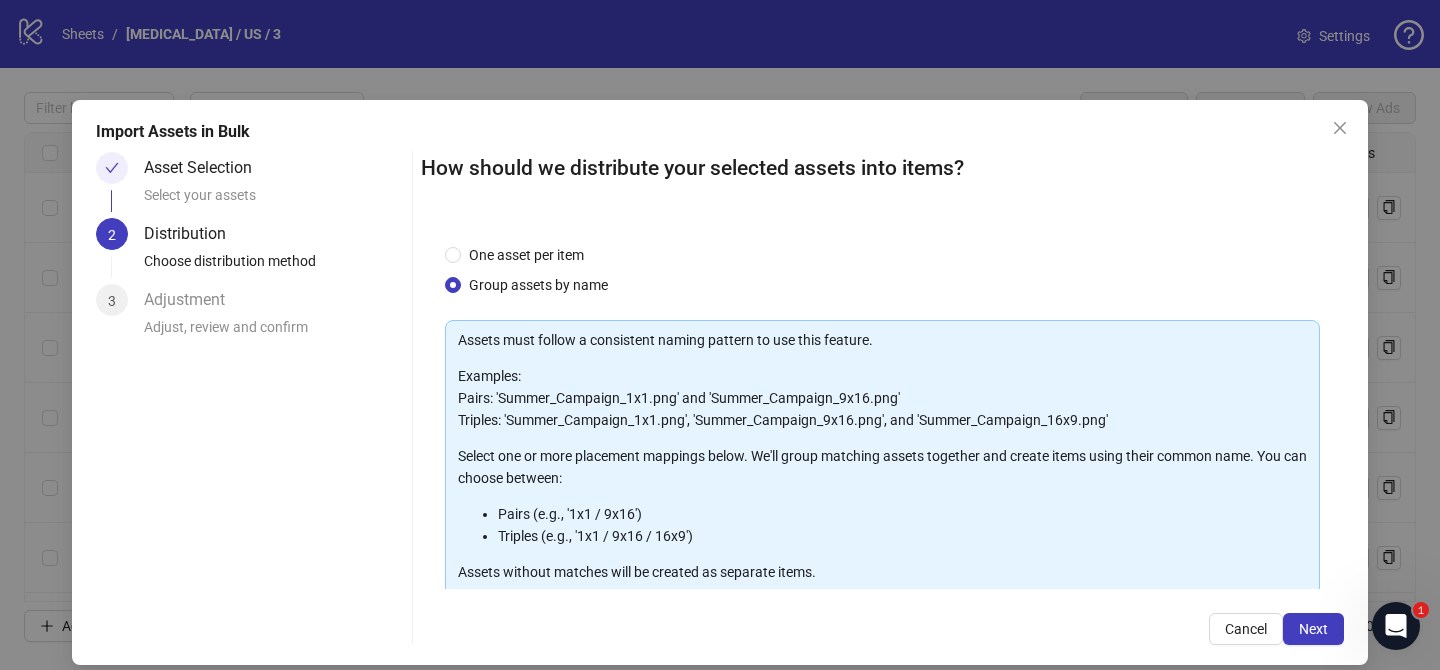 click at bounding box center [872, 694] 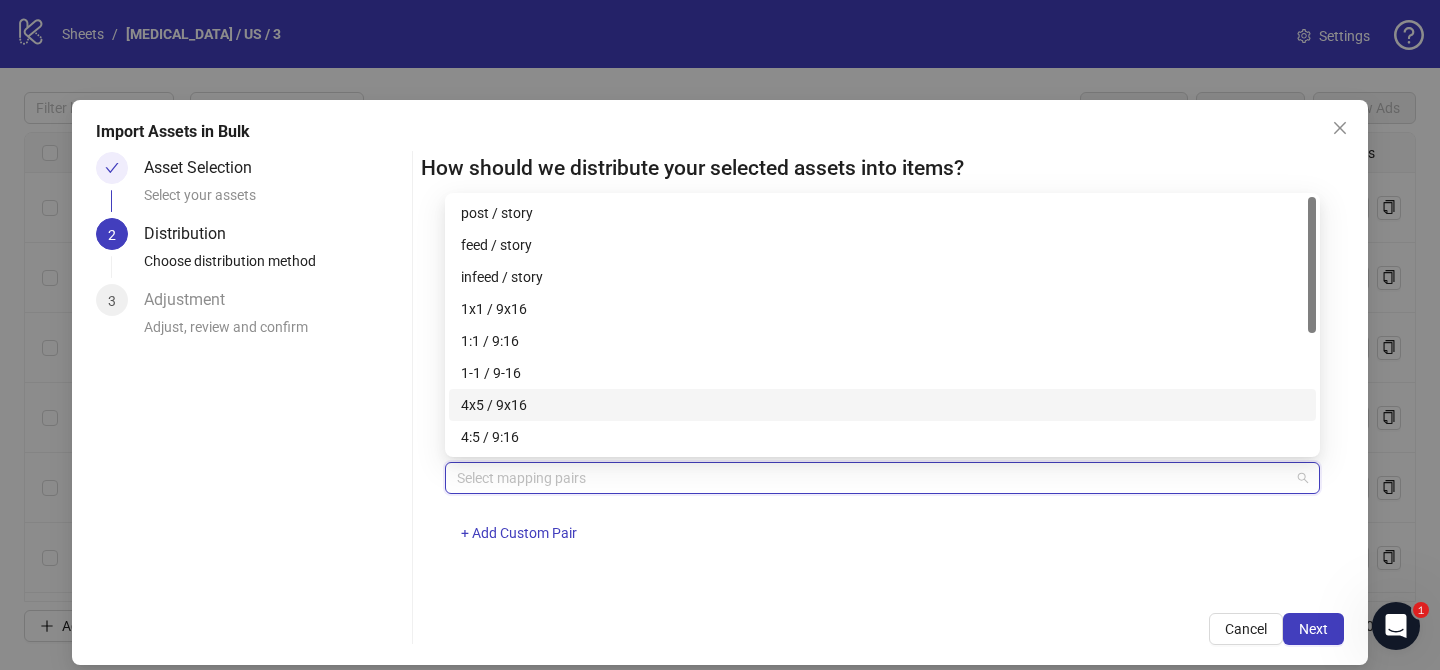 click on "4x5 / 9x16" at bounding box center [882, 405] 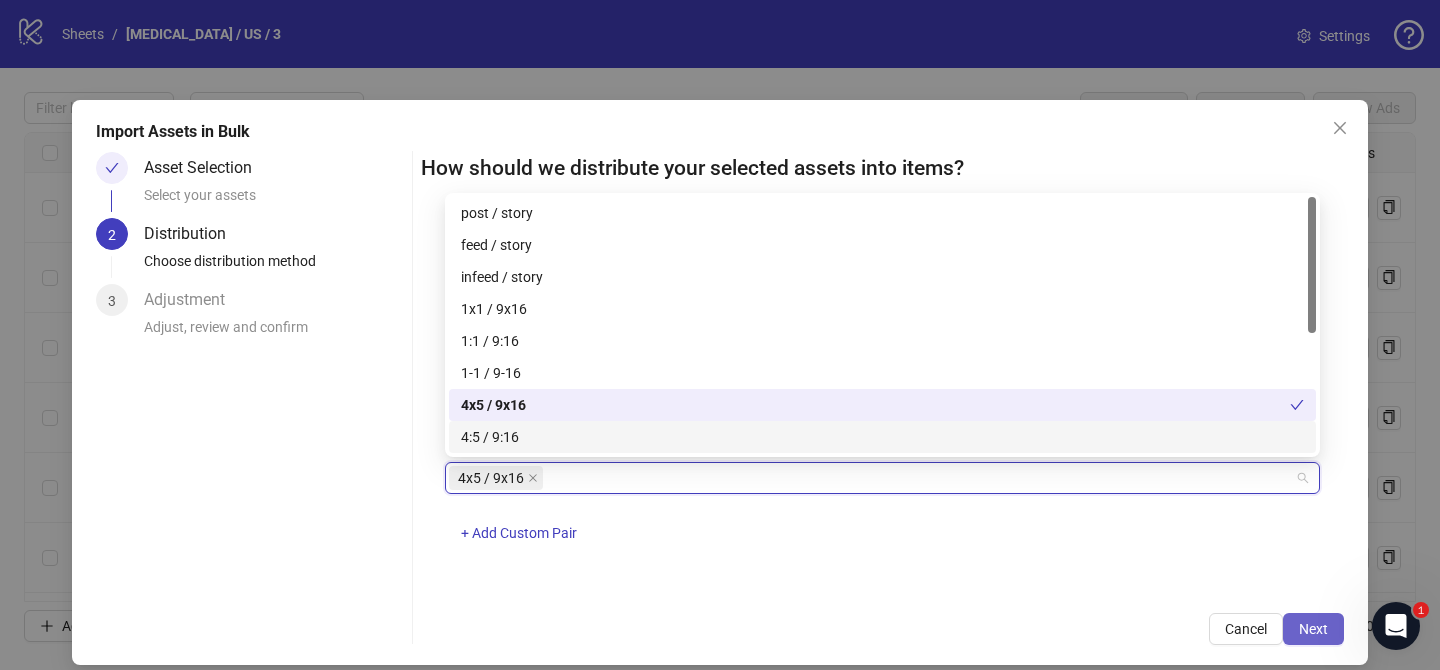 click on "Next" at bounding box center (1313, 629) 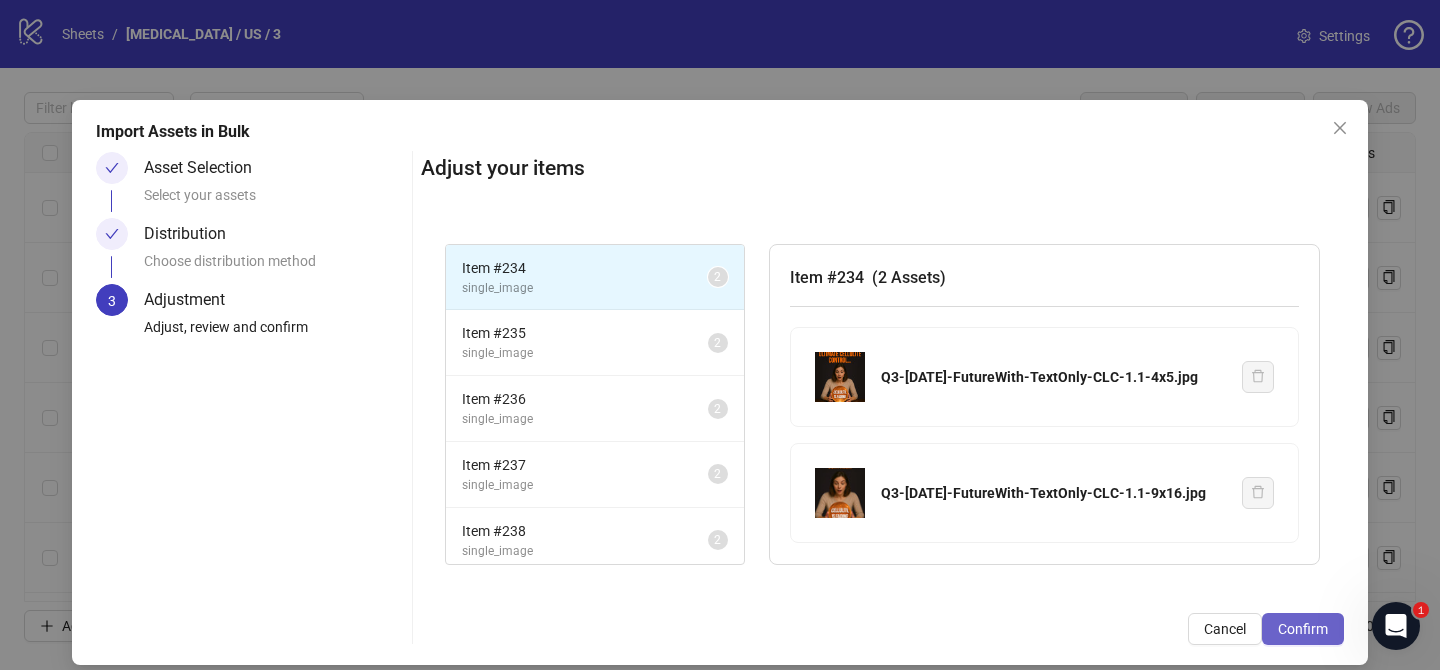 click on "Confirm" at bounding box center (1303, 629) 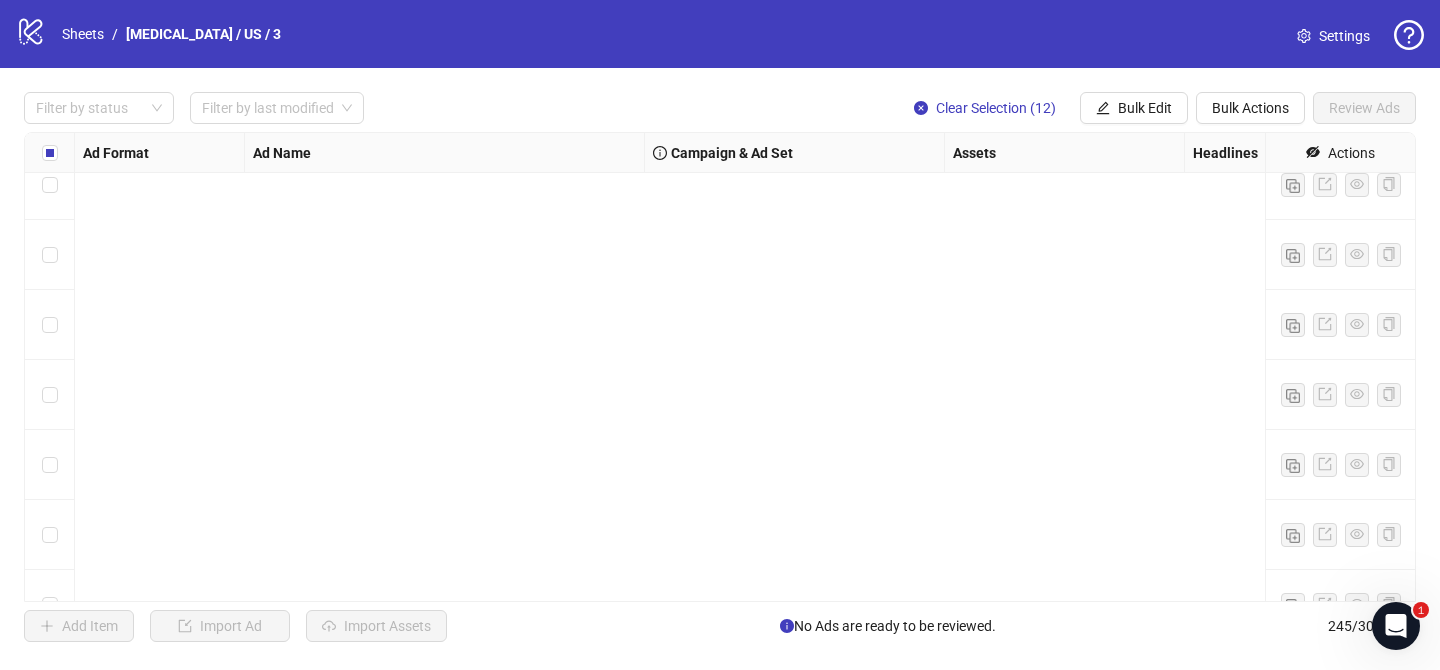 scroll, scrollTop: 16722, scrollLeft: 0, axis: vertical 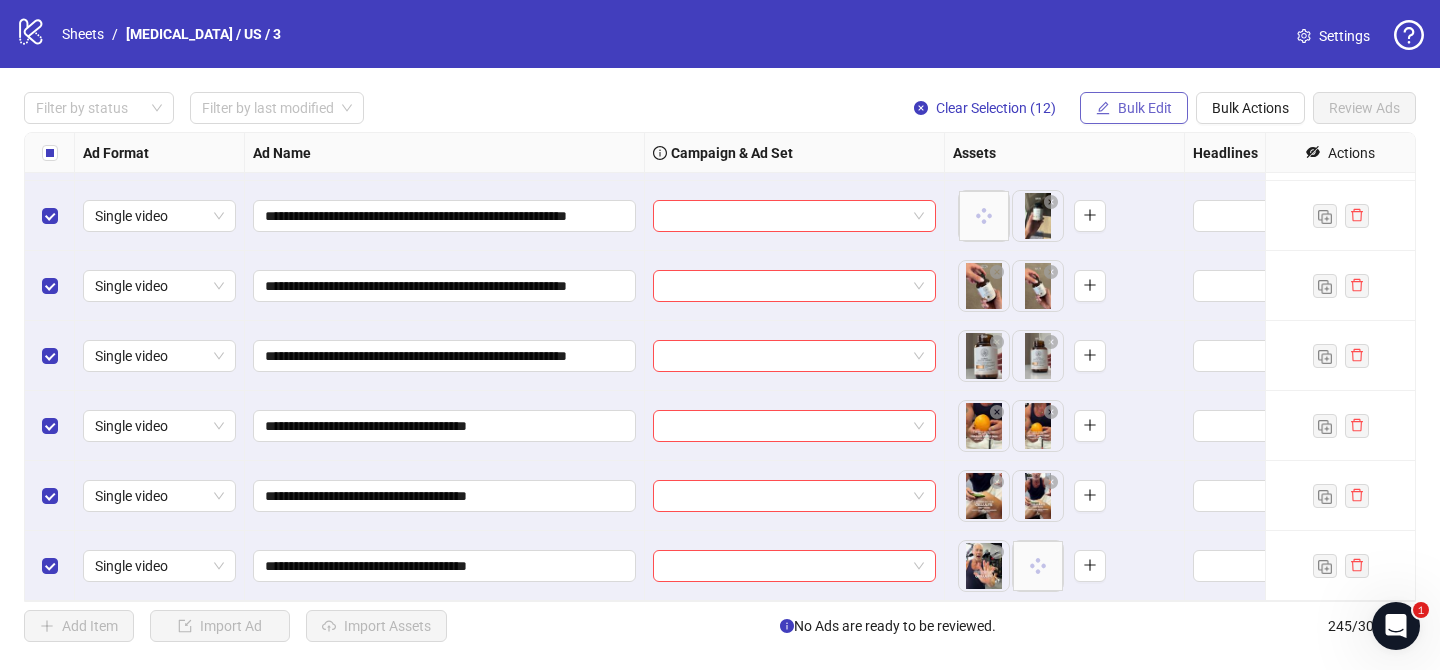 click on "Bulk Edit" at bounding box center [1145, 108] 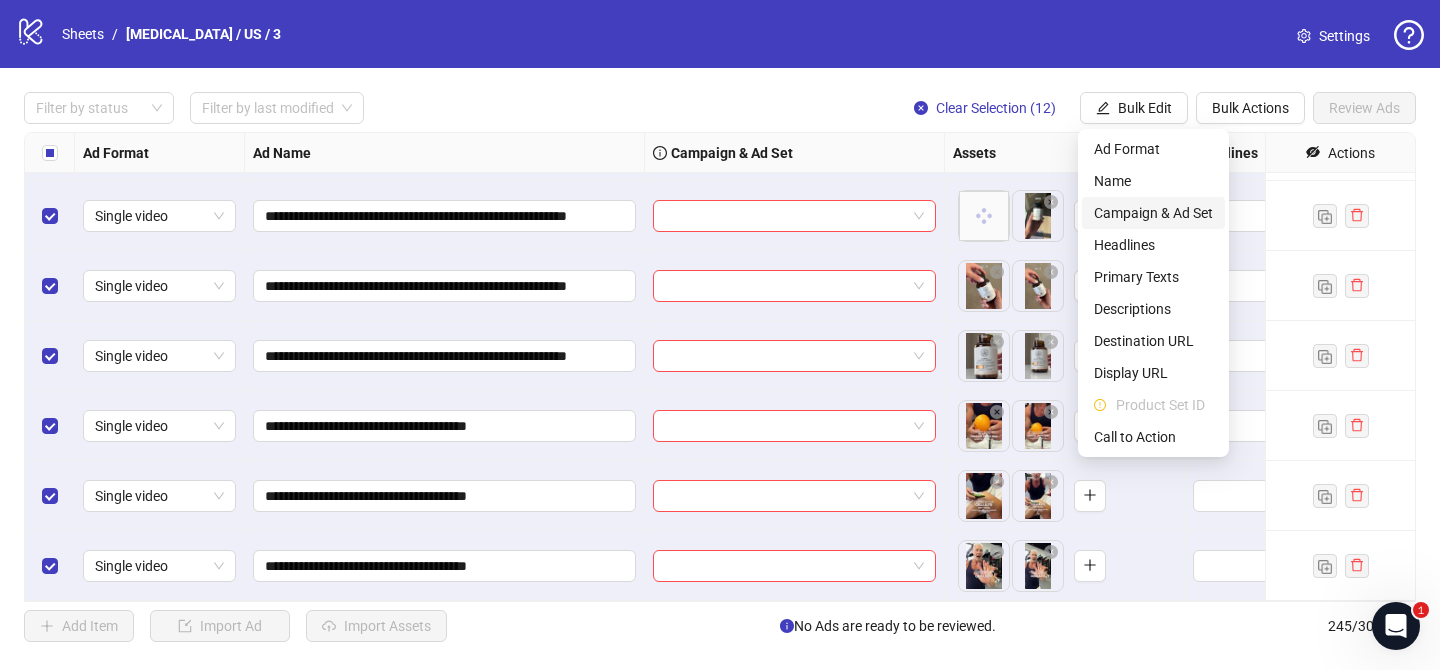 click on "Campaign & Ad Set" at bounding box center [1153, 213] 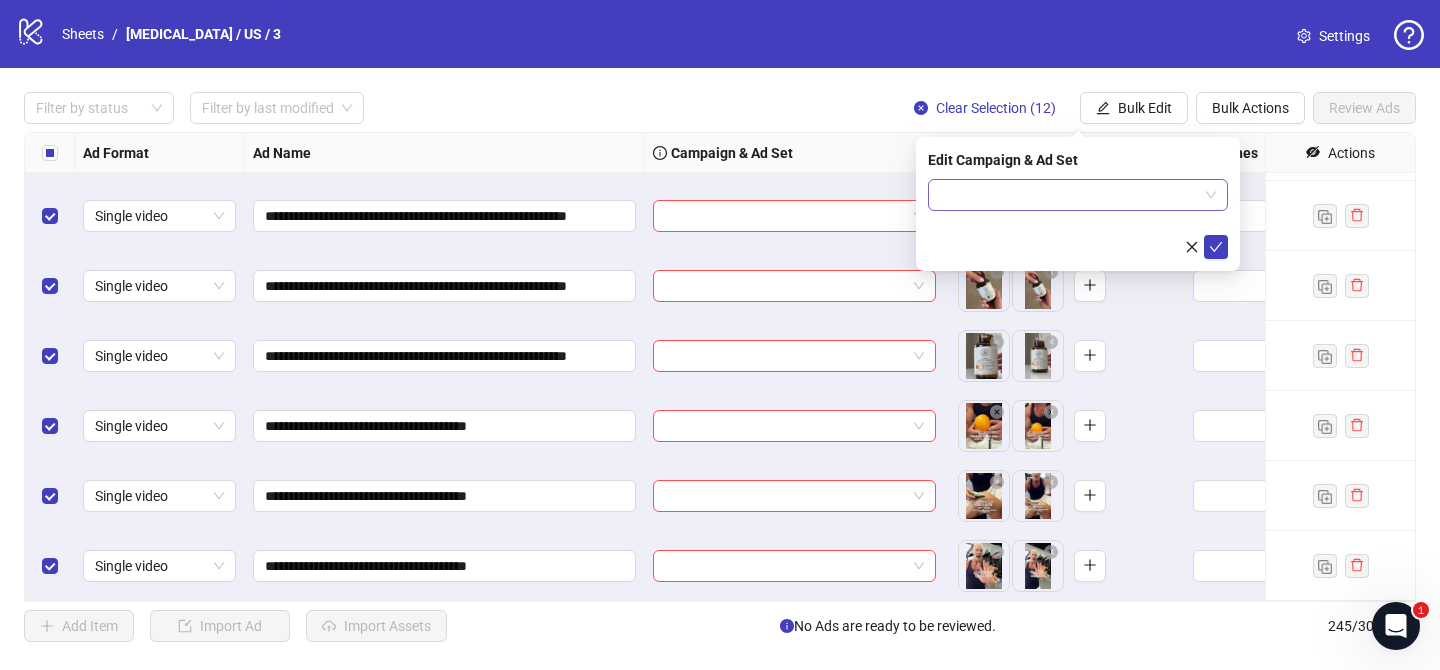click at bounding box center (1069, 195) 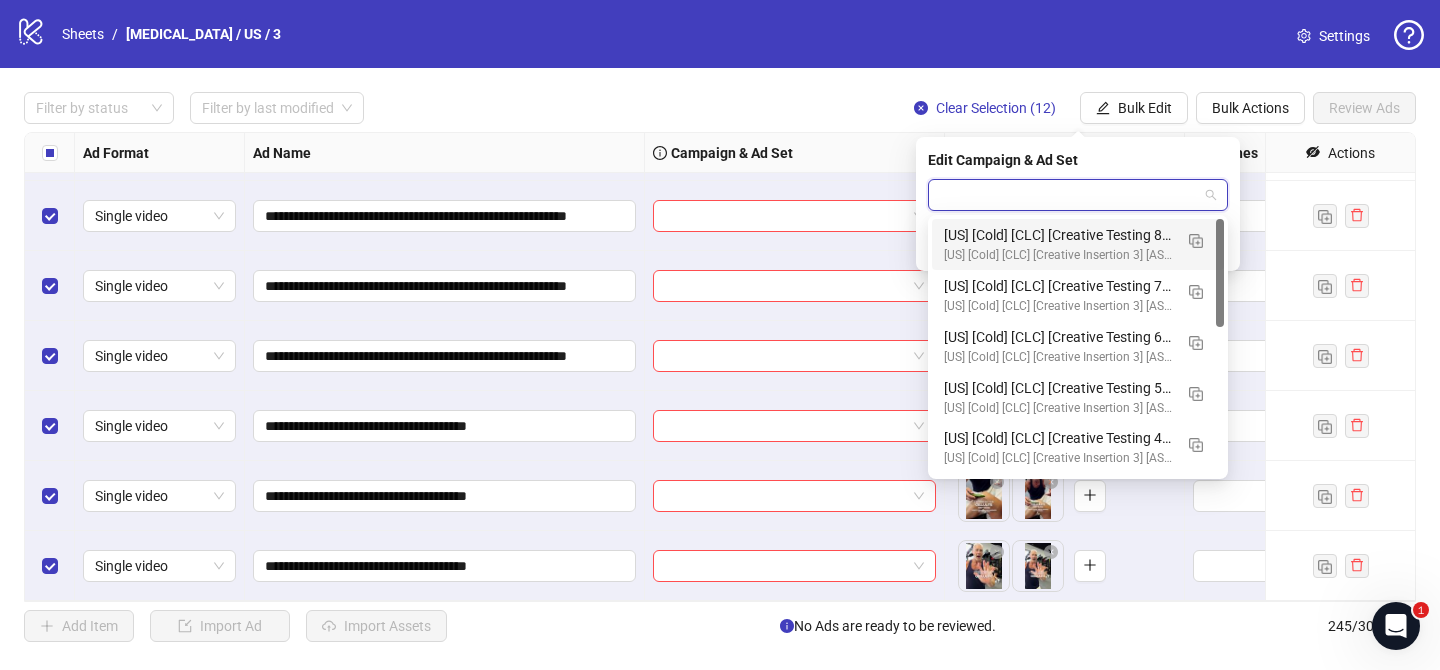 paste on "**********" 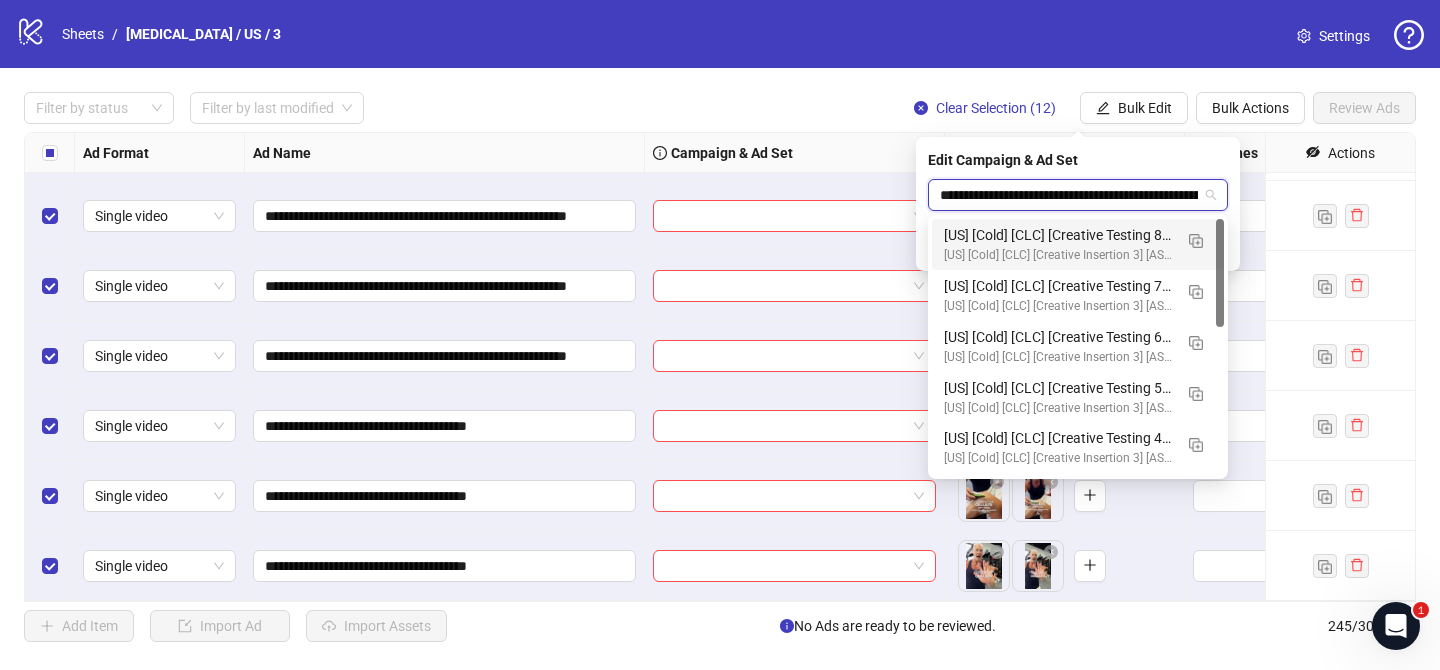 scroll, scrollTop: 0, scrollLeft: 85, axis: horizontal 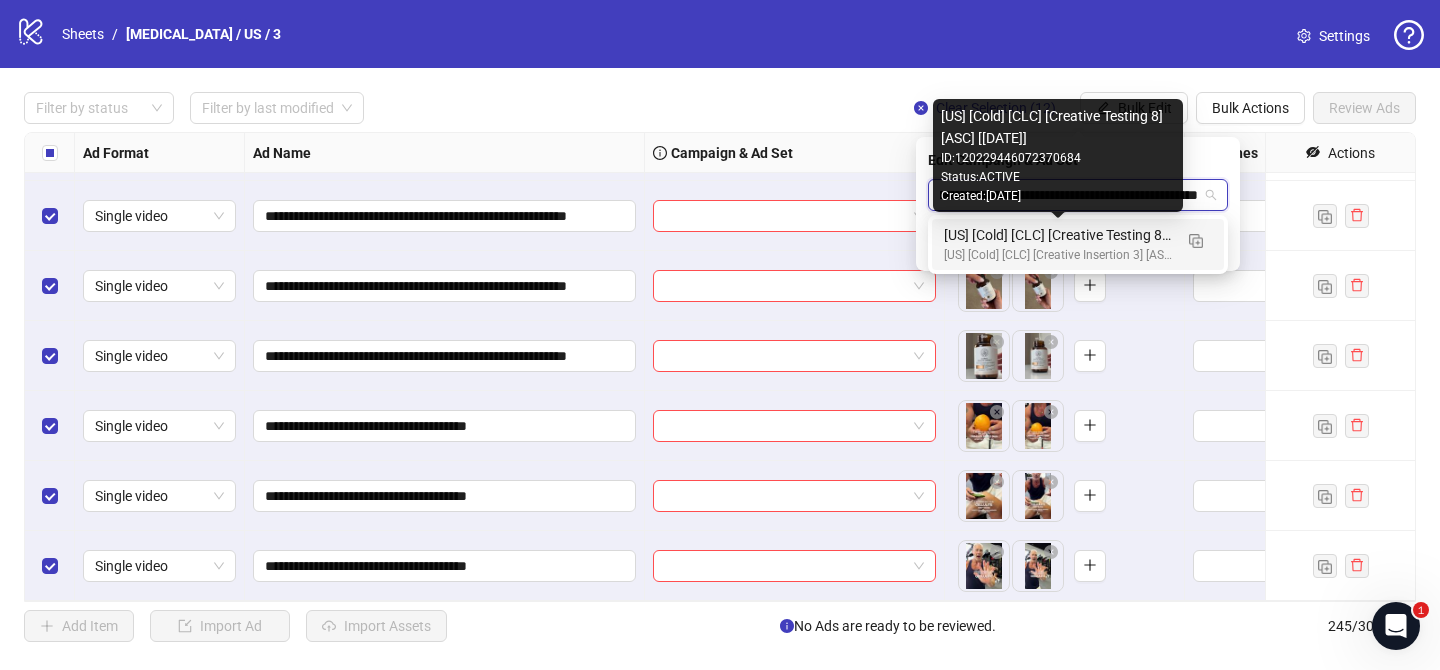click on "[US] [Cold] [CLC] [Creative Testing 8] [ASC] [[DATE]]" at bounding box center (1058, 235) 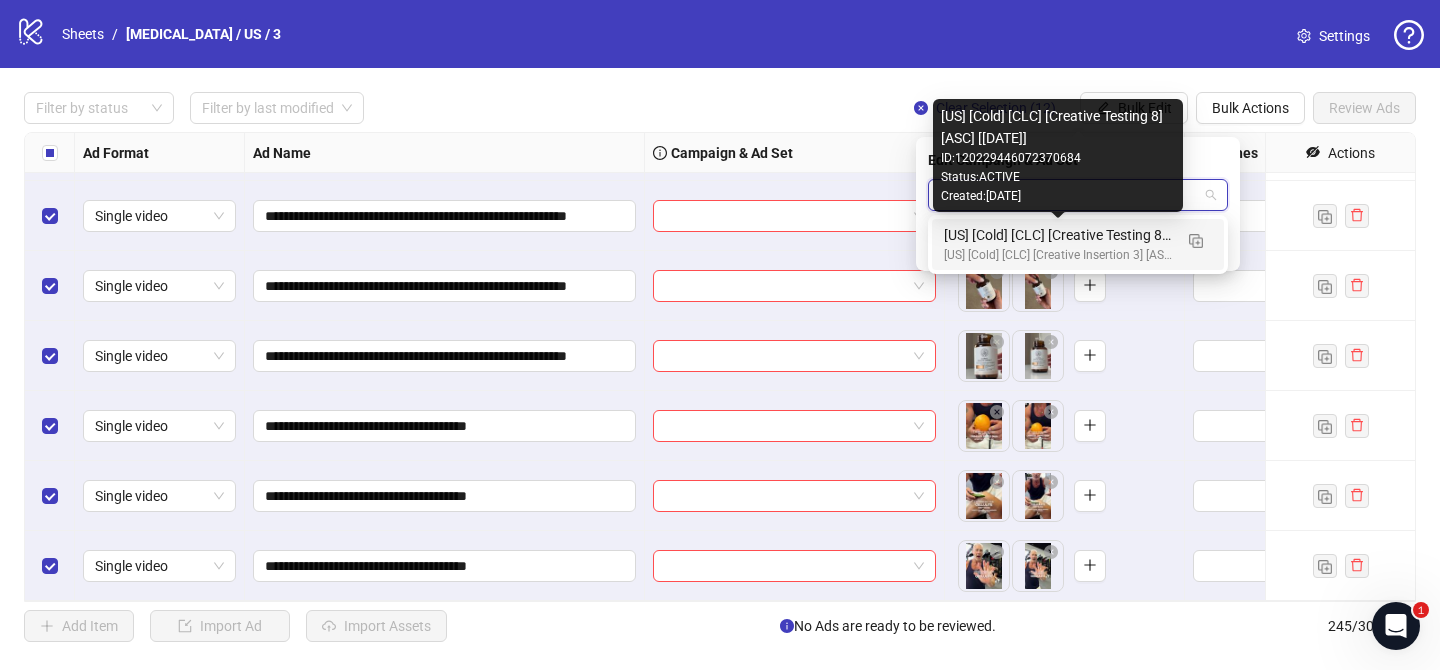 scroll, scrollTop: 0, scrollLeft: 0, axis: both 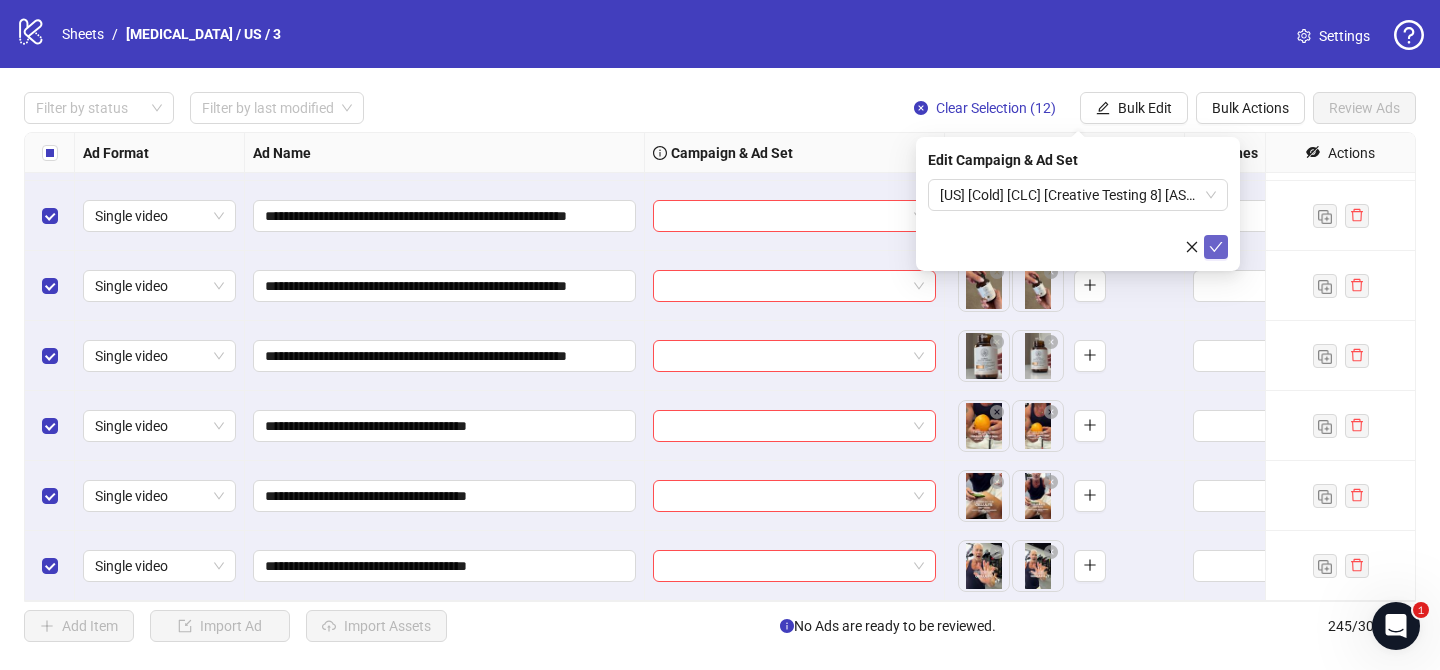click 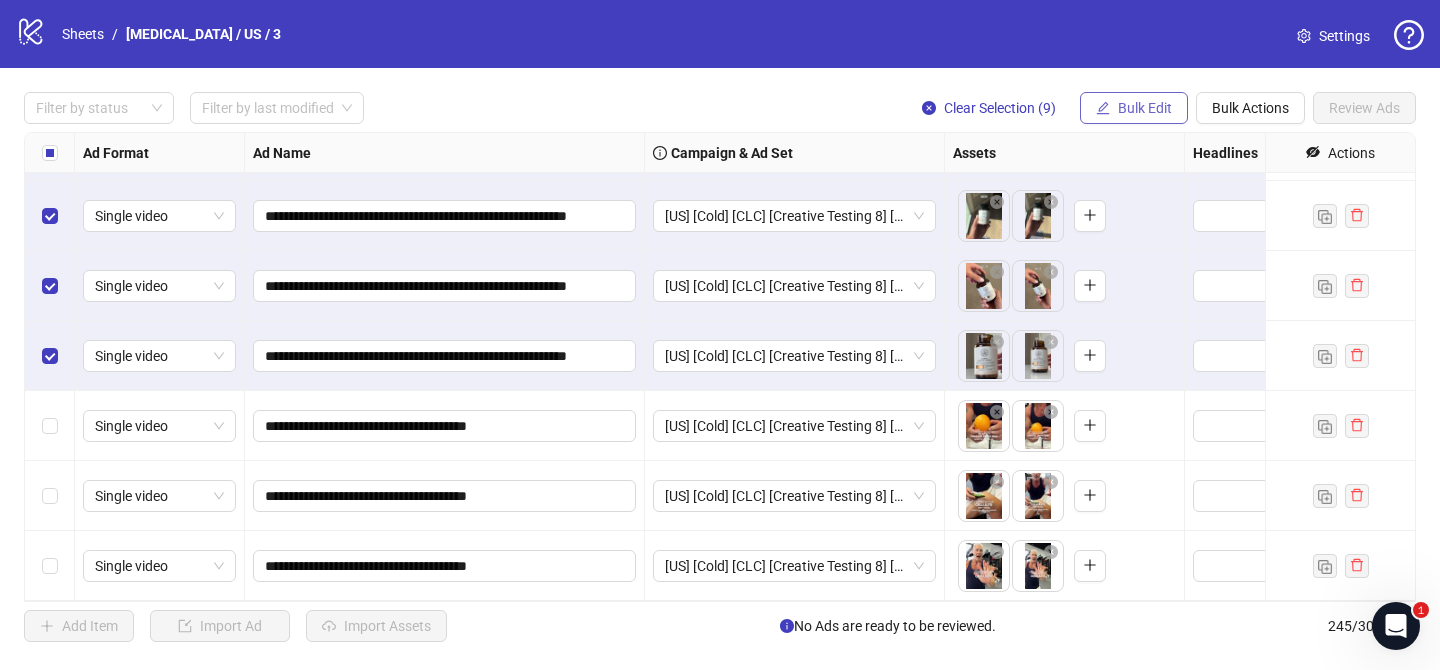 click on "Bulk Edit" at bounding box center (1145, 108) 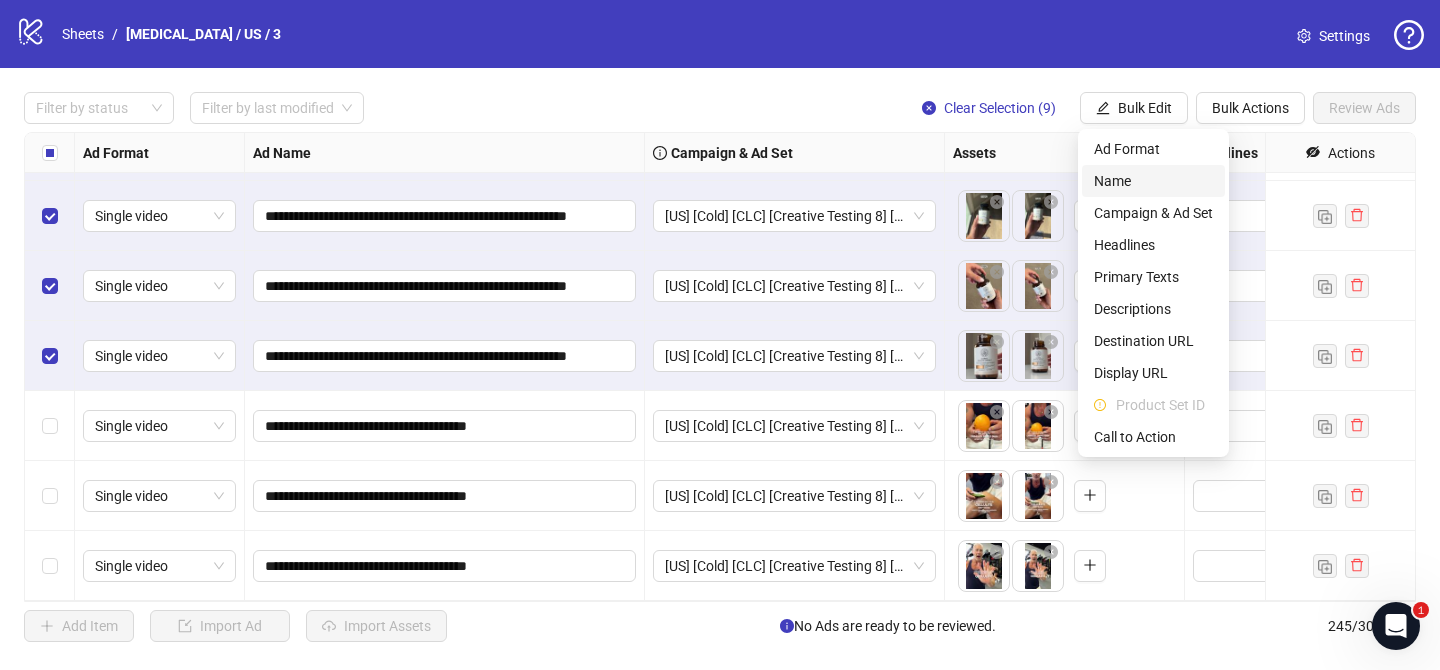 click on "Name" at bounding box center (1153, 181) 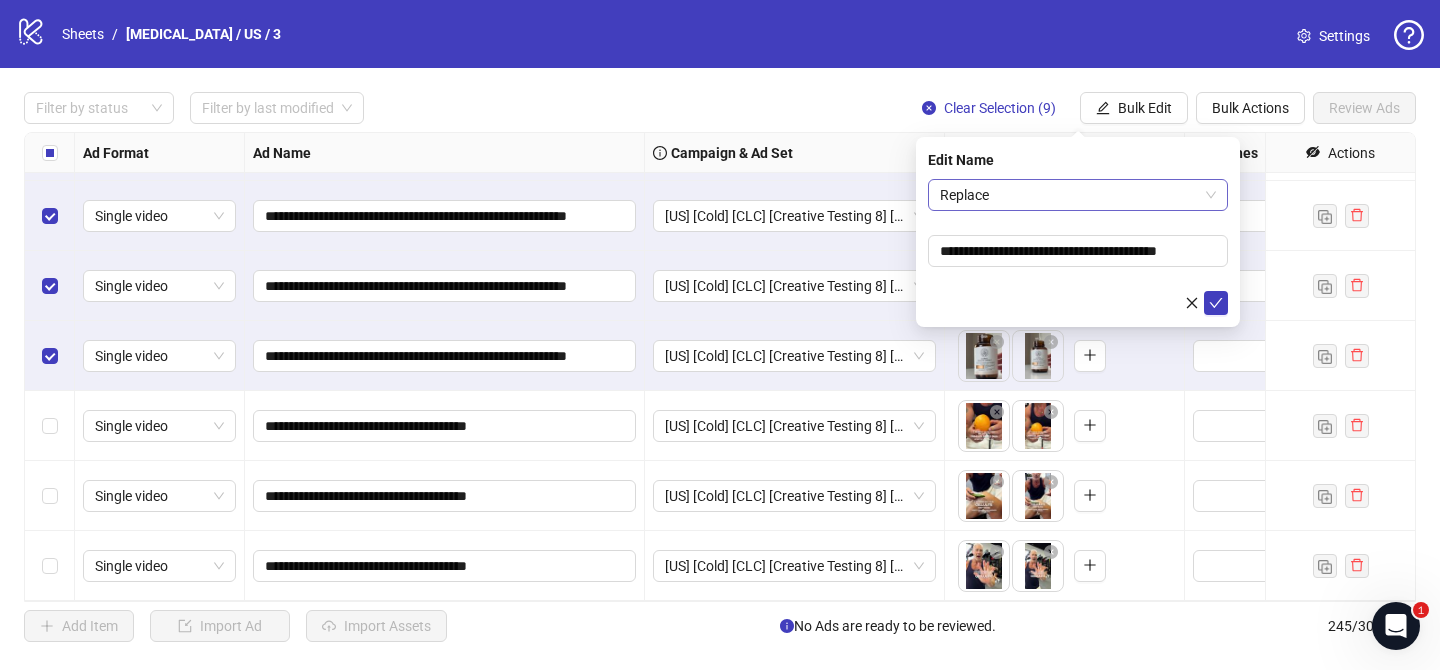 click on "Replace" at bounding box center (1078, 195) 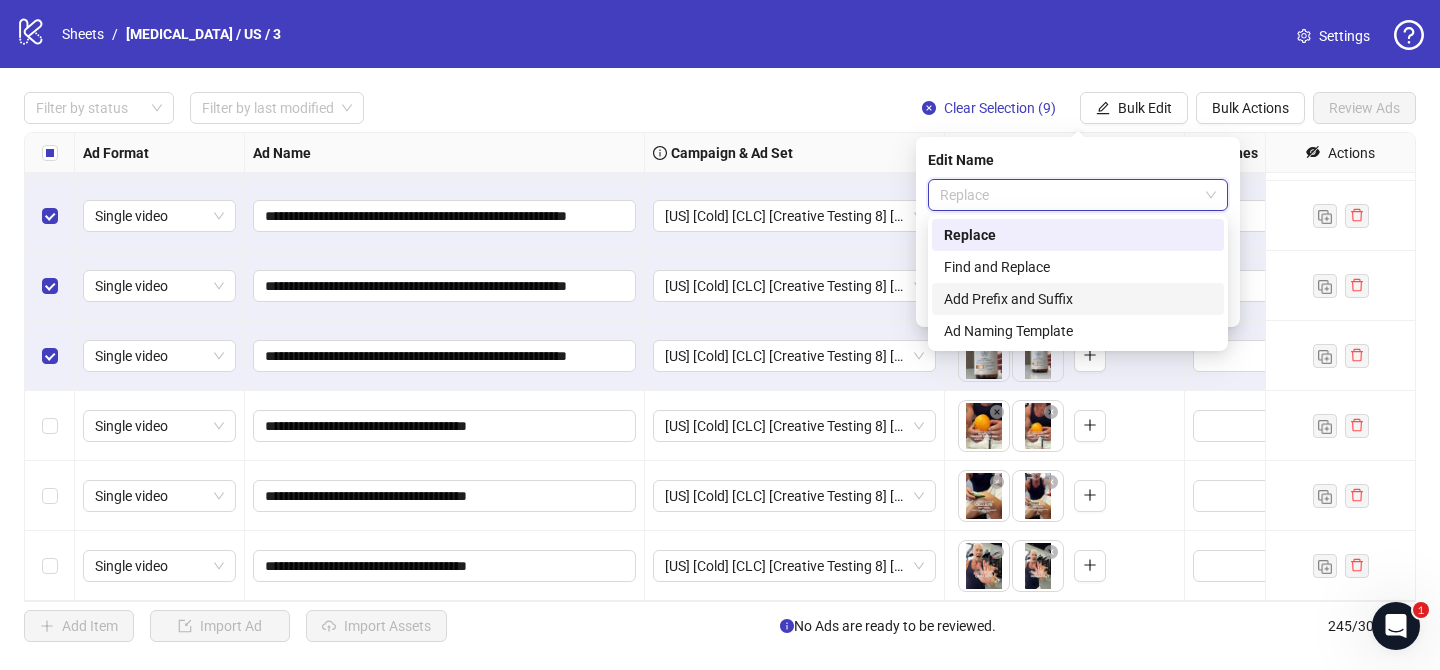 click on "Add Prefix and Suffix" at bounding box center (1078, 299) 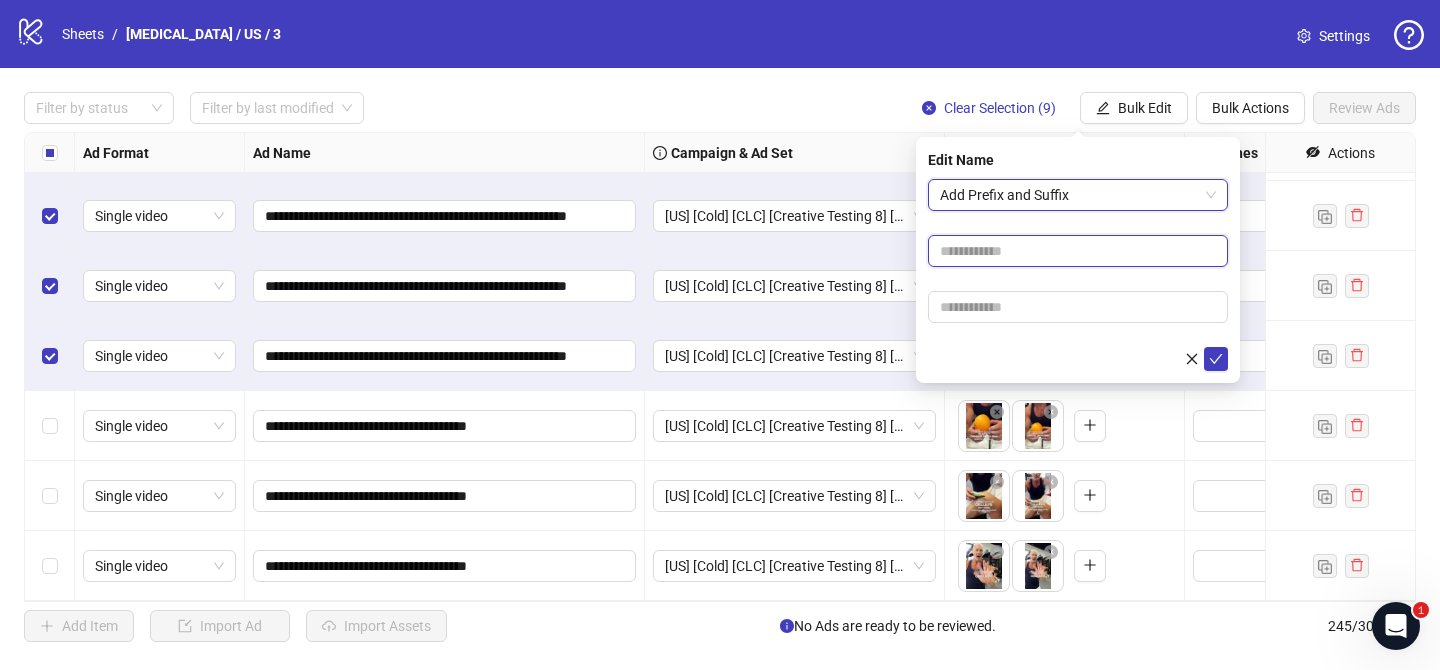 click at bounding box center [1078, 251] 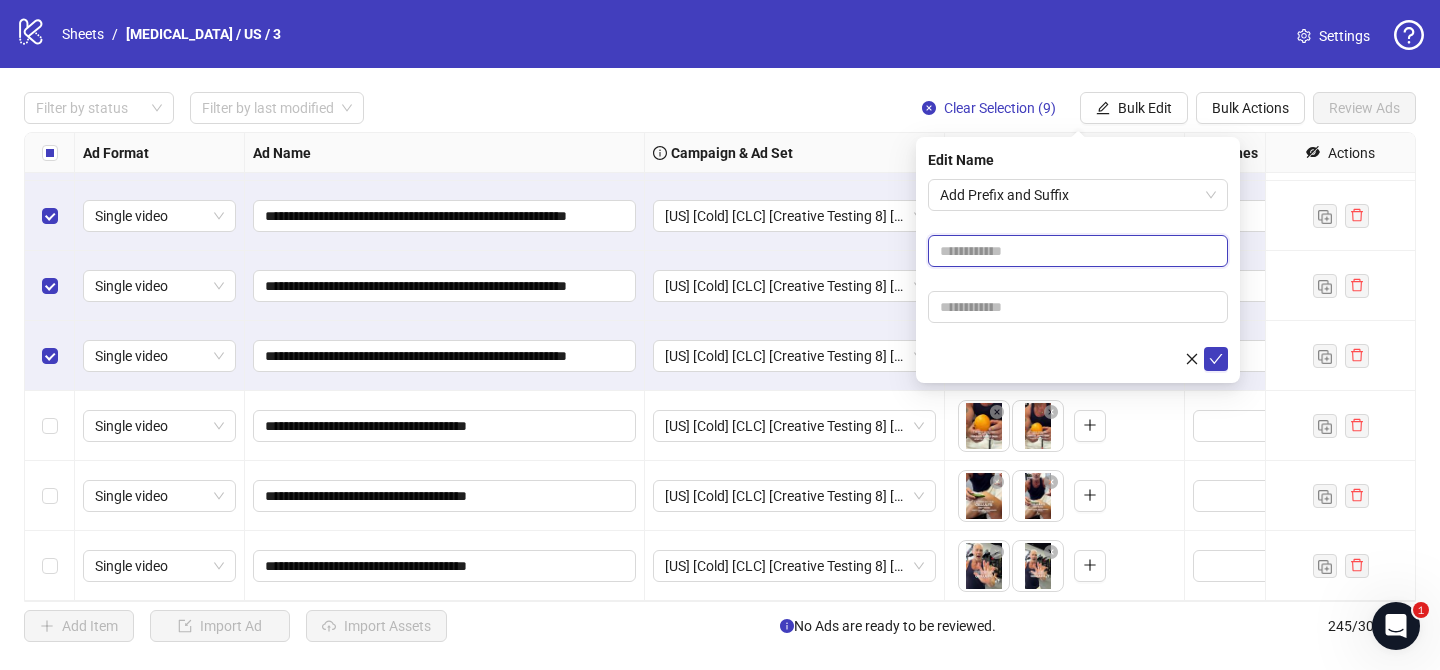 paste on "**********" 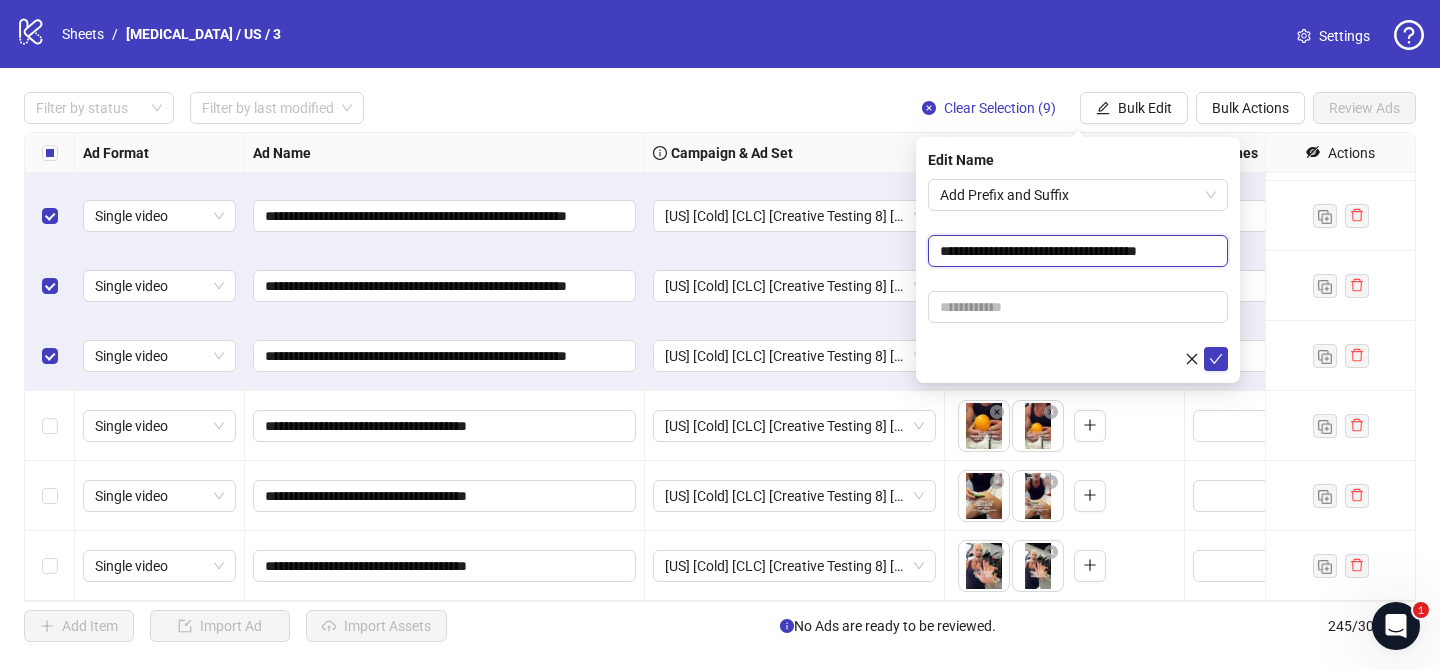 type on "**********" 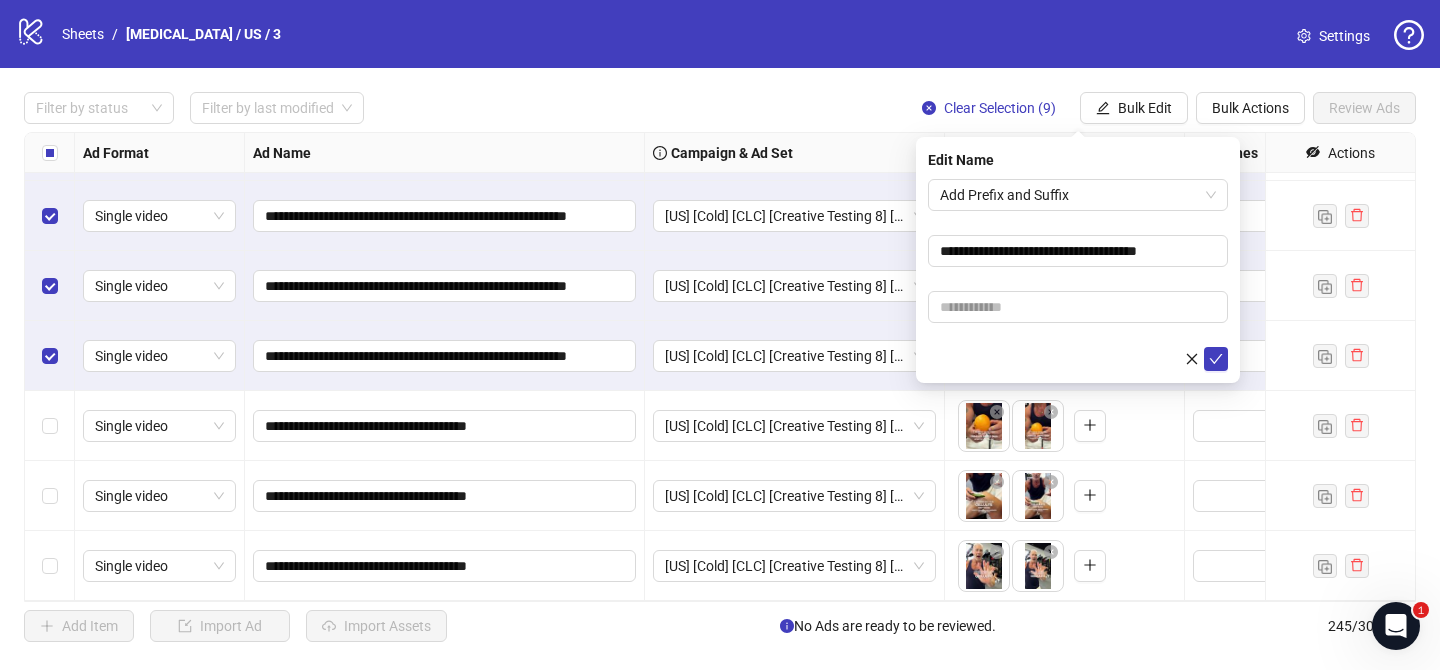 click on "**********" at bounding box center [1078, 275] 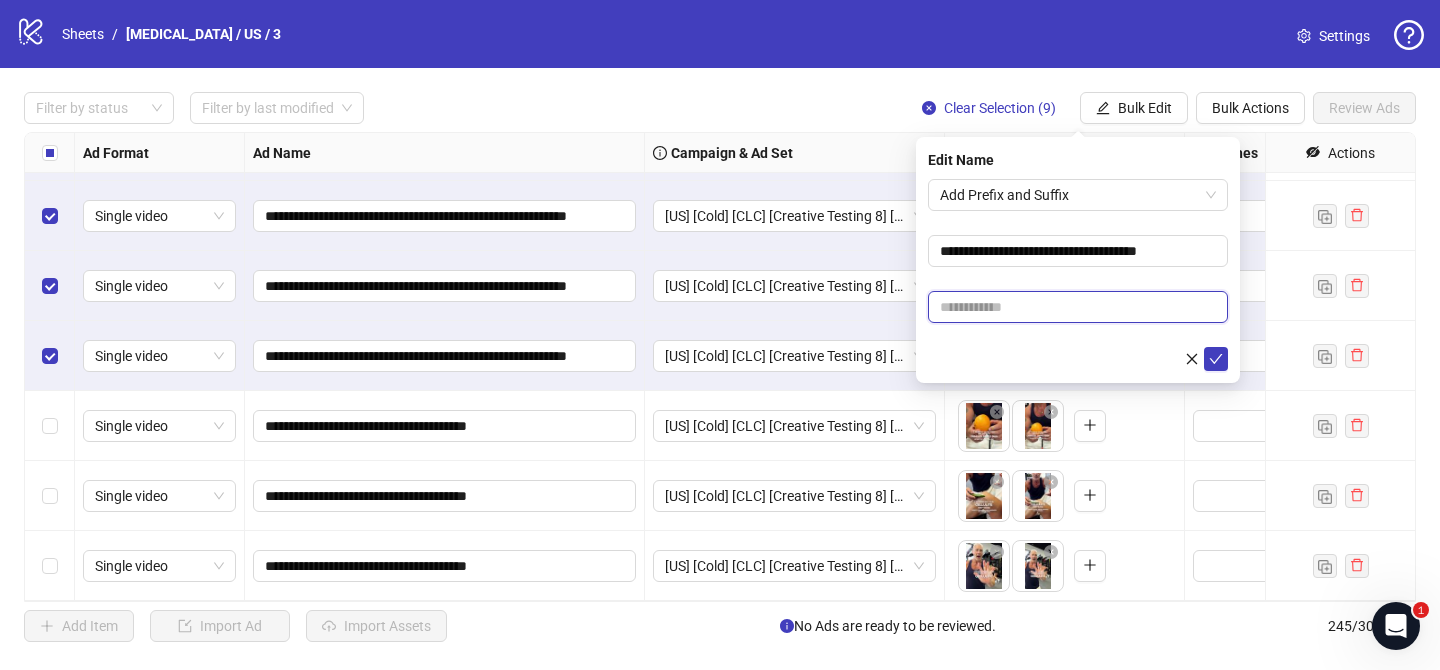 click at bounding box center [1078, 307] 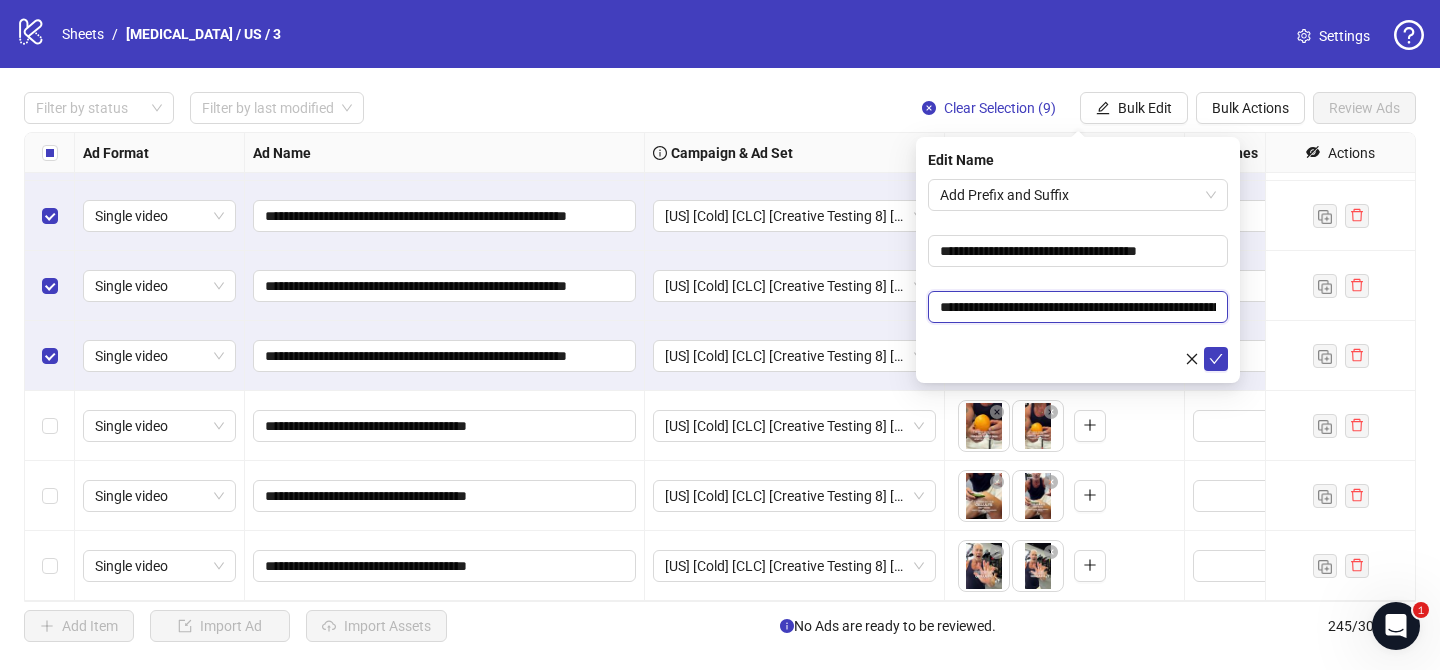 scroll, scrollTop: 0, scrollLeft: 137, axis: horizontal 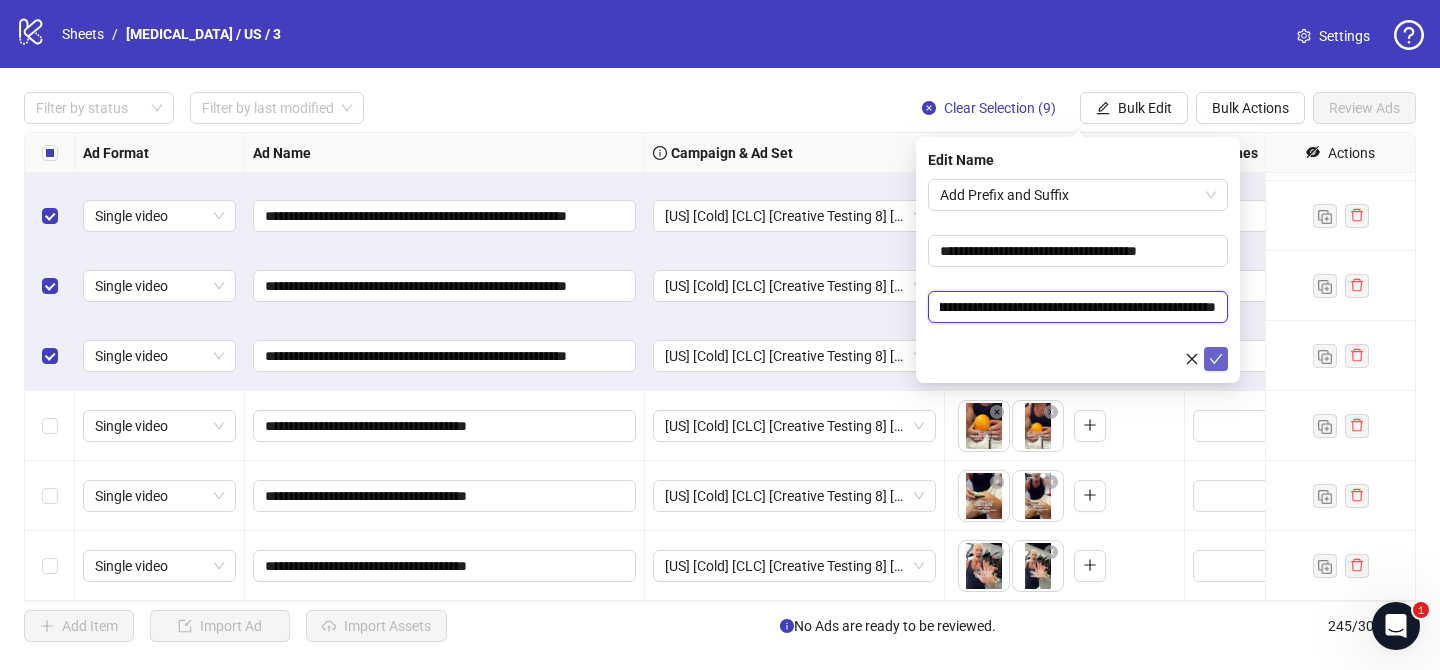 type on "**********" 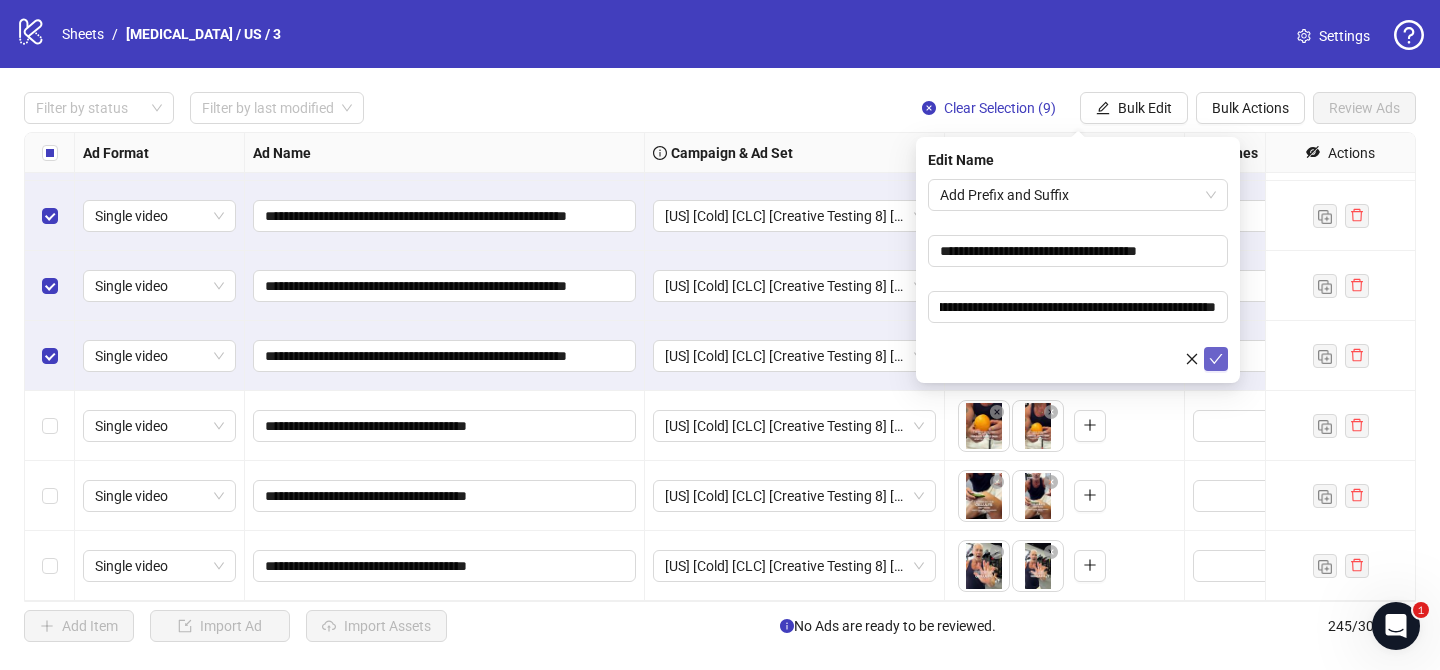 click 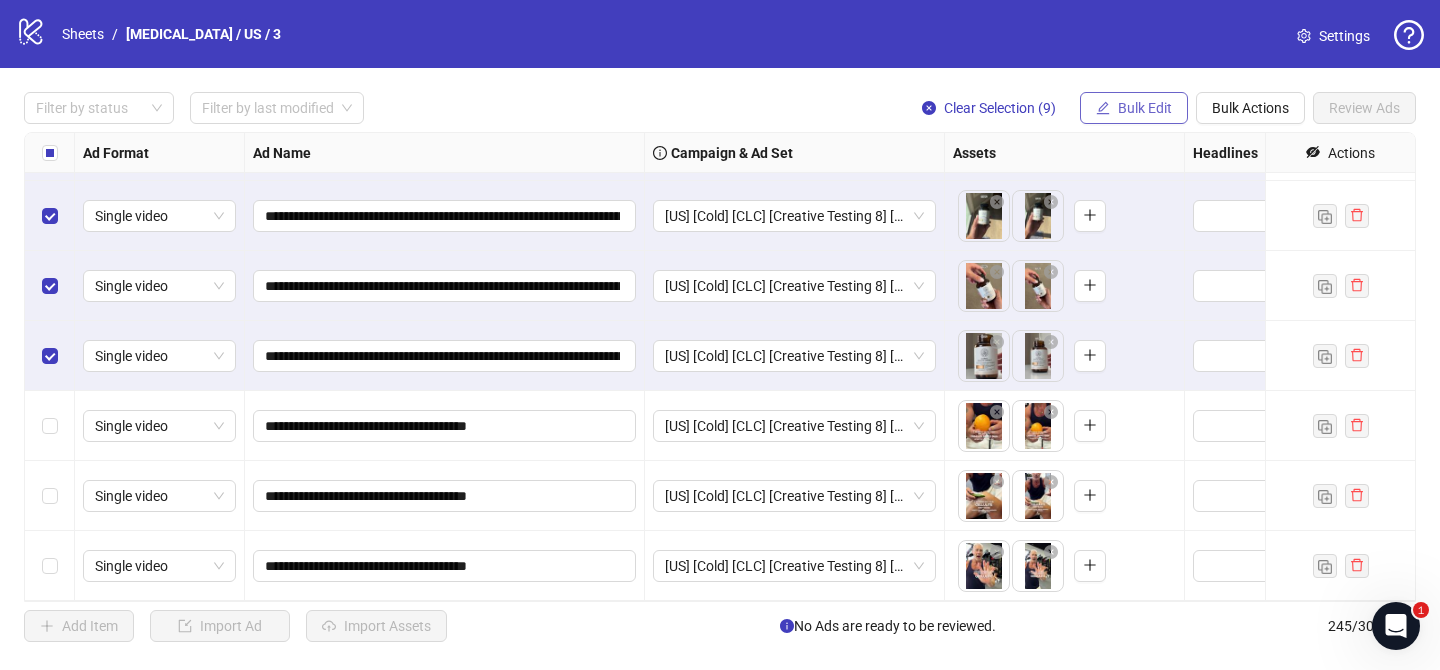 click on "Bulk Edit" at bounding box center [1145, 108] 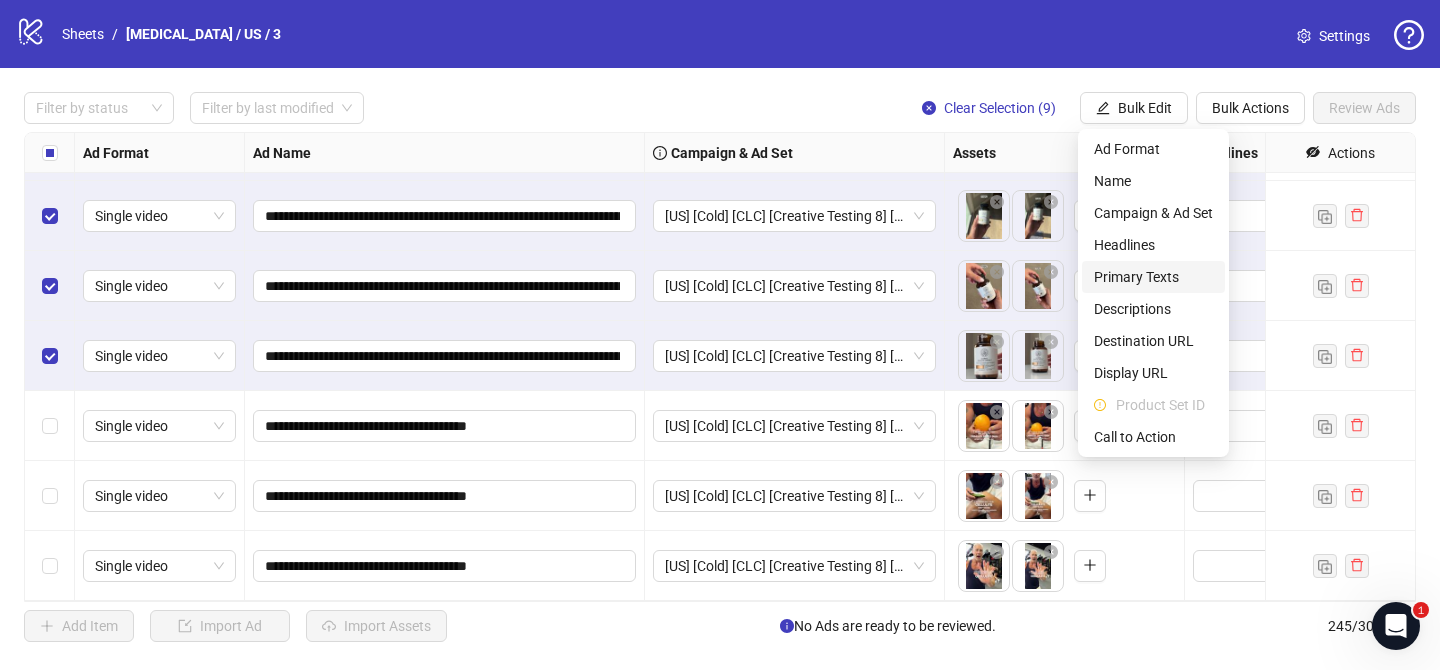 click on "Primary Texts" at bounding box center (1153, 277) 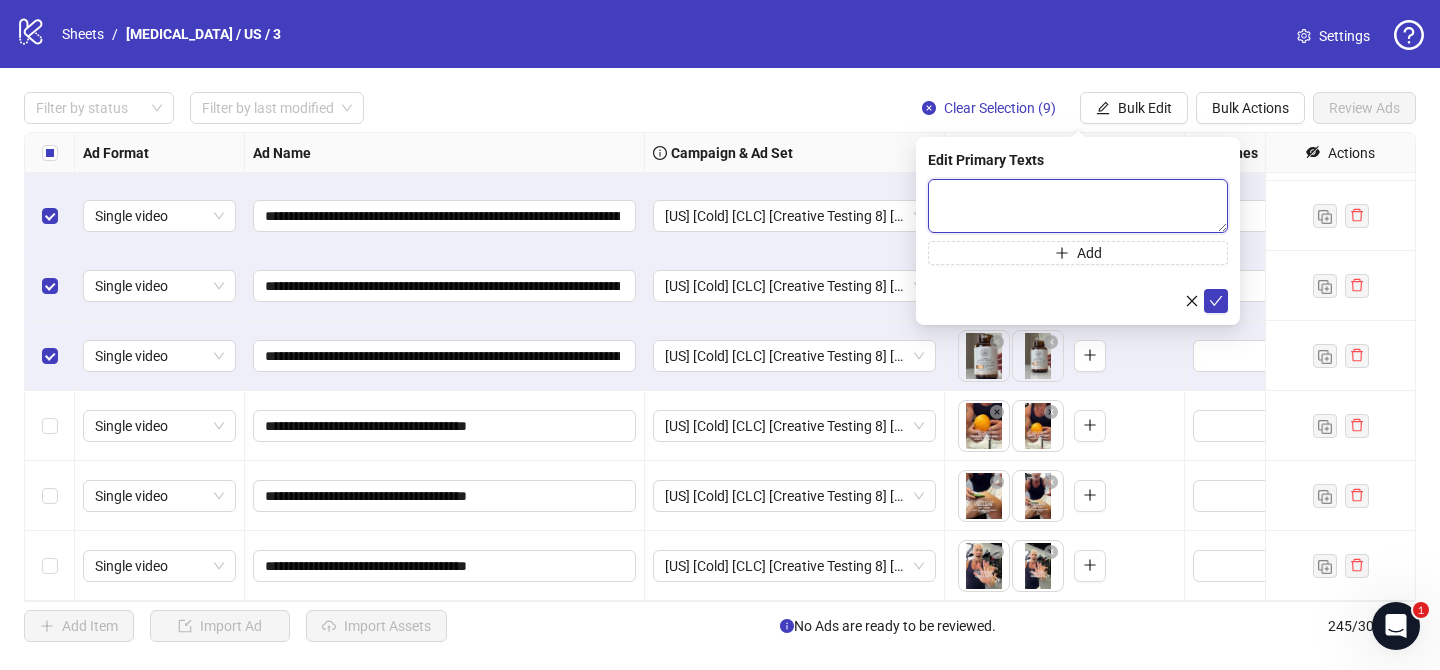 drag, startPoint x: 1133, startPoint y: 196, endPoint x: 1157, endPoint y: 228, distance: 40 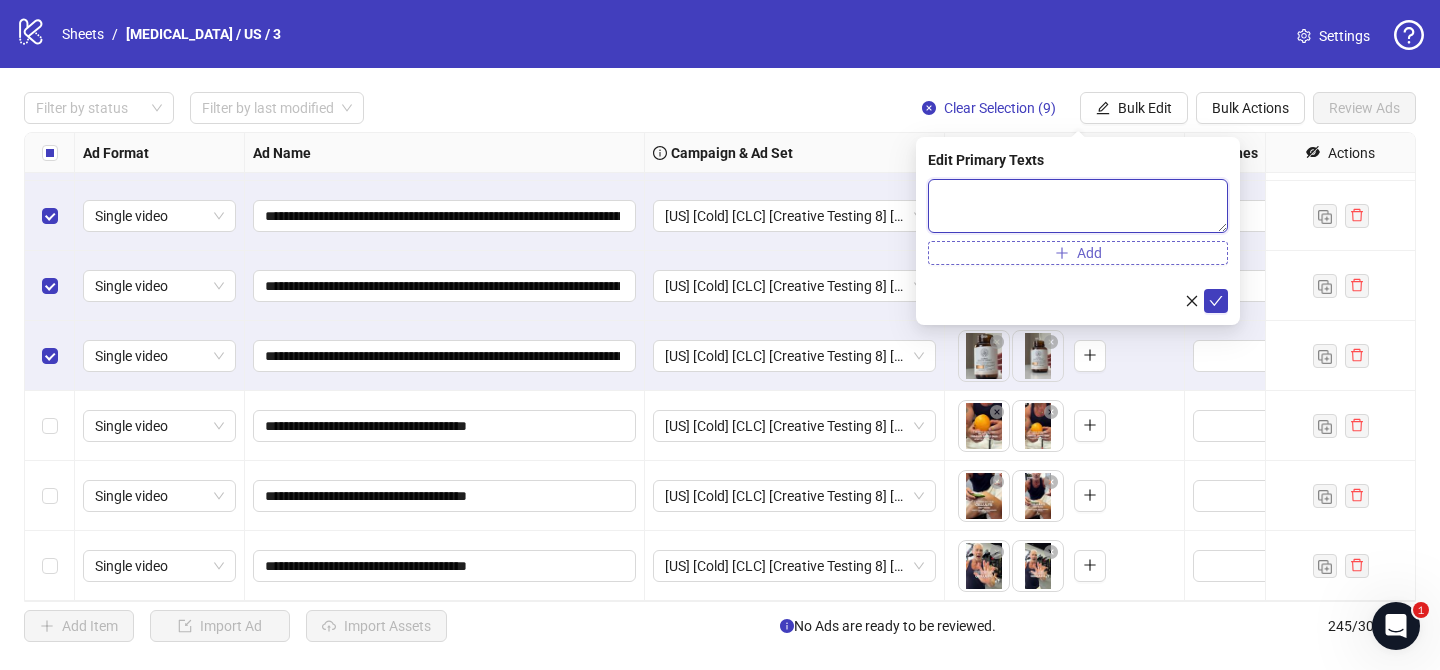paste on "**********" 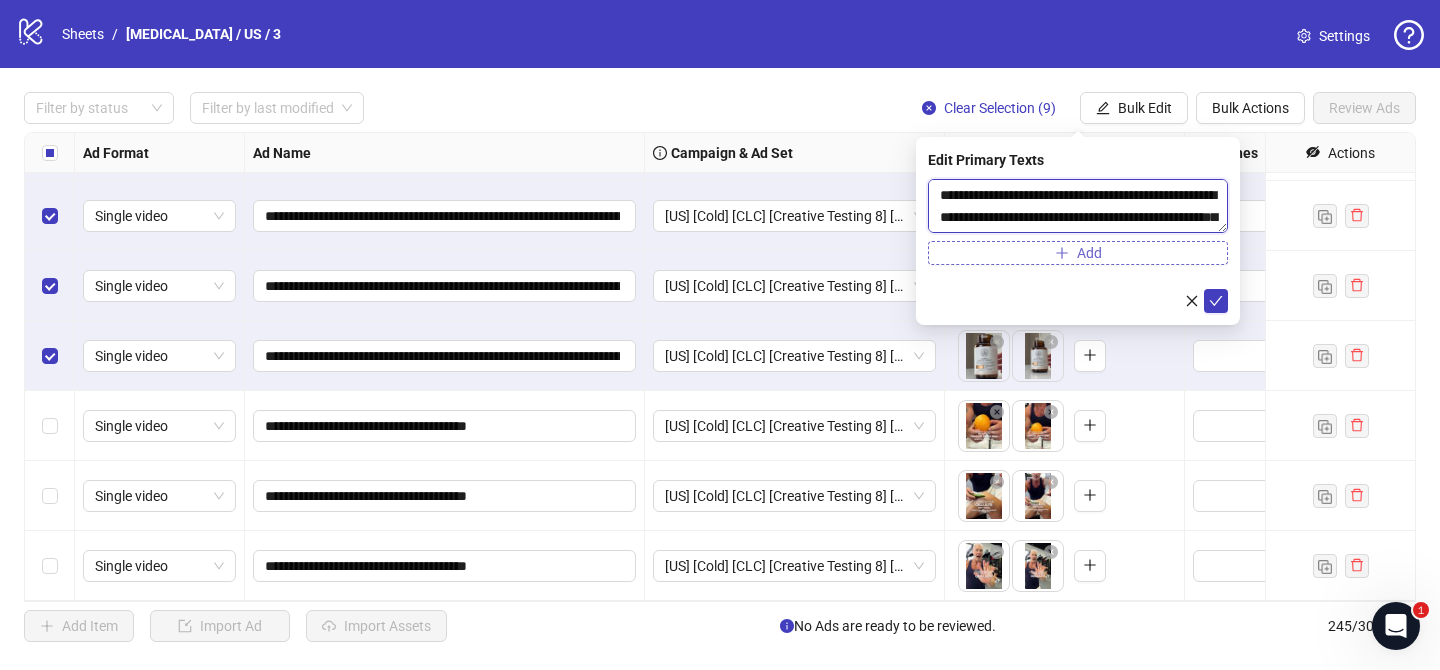scroll, scrollTop: 763, scrollLeft: 0, axis: vertical 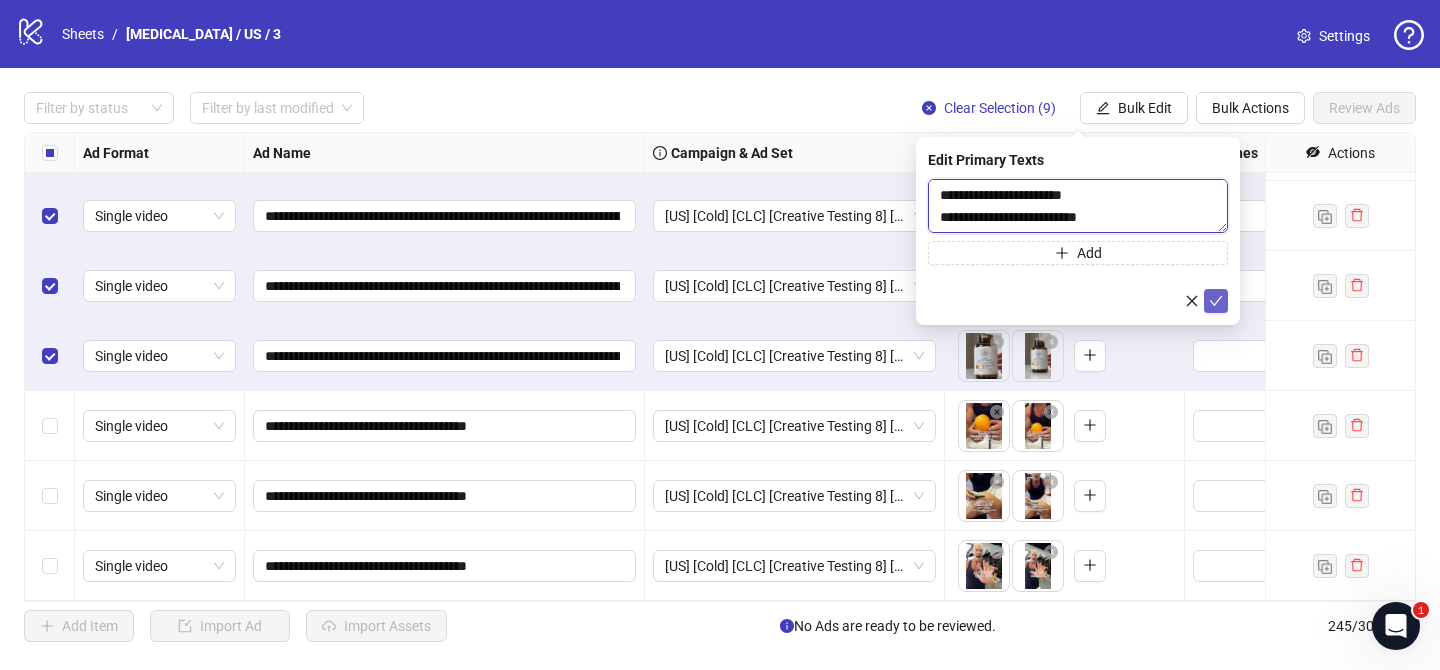 type on "**********" 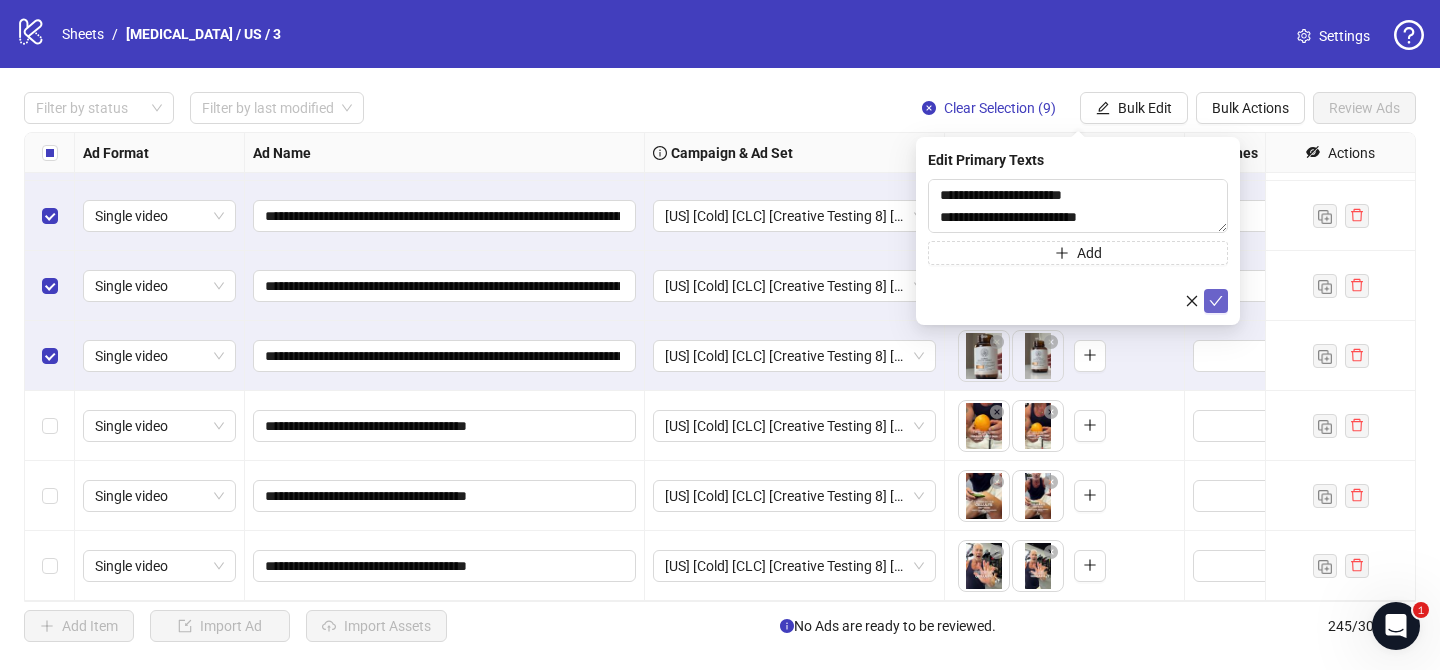 click 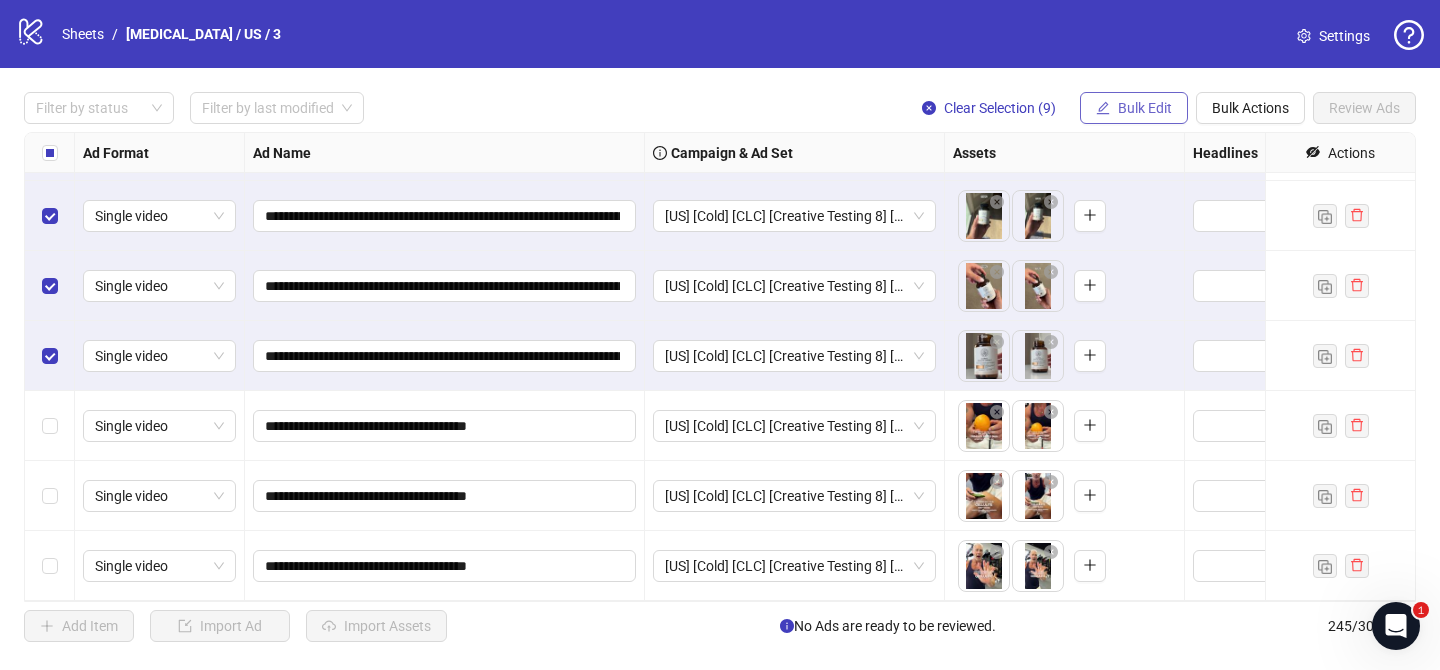 click on "Bulk Edit" at bounding box center [1145, 108] 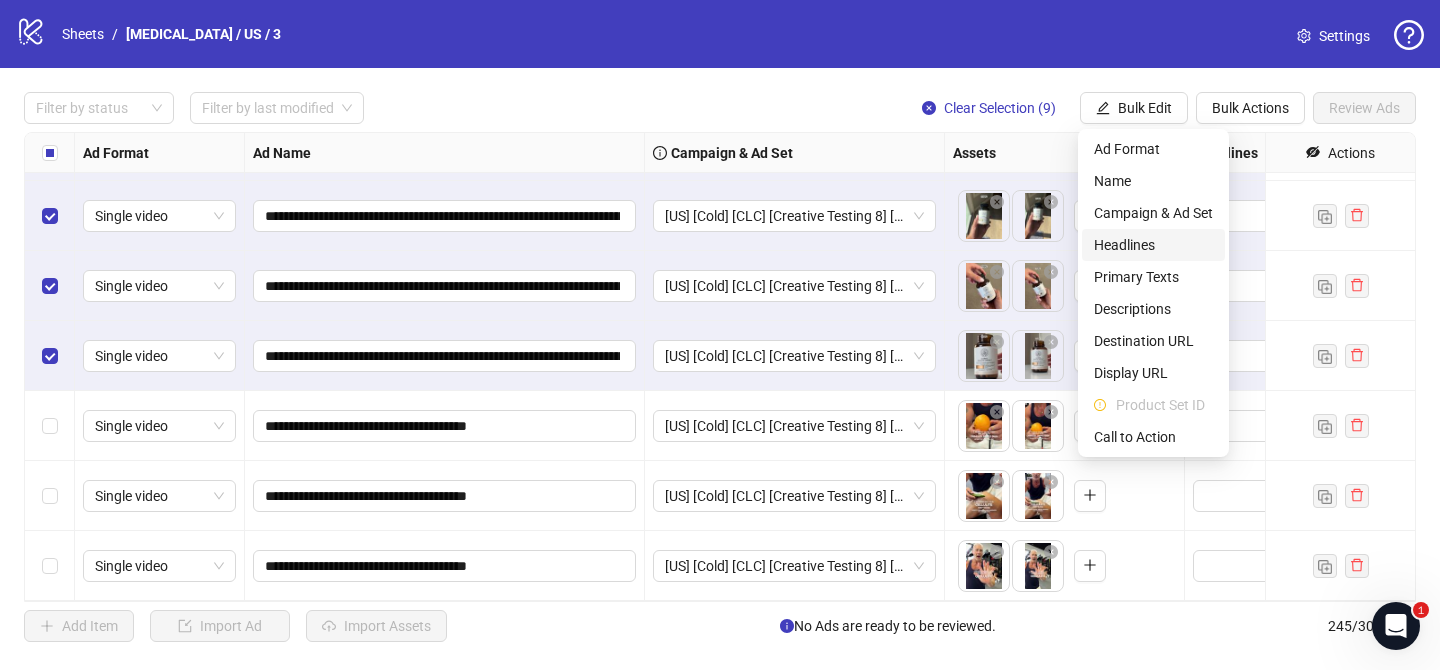 click on "Headlines" at bounding box center (1153, 245) 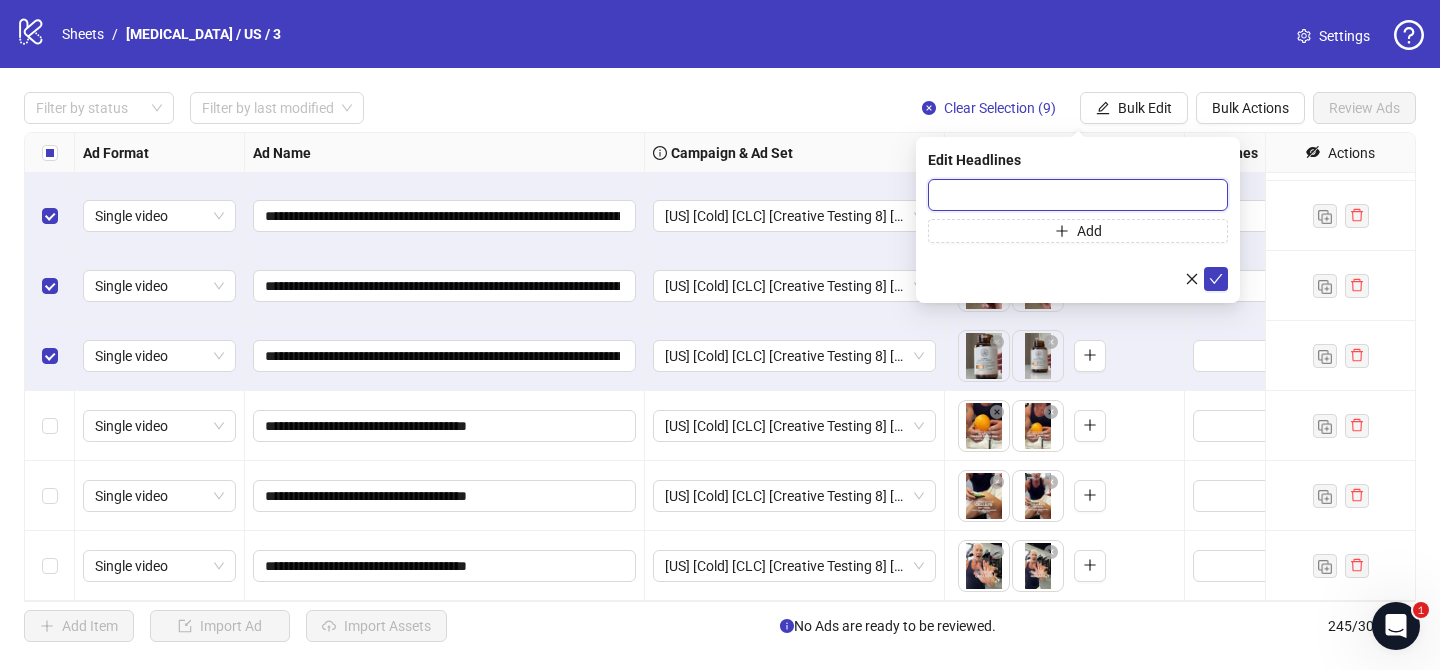 click at bounding box center (1078, 195) 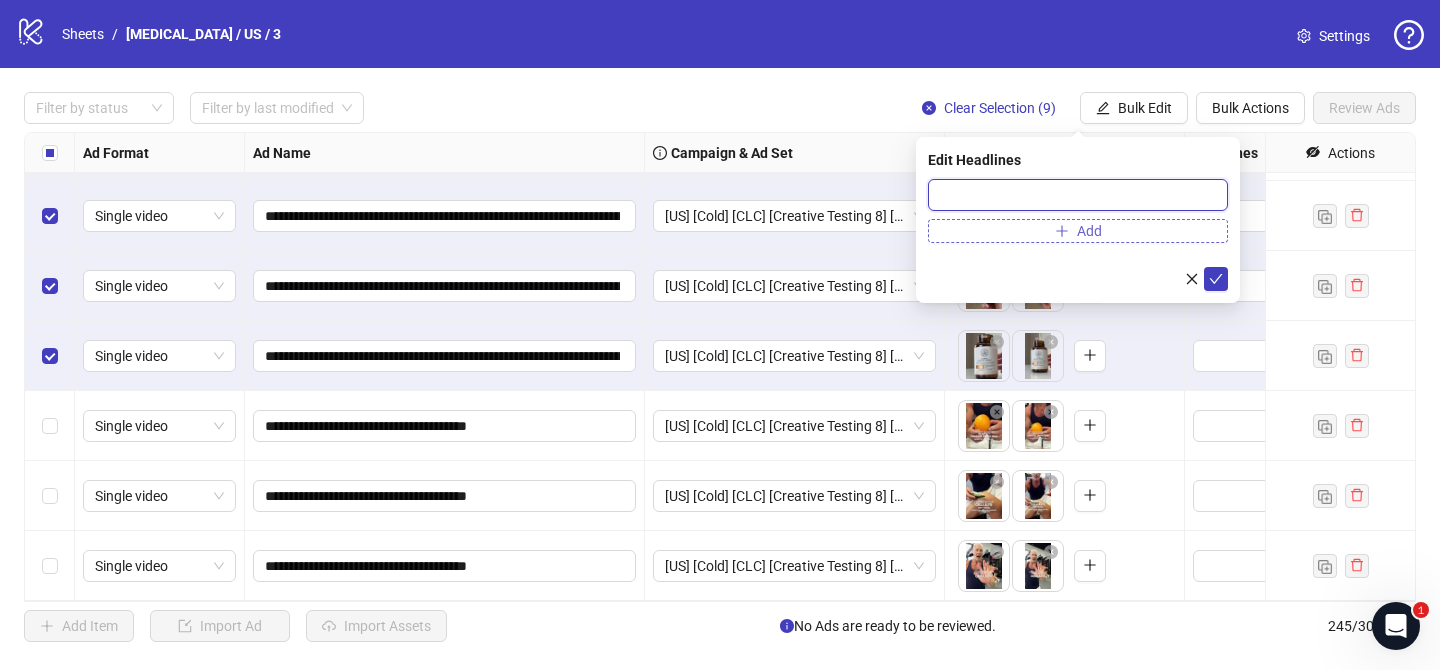 paste on "**********" 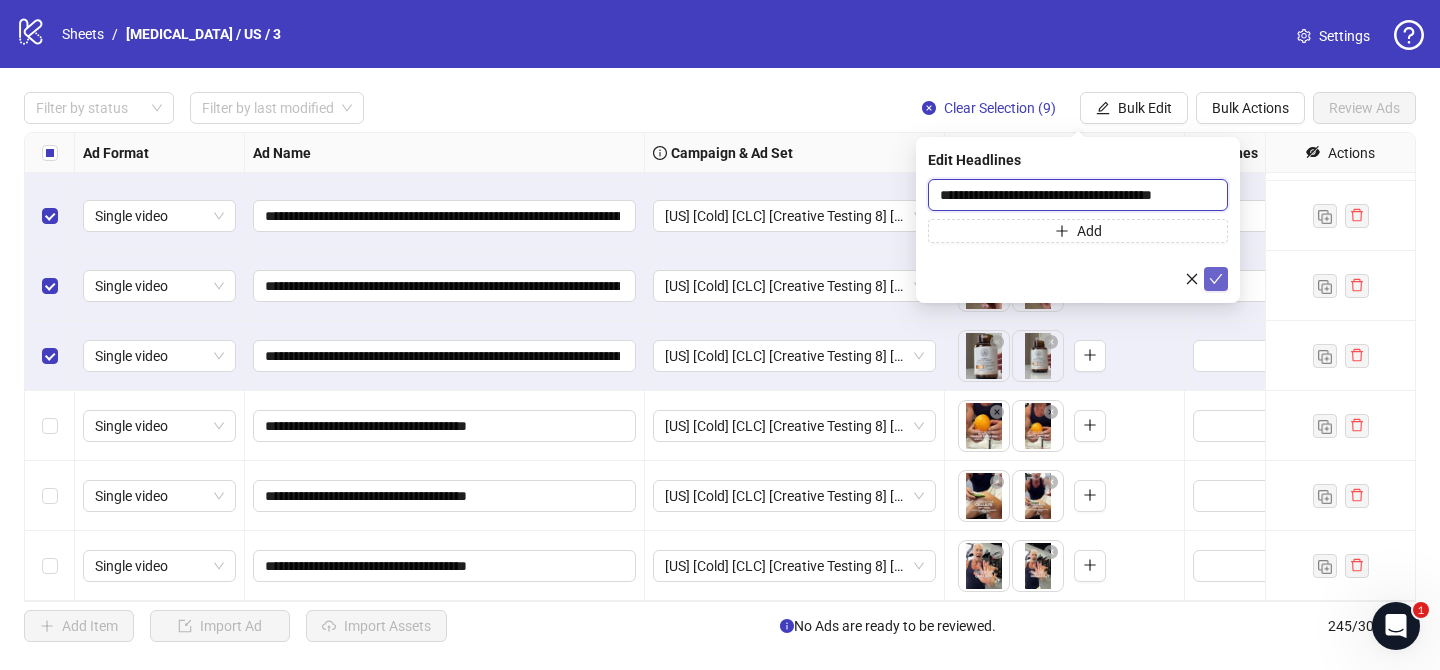 scroll, scrollTop: 0, scrollLeft: 24, axis: horizontal 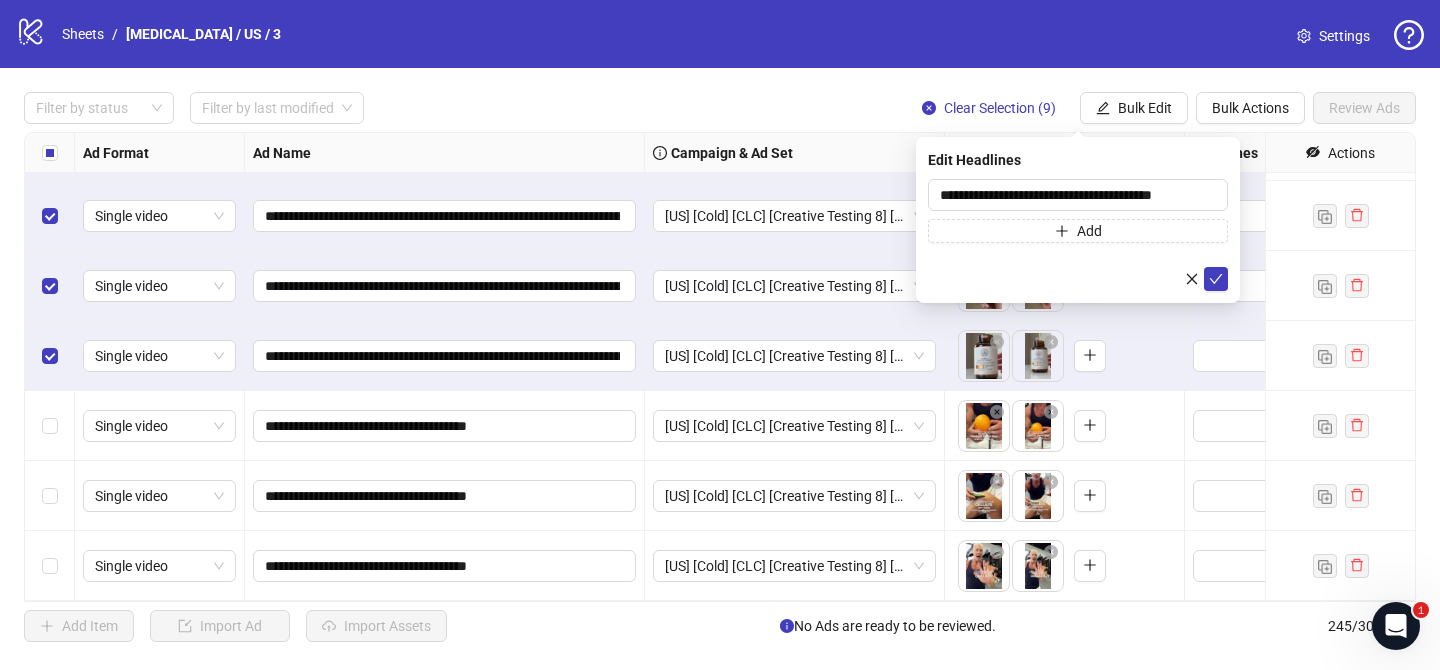 drag, startPoint x: 1220, startPoint y: 275, endPoint x: 1179, endPoint y: 126, distance: 154.53802 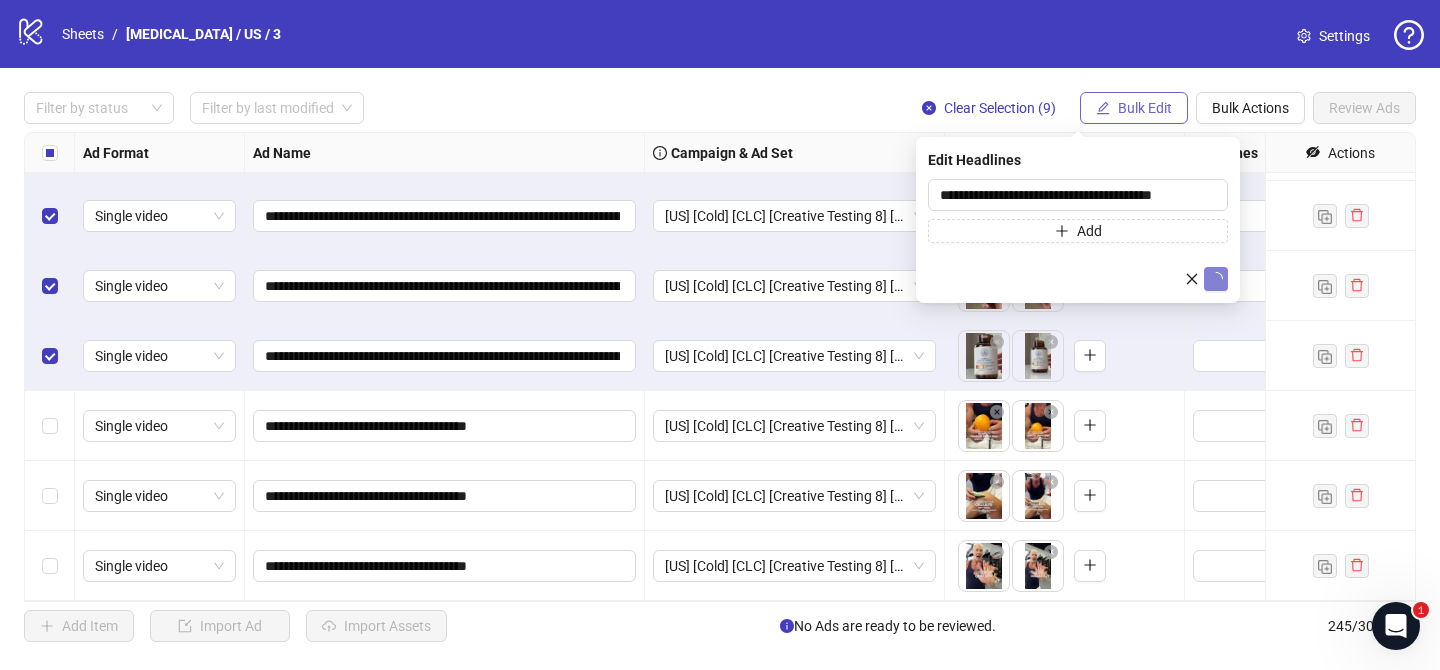 click on "Bulk Edit" at bounding box center (1134, 108) 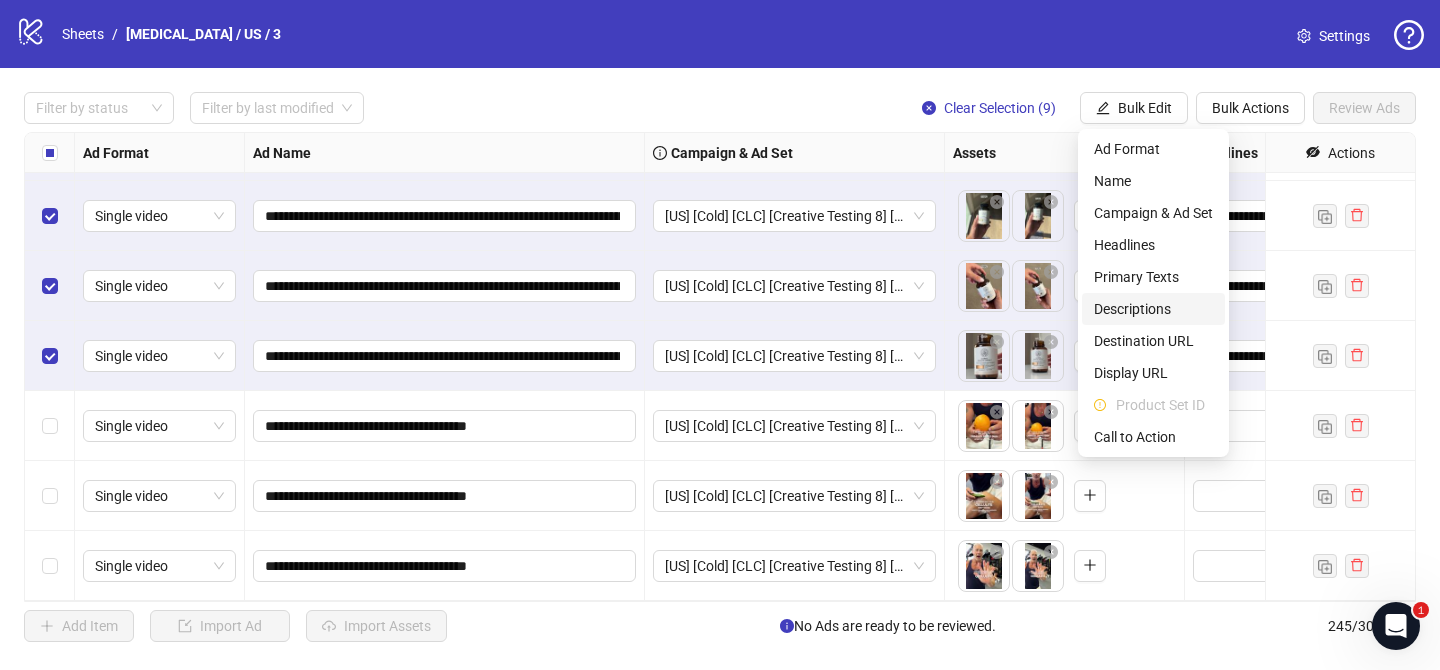 click on "Descriptions" at bounding box center (1153, 309) 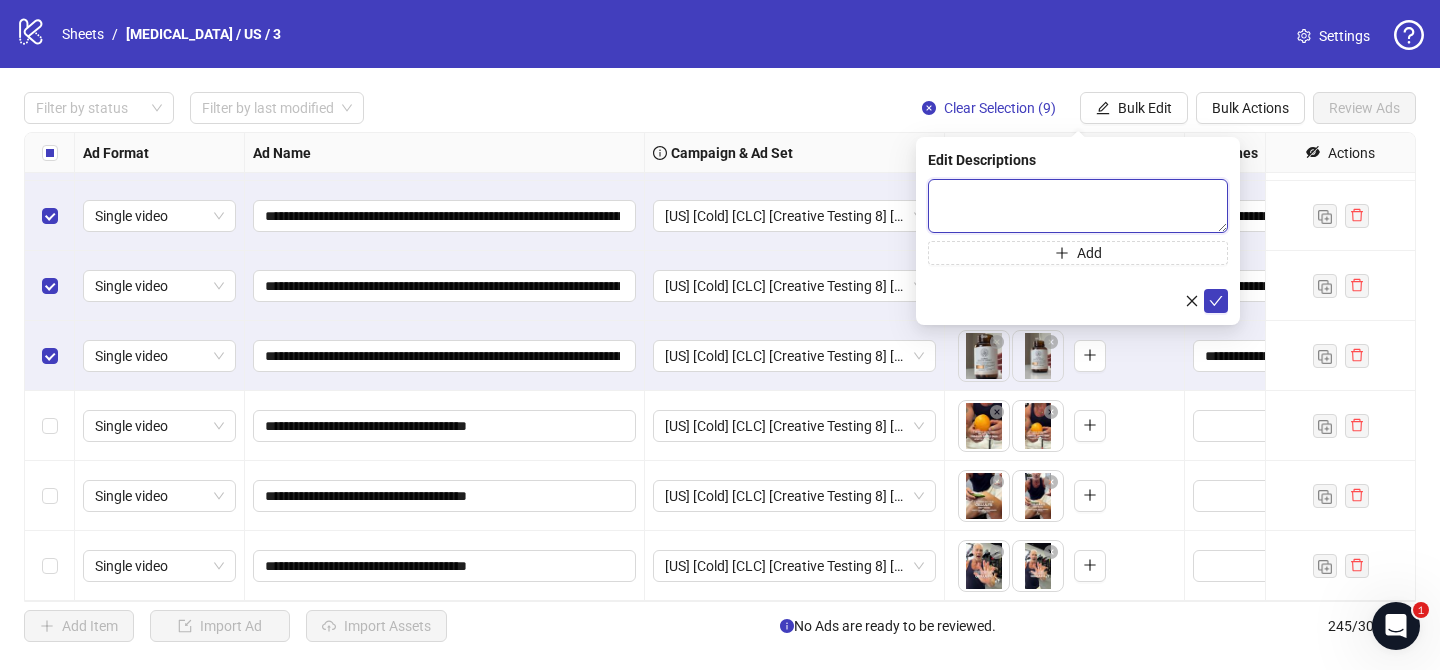 click at bounding box center [1078, 206] 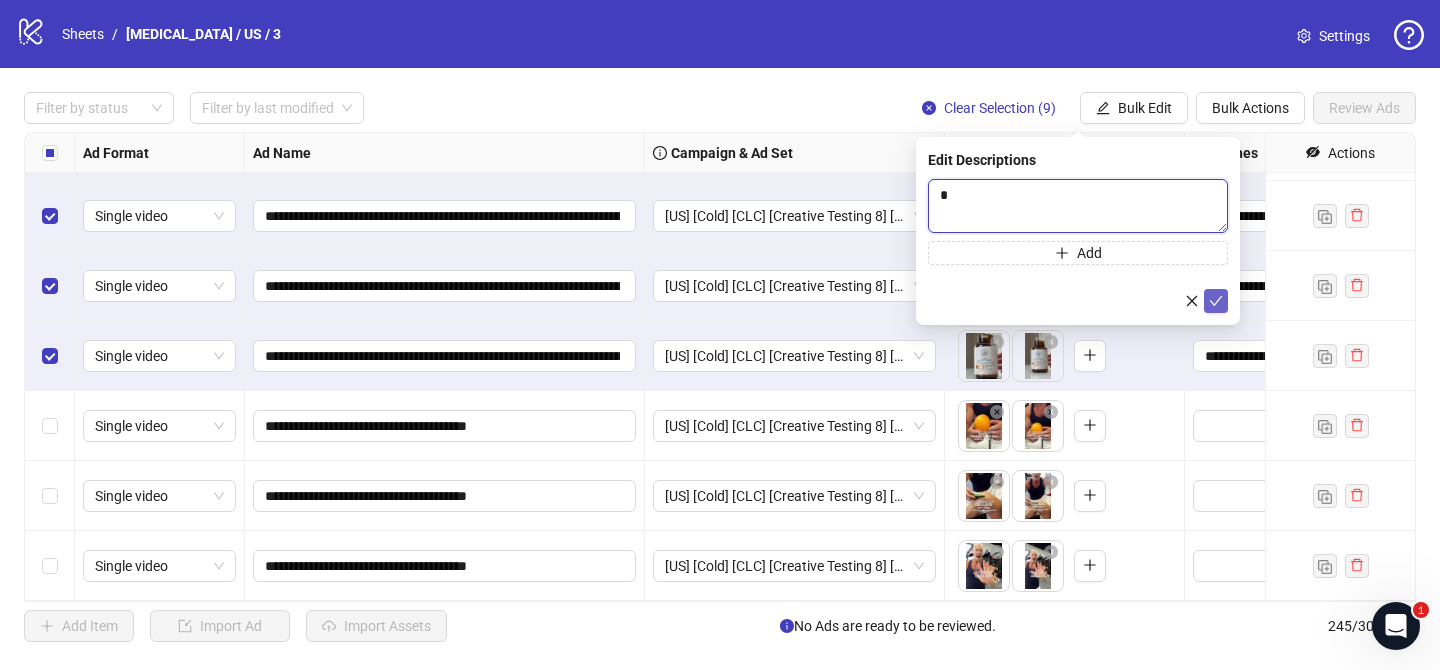 type 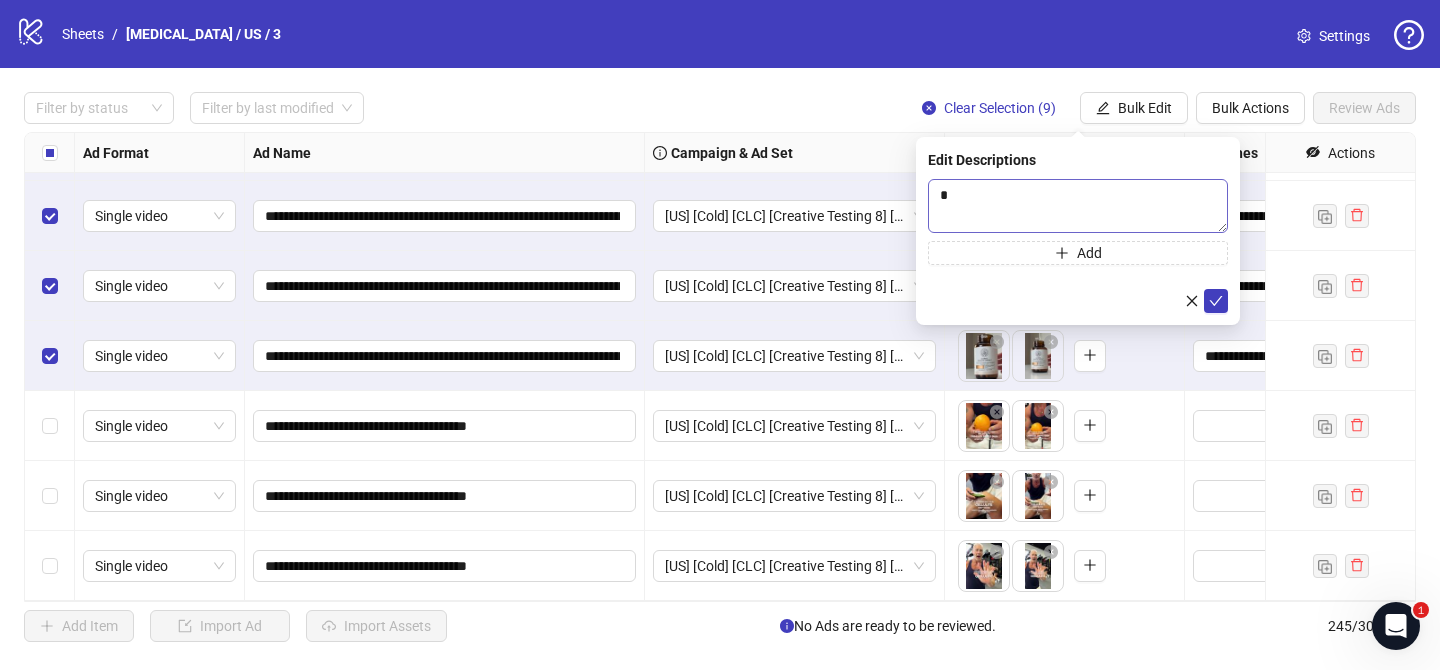 drag, startPoint x: 1219, startPoint y: 294, endPoint x: 992, endPoint y: 193, distance: 248.45523 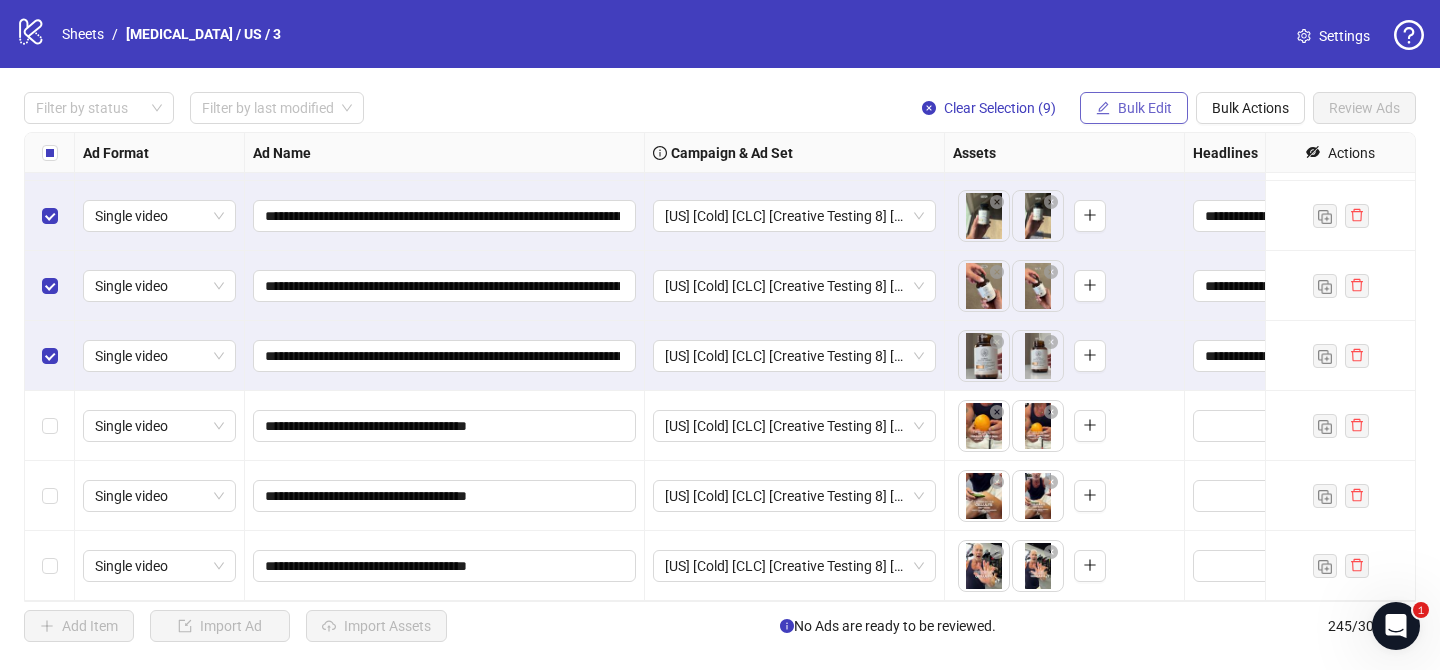 drag, startPoint x: 1113, startPoint y: 107, endPoint x: 1122, endPoint y: 115, distance: 12.0415945 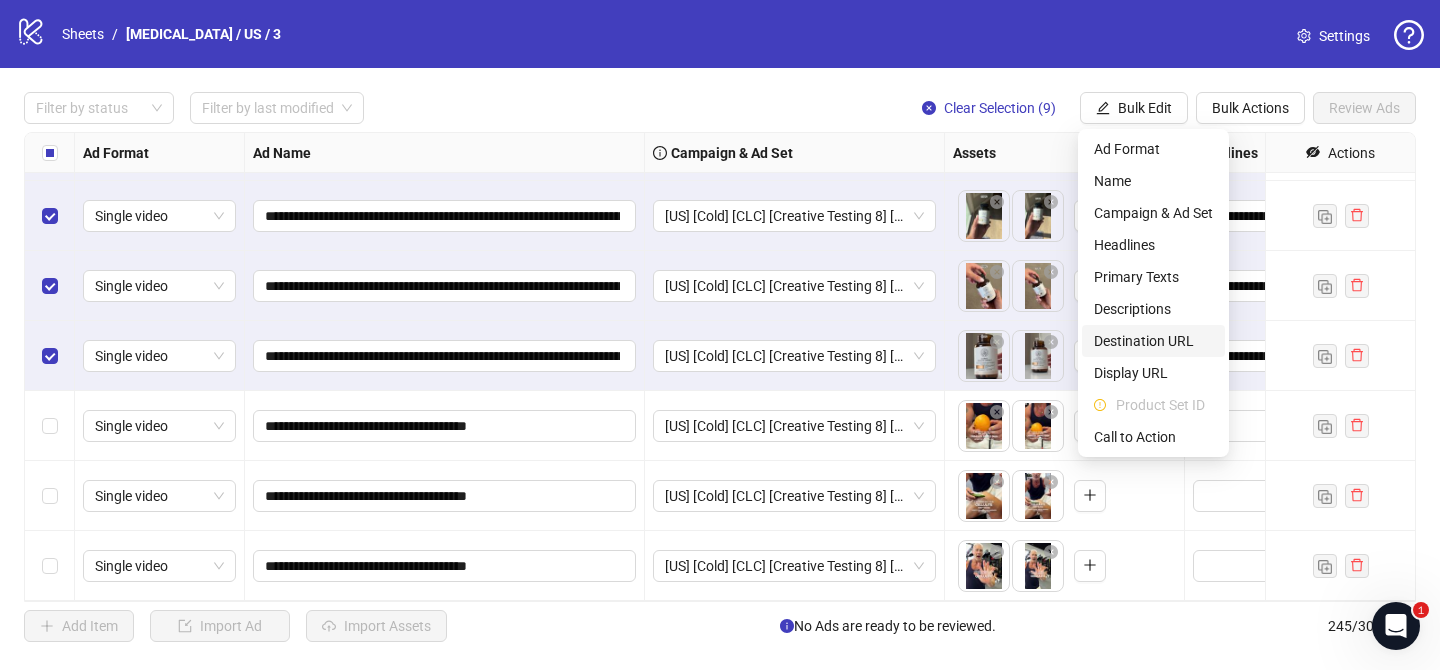 drag, startPoint x: 1194, startPoint y: 334, endPoint x: 1160, endPoint y: 293, distance: 53.263496 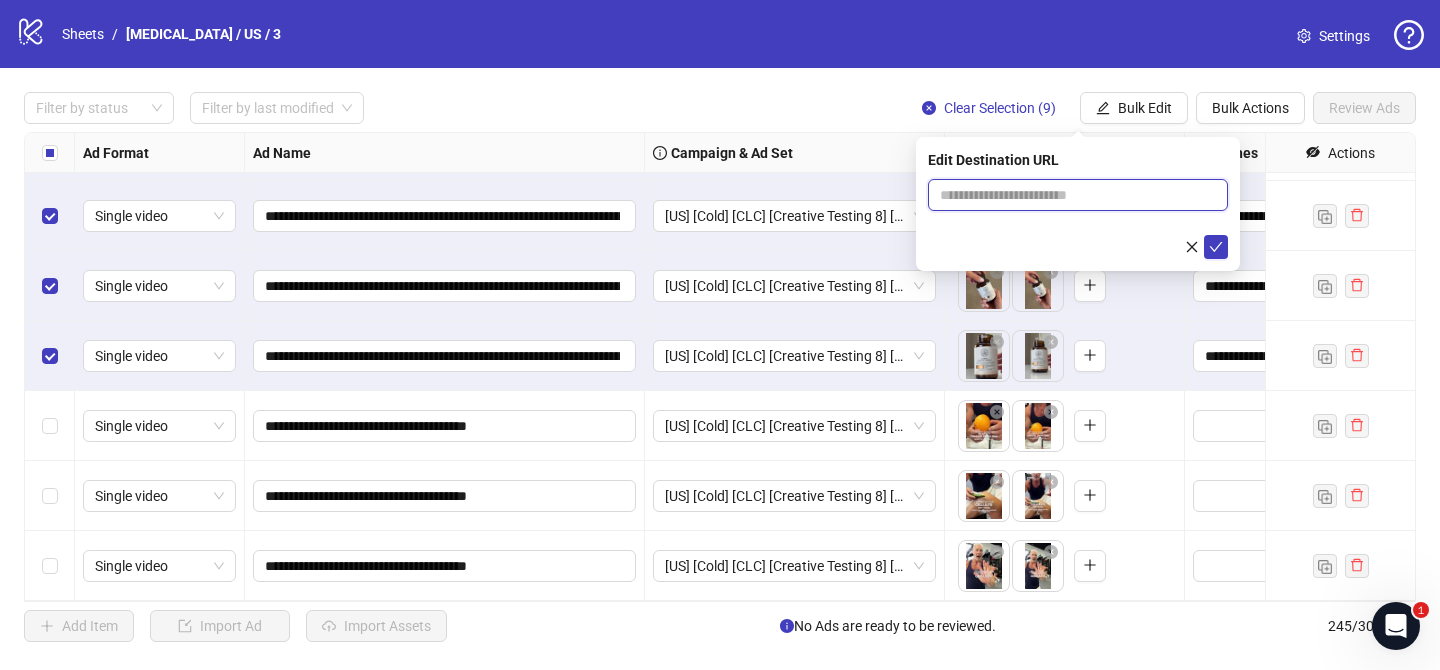 drag, startPoint x: 1107, startPoint y: 197, endPoint x: 1173, endPoint y: 235, distance: 76.15773 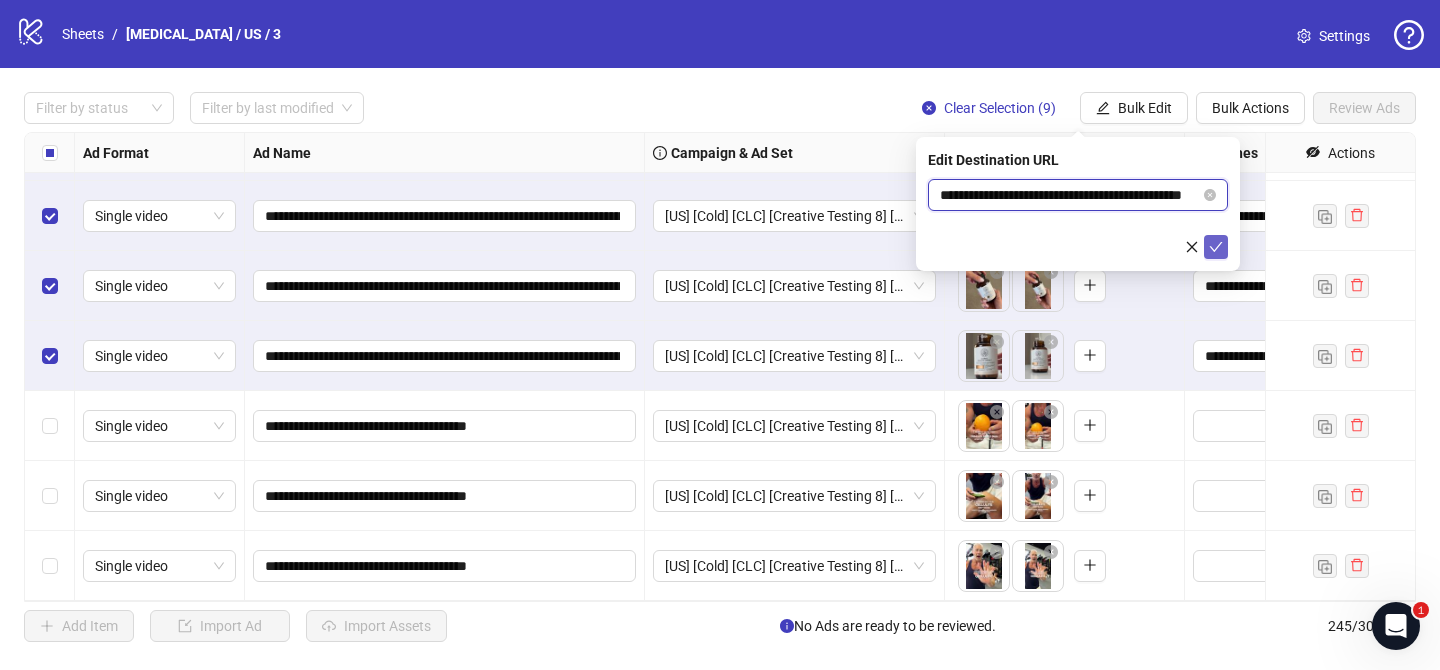 scroll, scrollTop: 0, scrollLeft: 85, axis: horizontal 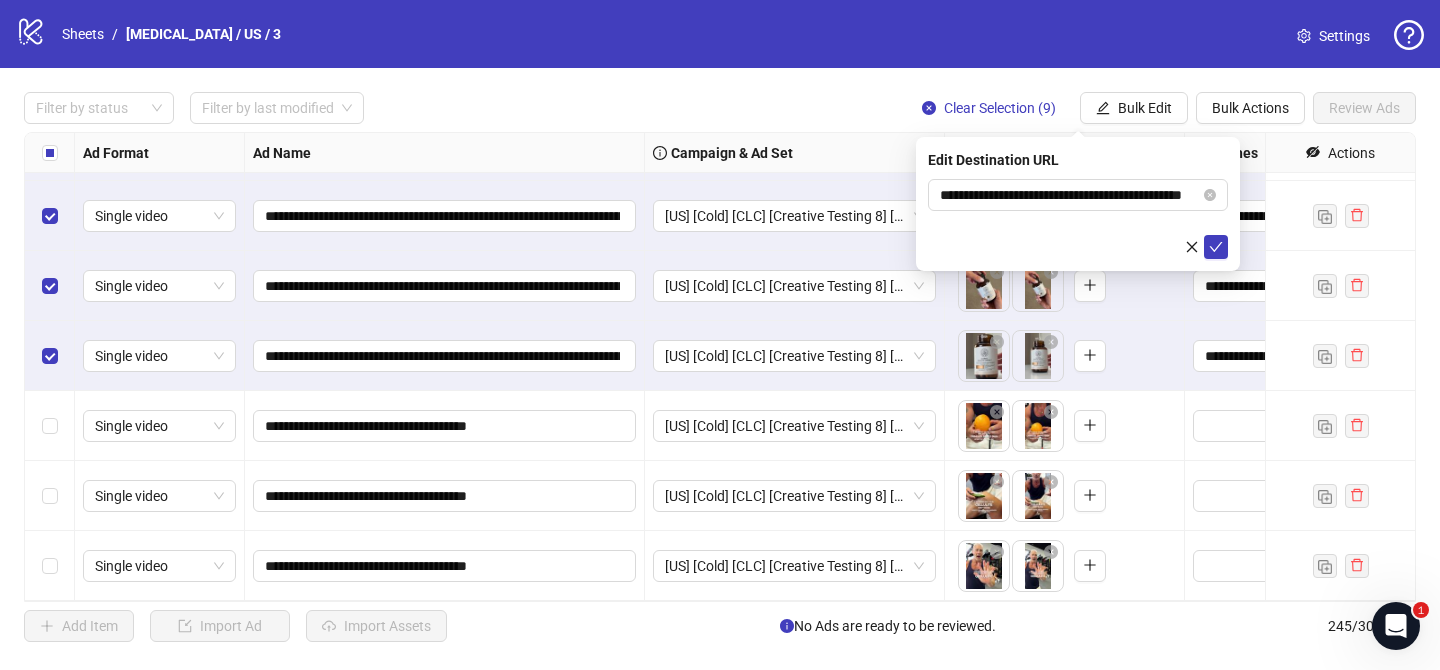 drag, startPoint x: 1214, startPoint y: 239, endPoint x: 1194, endPoint y: 226, distance: 23.853722 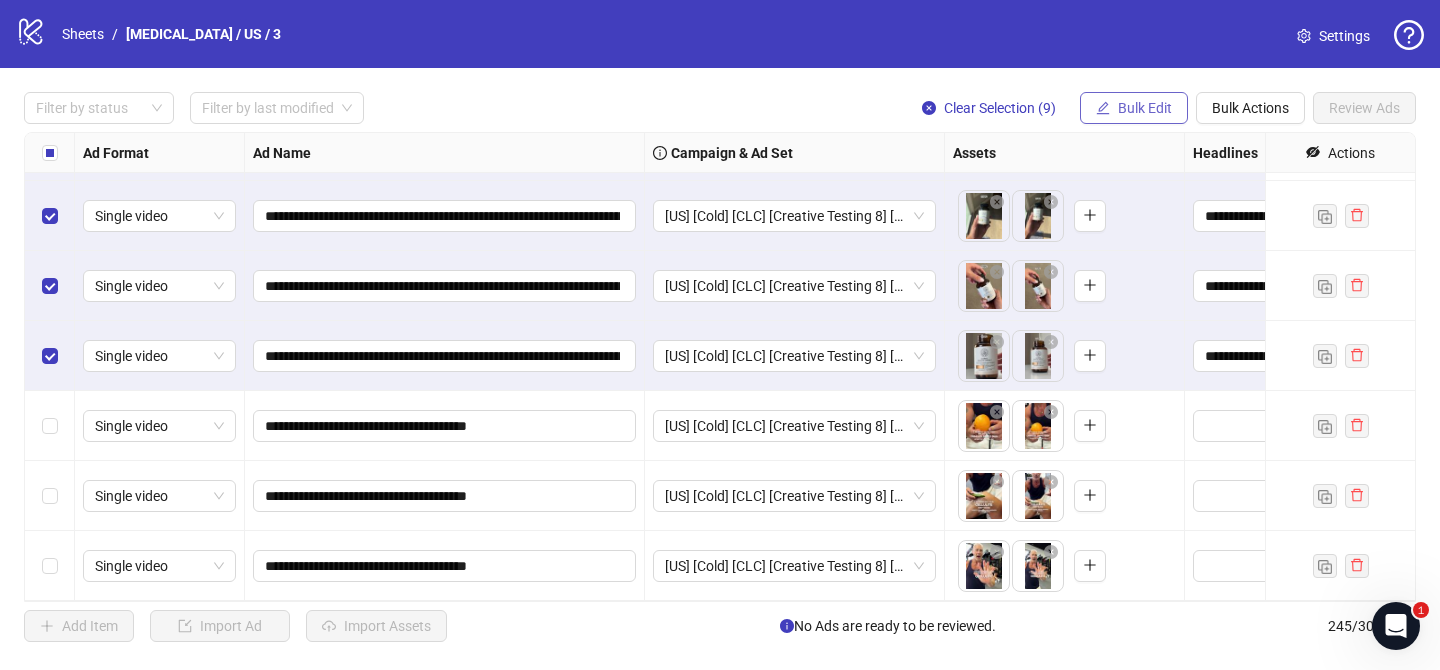 click on "Bulk Edit" at bounding box center [1145, 108] 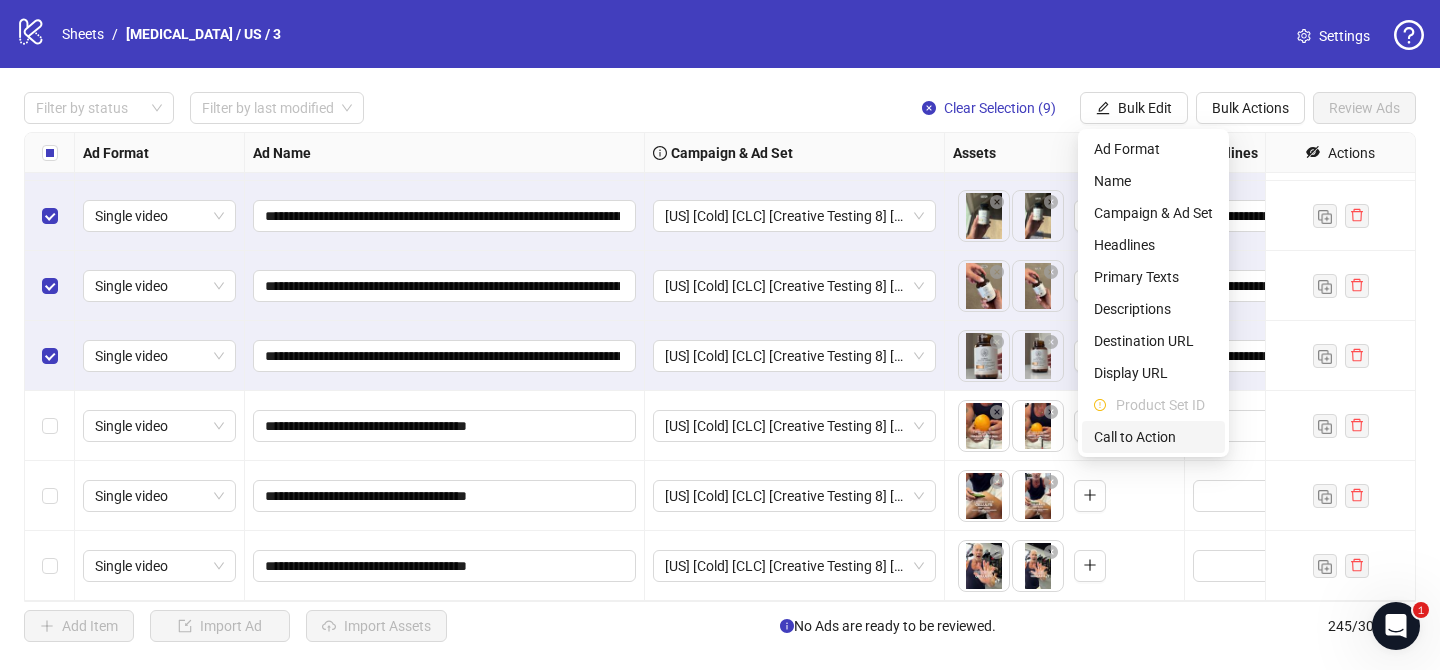 click on "Call to Action" at bounding box center (1153, 437) 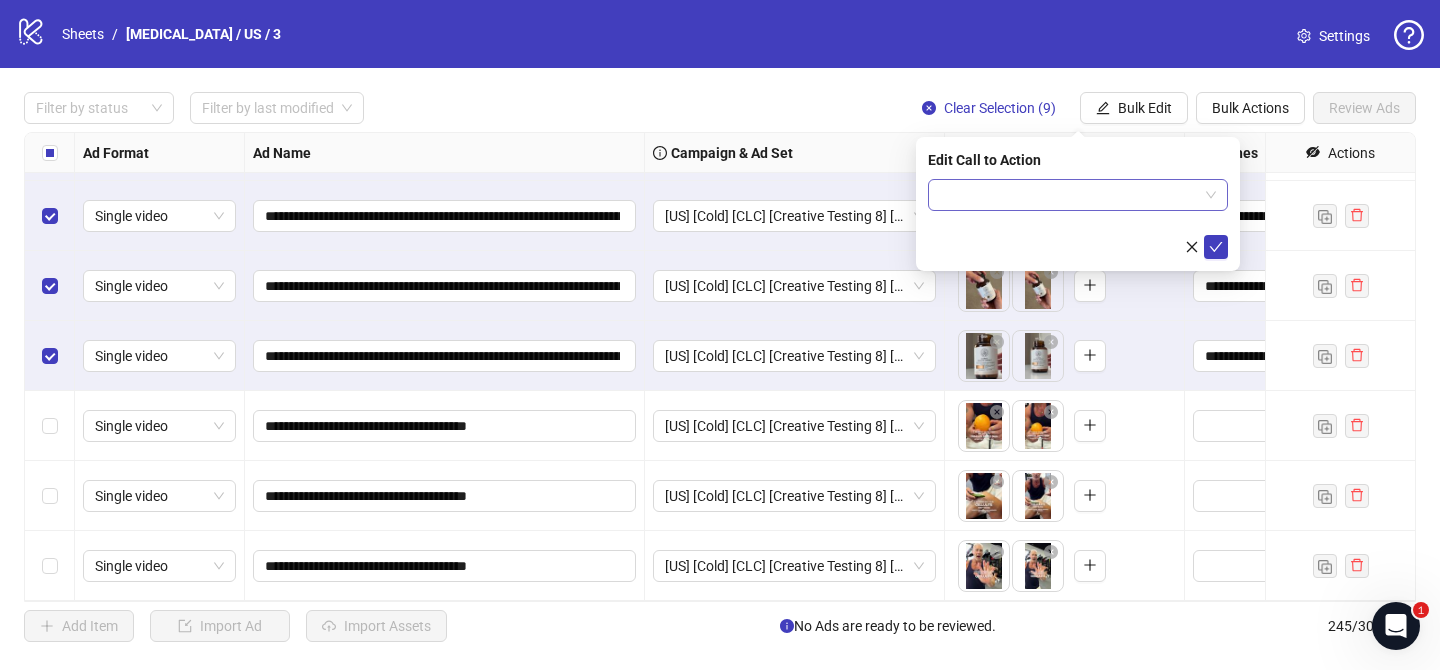 click at bounding box center (1069, 195) 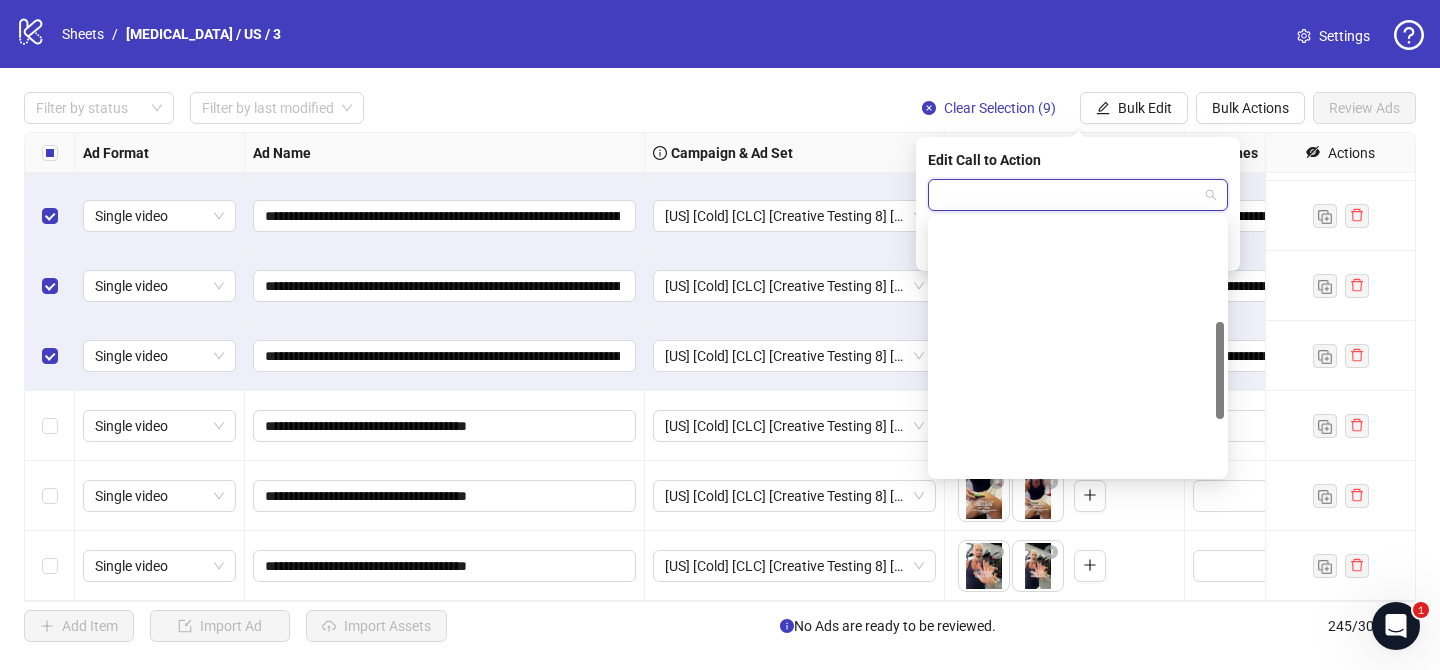 scroll, scrollTop: 416, scrollLeft: 0, axis: vertical 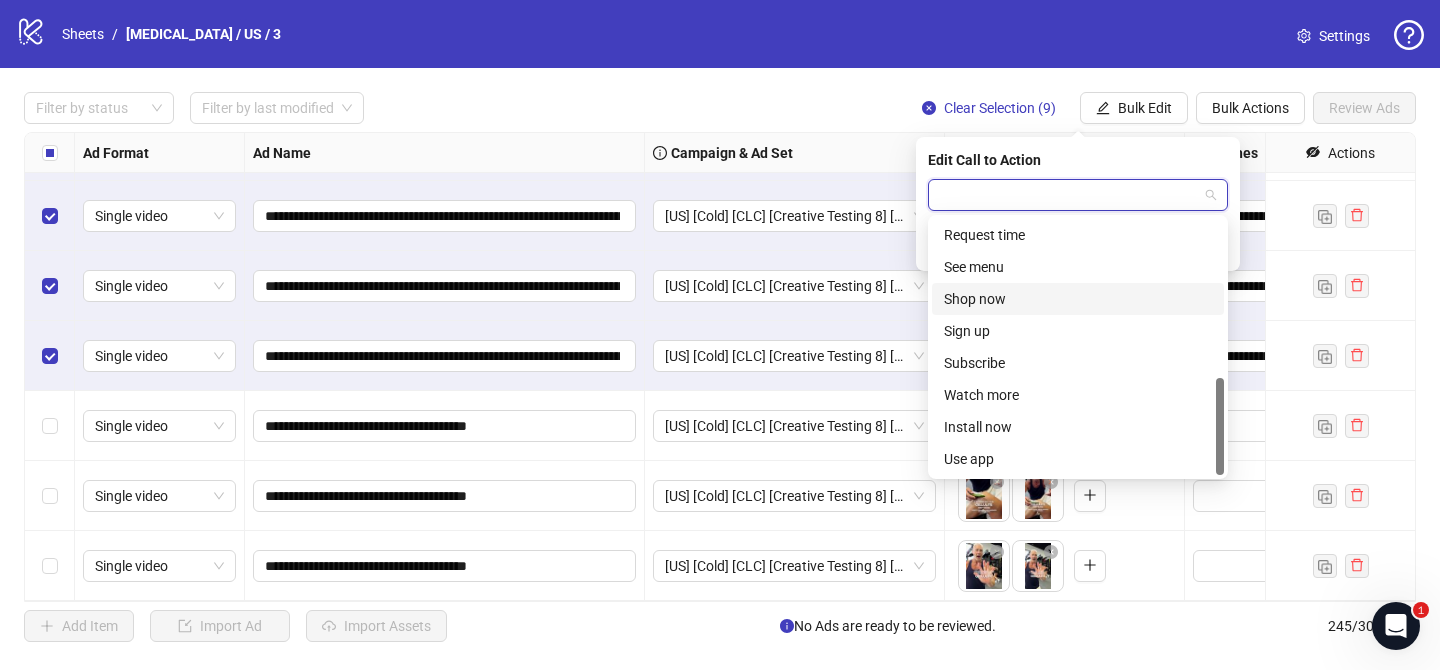 click on "Shop now" at bounding box center [1078, 299] 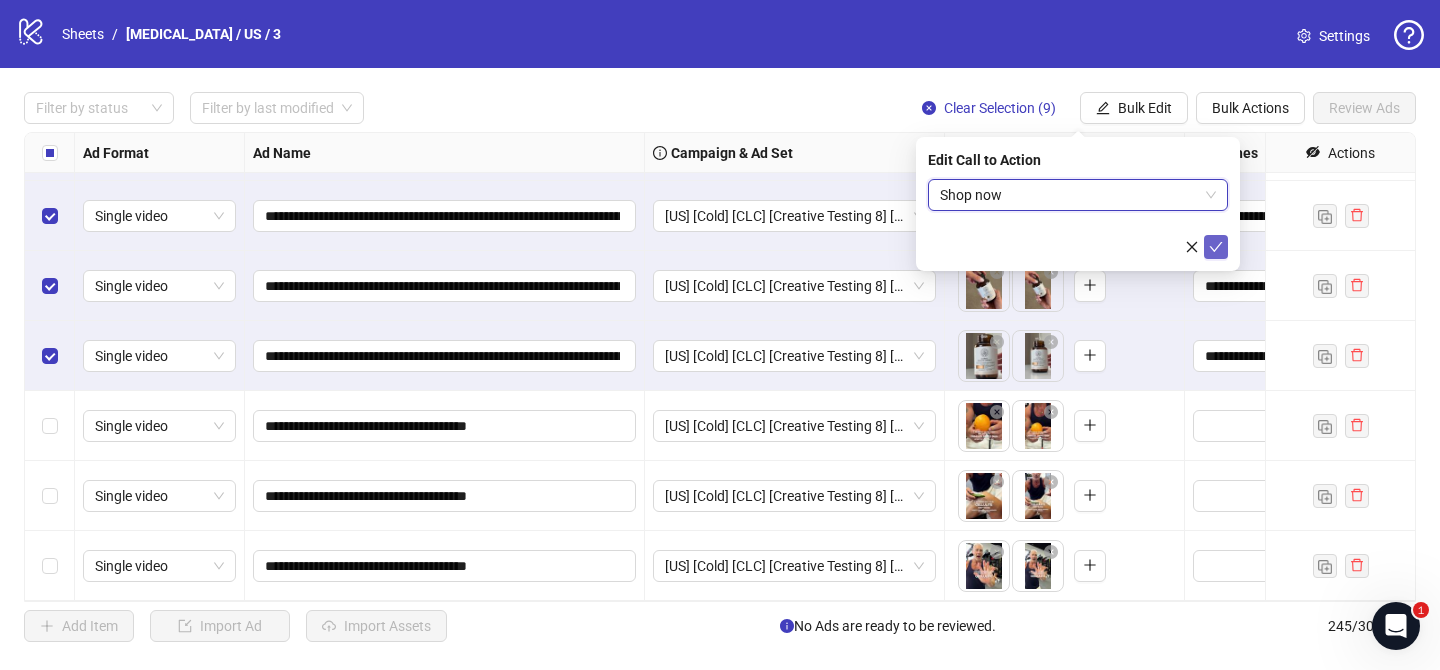 click 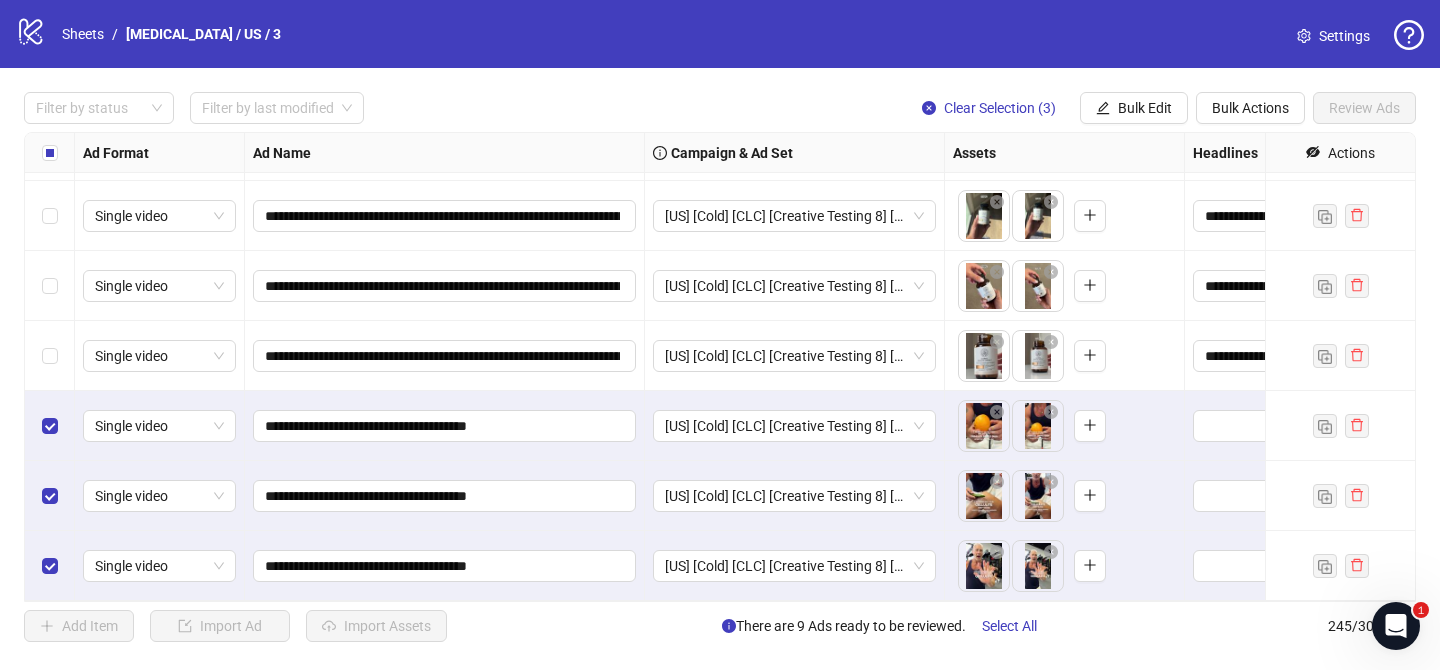click on "Bulk Edit" at bounding box center [1134, 108] 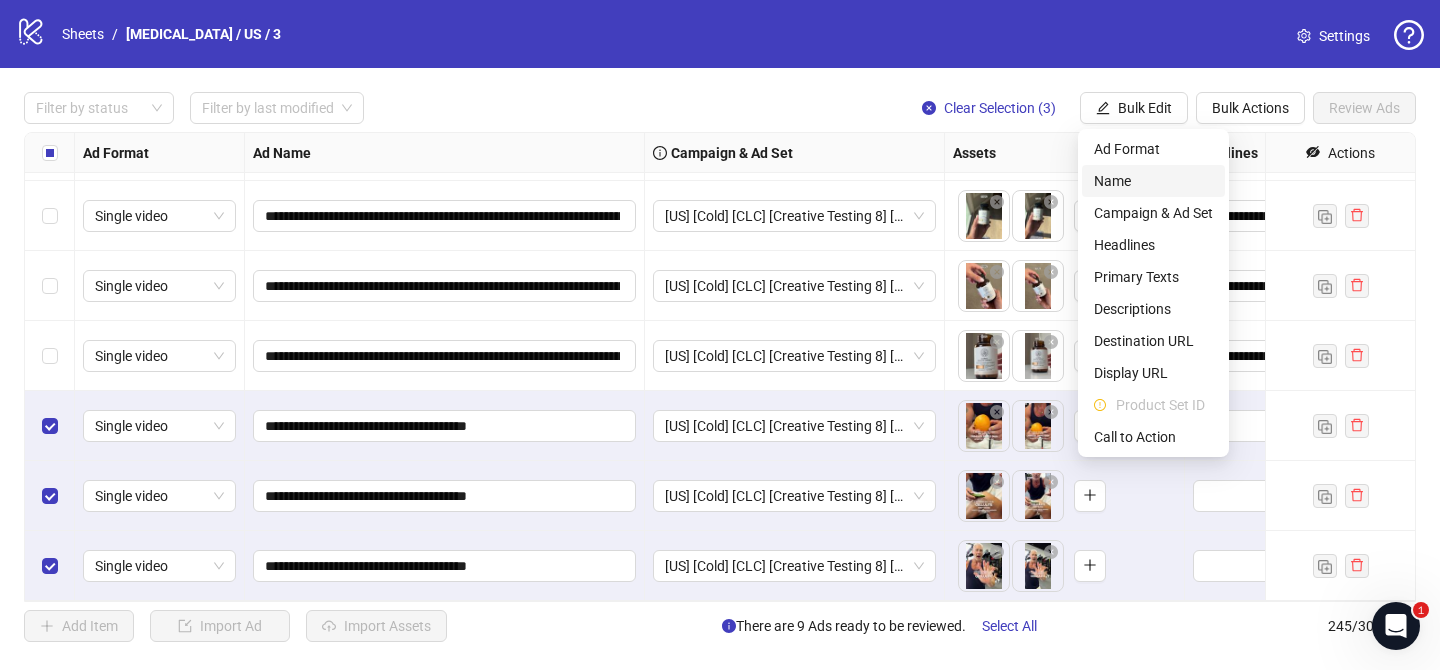 click on "Name" at bounding box center (1153, 181) 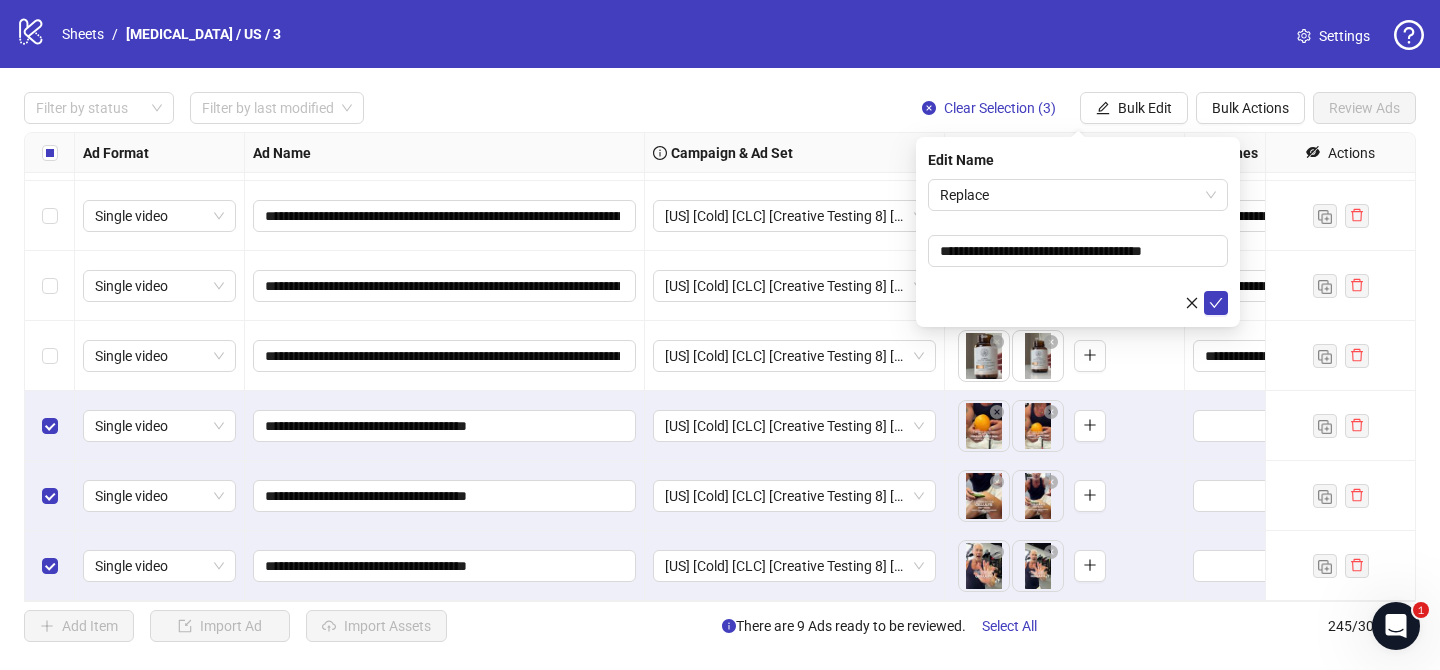 click on "Replace" at bounding box center (1078, 195) 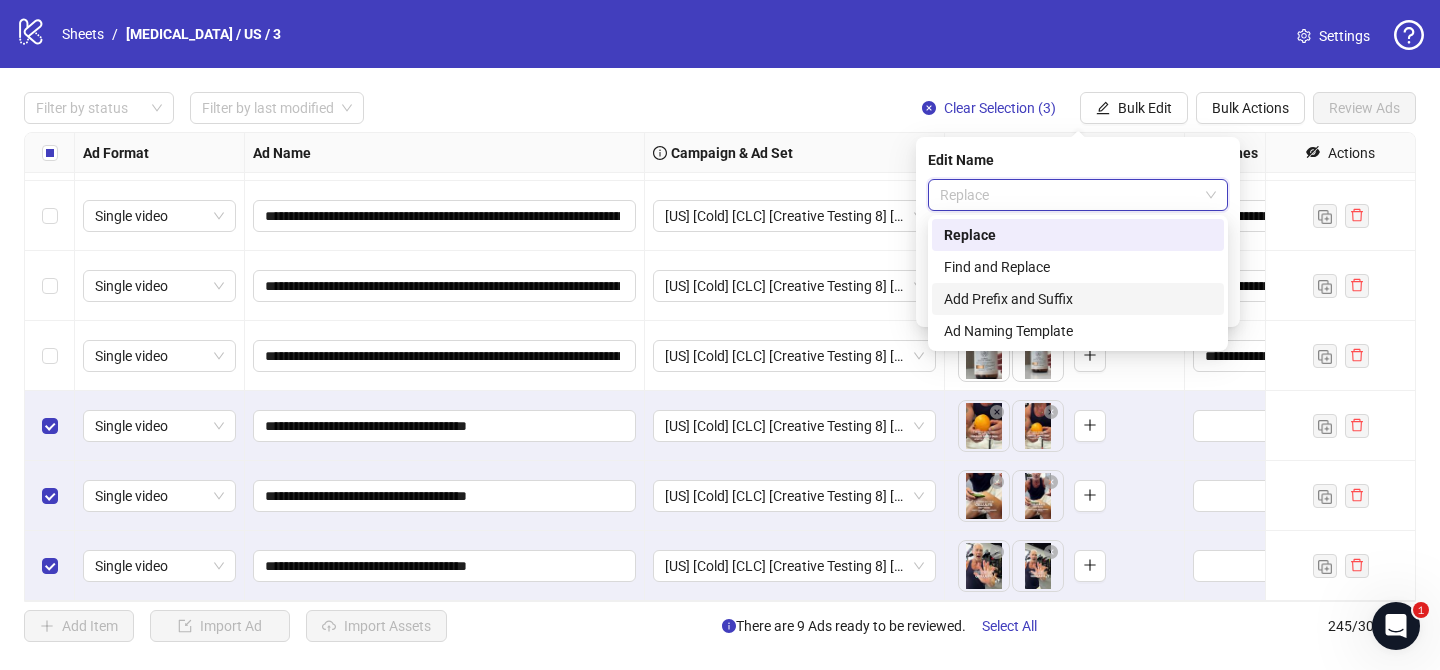 click on "Add Prefix and Suffix" at bounding box center (1078, 299) 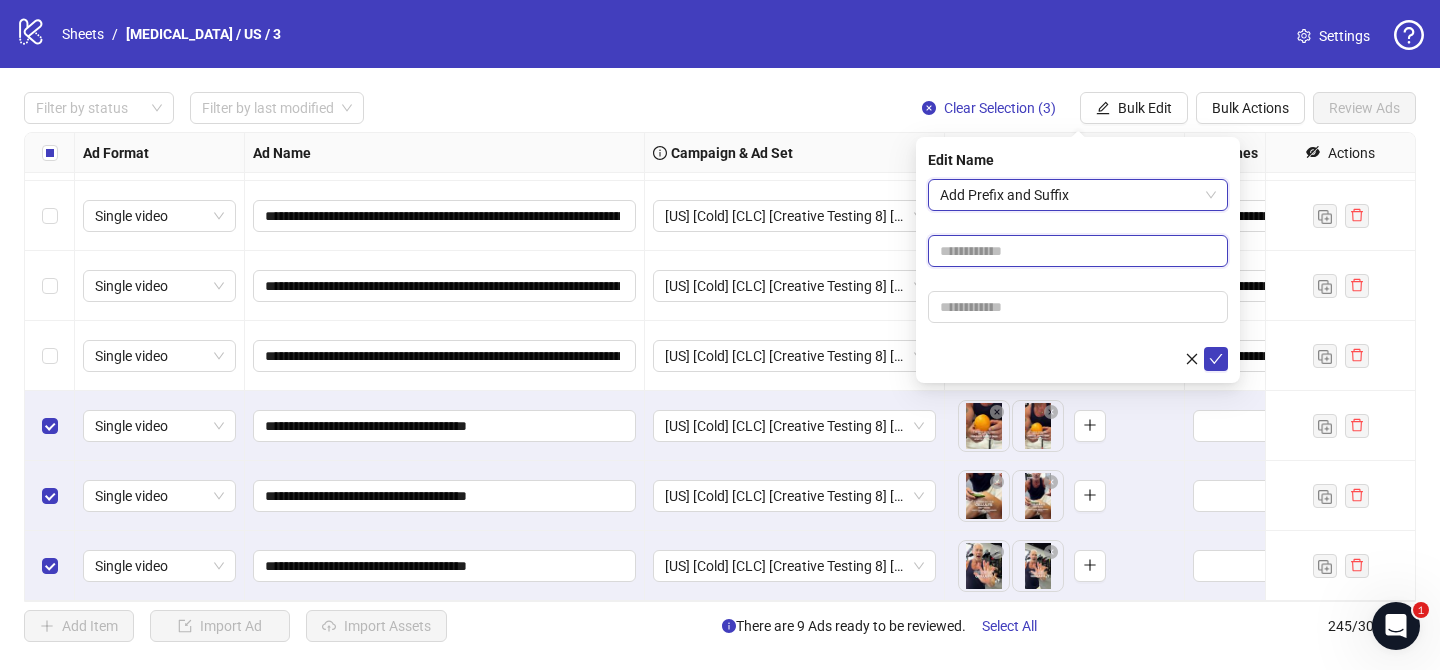 click at bounding box center (1078, 251) 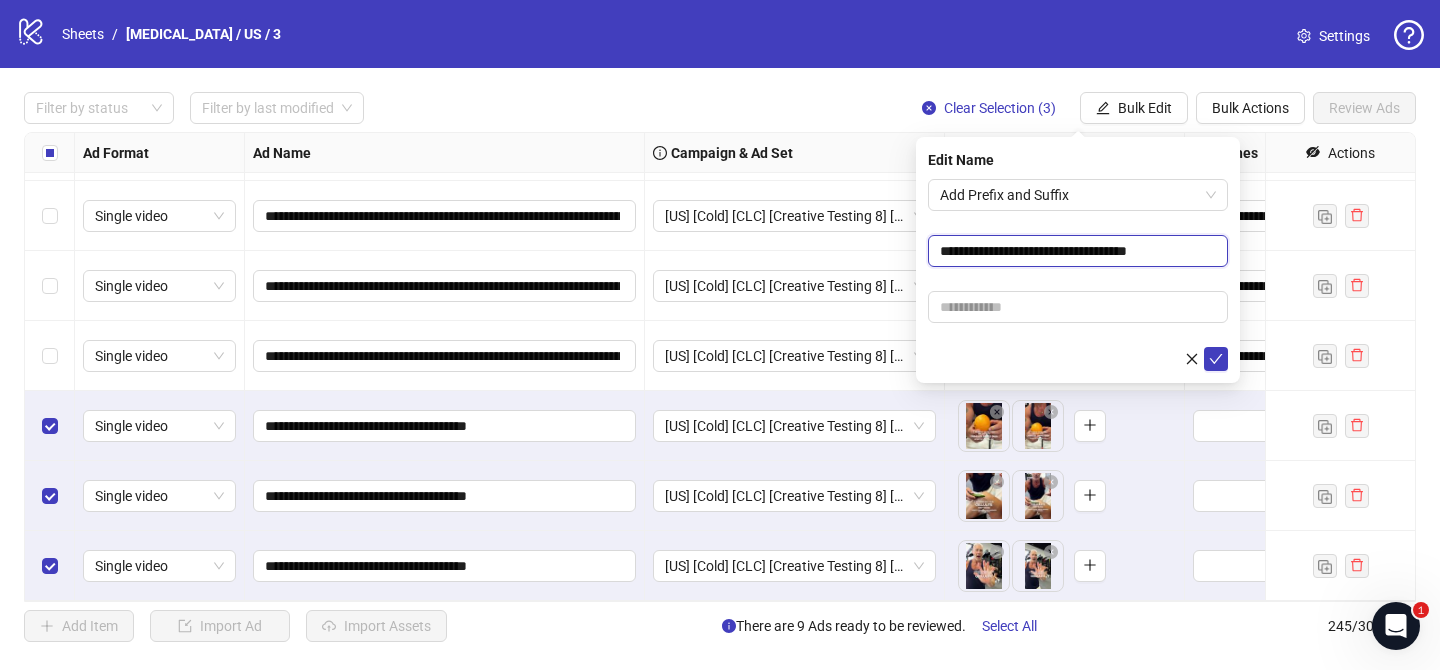 type on "**********" 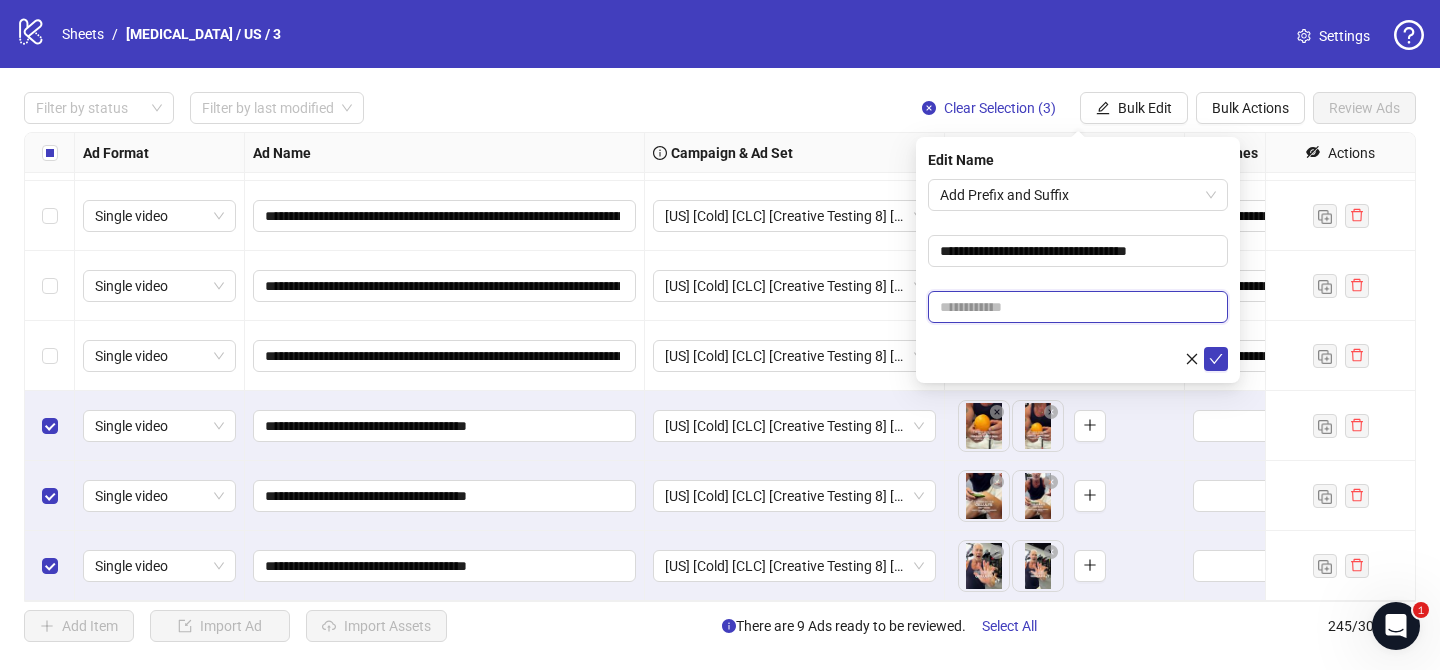 click at bounding box center [1078, 307] 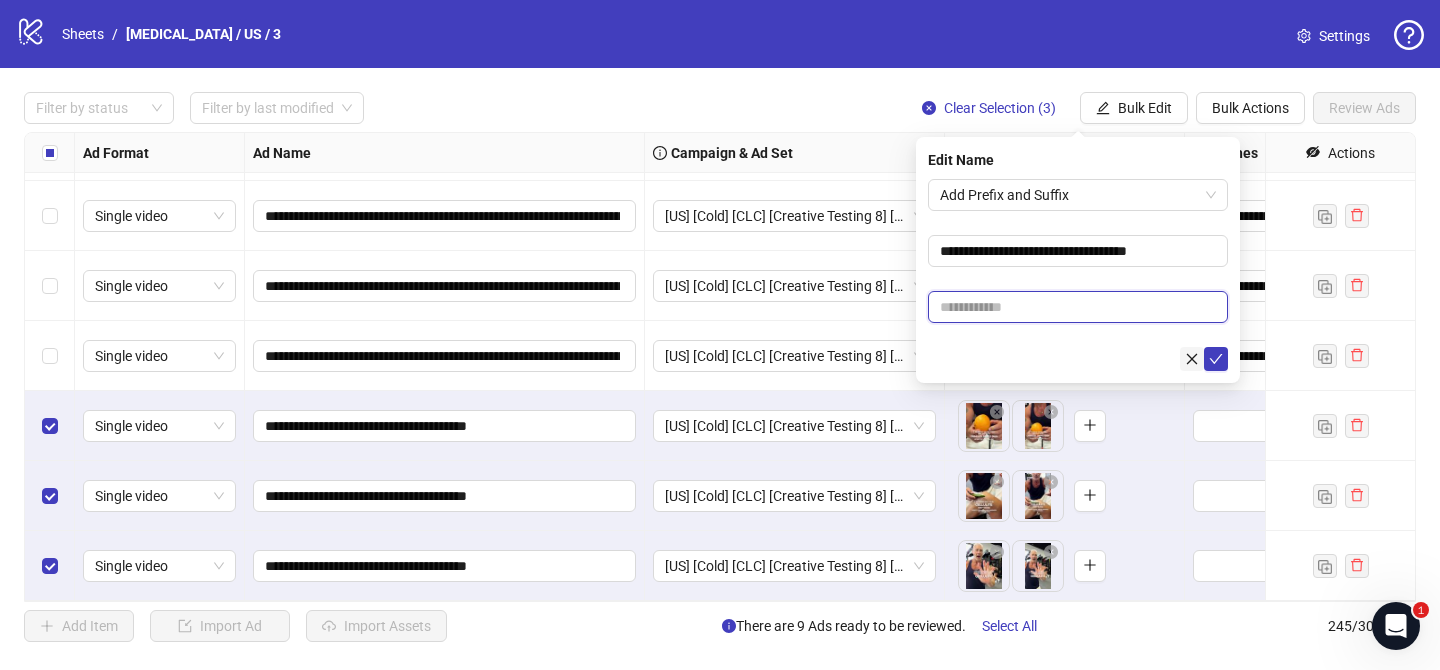 paste on "**********" 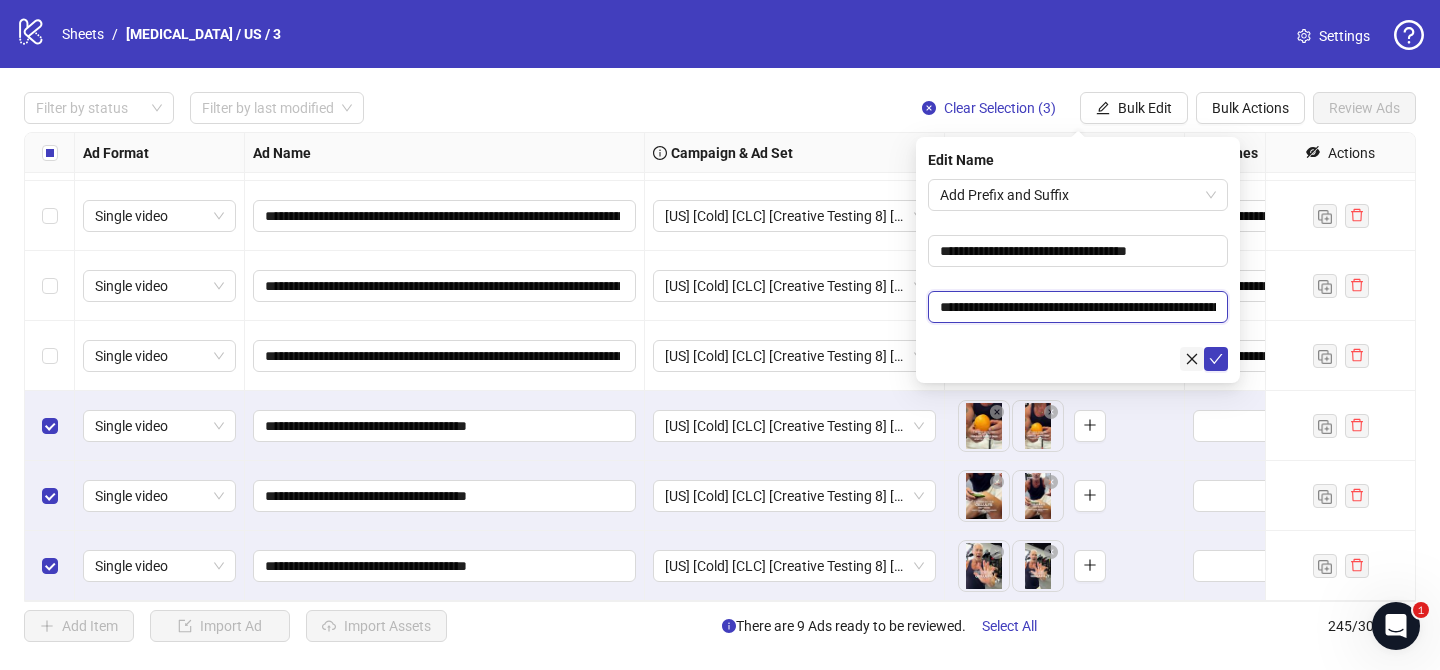scroll, scrollTop: 0, scrollLeft: 272, axis: horizontal 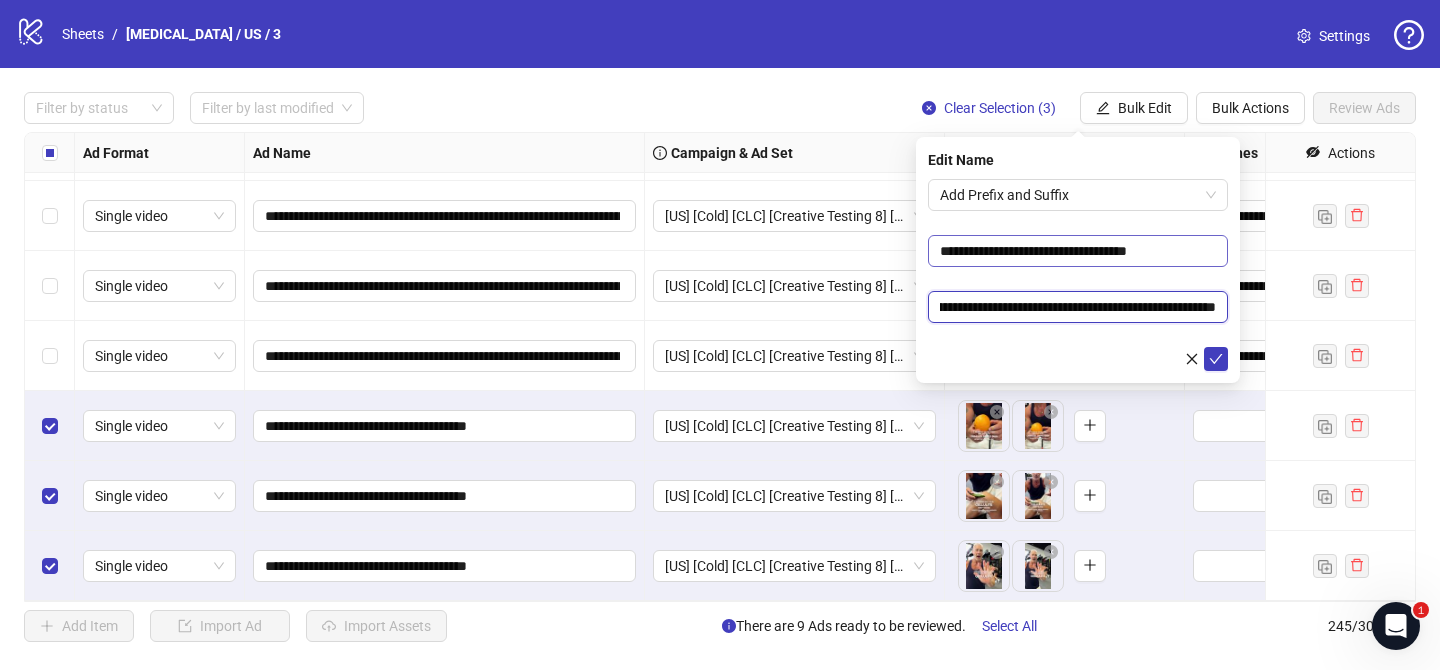 type on "**********" 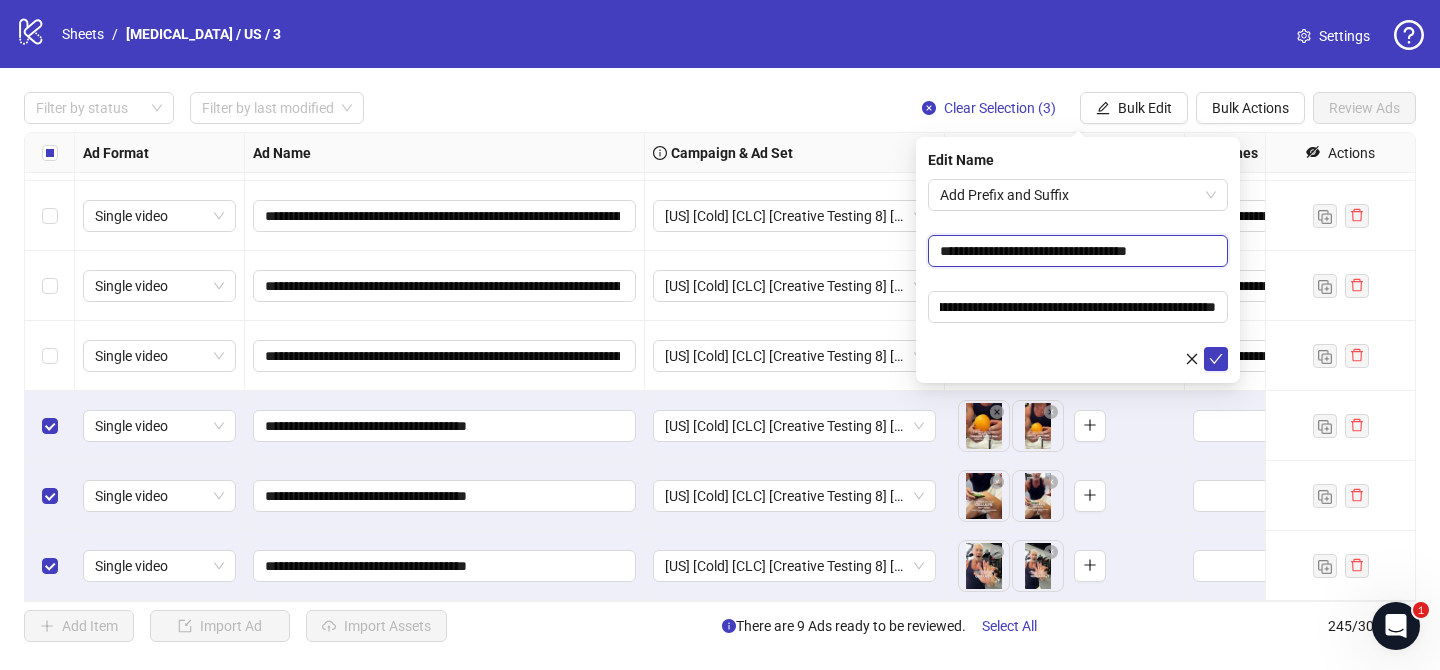 click on "**********" at bounding box center [1078, 251] 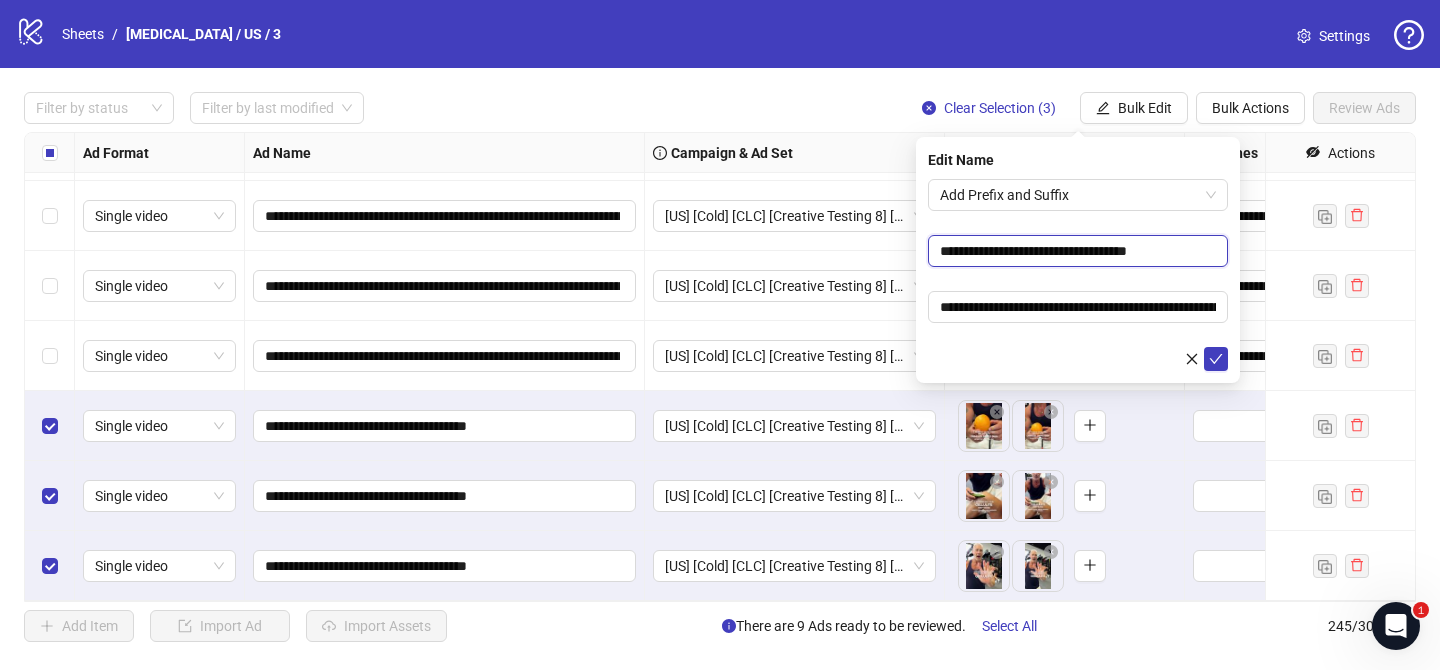 click on "**********" at bounding box center [1078, 251] 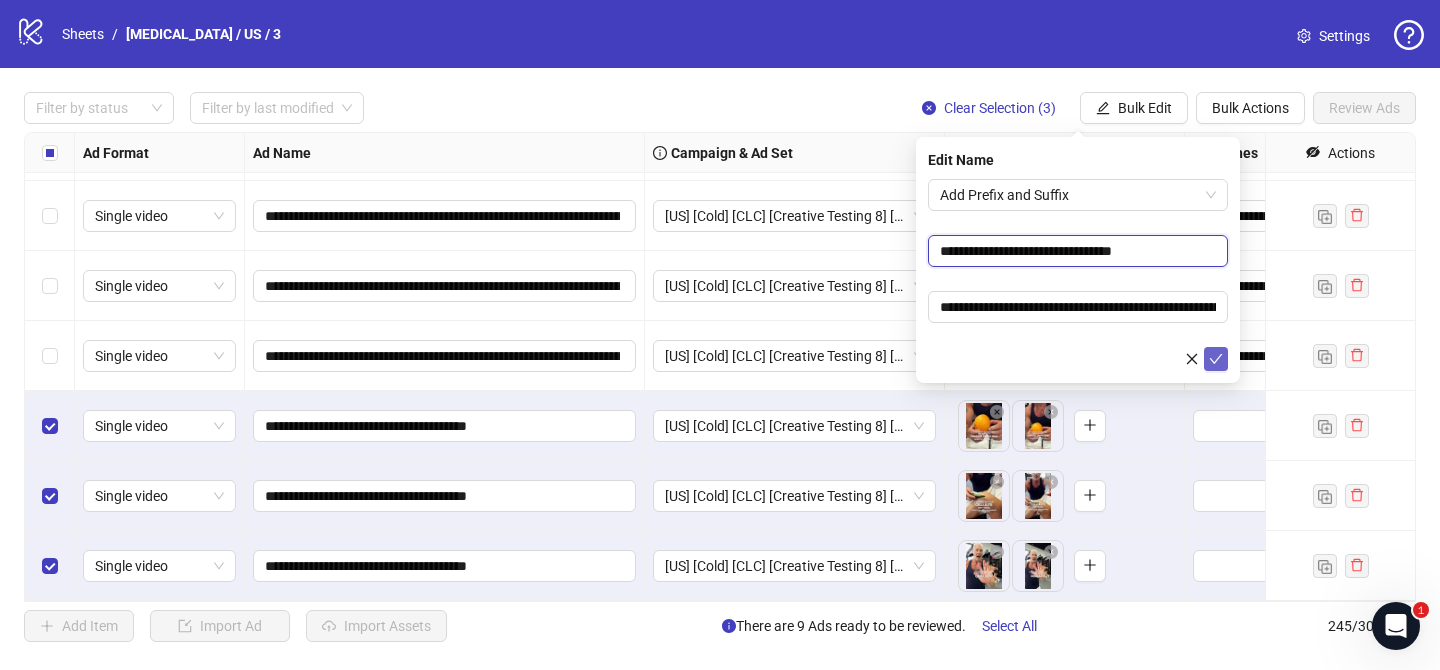type on "**********" 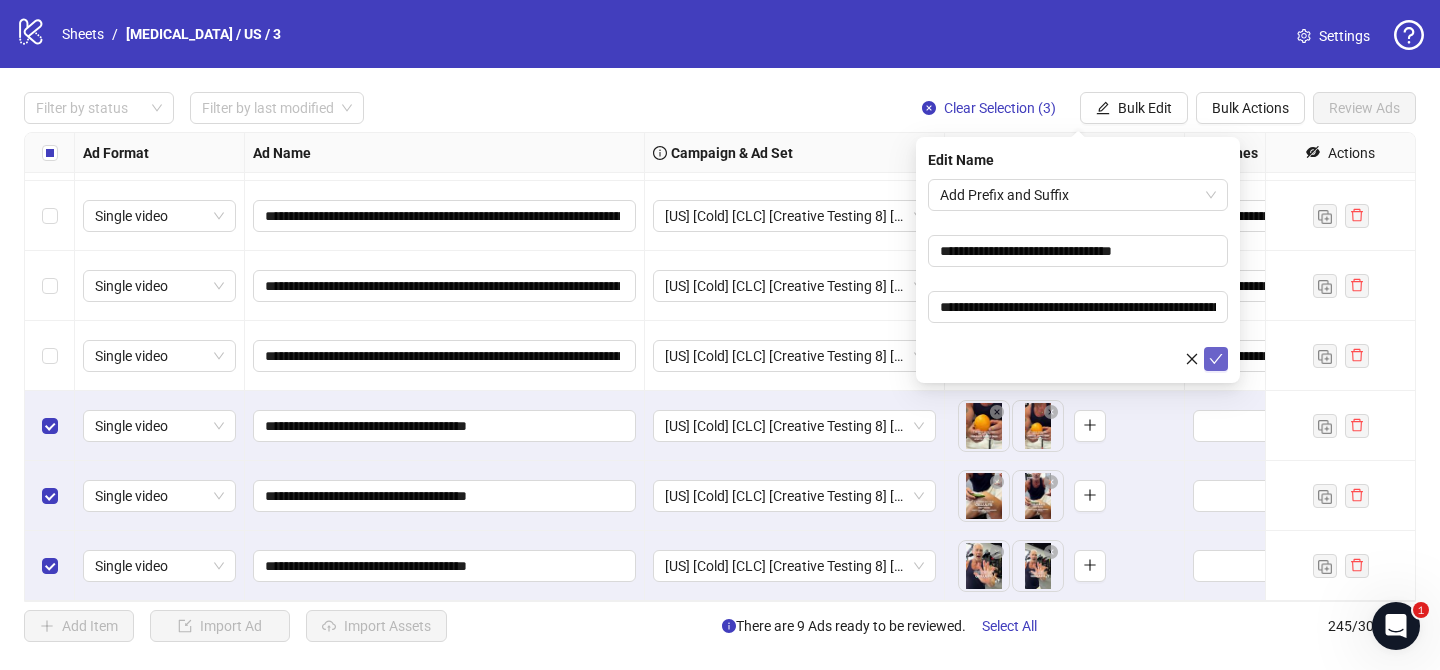 click 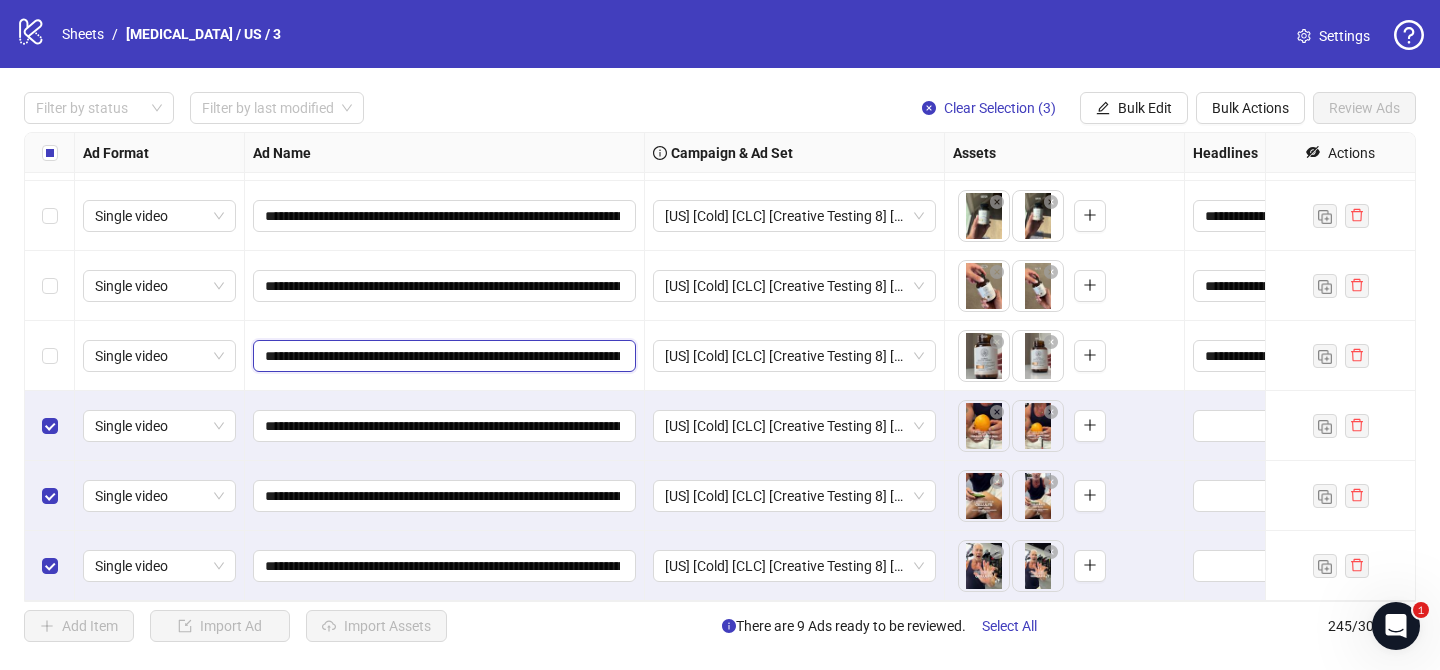 click on "**********" at bounding box center (442, 356) 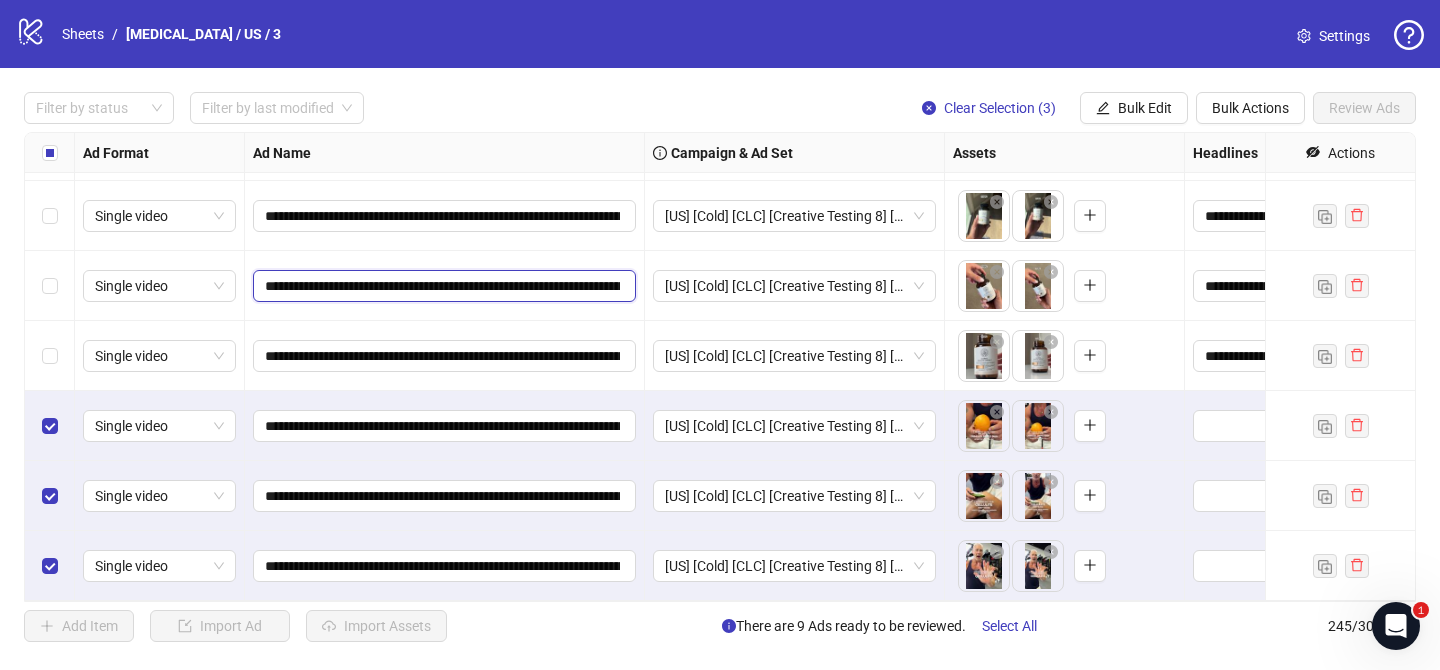 click on "**********" at bounding box center (442, 286) 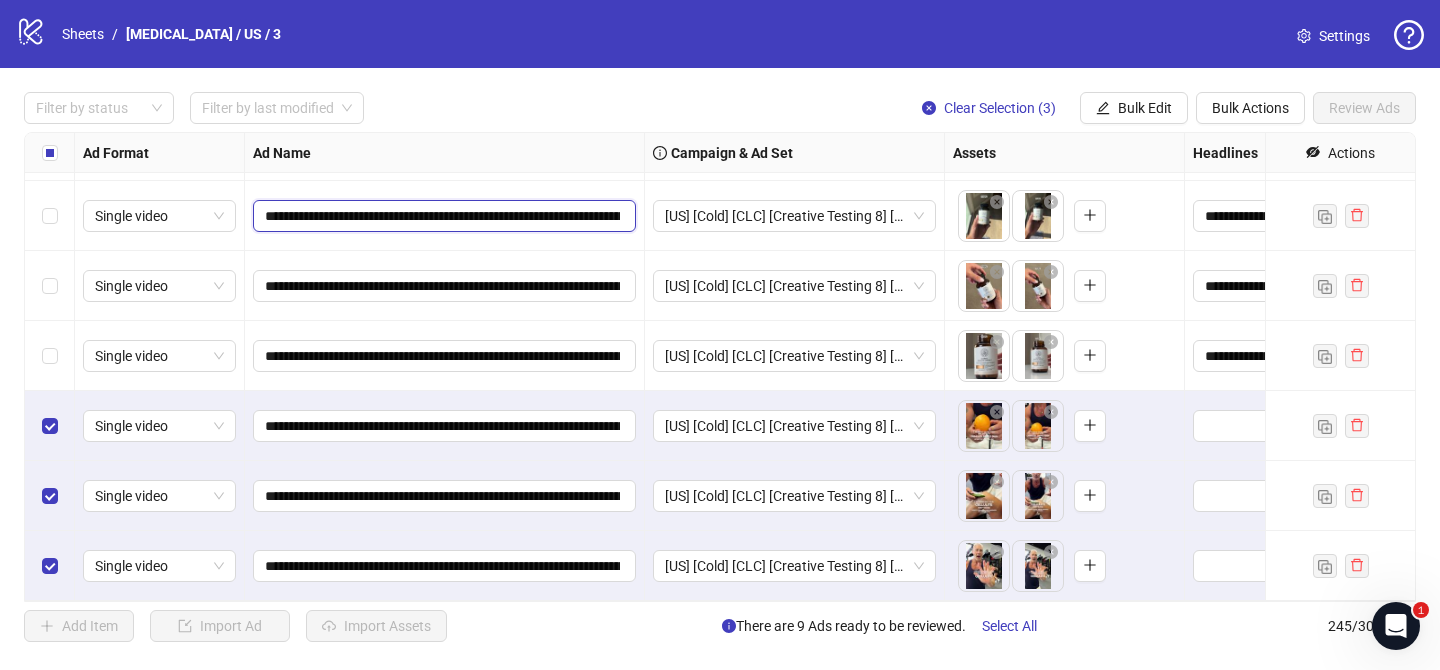 click on "**********" at bounding box center [442, 216] 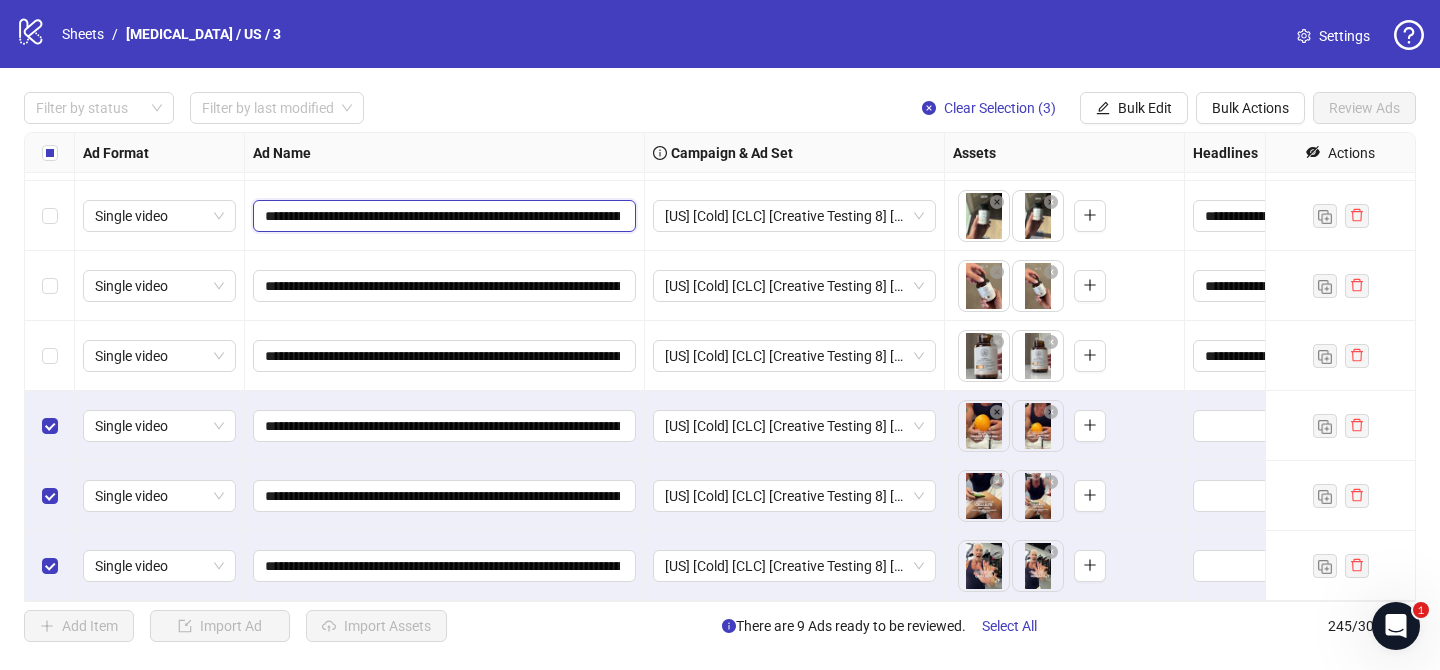 click on "**********" at bounding box center (442, 216) 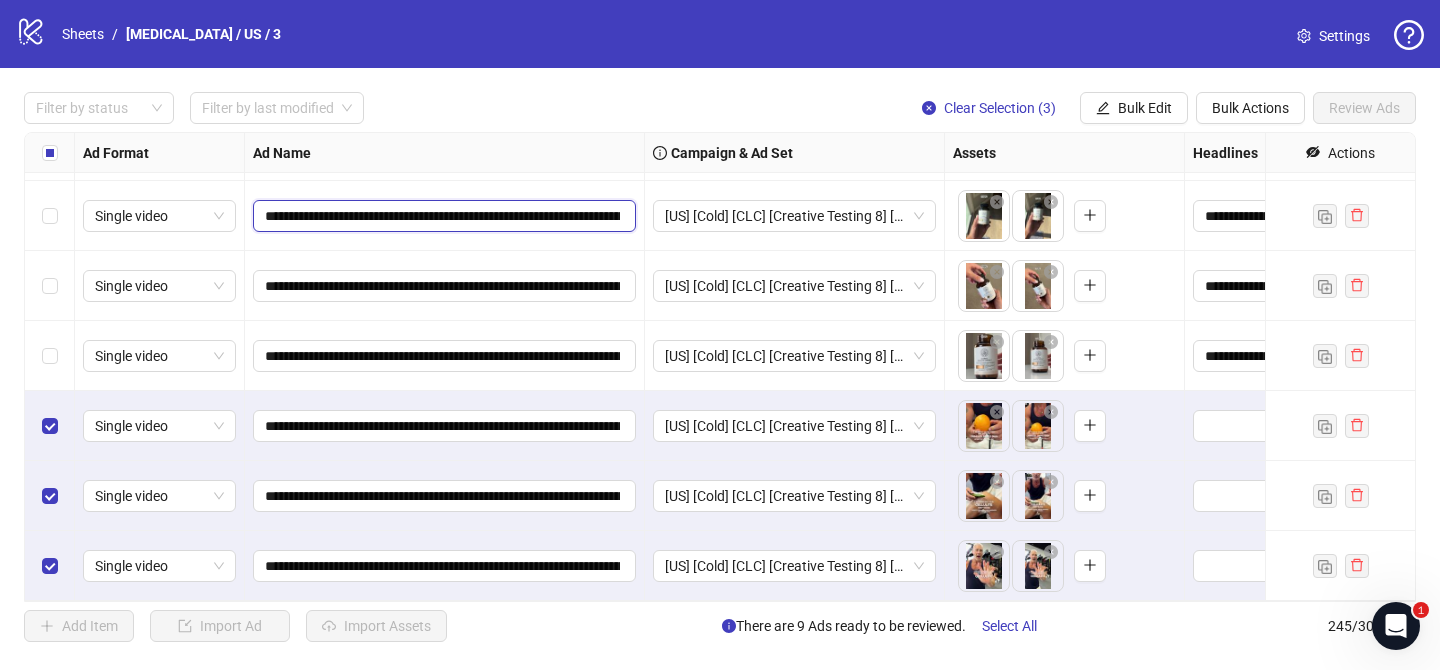 paste 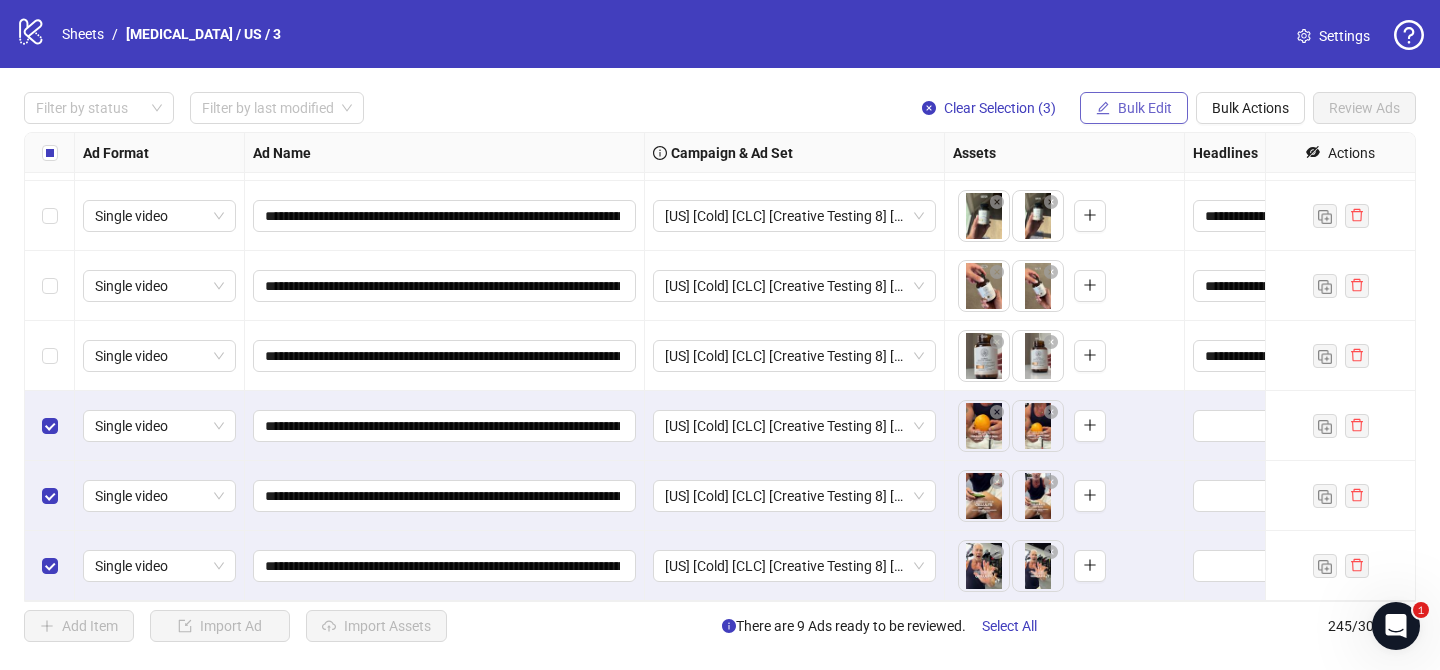 click on "Bulk Edit" at bounding box center (1145, 108) 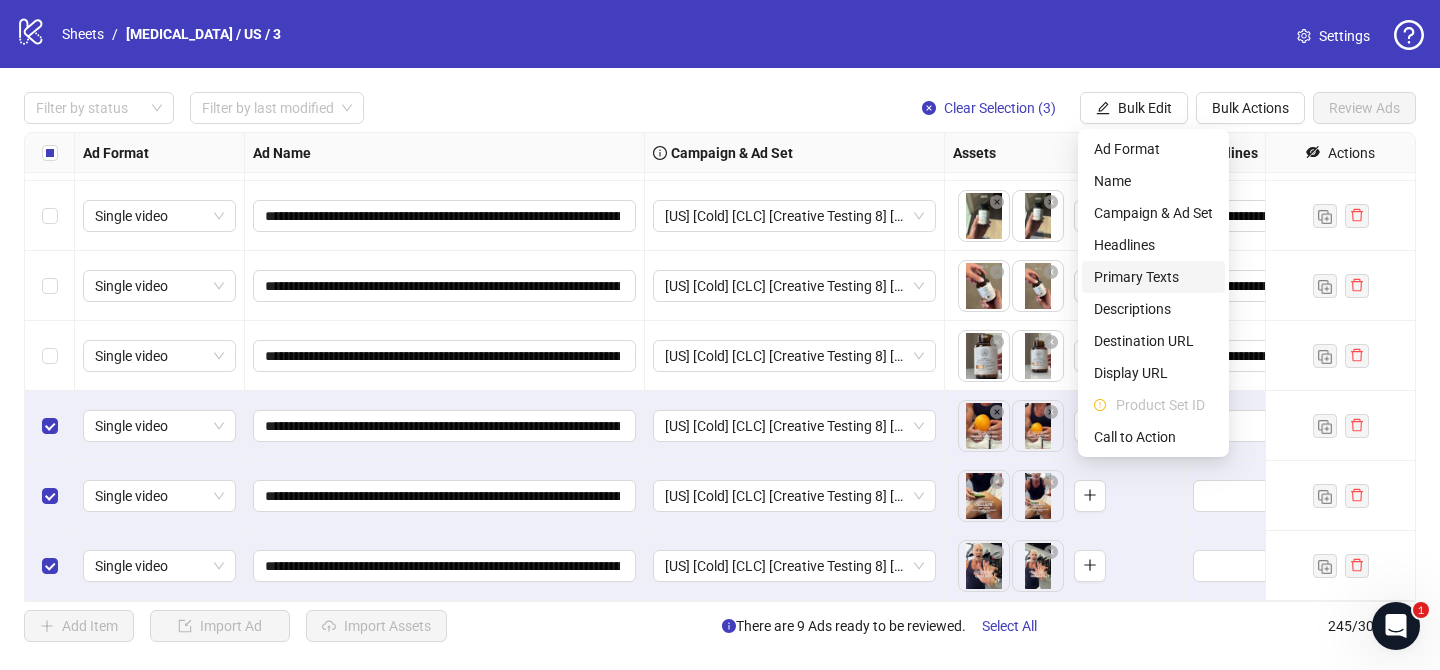click on "Primary Texts" at bounding box center [1153, 277] 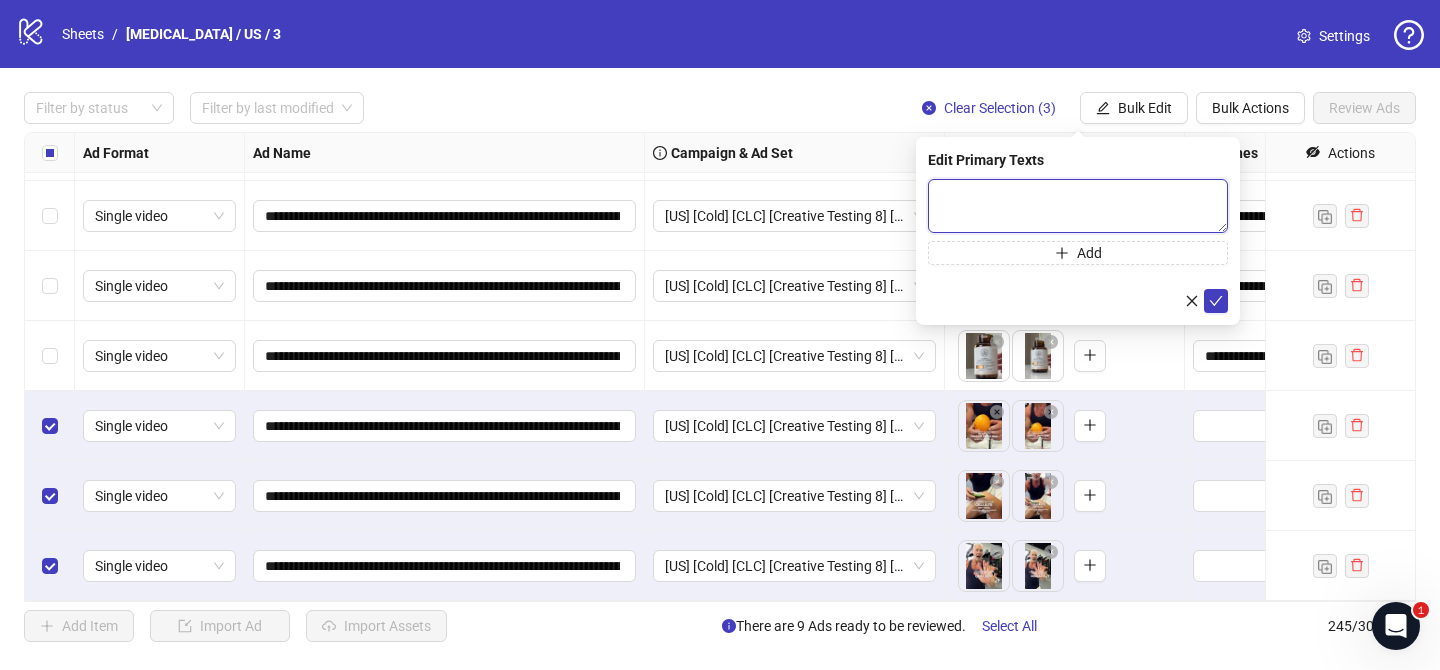 paste on "**********" 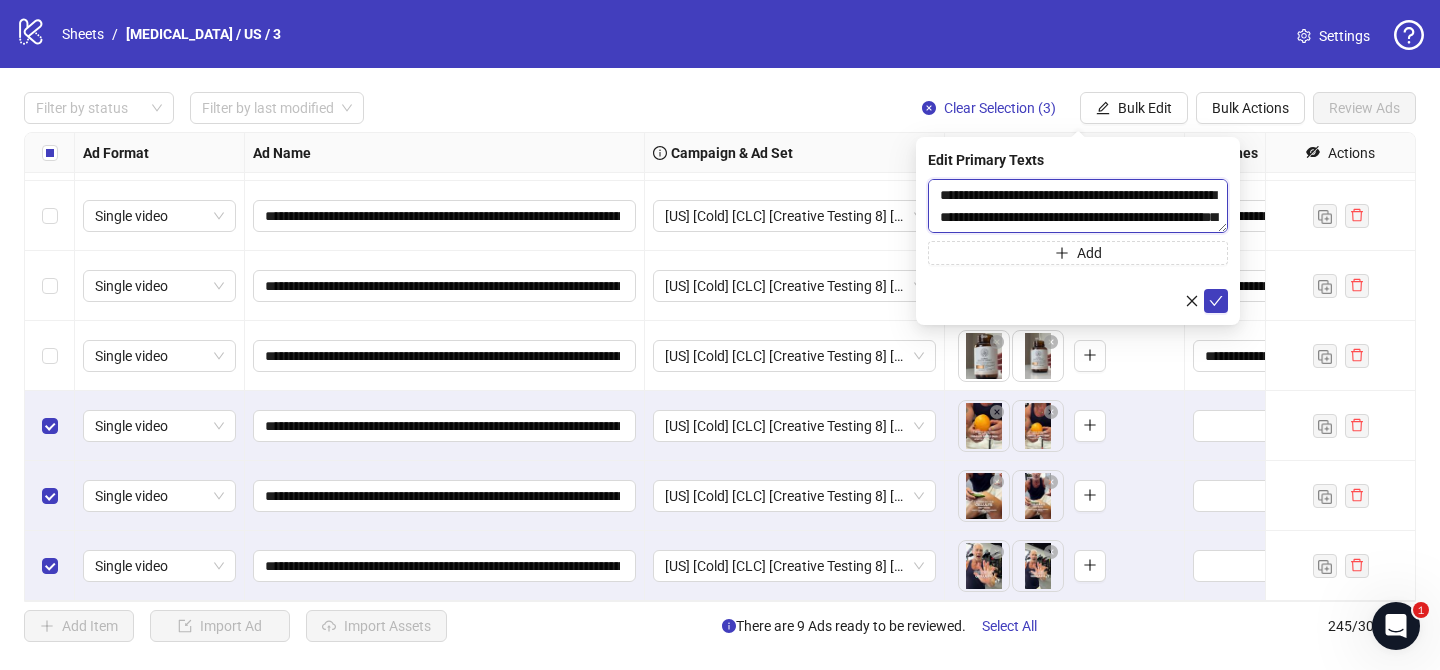 scroll, scrollTop: 1313, scrollLeft: 0, axis: vertical 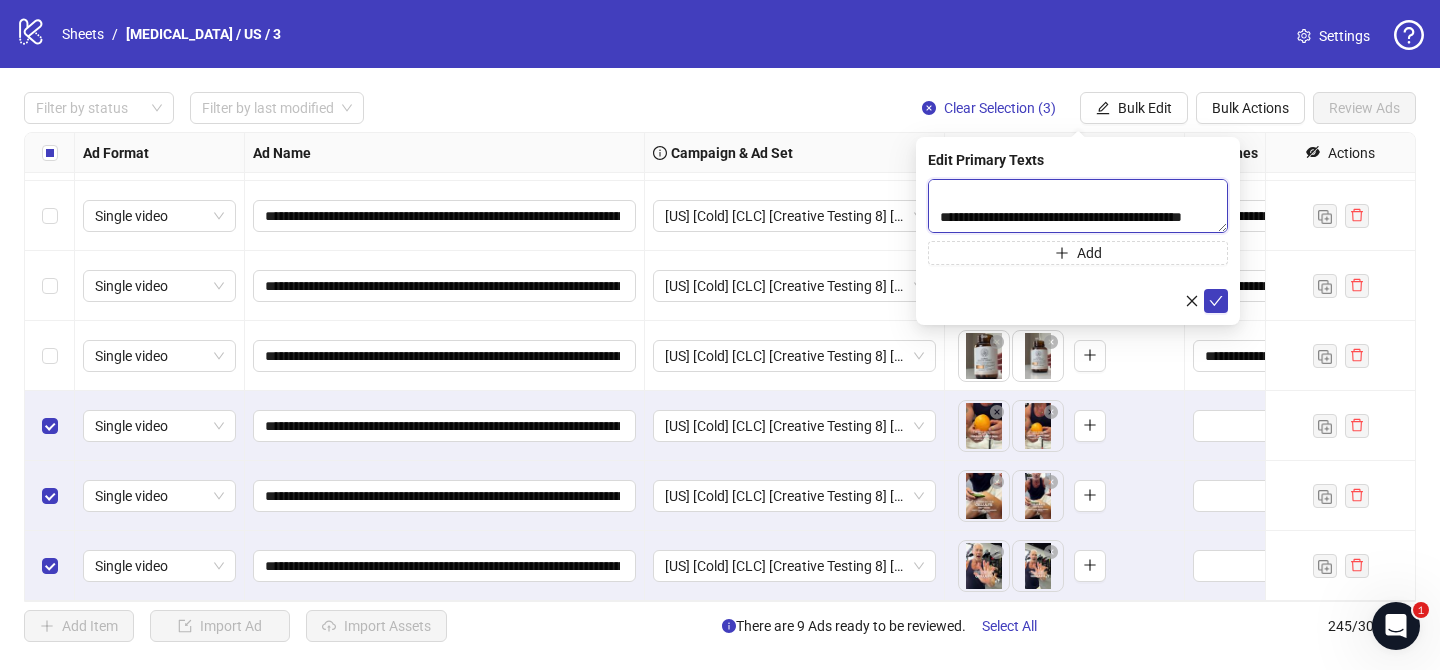 type on "**********" 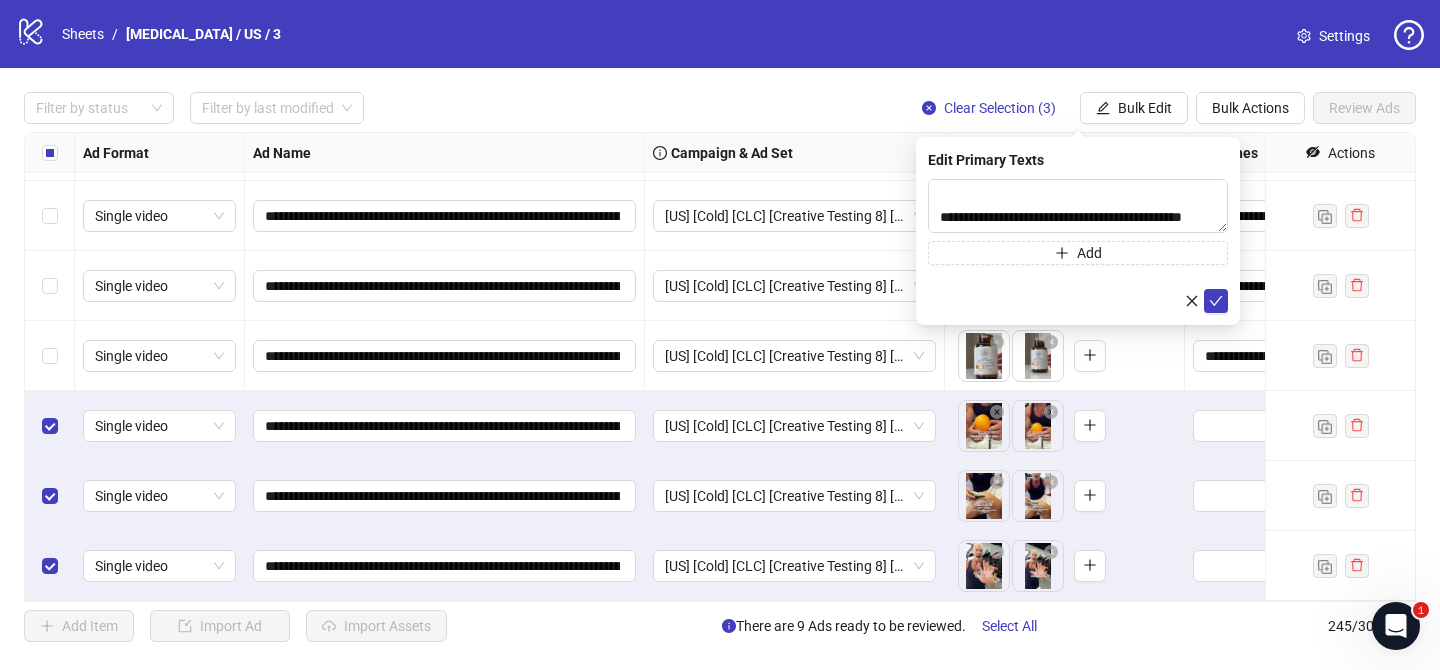 click at bounding box center [1216, 301] 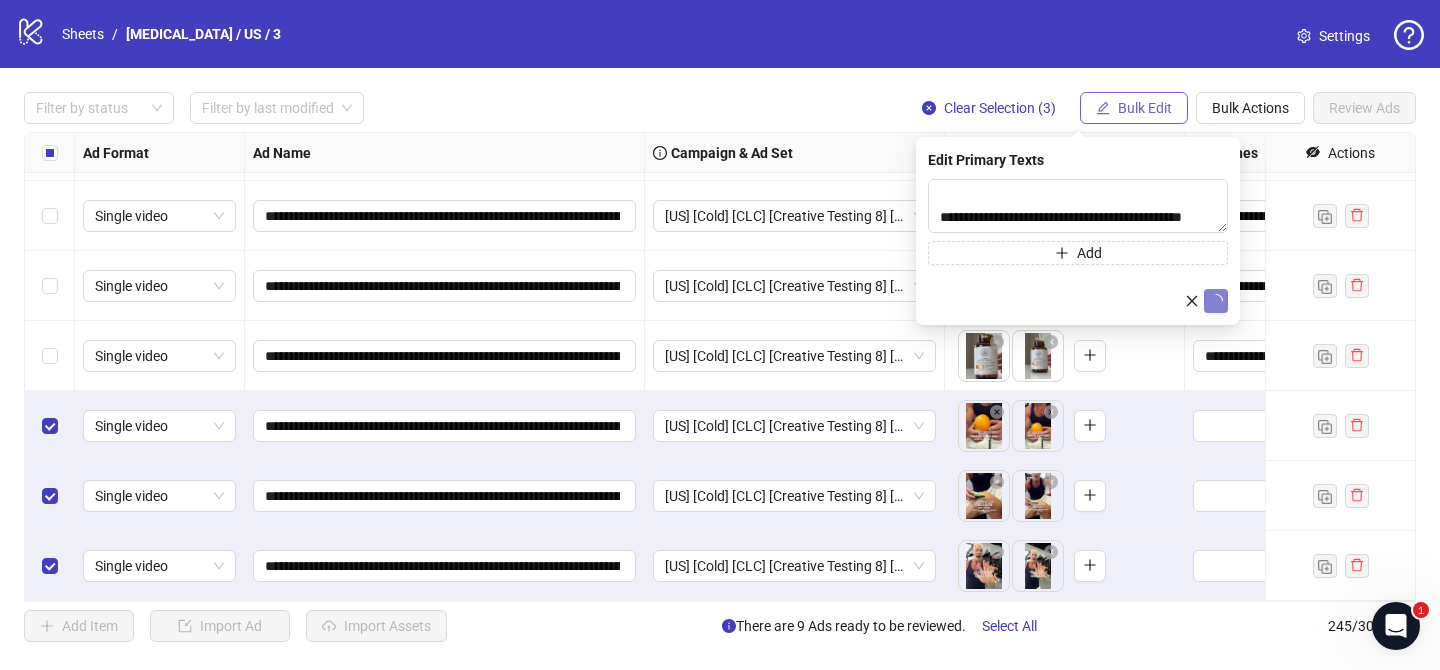 click on "Bulk Edit" at bounding box center (1145, 108) 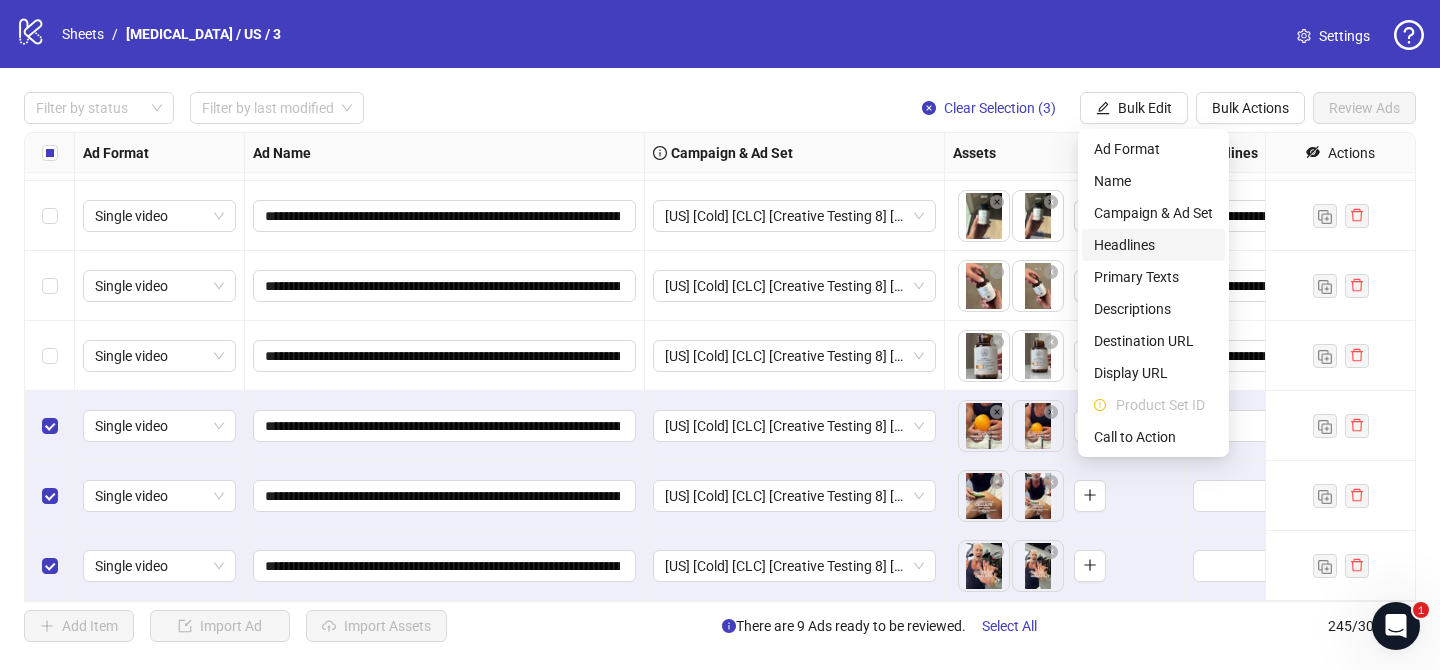 click on "Headlines" at bounding box center [1153, 245] 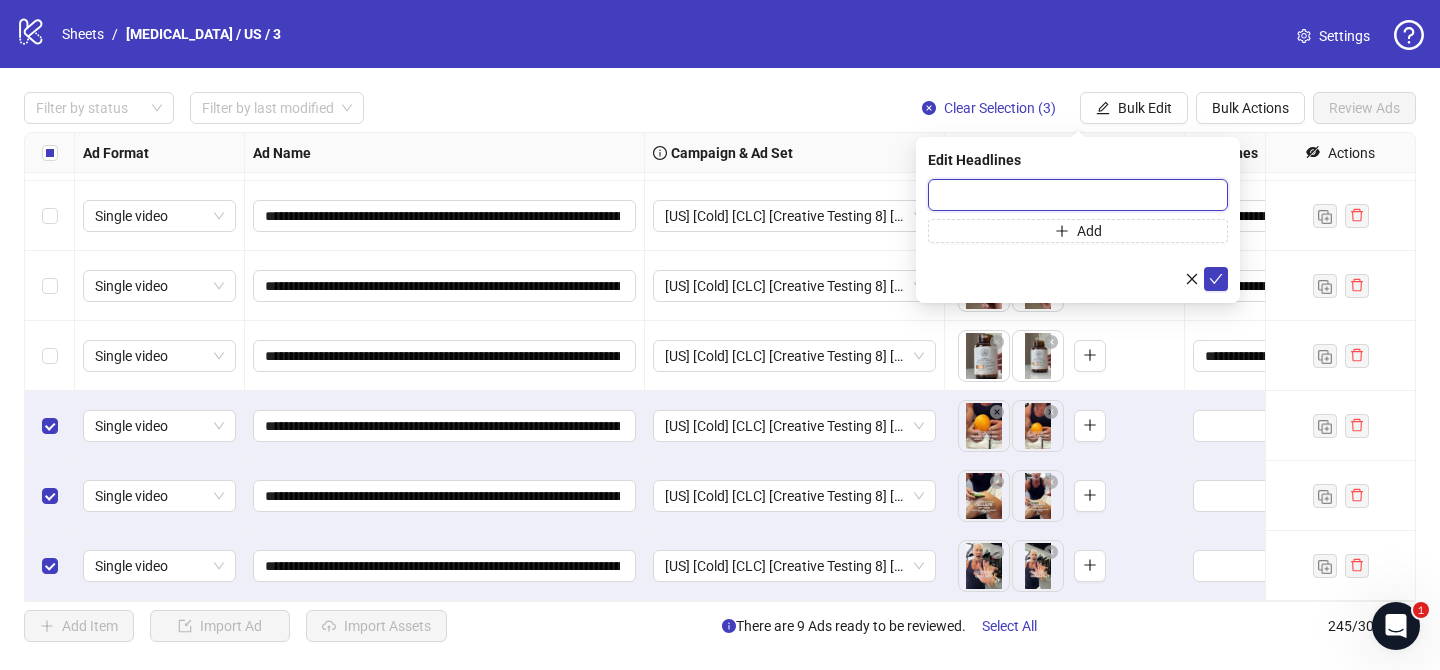 click at bounding box center [1078, 195] 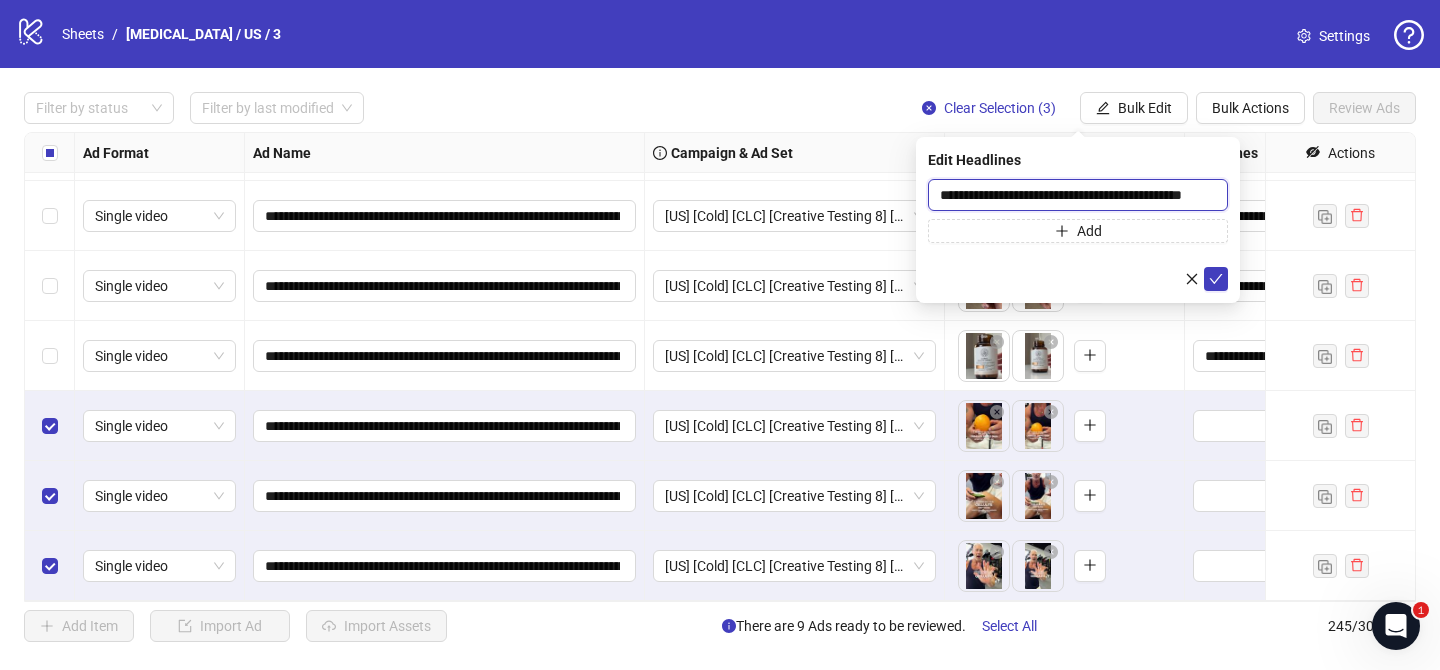 scroll, scrollTop: 0, scrollLeft: 38, axis: horizontal 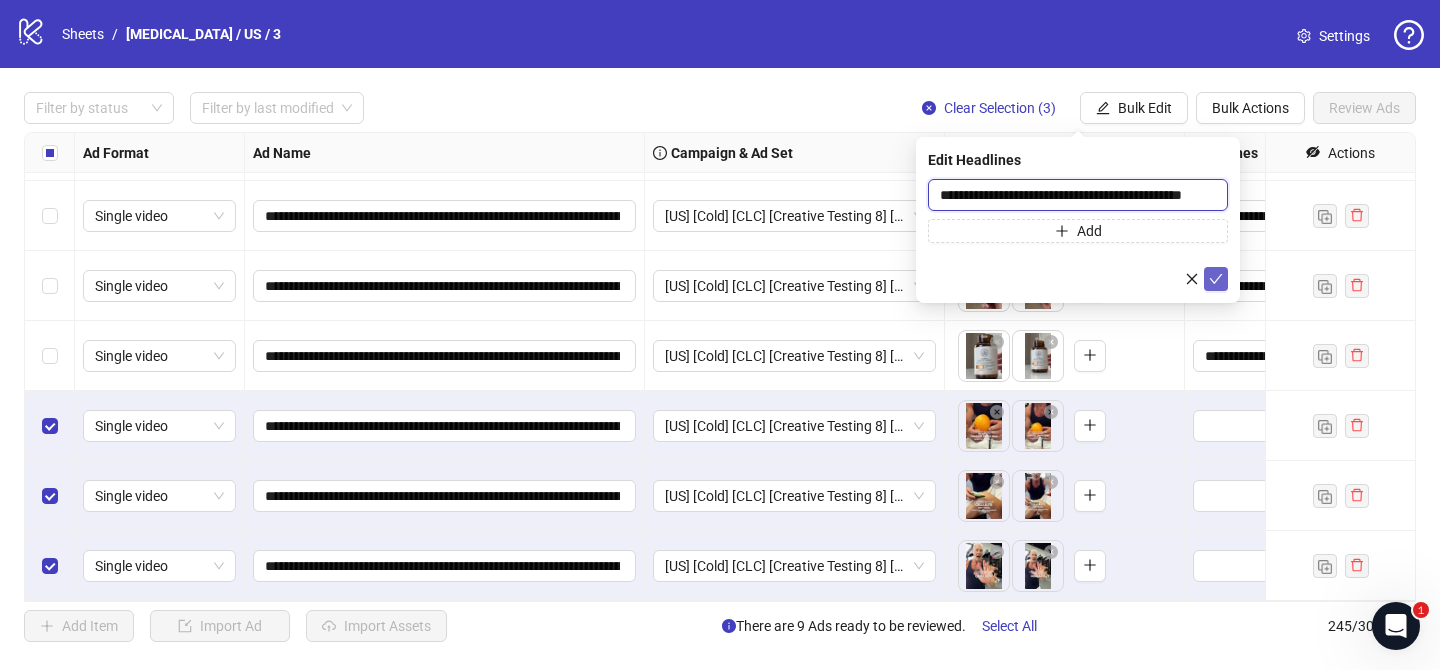 type on "**********" 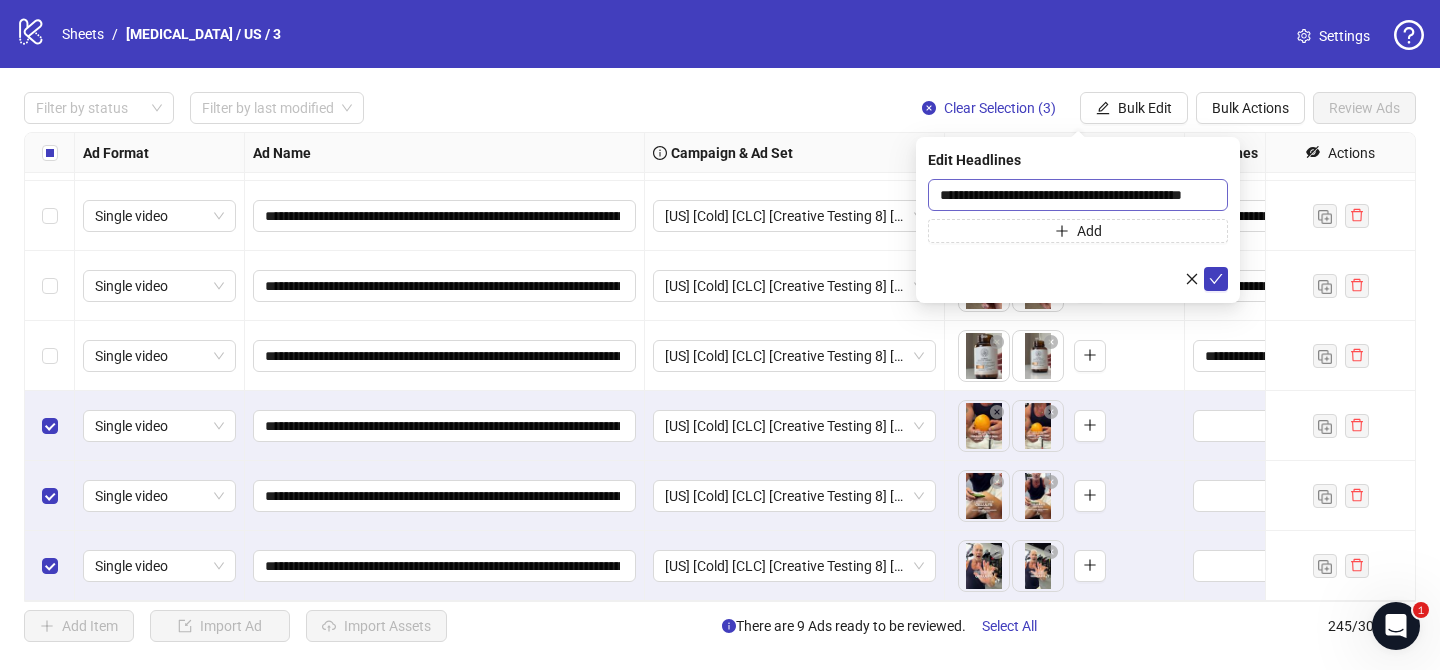 drag, startPoint x: 1210, startPoint y: 272, endPoint x: 1039, endPoint y: 200, distance: 185.53975 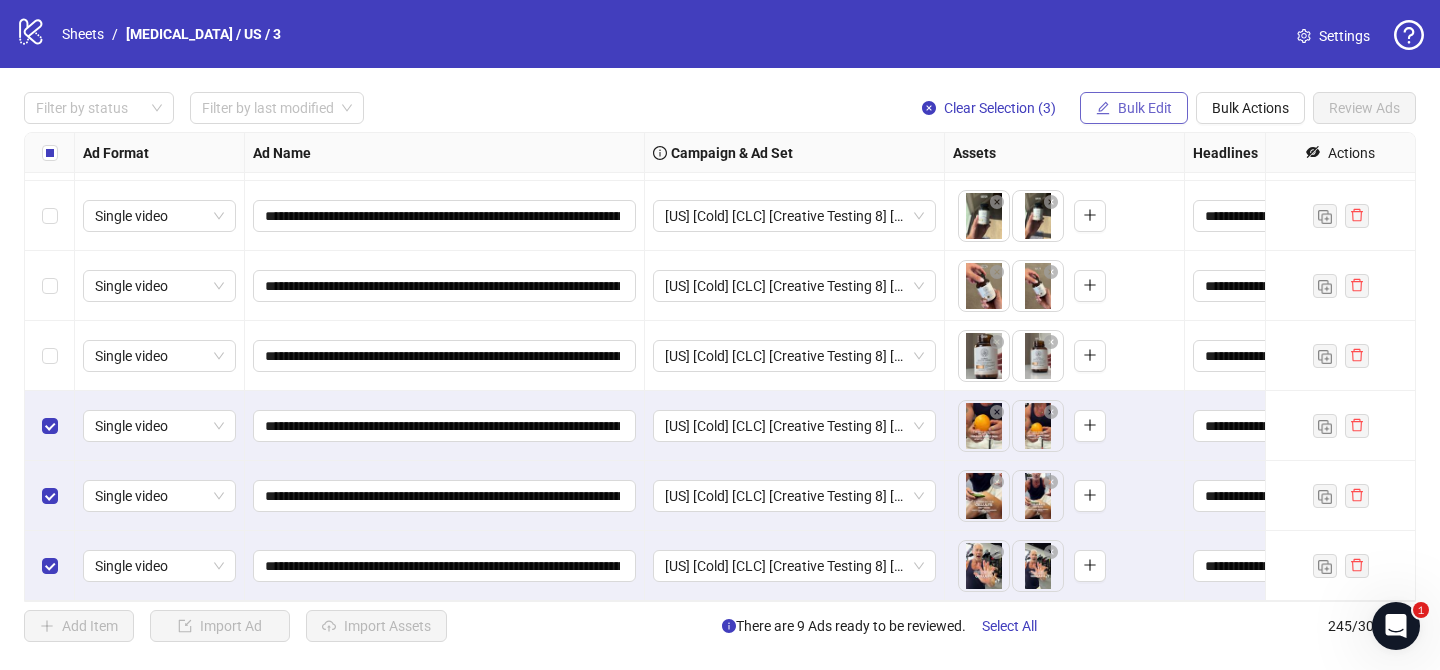click on "Bulk Edit" at bounding box center [1134, 108] 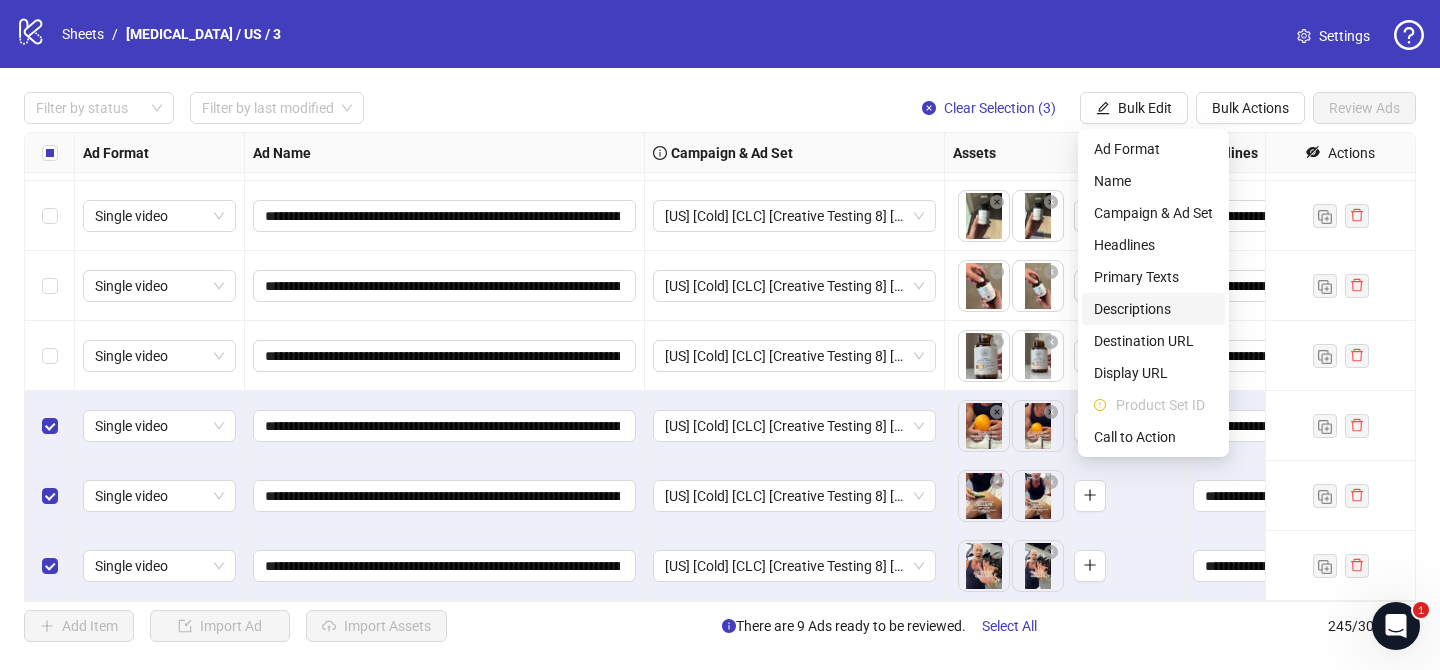 click on "Descriptions" at bounding box center [1153, 309] 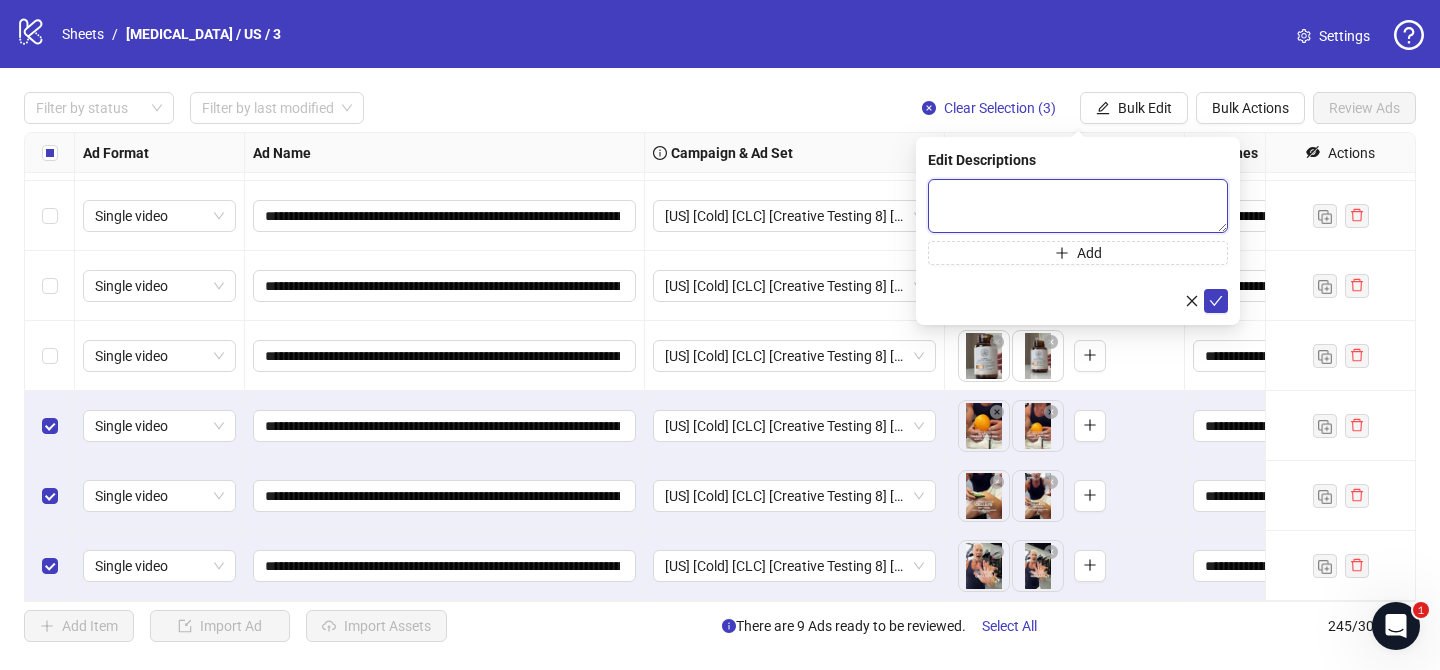 click at bounding box center (1078, 206) 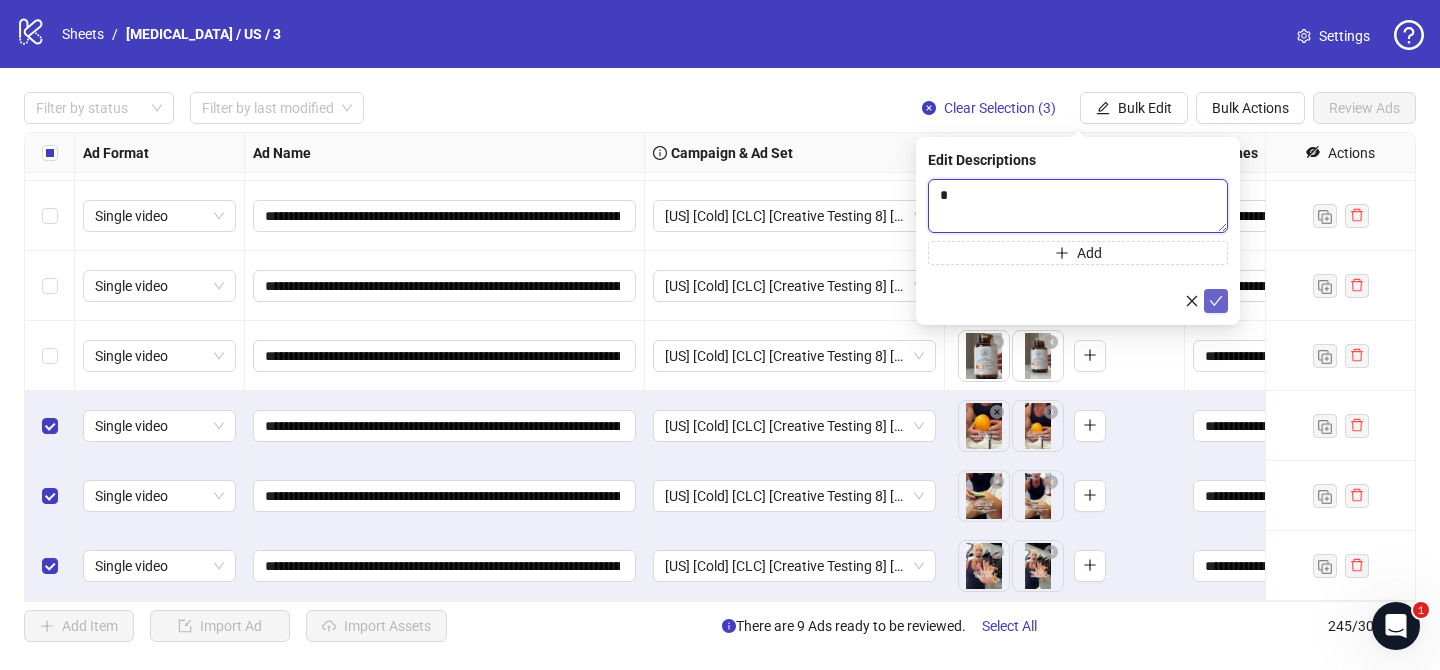 type 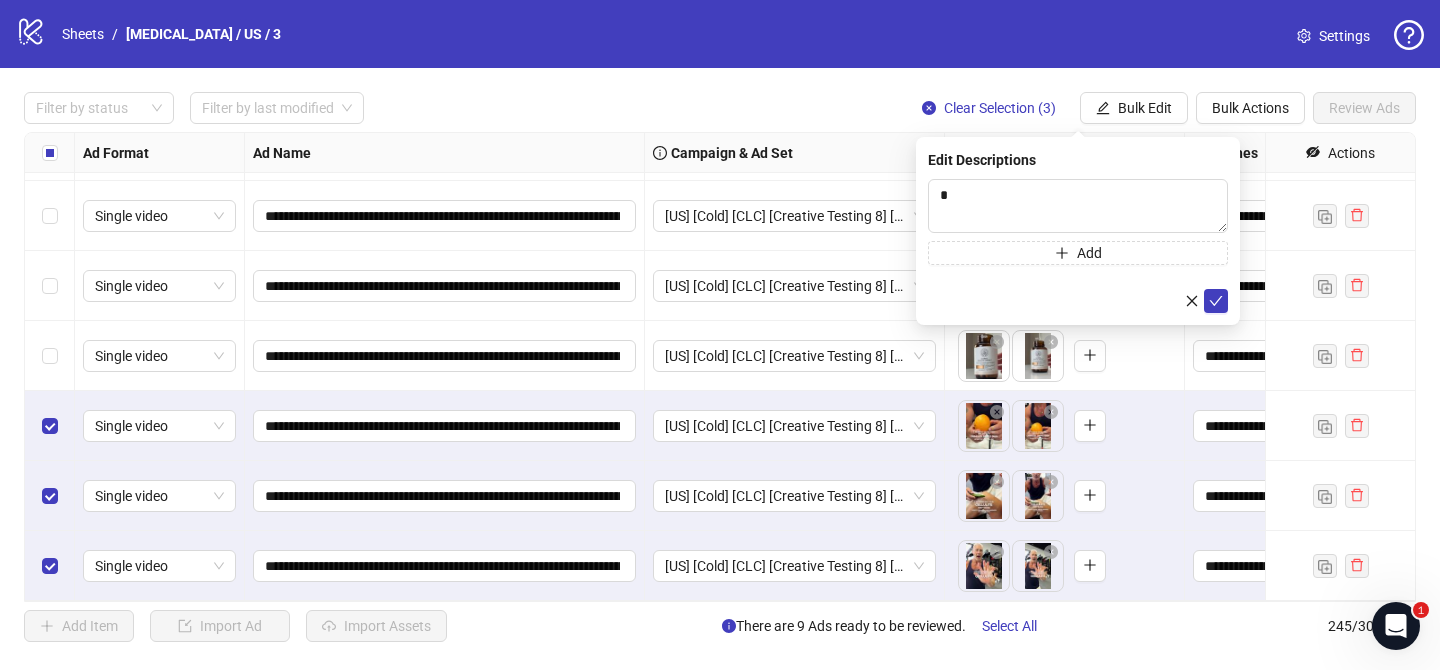 drag, startPoint x: 1225, startPoint y: 303, endPoint x: 1131, endPoint y: 167, distance: 165.32393 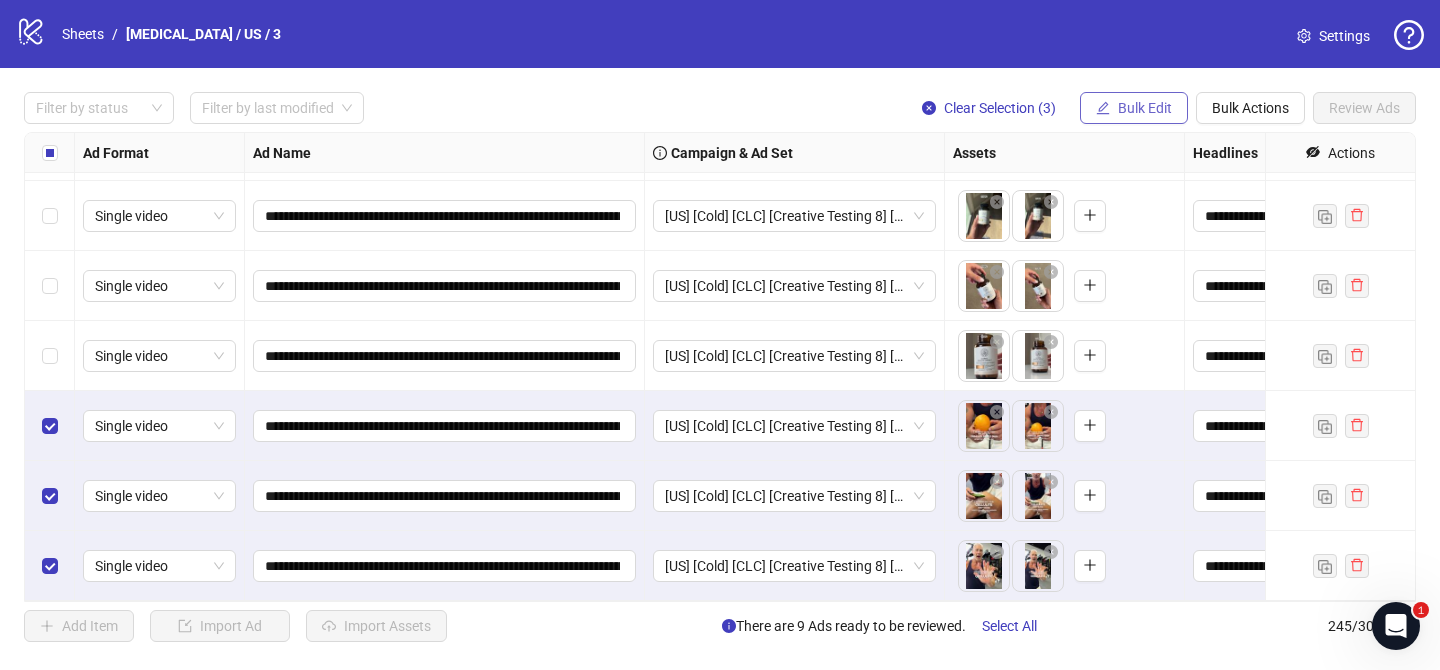 click on "Bulk Edit" at bounding box center [1145, 108] 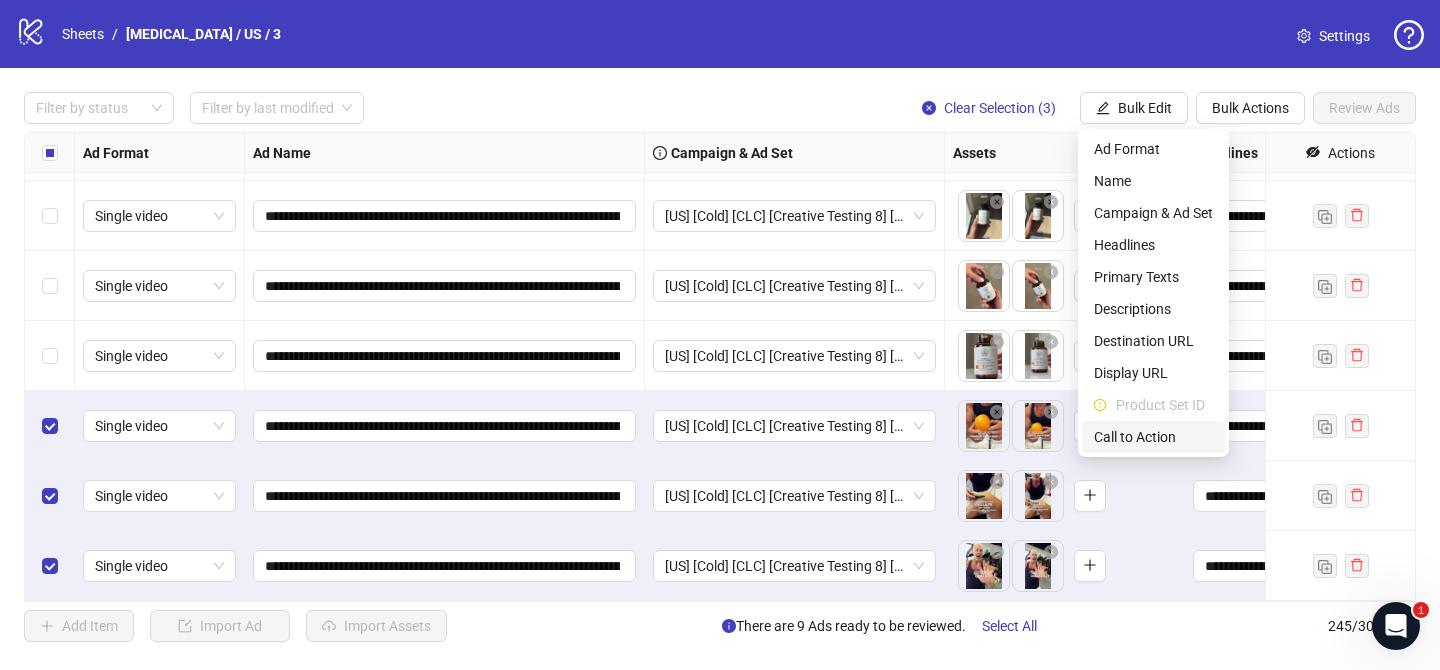 click on "Call to Action" at bounding box center [1153, 437] 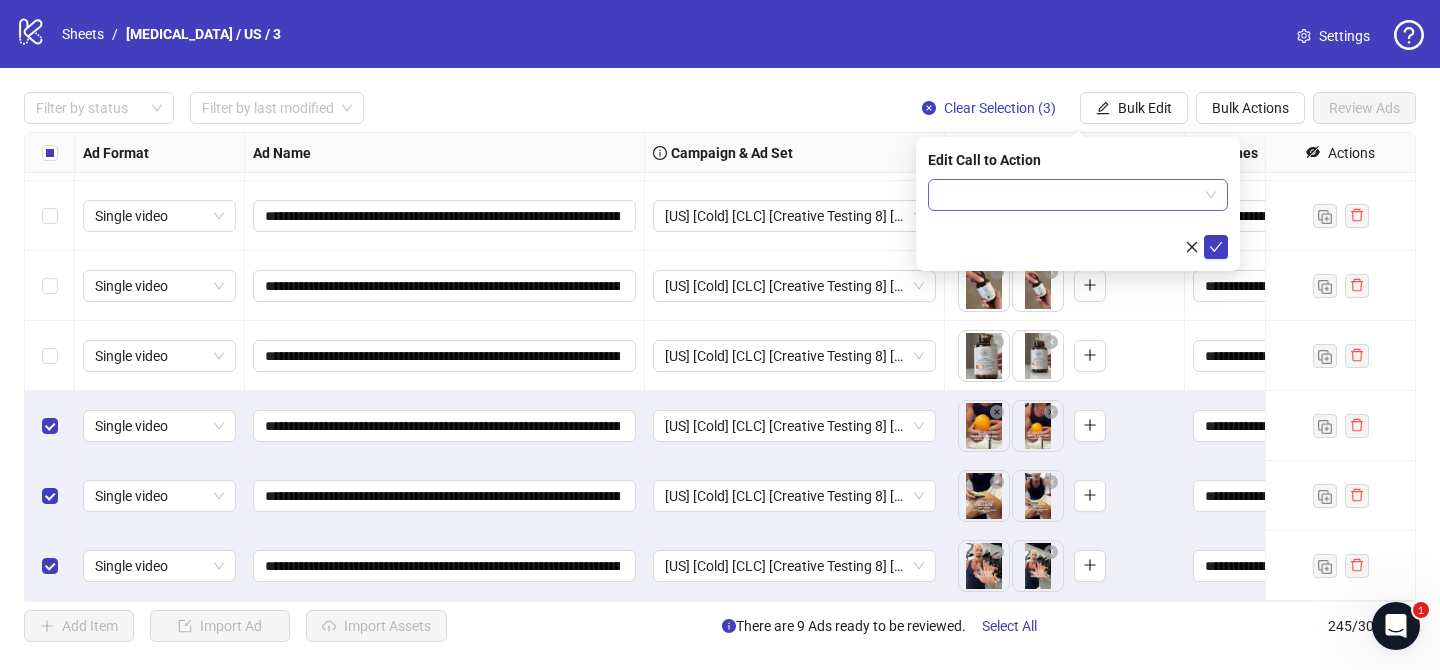 click at bounding box center (1069, 195) 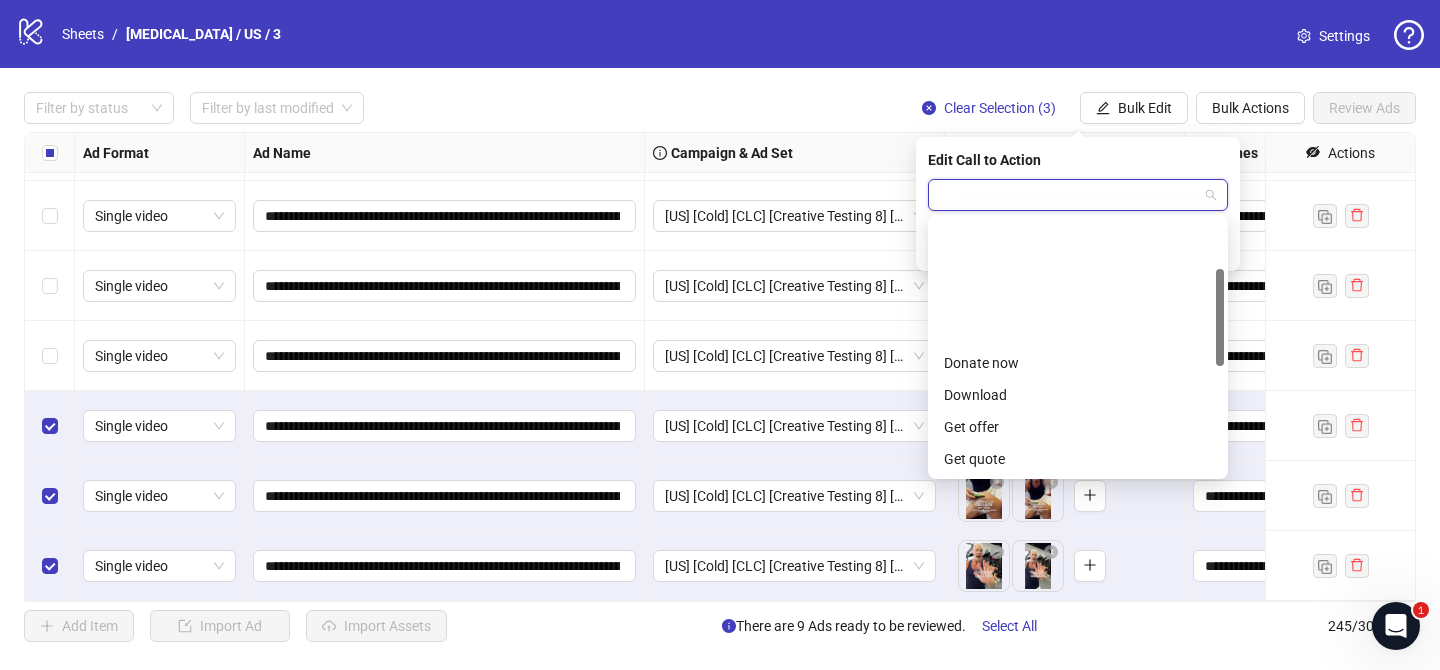 scroll, scrollTop: 416, scrollLeft: 0, axis: vertical 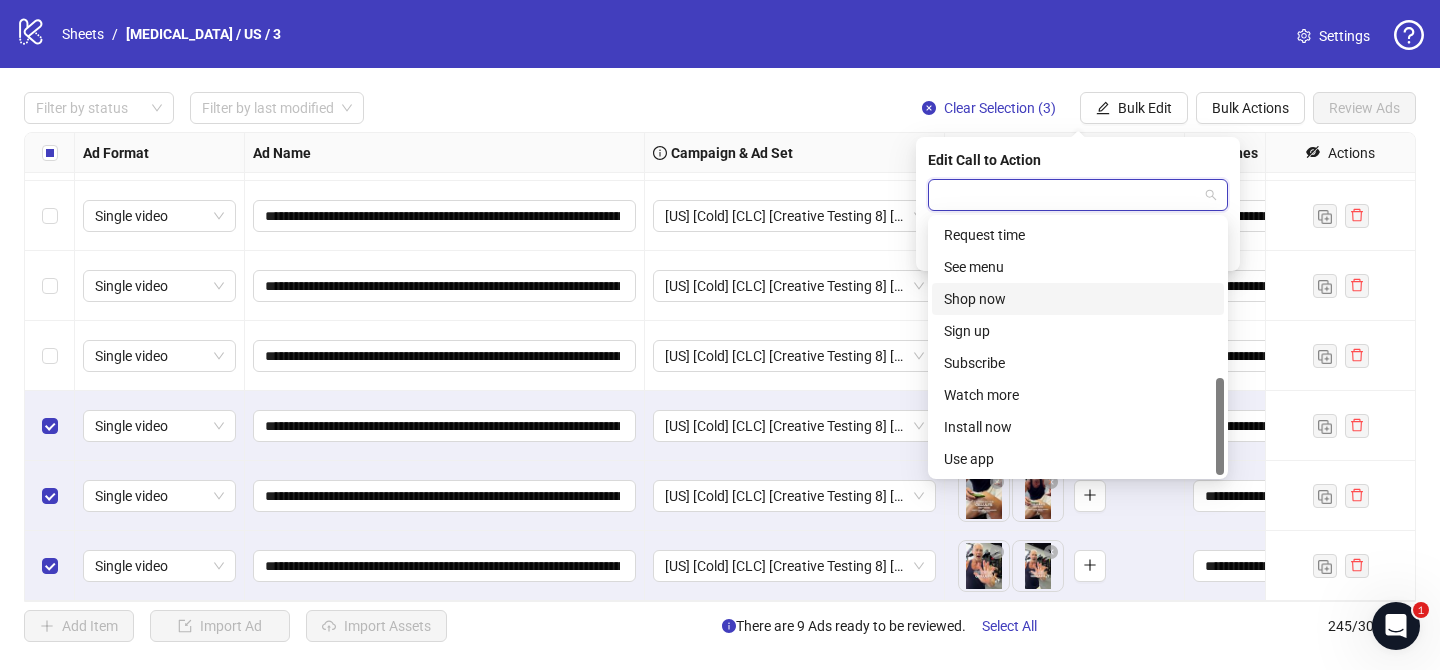 click on "Shop now" at bounding box center [1078, 299] 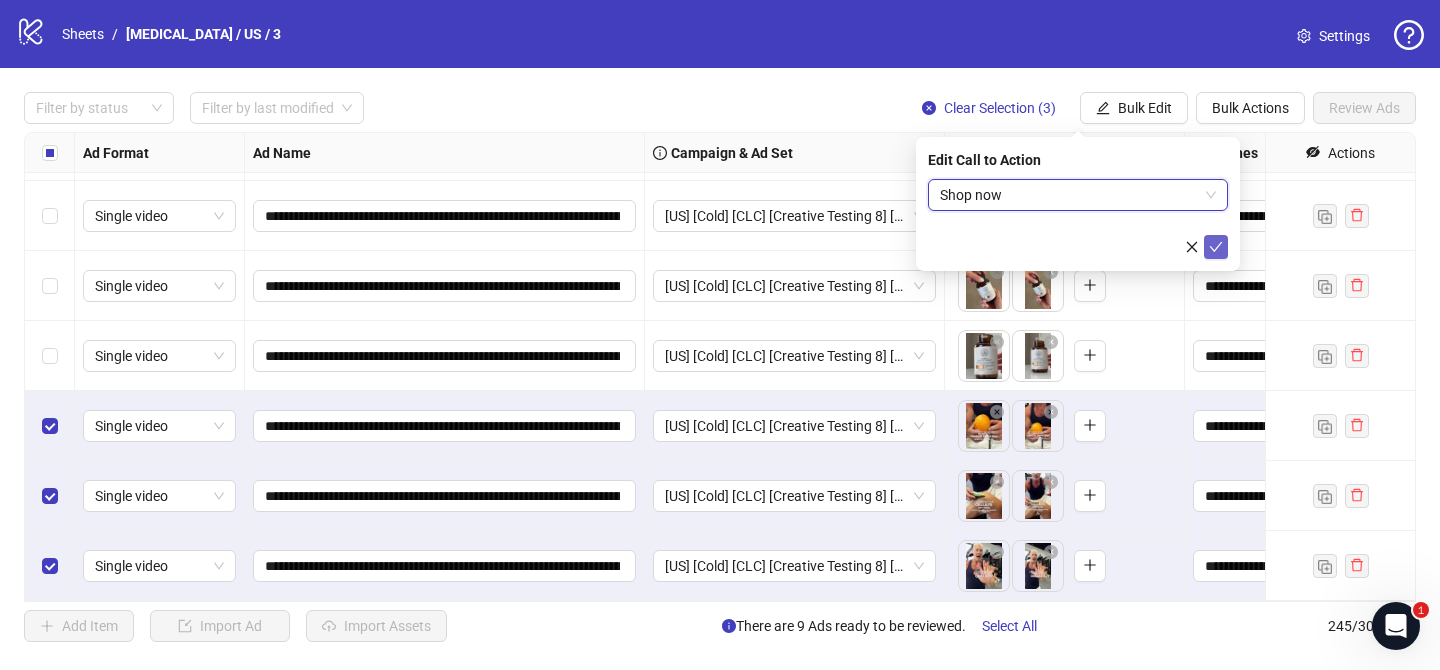 click 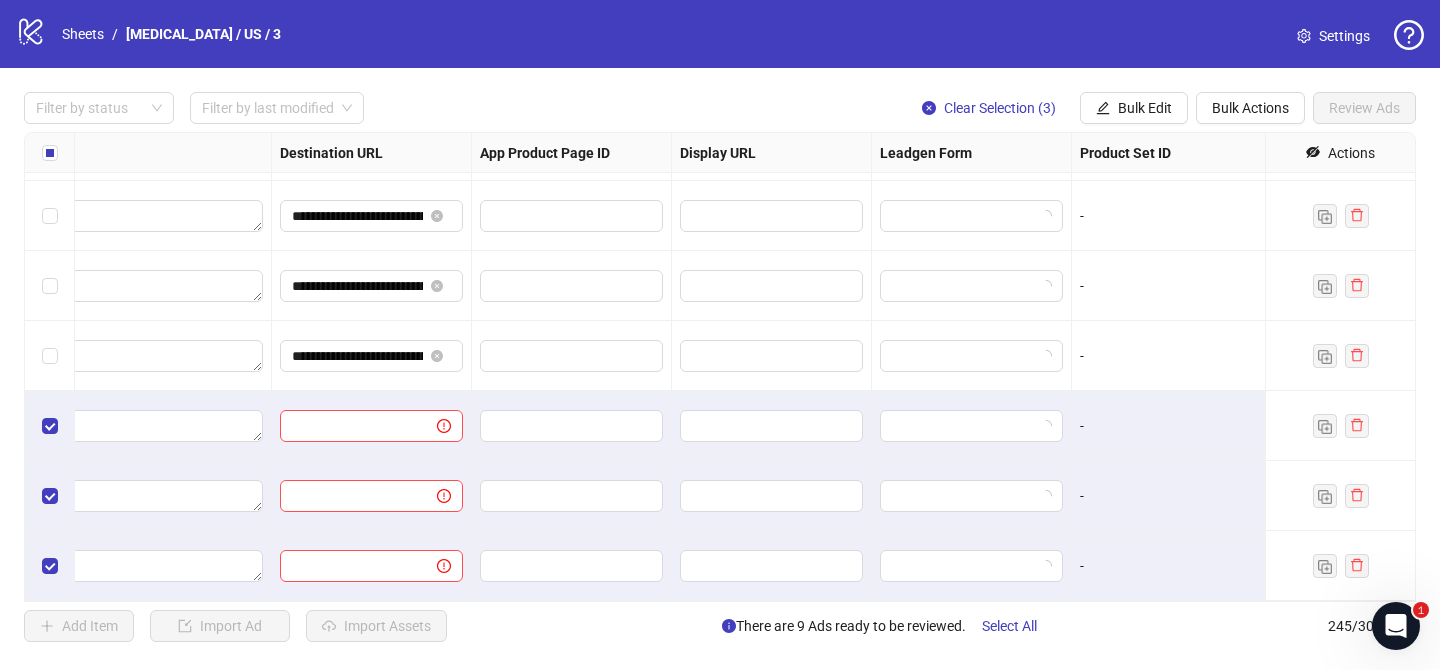scroll, scrollTop: 16722, scrollLeft: 1880, axis: both 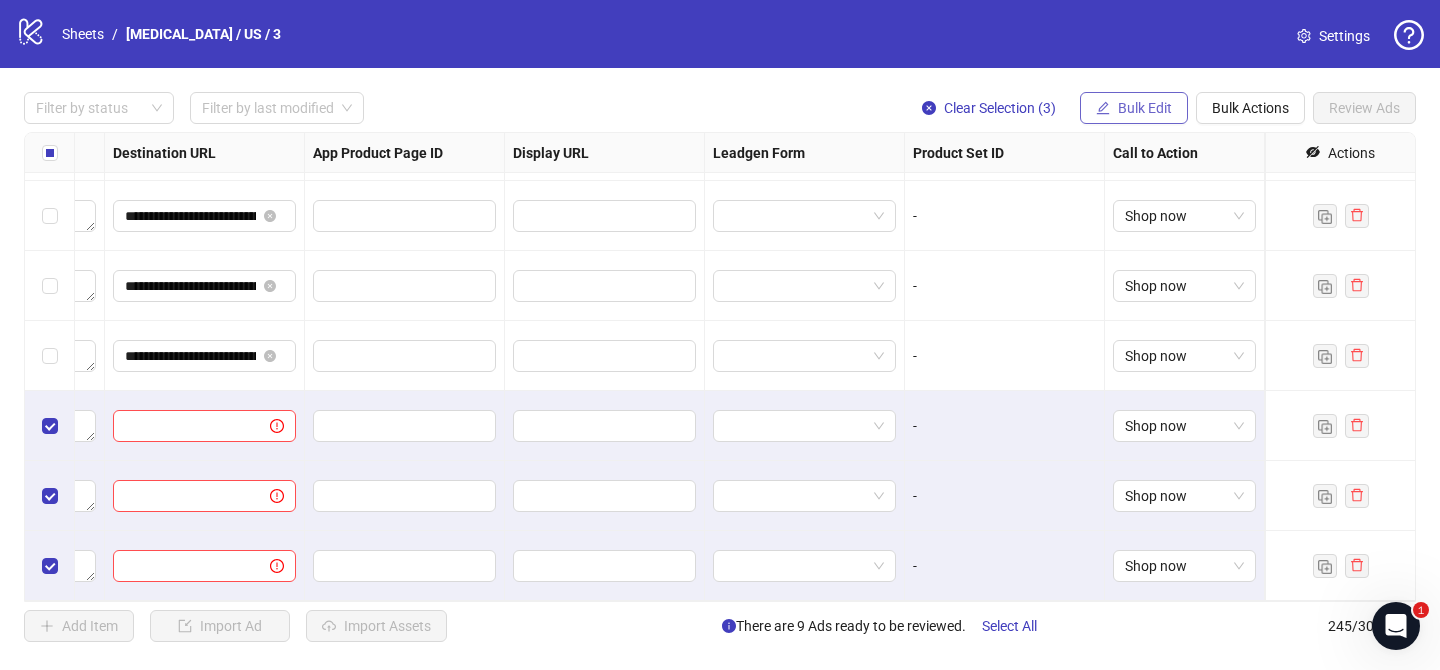 click on "Bulk Edit" at bounding box center (1145, 108) 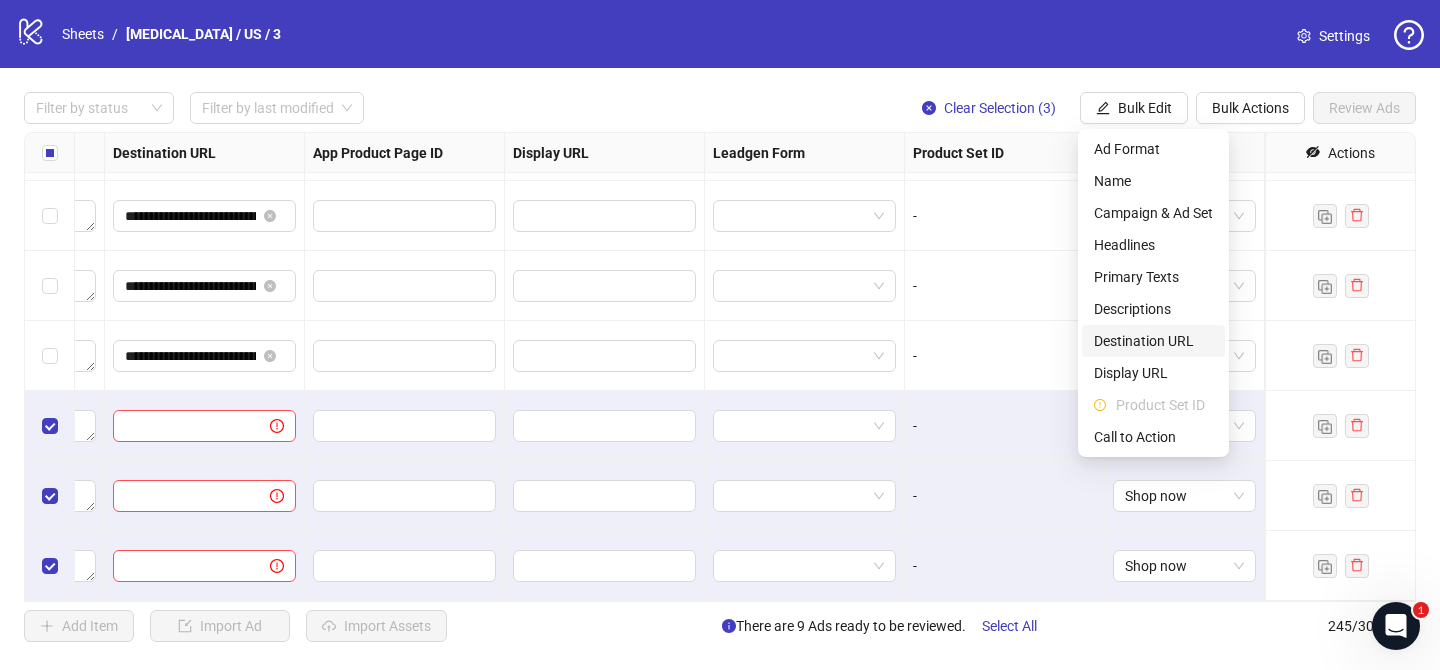 click on "Destination URL" at bounding box center (1153, 341) 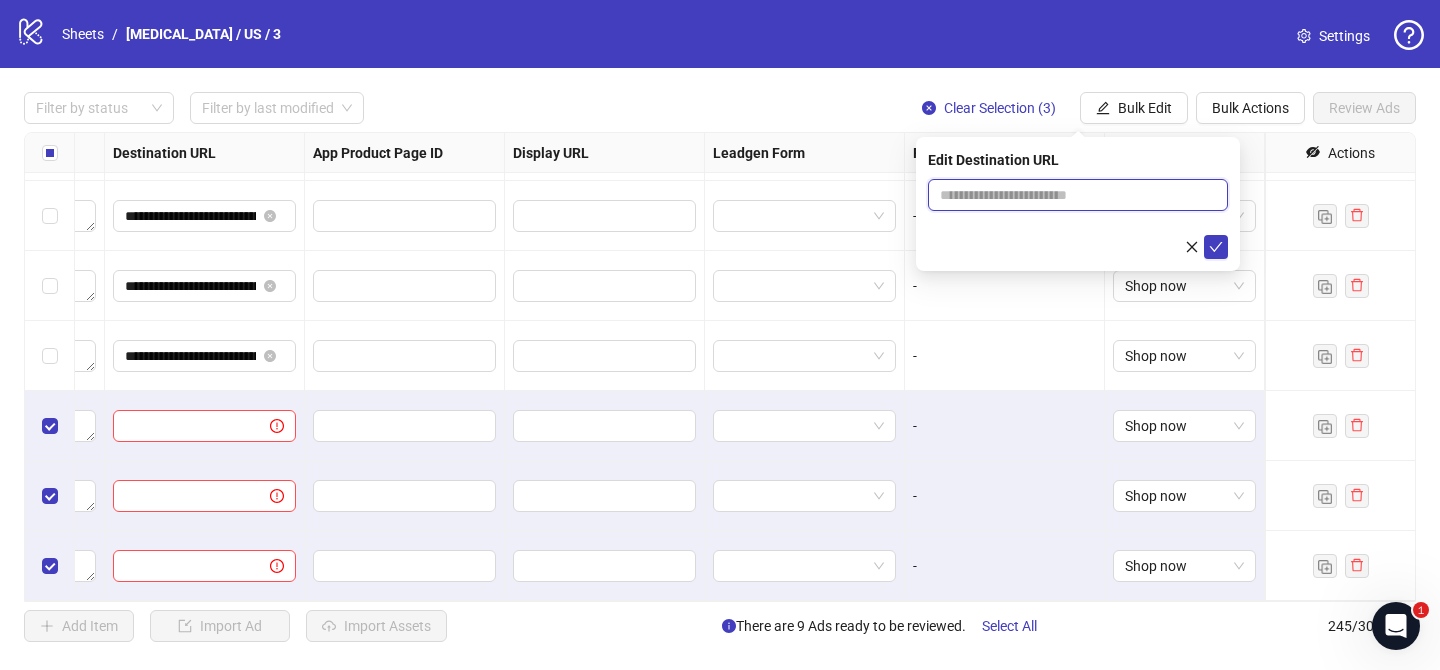 click at bounding box center (1070, 195) 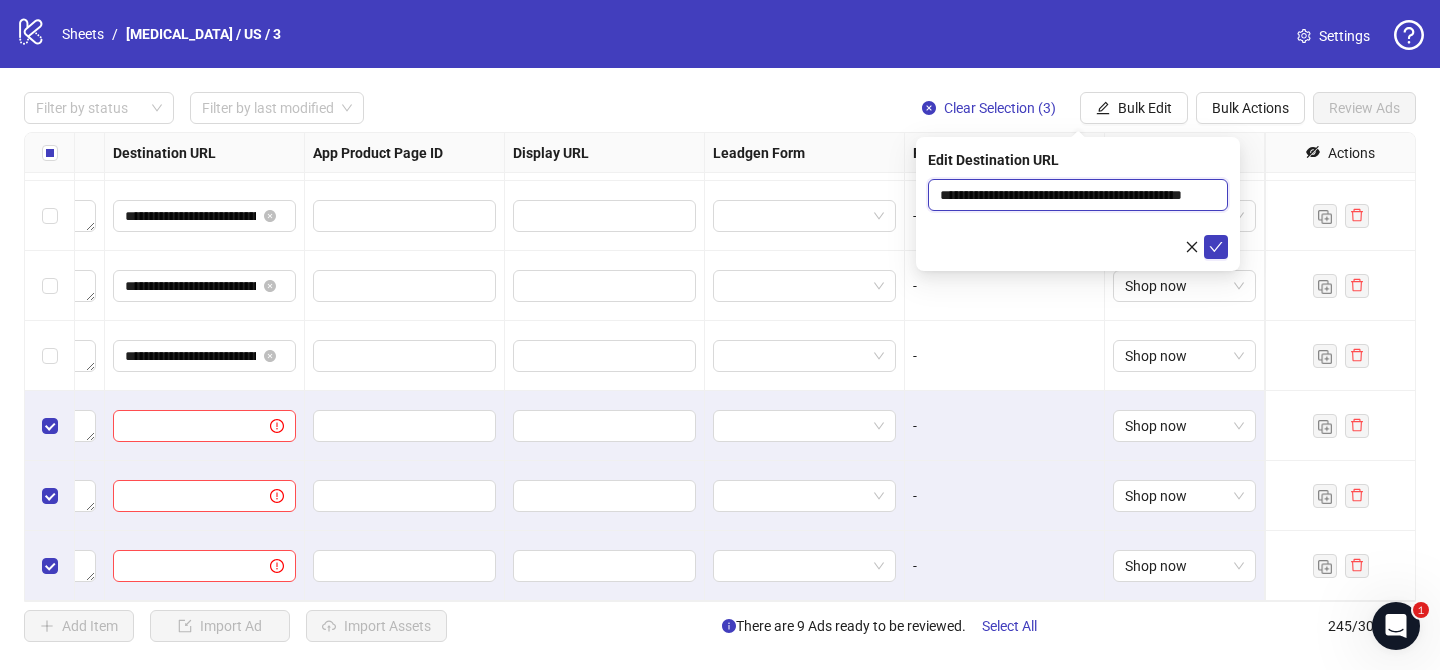 scroll, scrollTop: 0, scrollLeft: 85, axis: horizontal 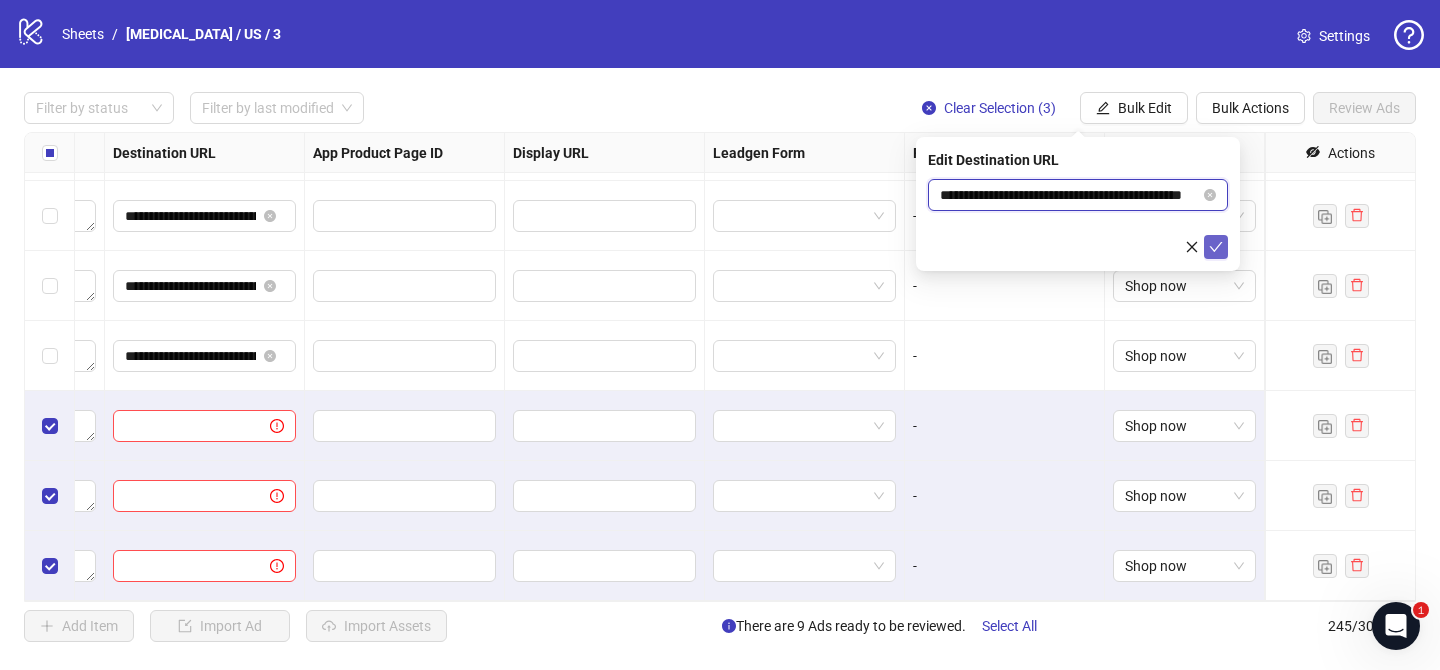 type on "**********" 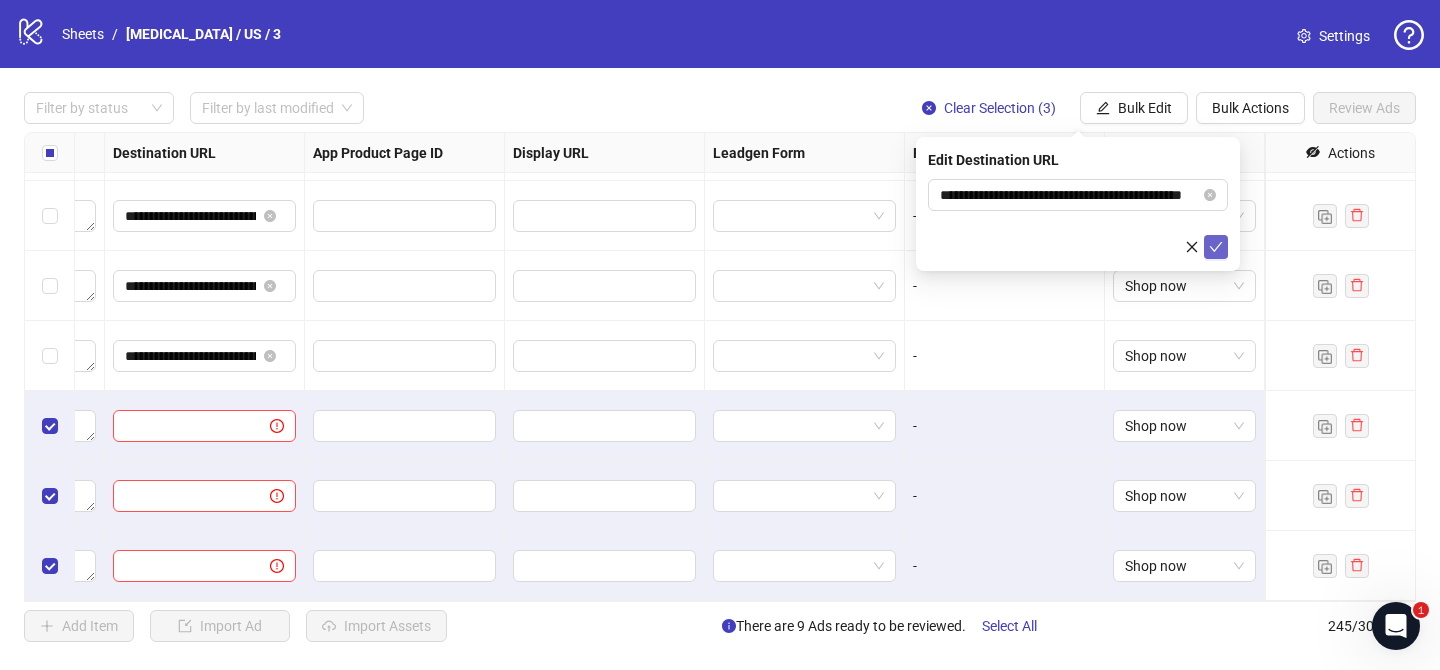click 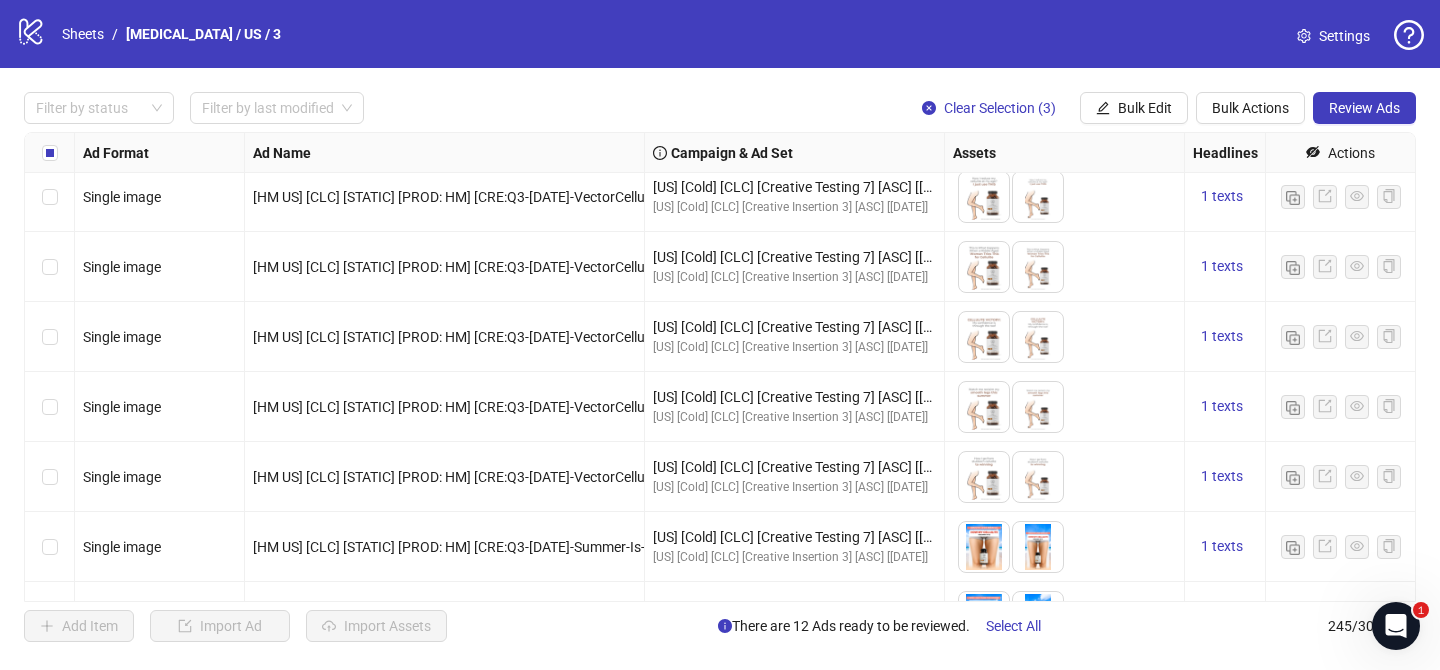 scroll, scrollTop: 15080, scrollLeft: 0, axis: vertical 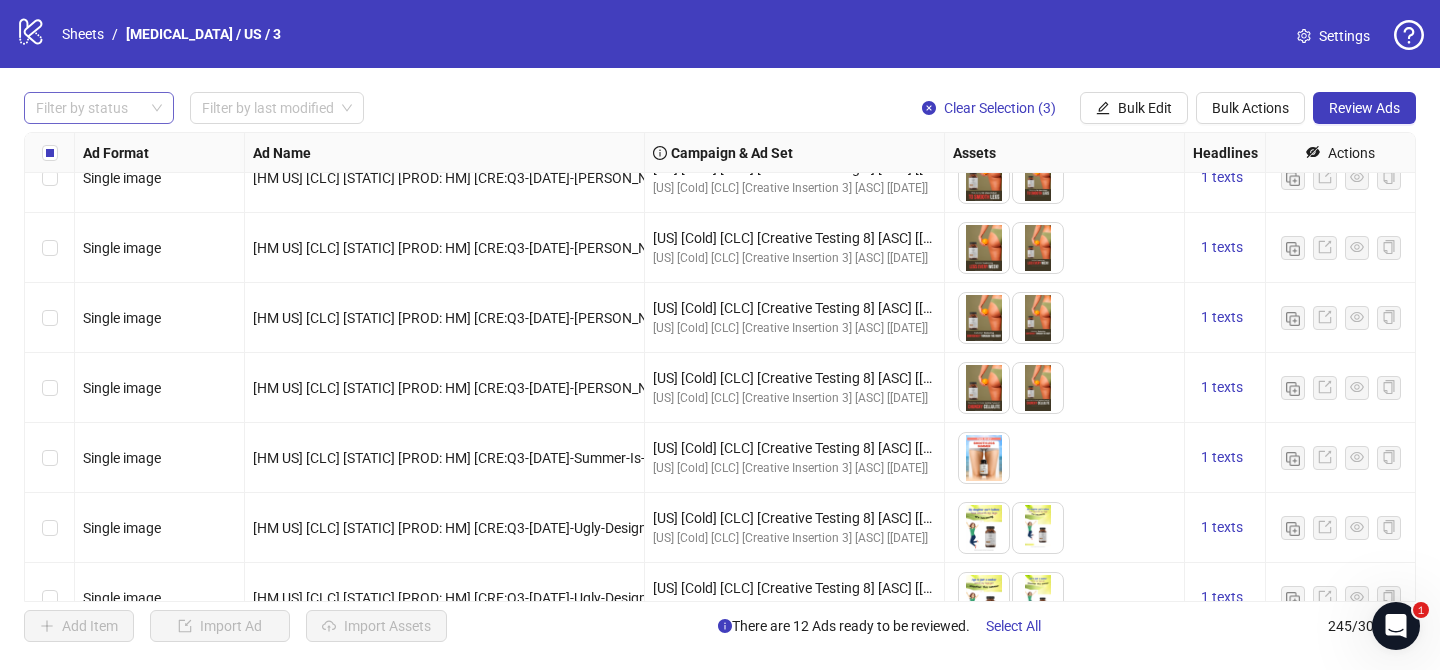 click at bounding box center [88, 108] 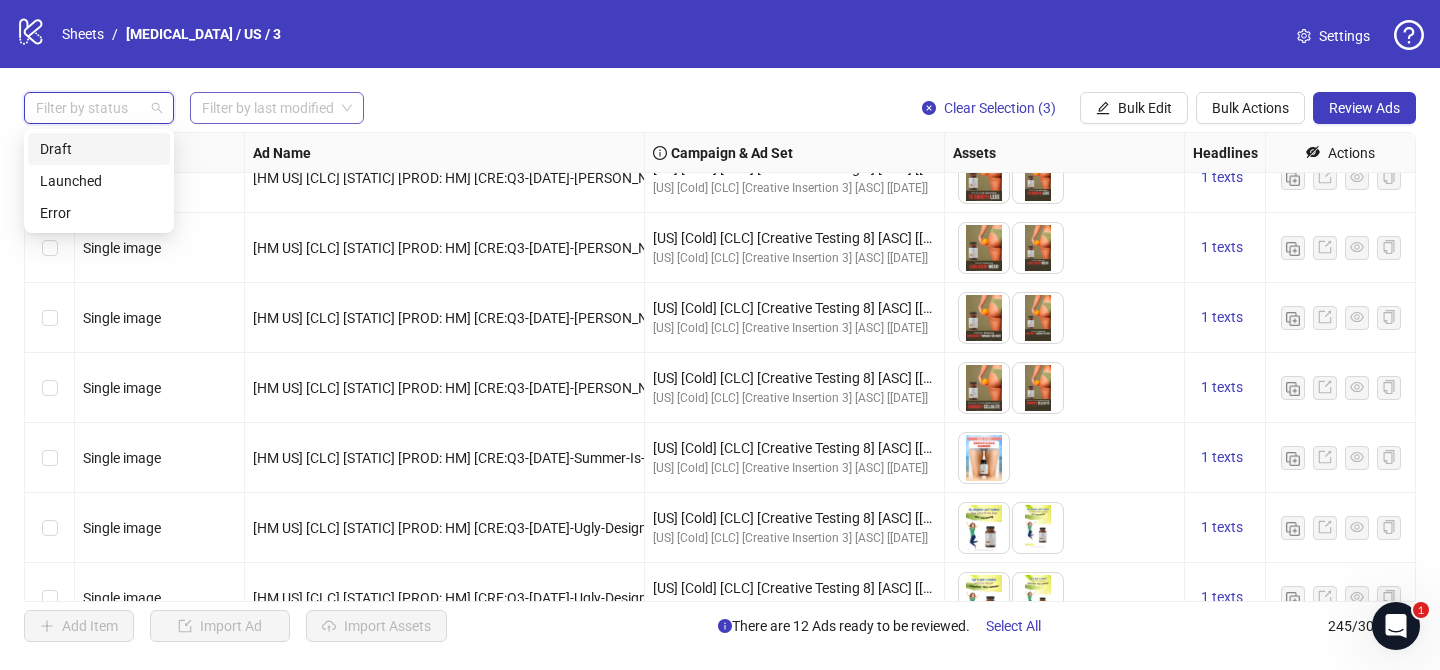 drag, startPoint x: 96, startPoint y: 148, endPoint x: 276, endPoint y: 106, distance: 184.83507 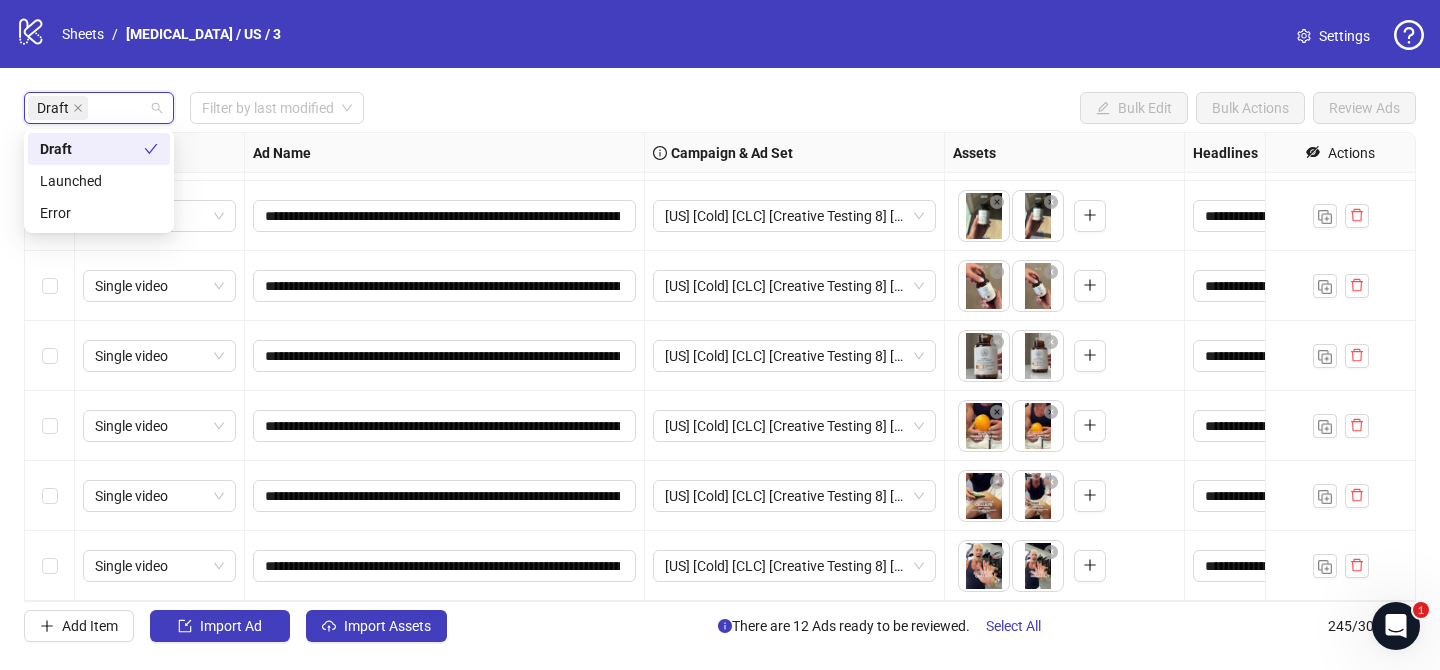 scroll, scrollTop: 412, scrollLeft: 0, axis: vertical 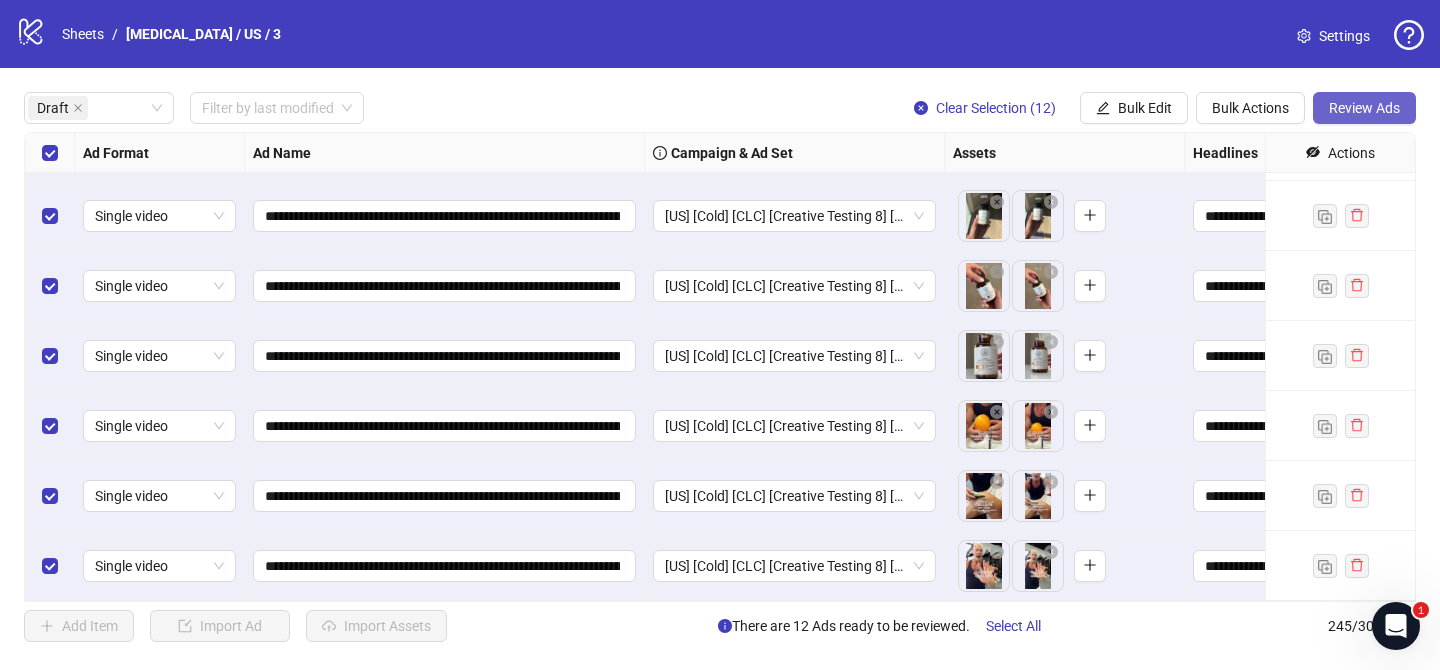 click on "Review Ads" at bounding box center (1364, 108) 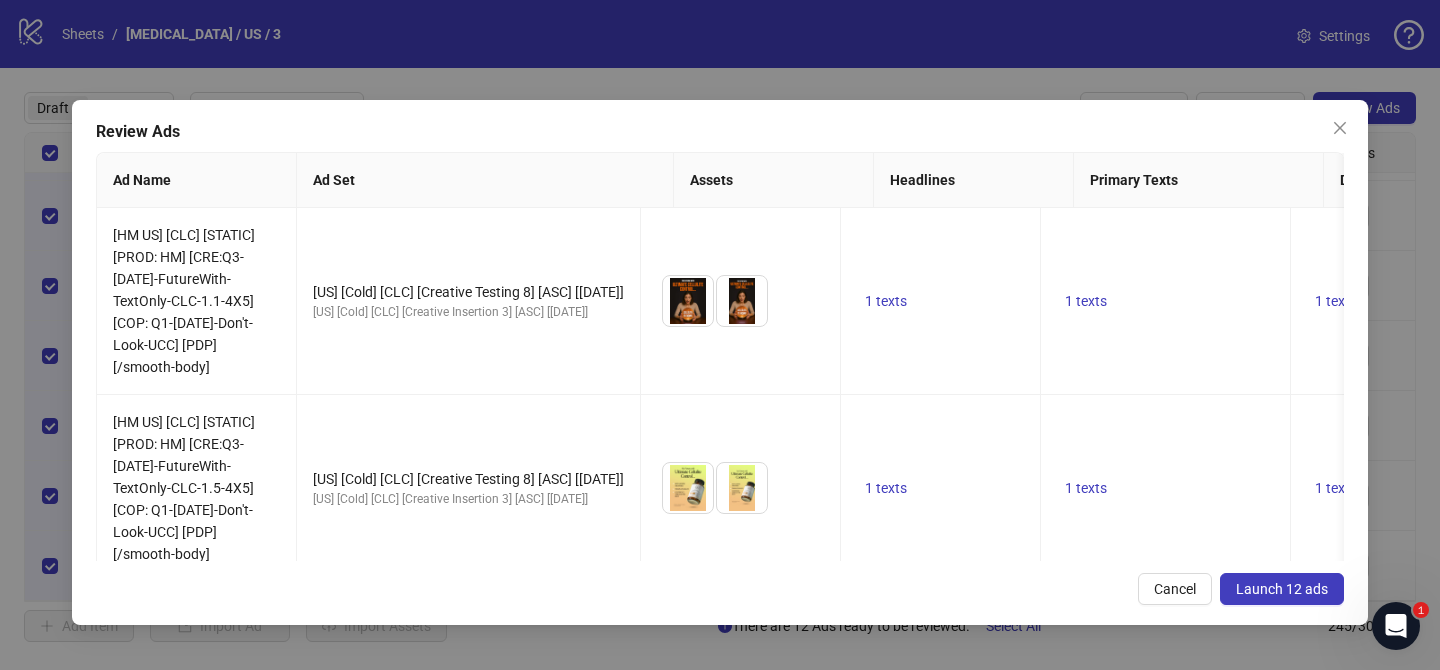 drag, startPoint x: 1287, startPoint y: 589, endPoint x: 1237, endPoint y: 548, distance: 64.66065 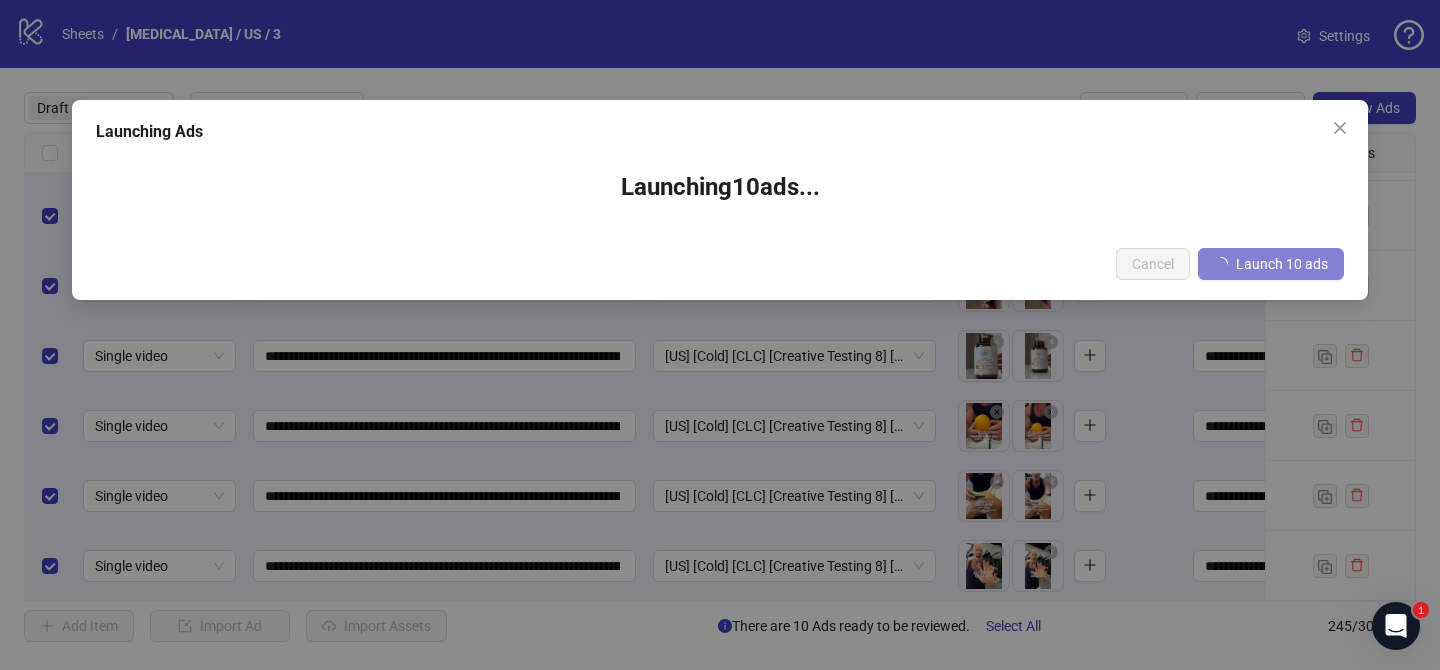 scroll, scrollTop: 272, scrollLeft: 0, axis: vertical 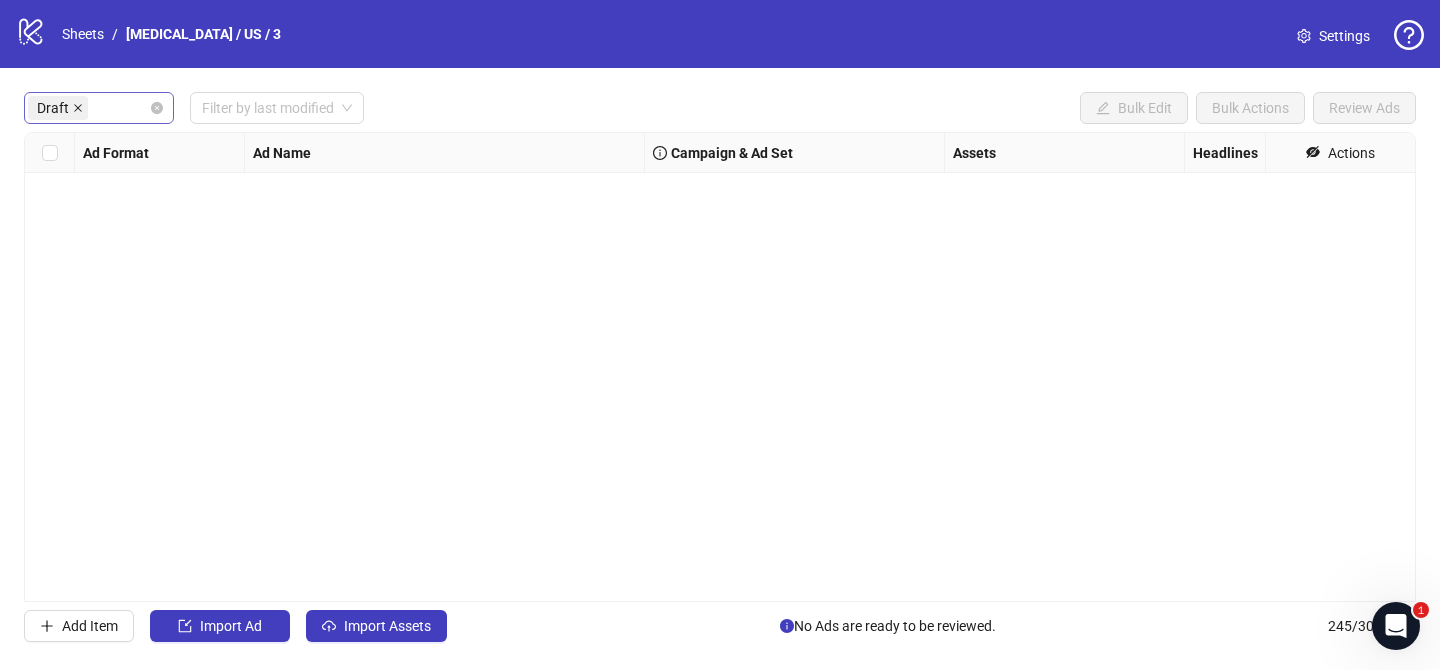 click 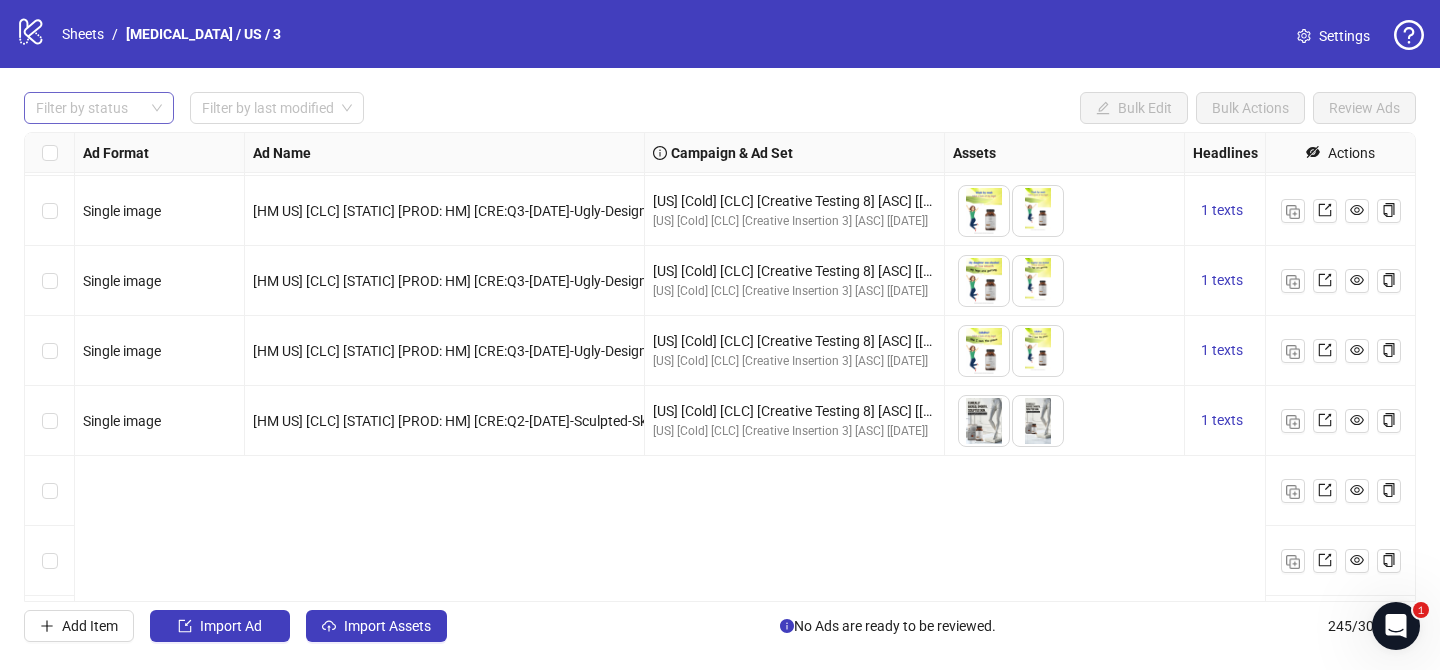 scroll, scrollTop: 15290, scrollLeft: 0, axis: vertical 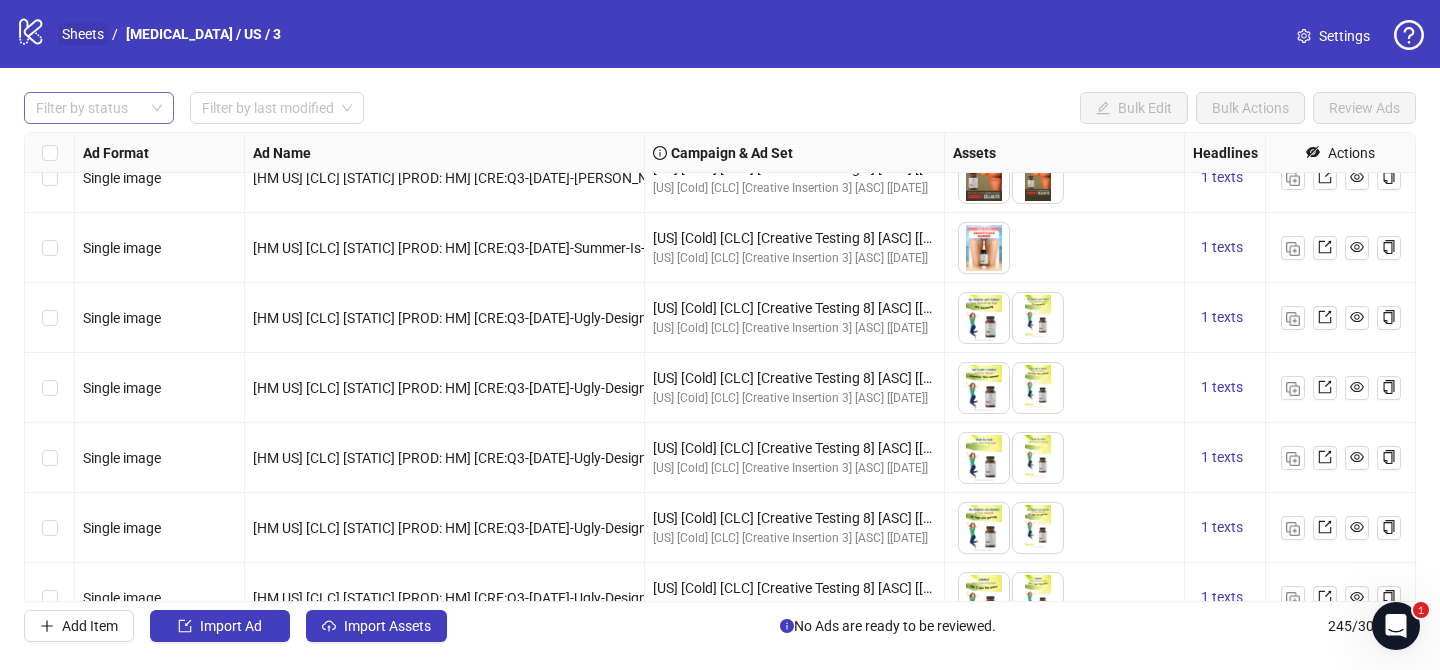 click on "Sheets" at bounding box center (83, 34) 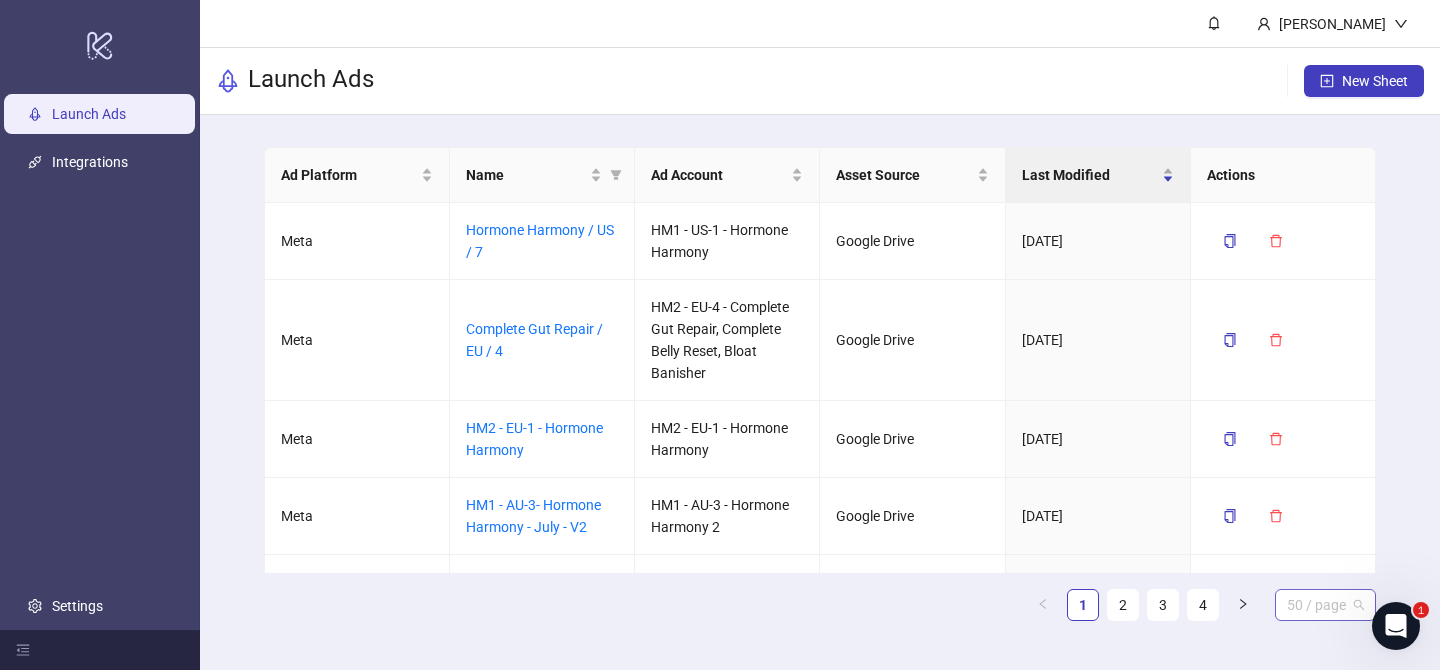 drag, startPoint x: 1293, startPoint y: 599, endPoint x: 1307, endPoint y: 599, distance: 14 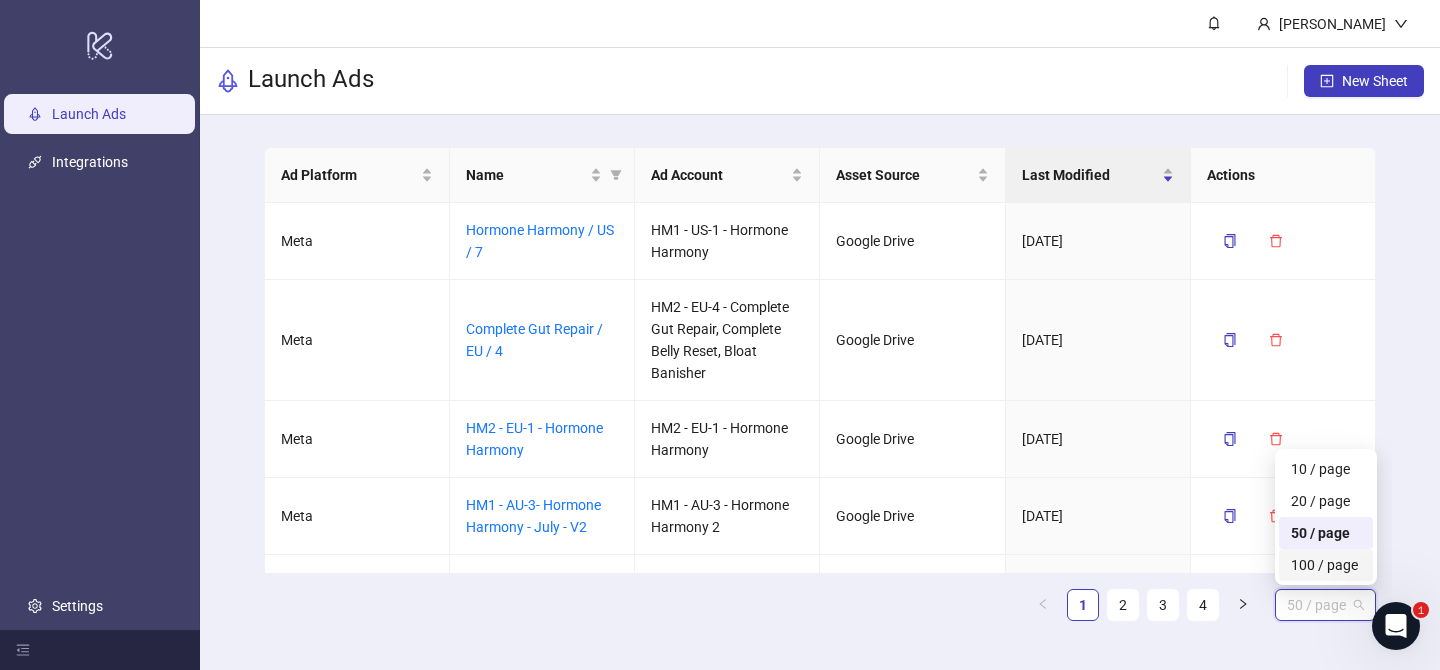 click on "100 / page" at bounding box center (1325, 565) 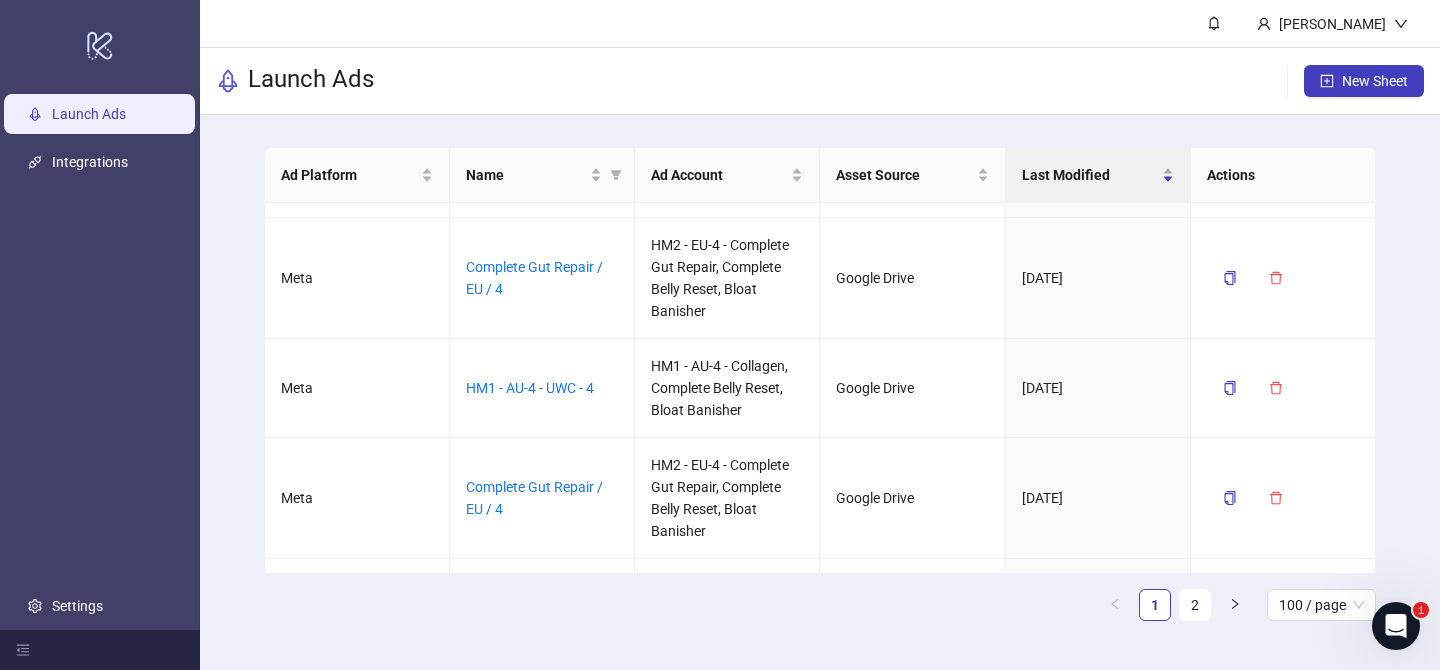 scroll, scrollTop: 4129, scrollLeft: 0, axis: vertical 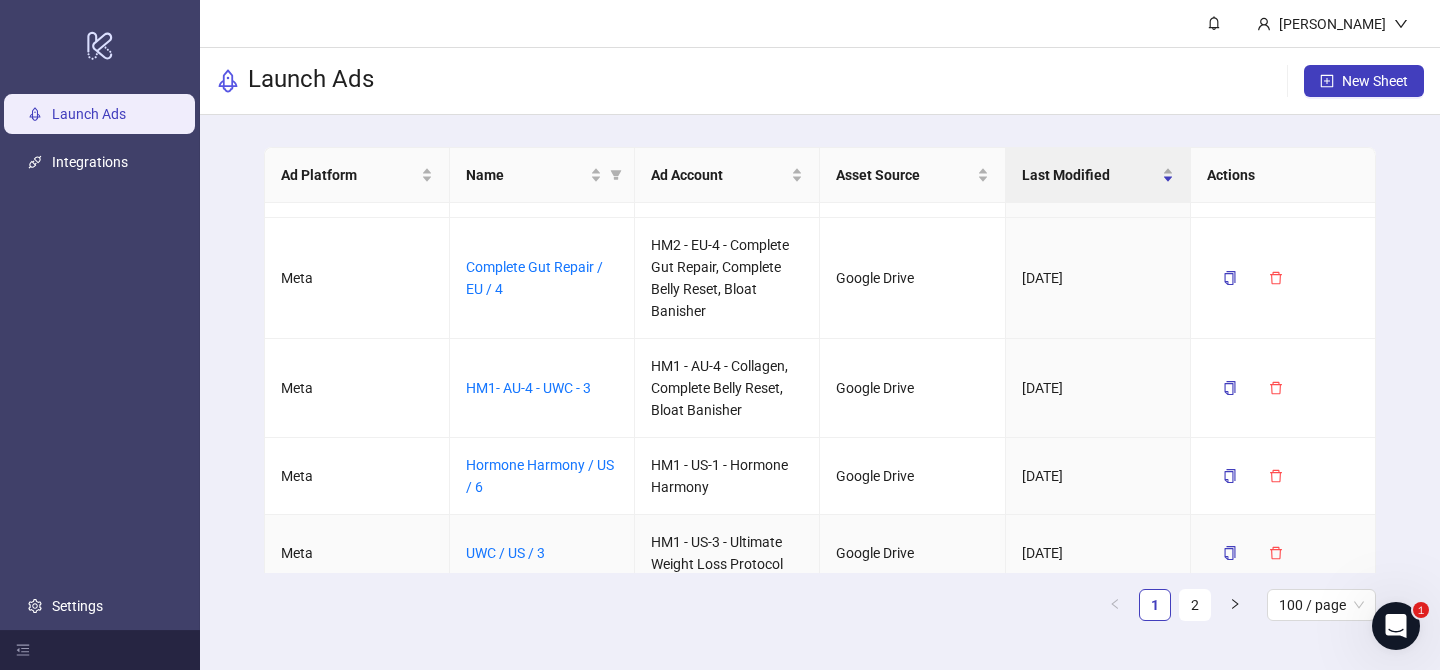 click on "UWC / US / 3" at bounding box center [542, 553] 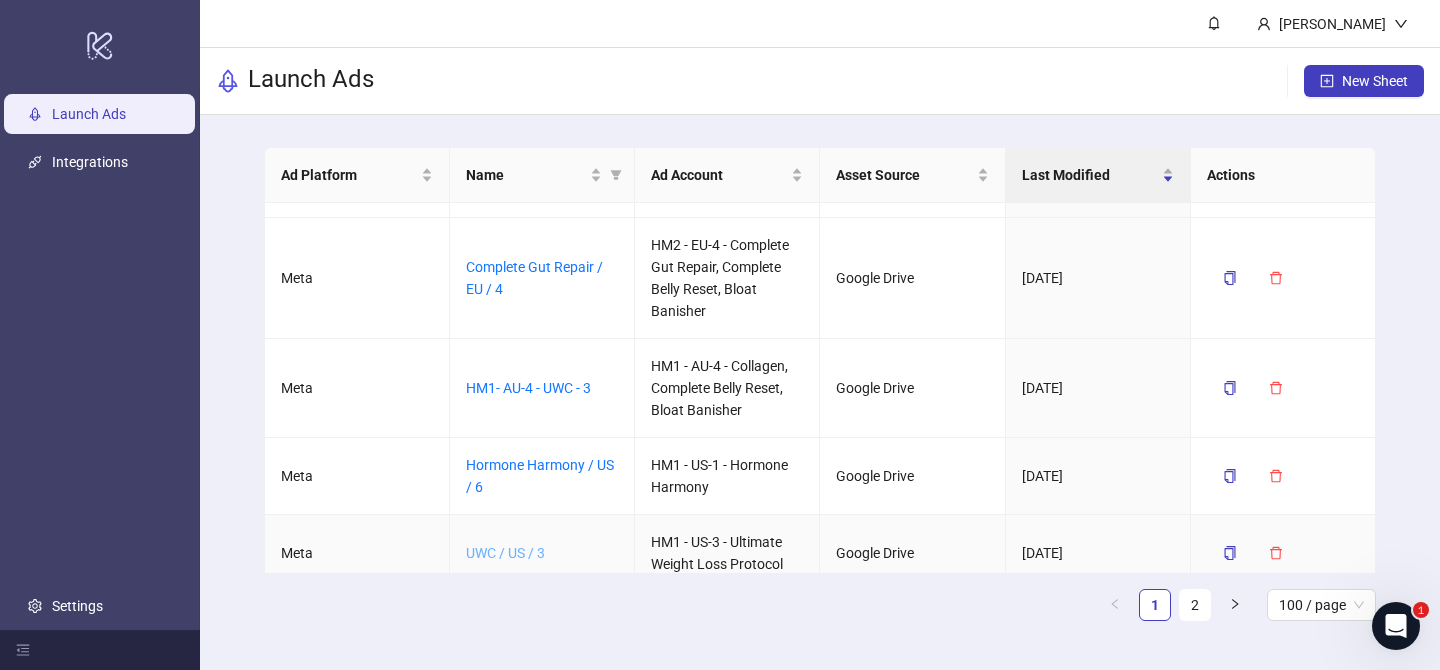 click on "UWC / US / 3" at bounding box center [505, 553] 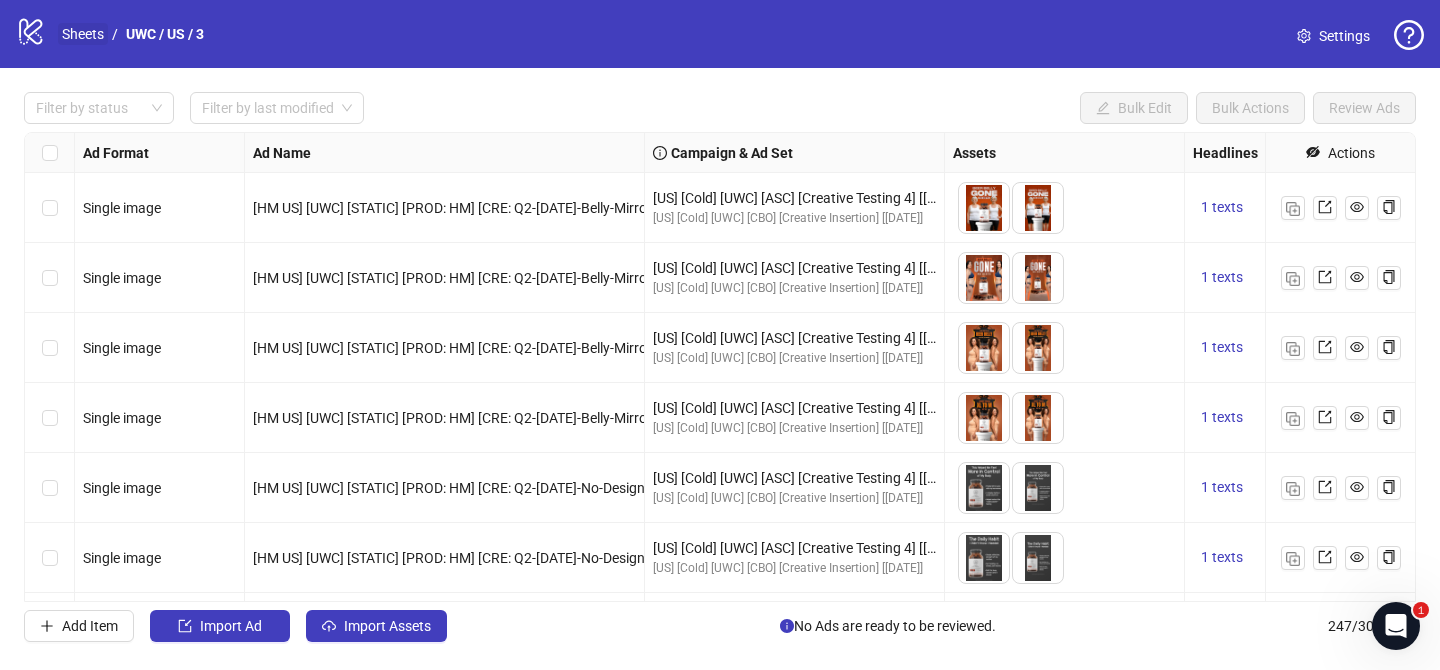 click on "Sheets" at bounding box center [83, 34] 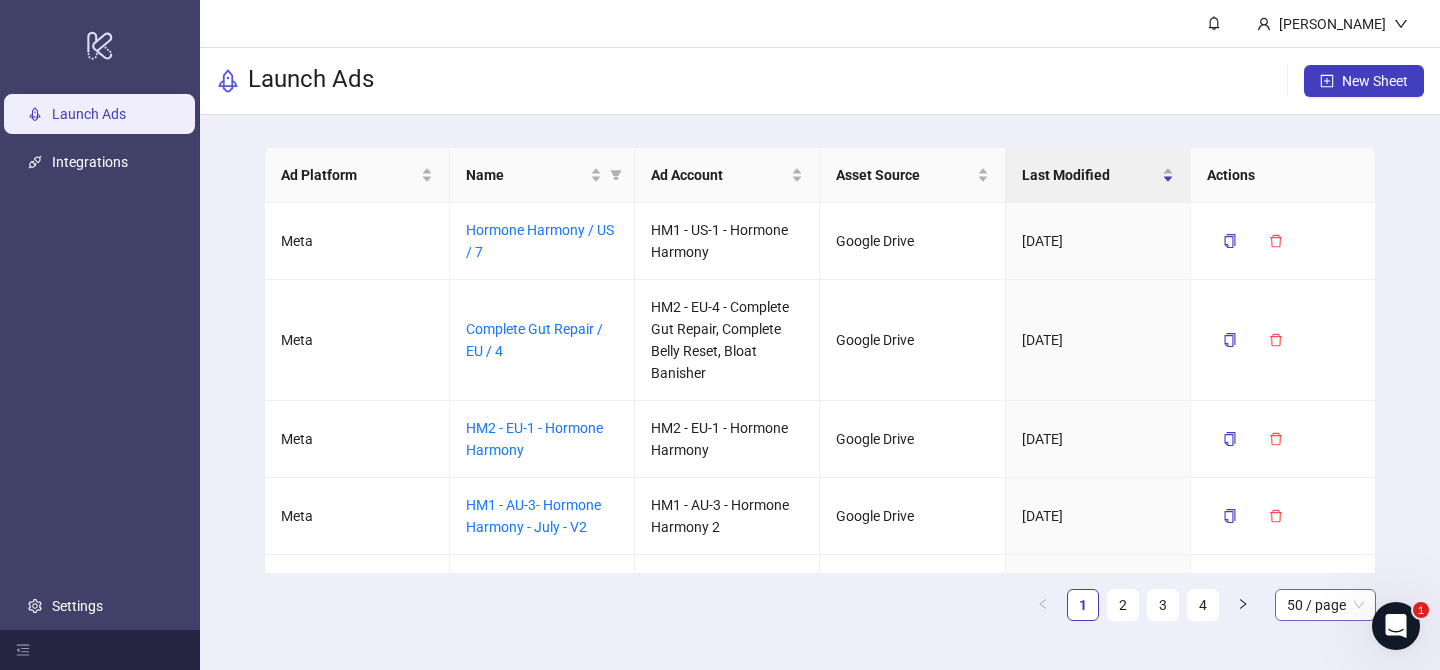 click on "50 / page" at bounding box center [1325, 605] 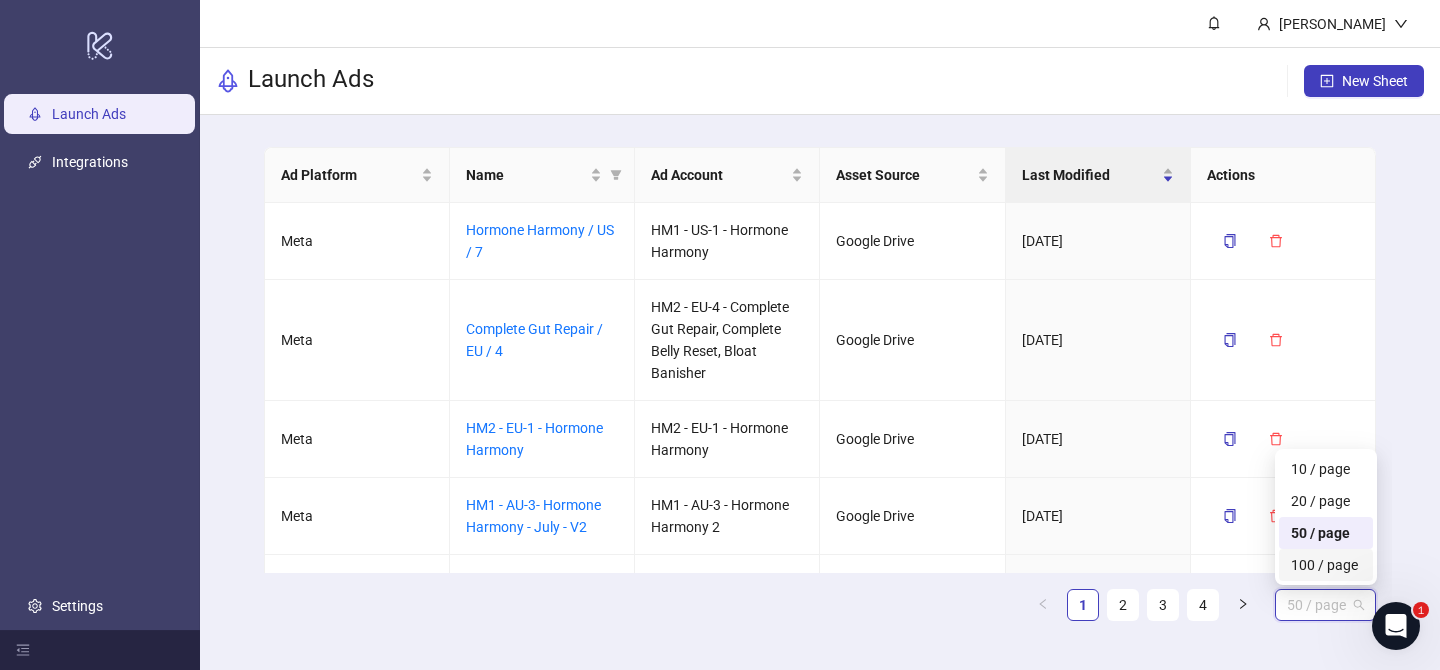 click on "100 / page" at bounding box center [1325, 565] 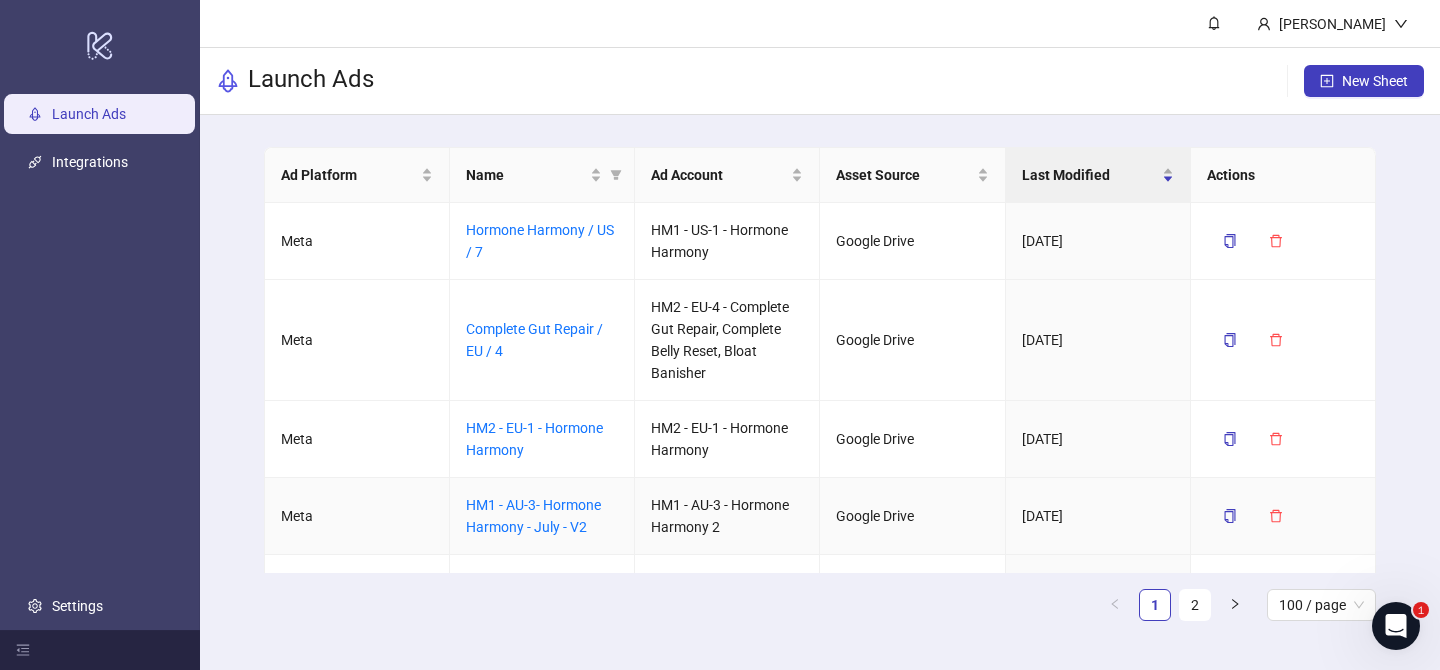 scroll, scrollTop: 6988, scrollLeft: 0, axis: vertical 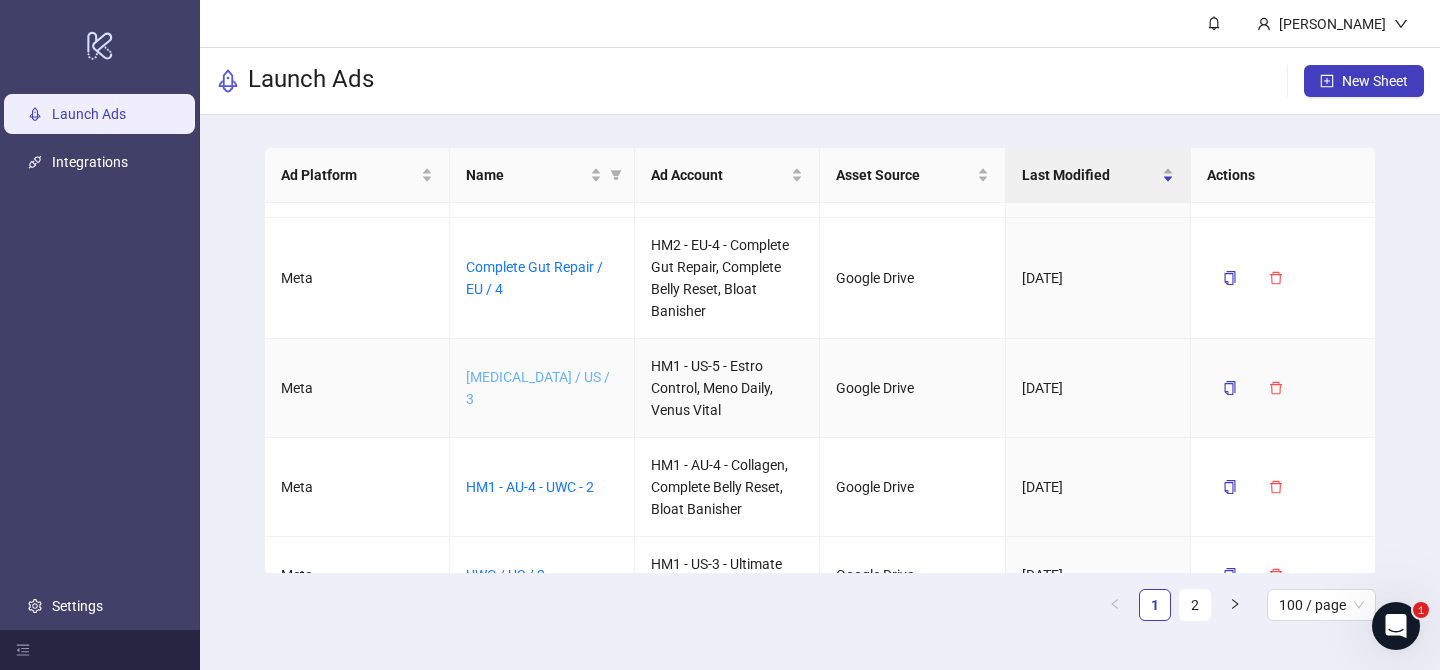 click on "[MEDICAL_DATA] / US / 3" at bounding box center (538, 388) 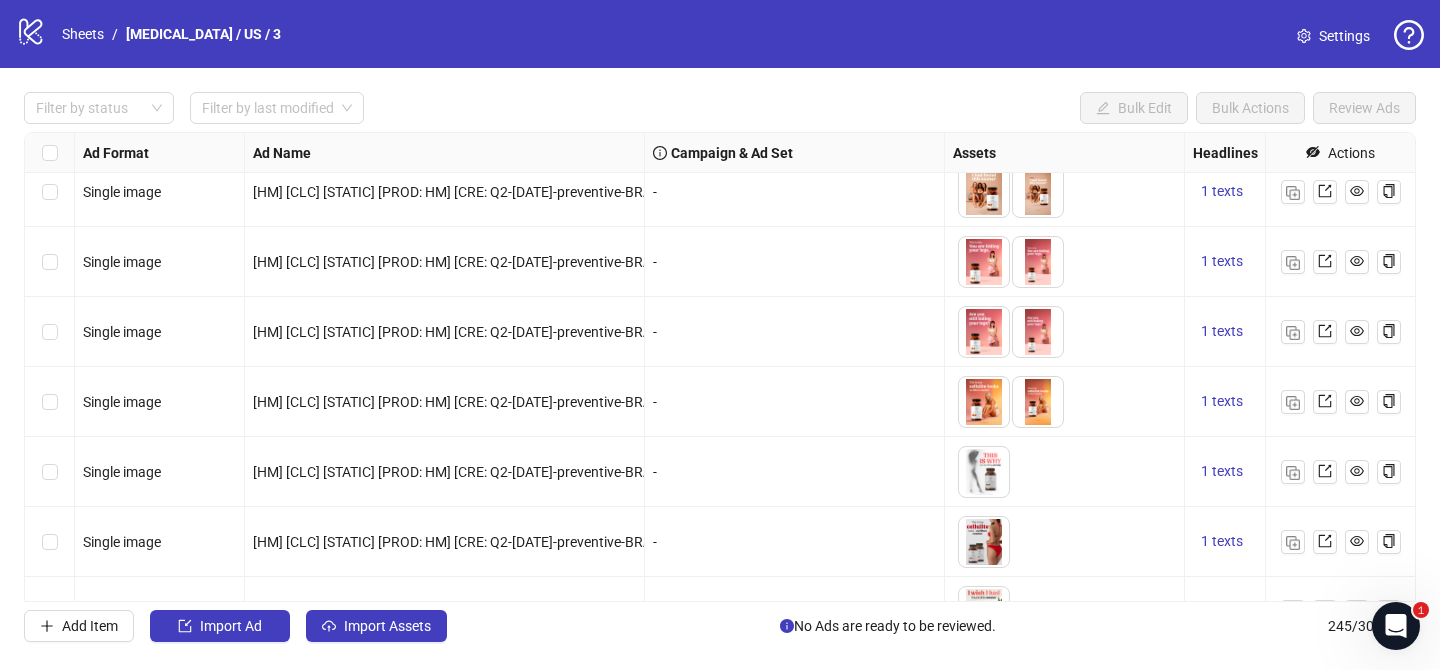 scroll, scrollTop: 6597, scrollLeft: 0, axis: vertical 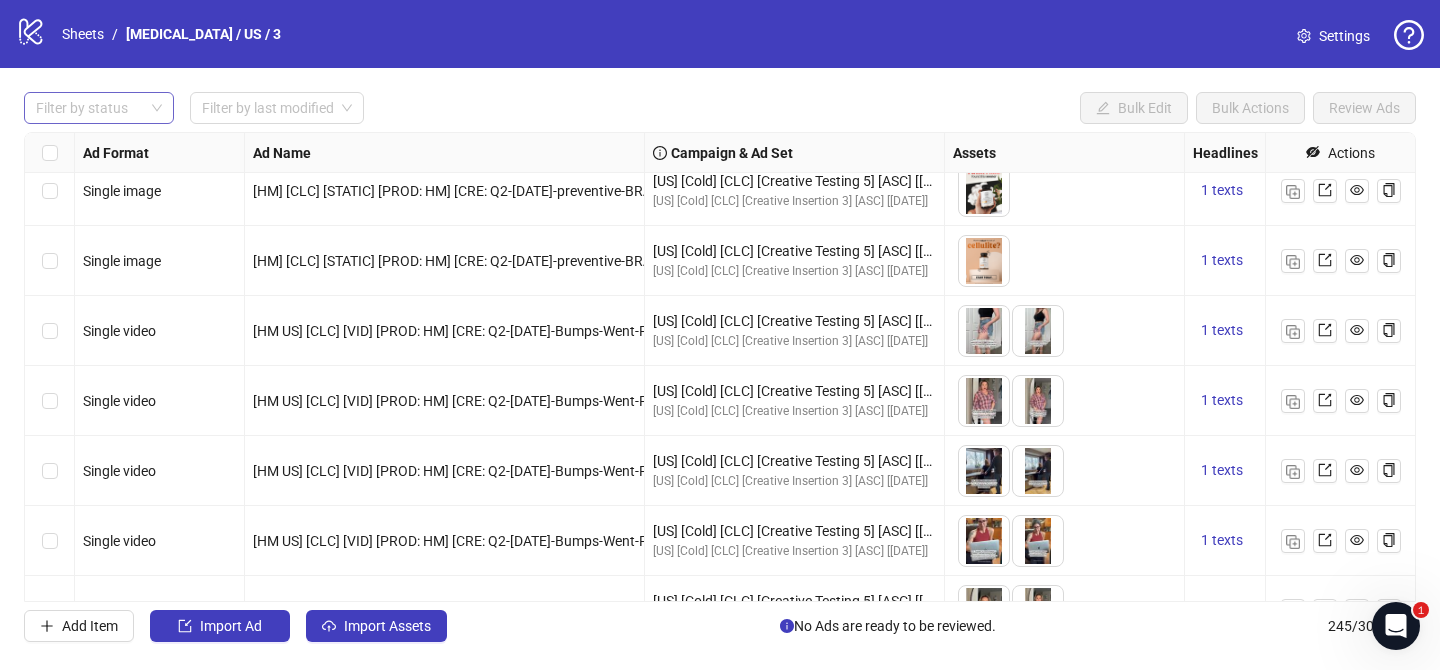 drag, startPoint x: 98, startPoint y: 89, endPoint x: 99, endPoint y: 101, distance: 12.0415945 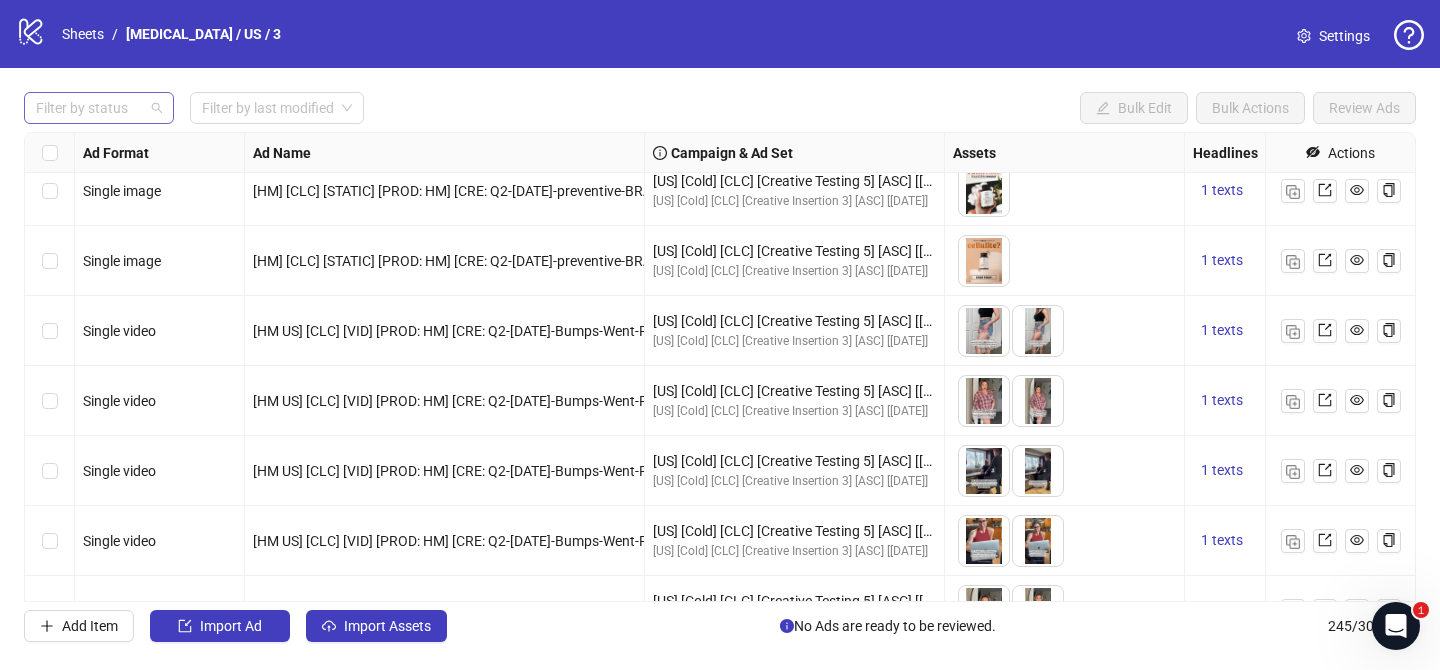 click at bounding box center [88, 108] 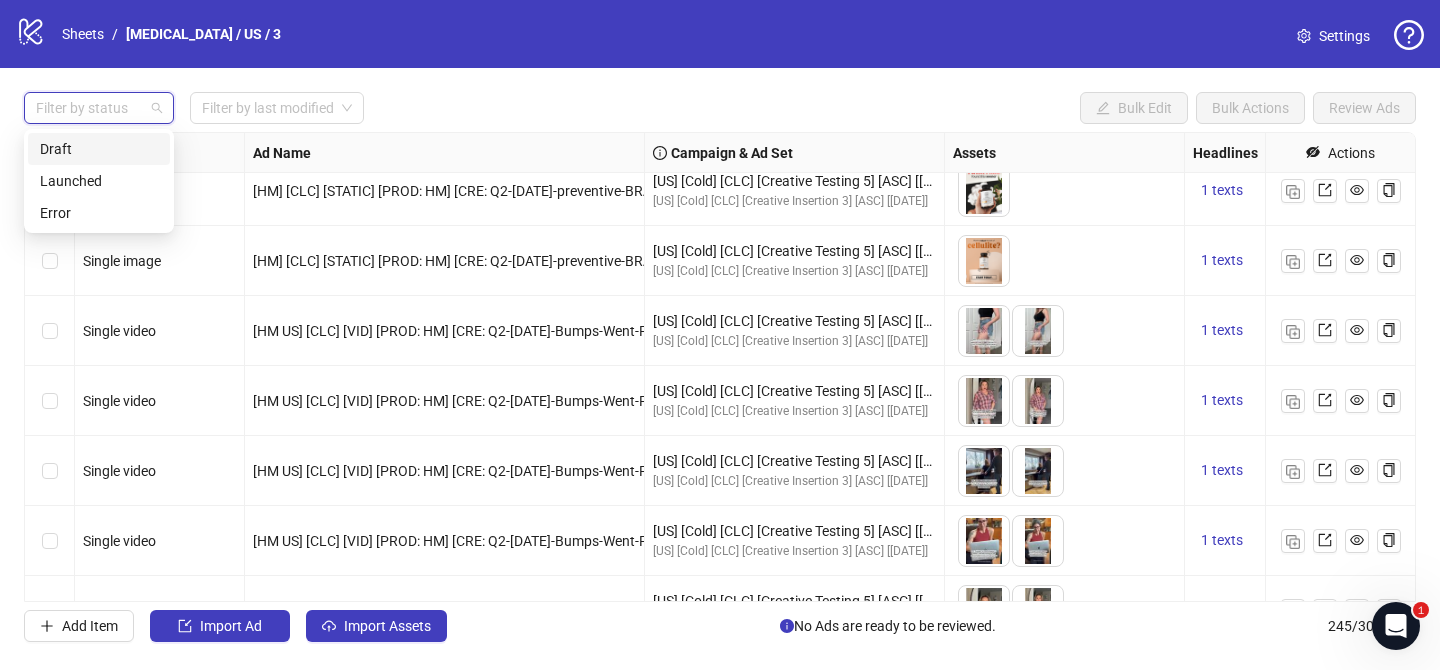 click on "Draft" at bounding box center [99, 149] 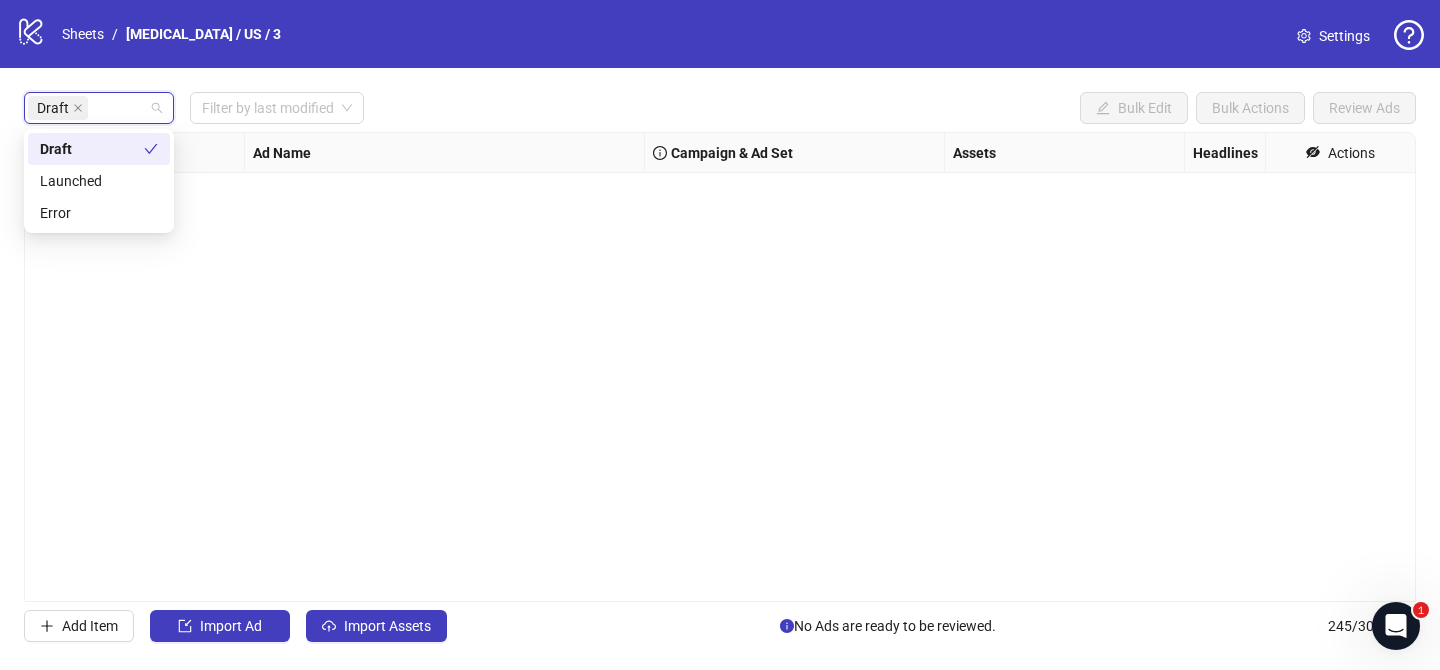 scroll, scrollTop: 0, scrollLeft: 0, axis: both 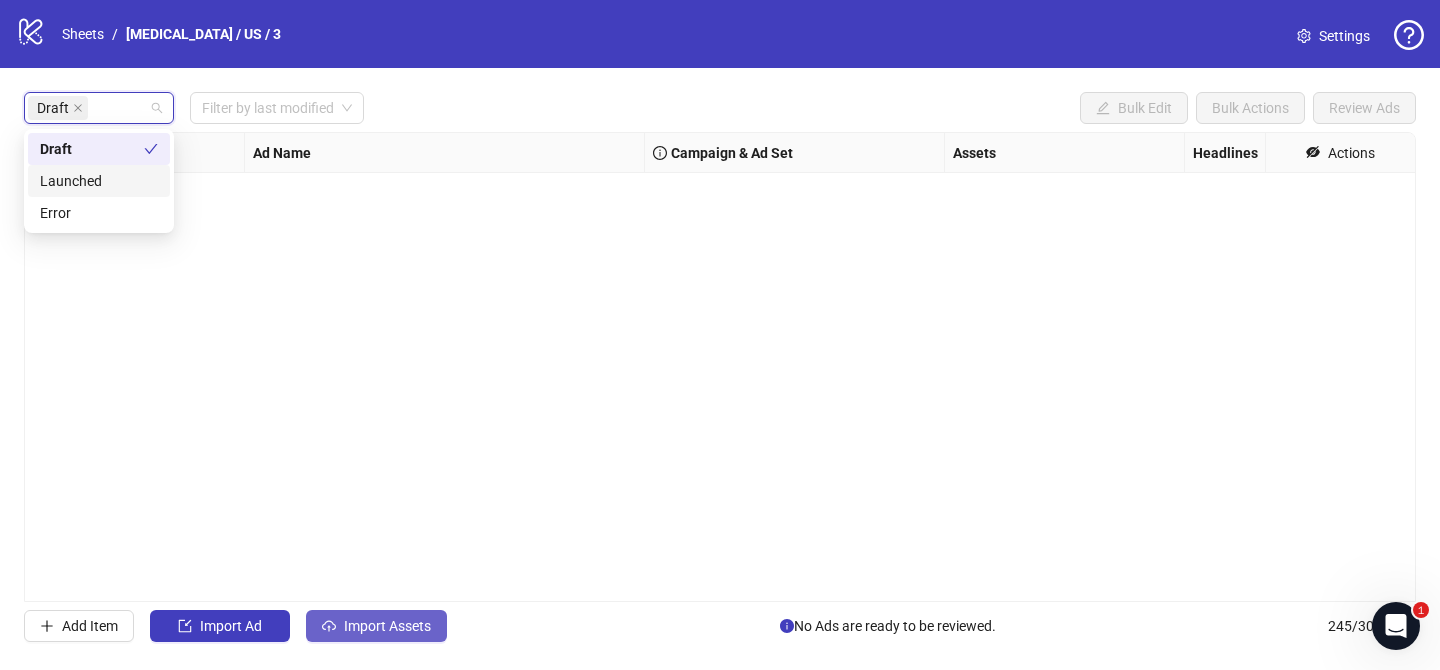 click on "Import Assets" at bounding box center [387, 626] 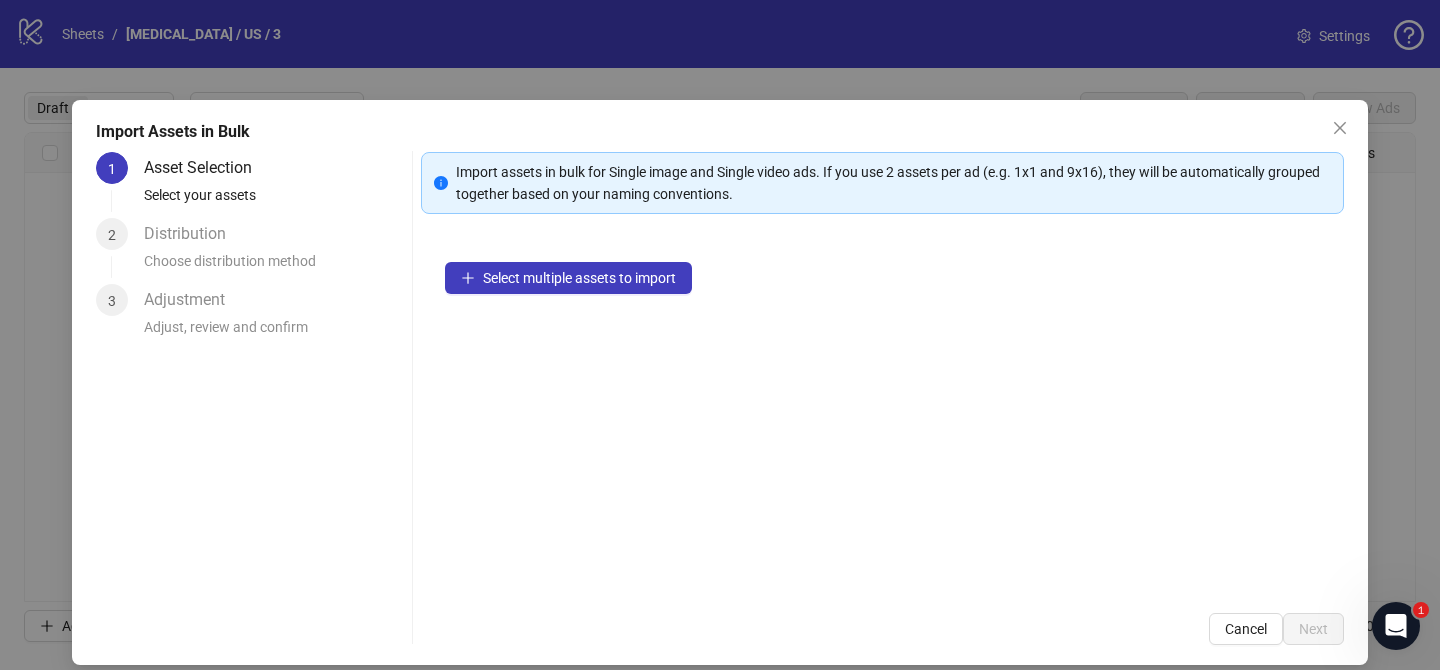 click on "Select multiple assets to import" at bounding box center (882, 413) 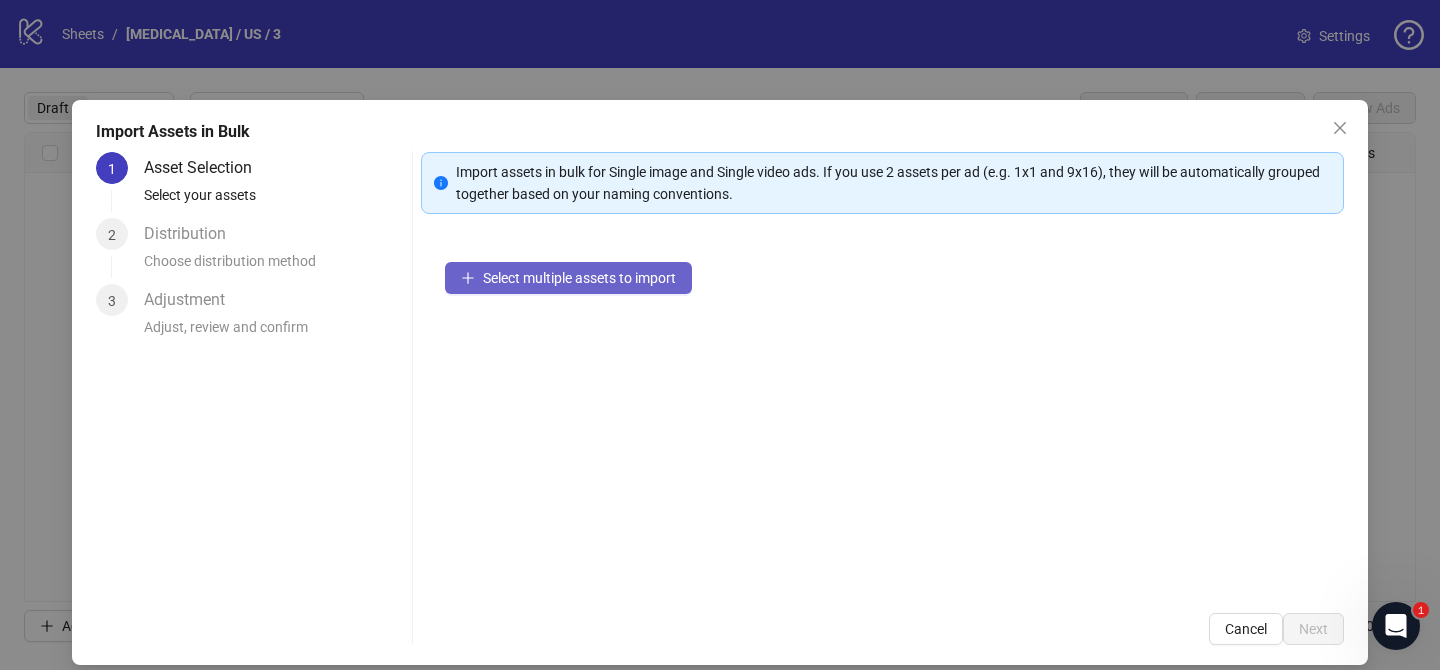 click on "Select multiple assets to import" at bounding box center [579, 278] 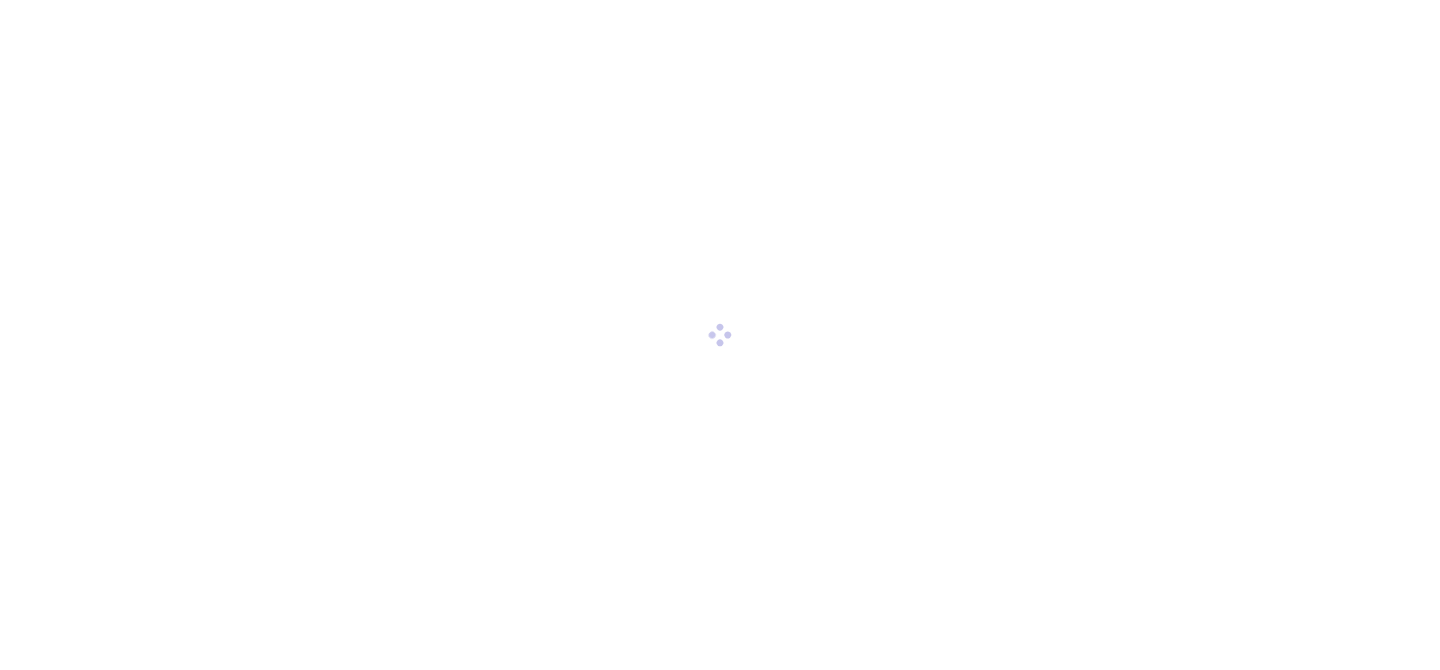 scroll, scrollTop: 0, scrollLeft: 0, axis: both 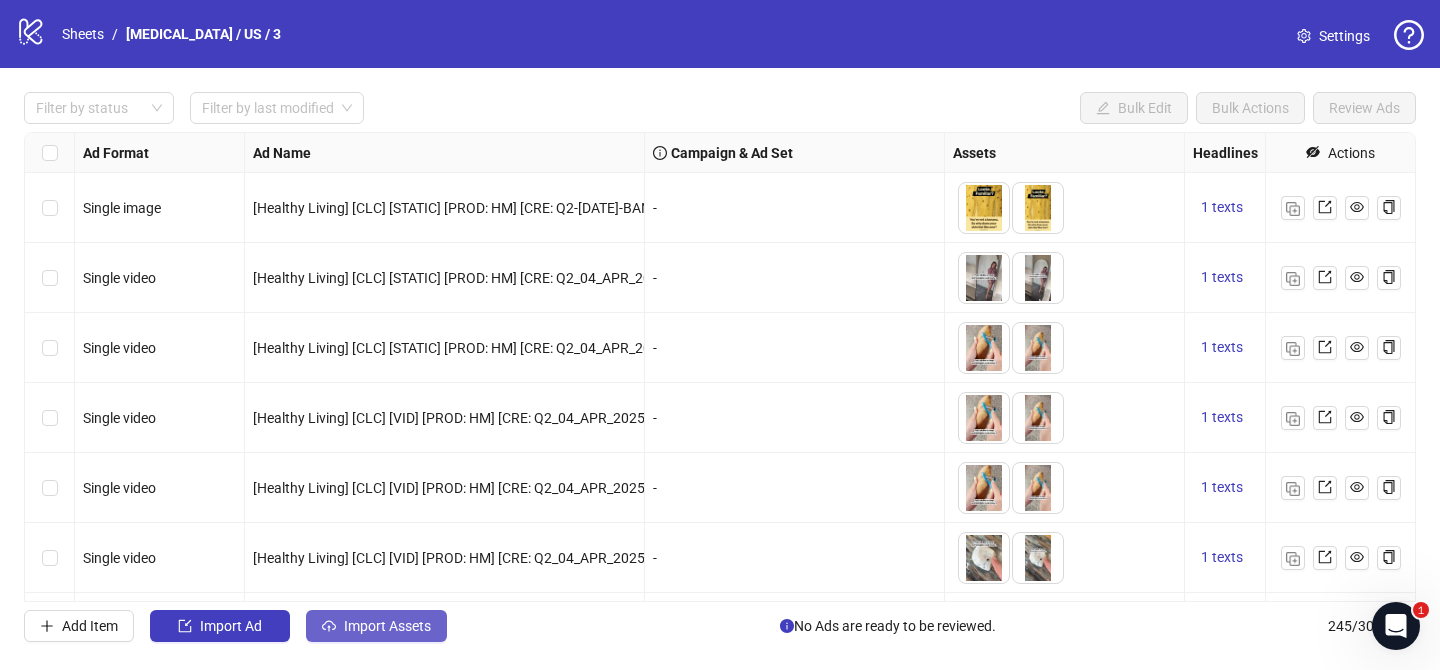 click on "Import Assets" at bounding box center (376, 626) 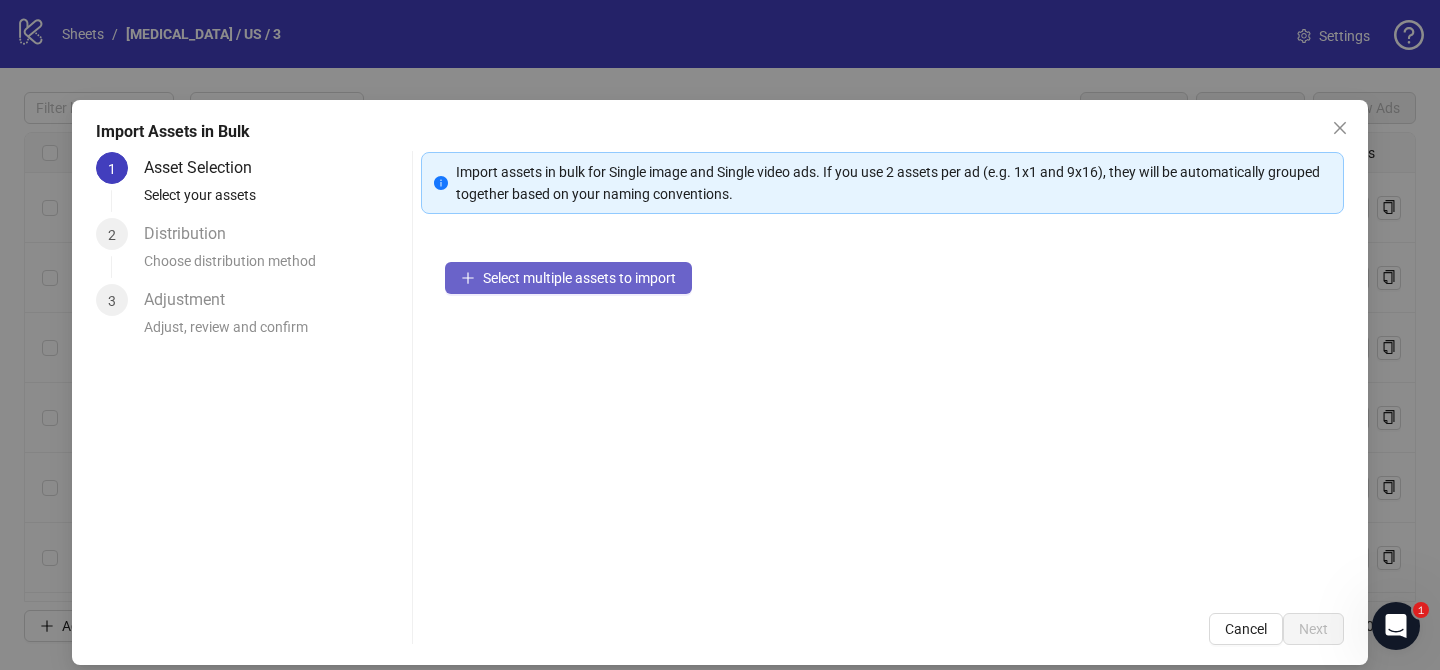 click on "Select multiple assets to import" at bounding box center [579, 278] 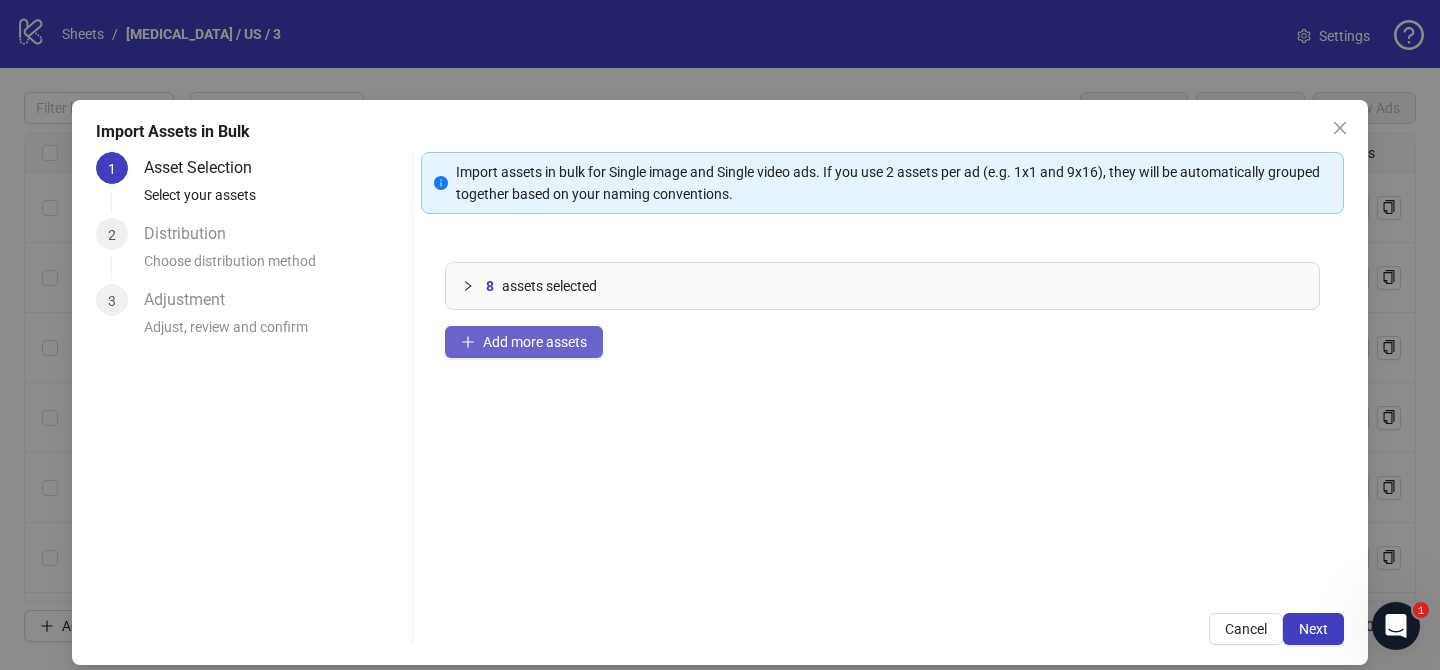 click on "Add more assets" at bounding box center [535, 342] 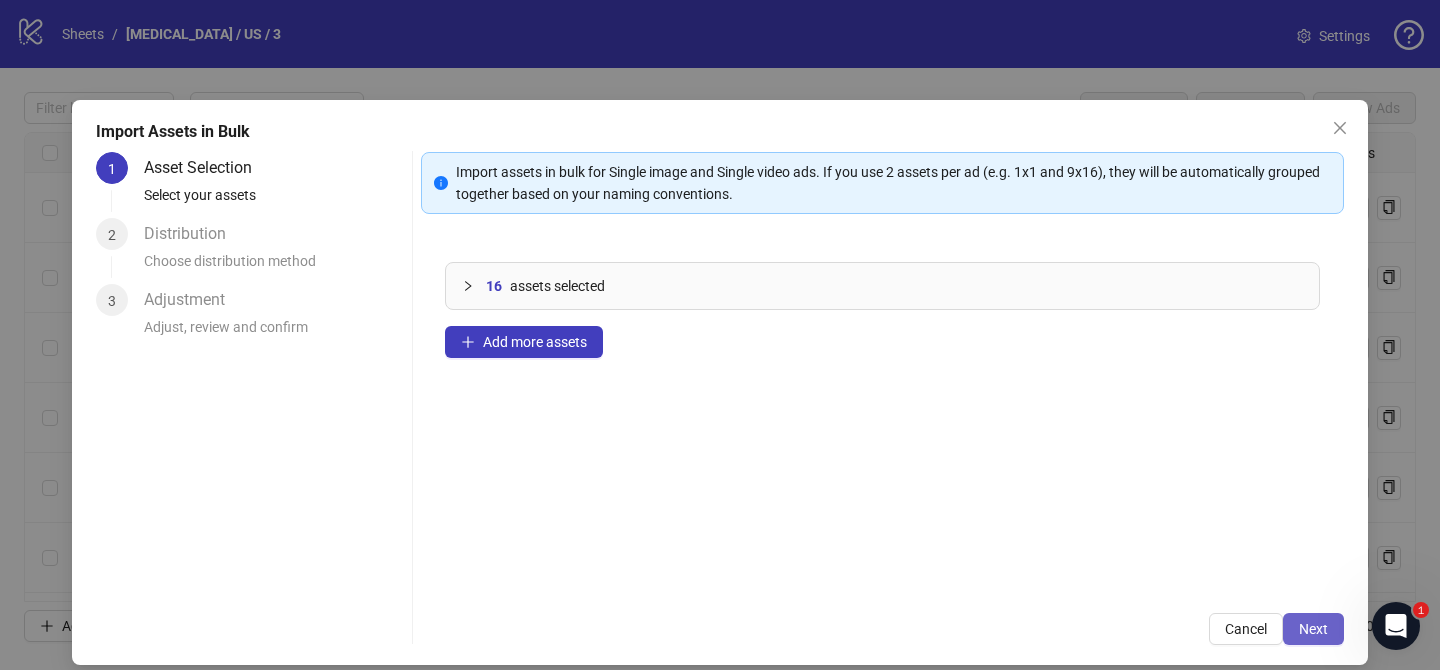 click on "Next" at bounding box center [1313, 629] 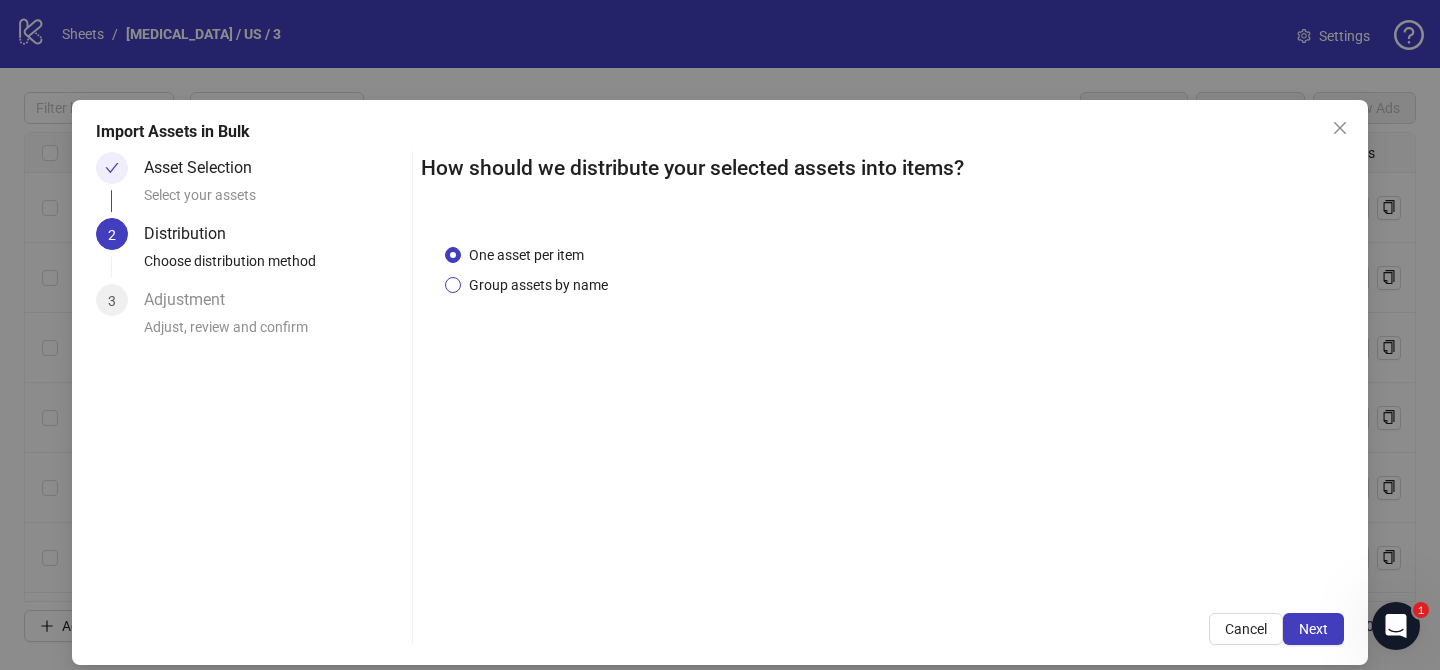 click on "Group assets by name" at bounding box center [538, 285] 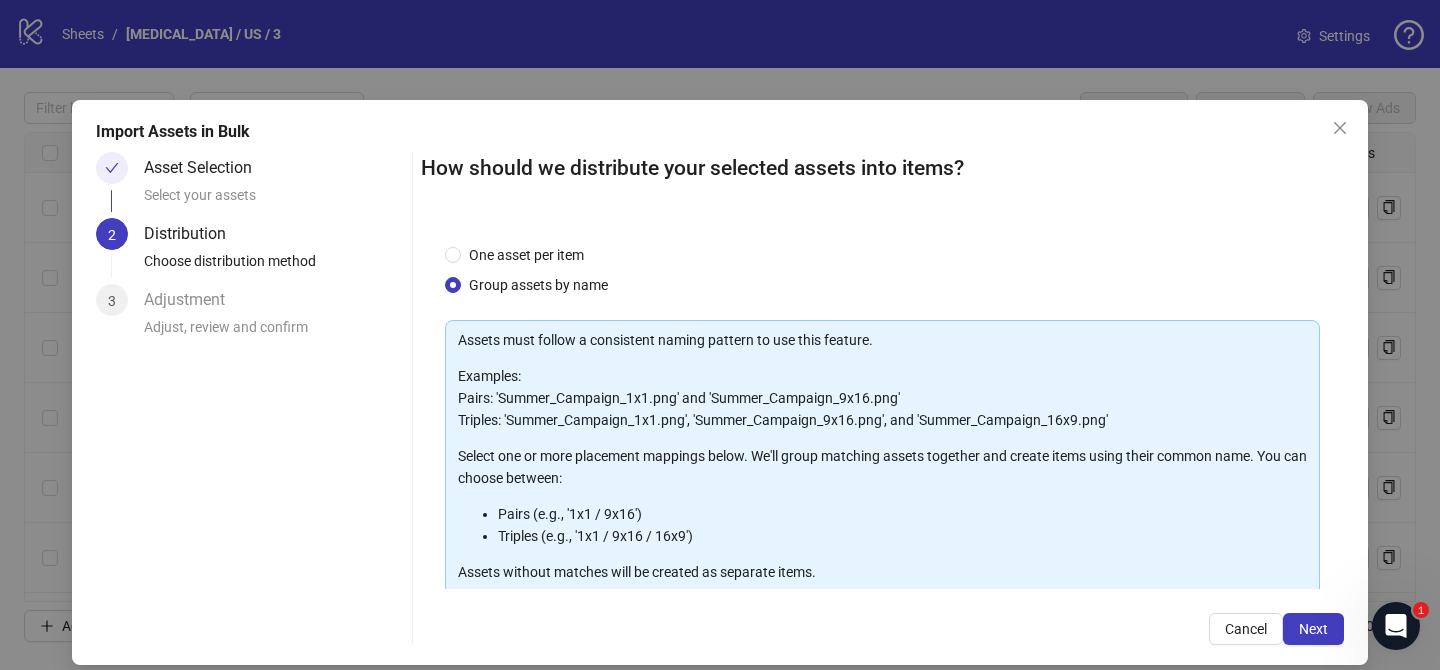 scroll, scrollTop: 216, scrollLeft: 0, axis: vertical 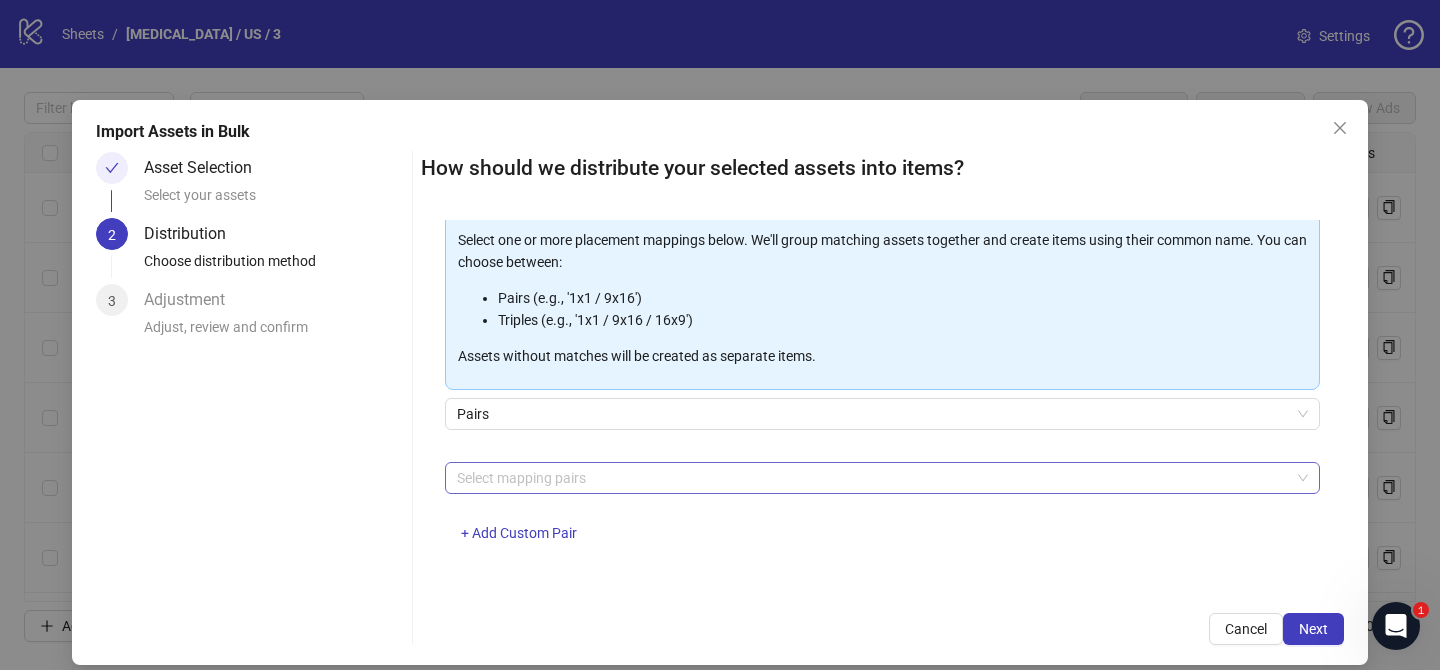 click at bounding box center [872, 478] 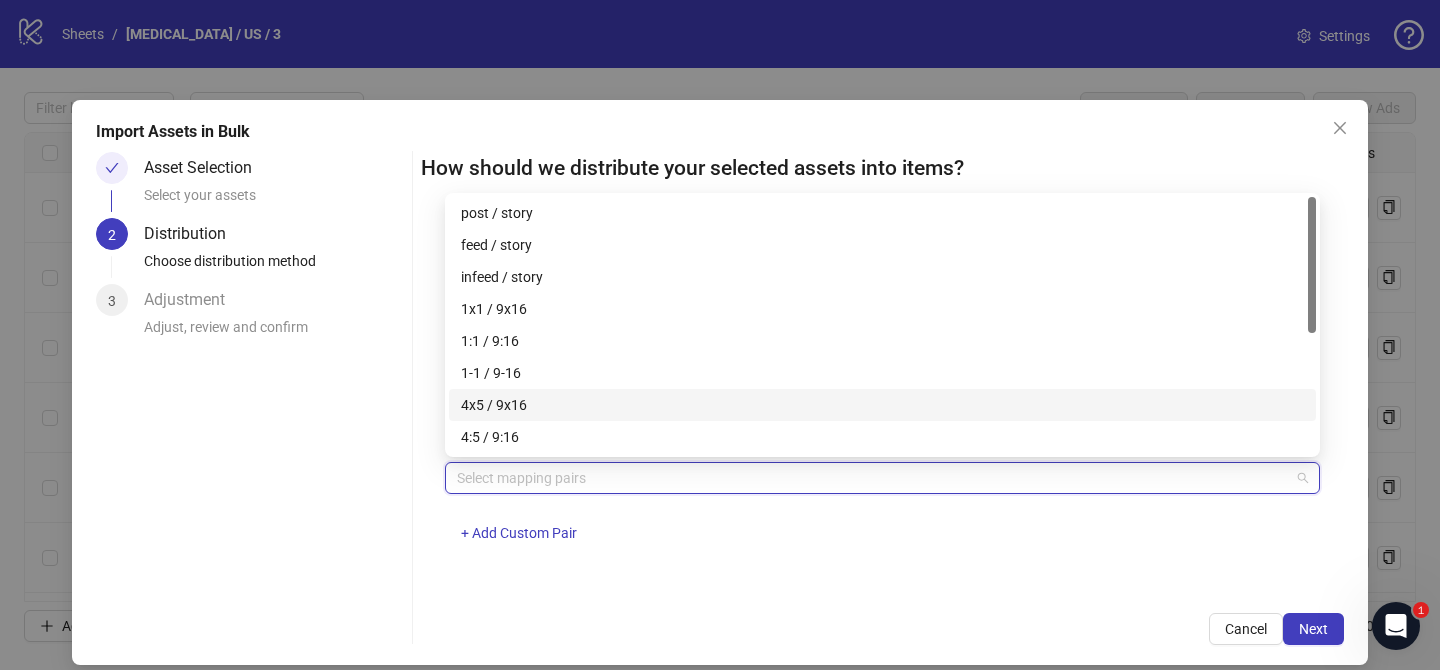click on "4x5 / 9x16" at bounding box center (882, 405) 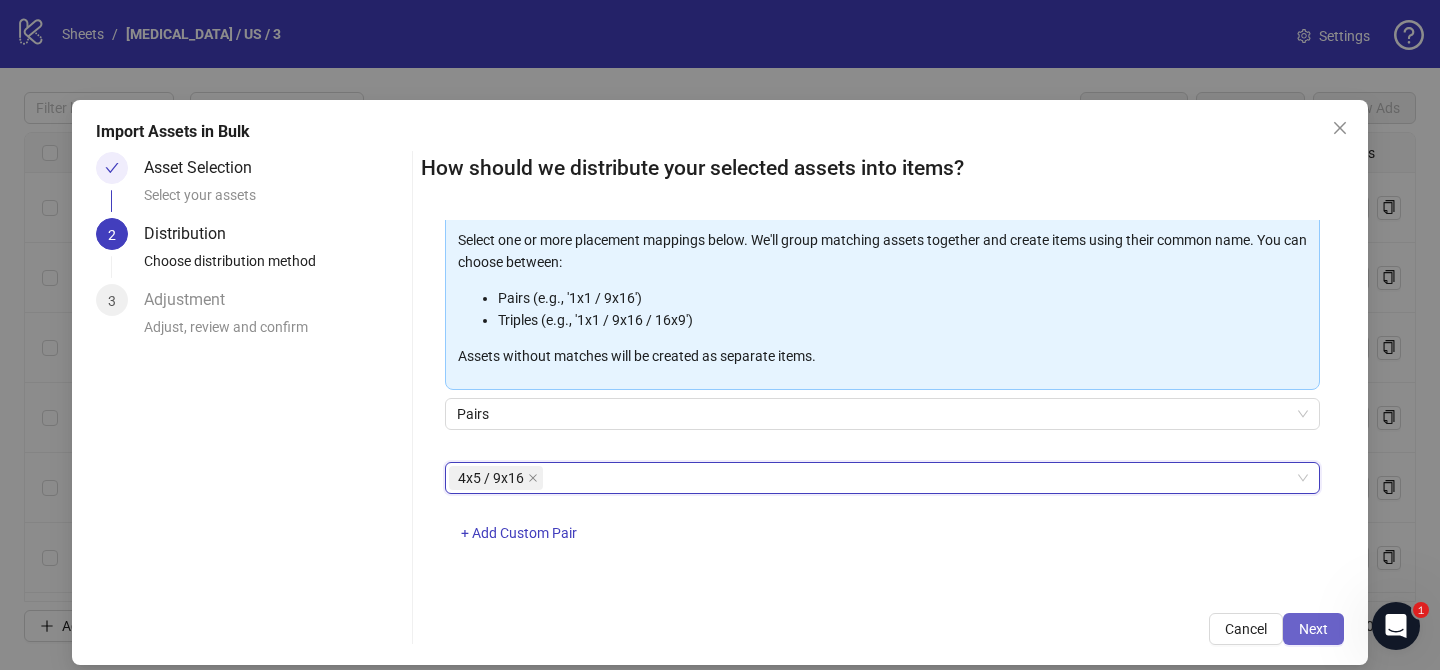 click on "Next" at bounding box center (1313, 629) 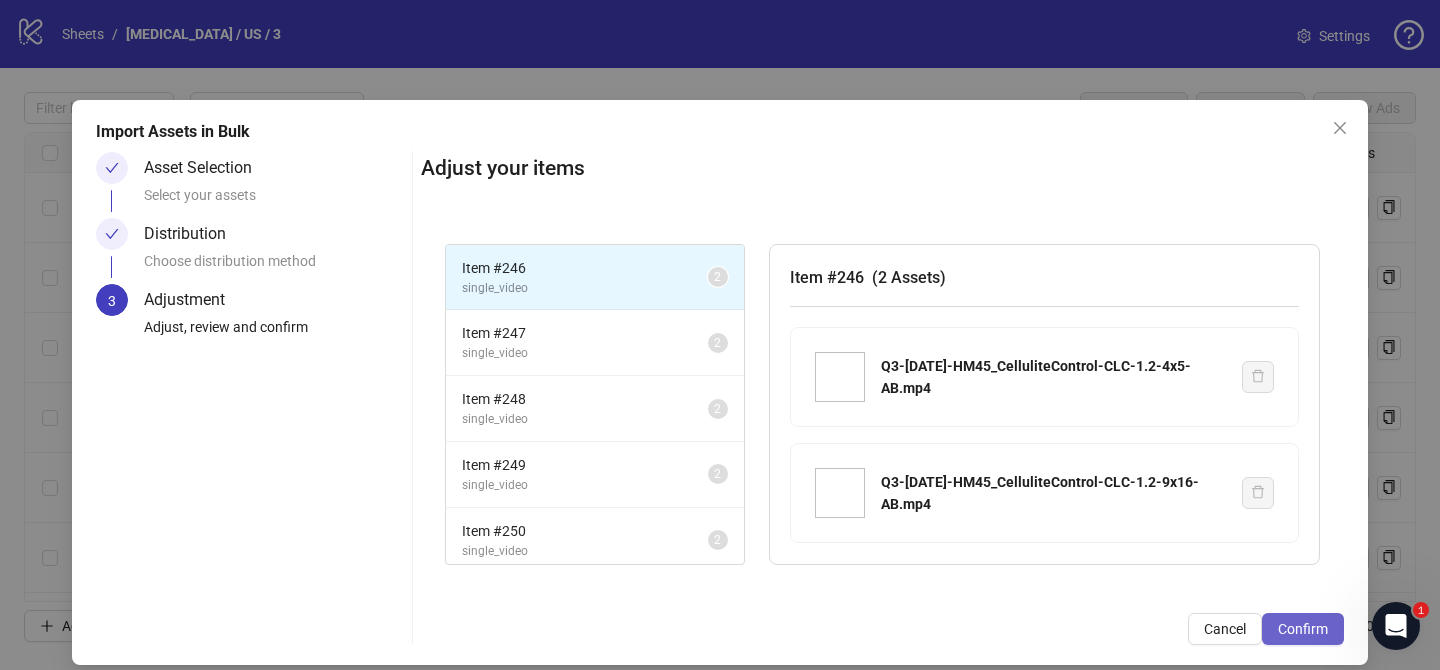 click on "Confirm" at bounding box center [1303, 629] 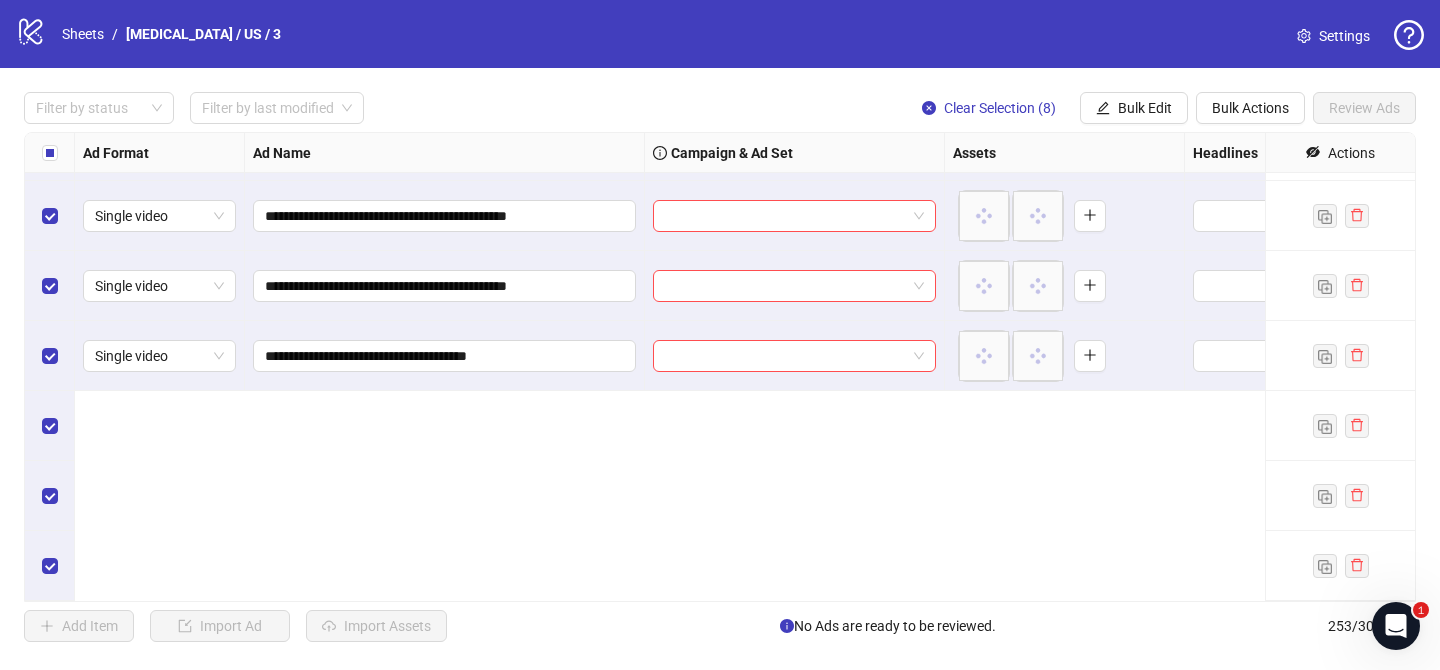 scroll, scrollTop: 16923, scrollLeft: 0, axis: vertical 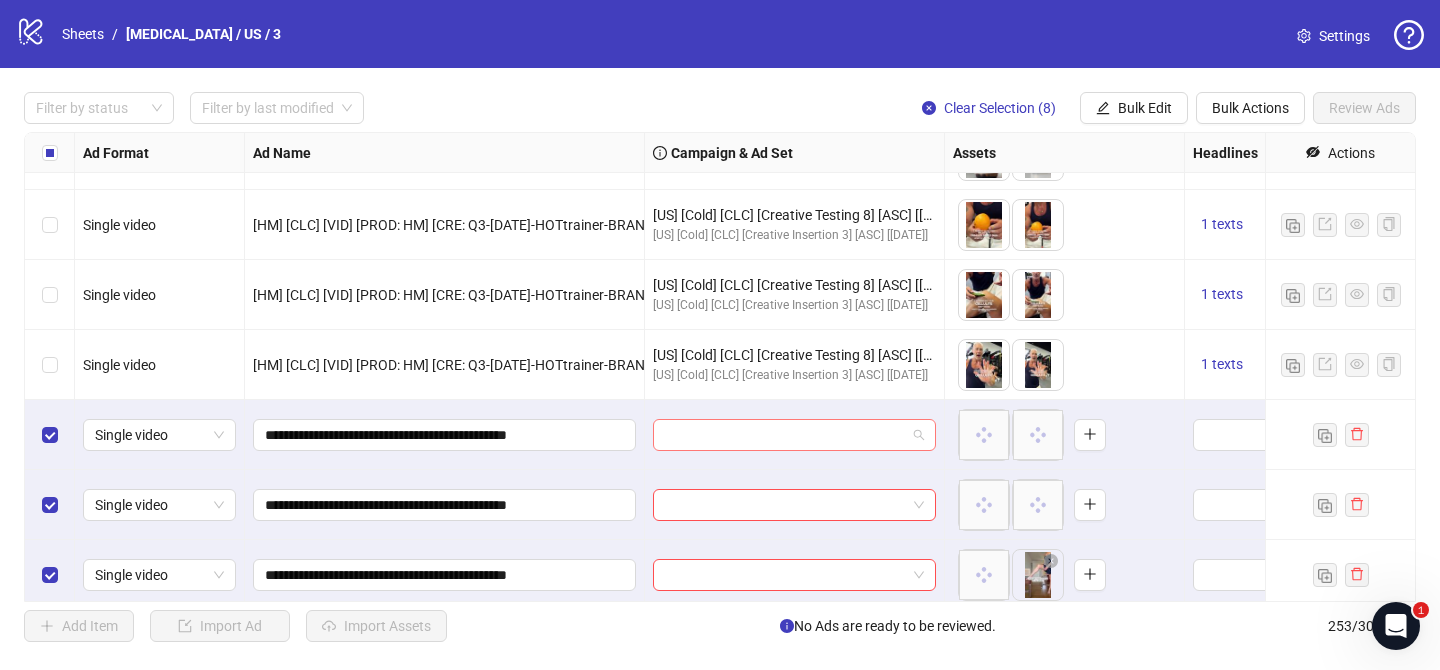 click at bounding box center (785, 435) 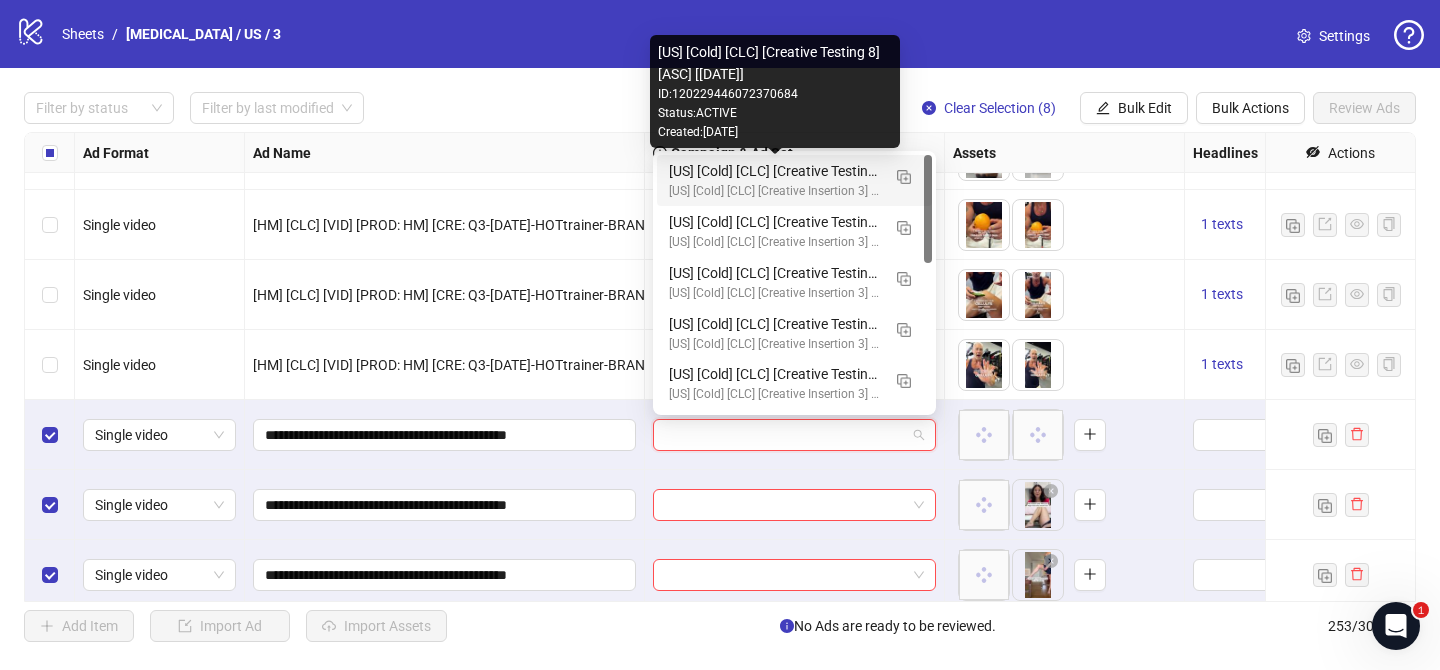 drag, startPoint x: 796, startPoint y: 169, endPoint x: 1131, endPoint y: 129, distance: 337.3796 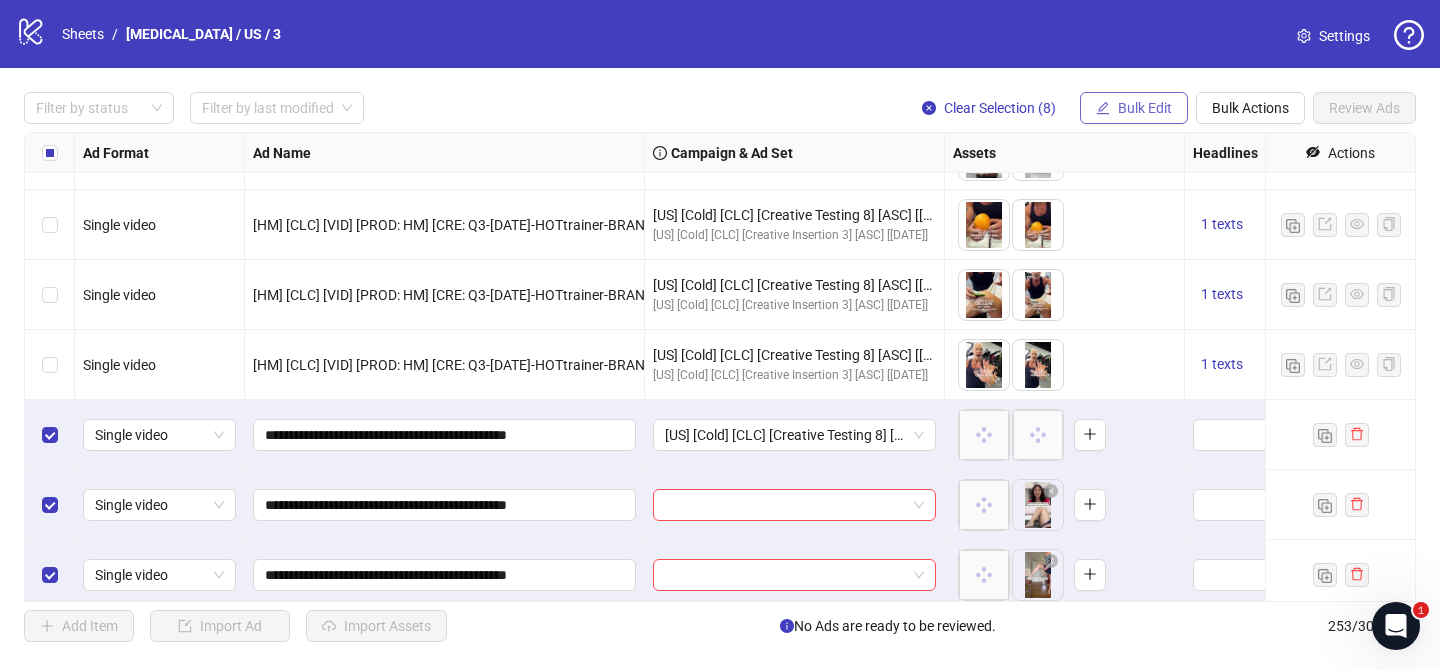 drag, startPoint x: 1139, startPoint y: 109, endPoint x: 1140, endPoint y: 120, distance: 11.045361 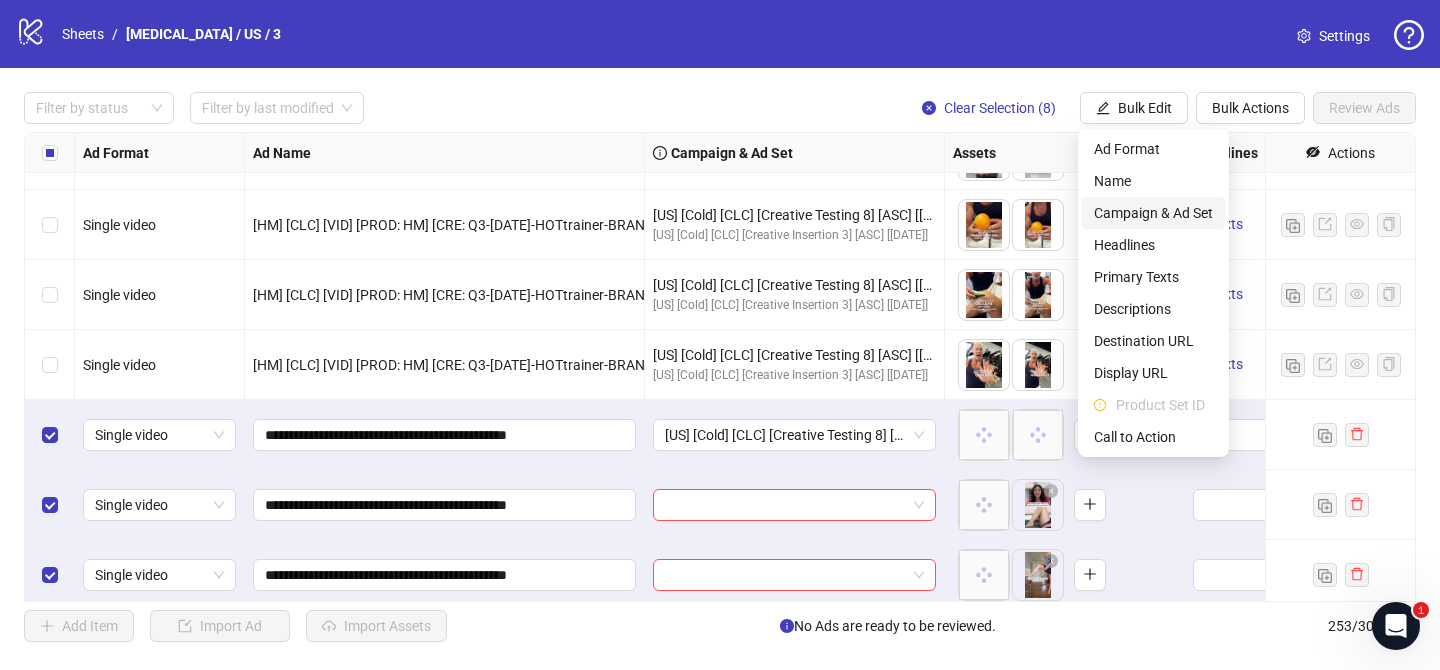 click on "Campaign & Ad Set" at bounding box center [1153, 213] 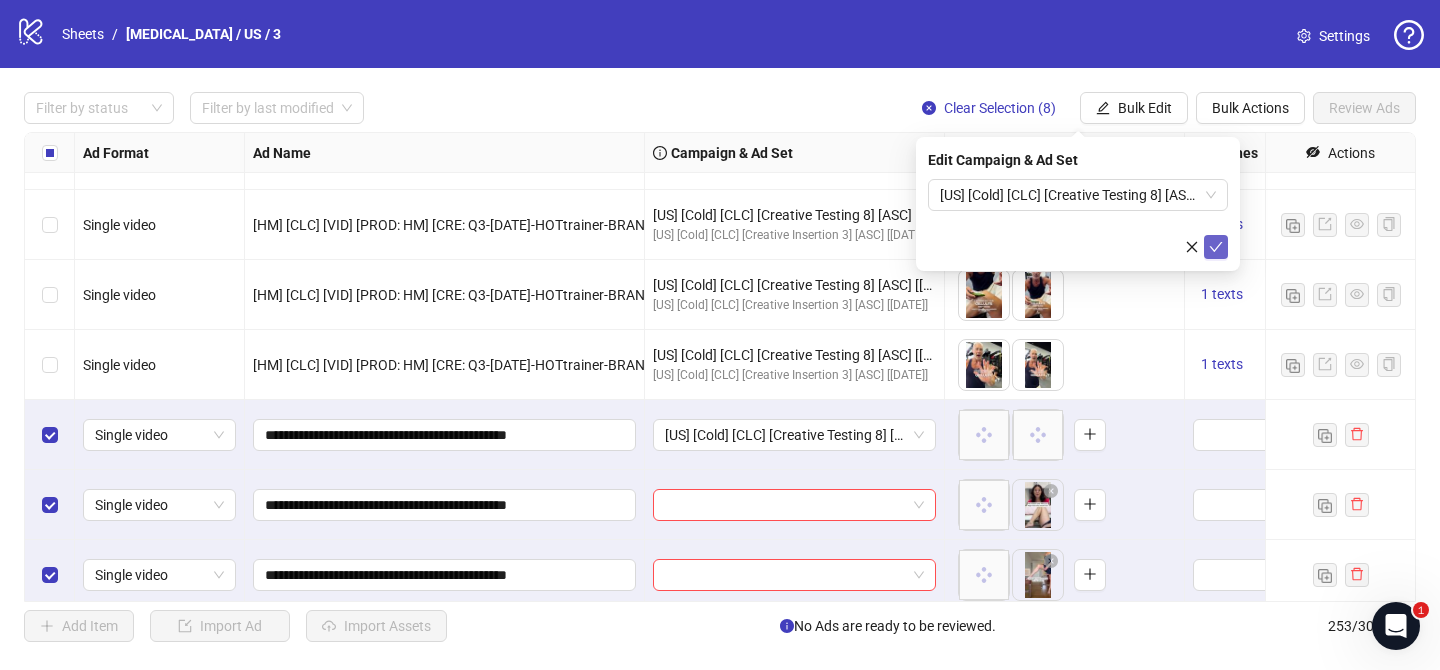click 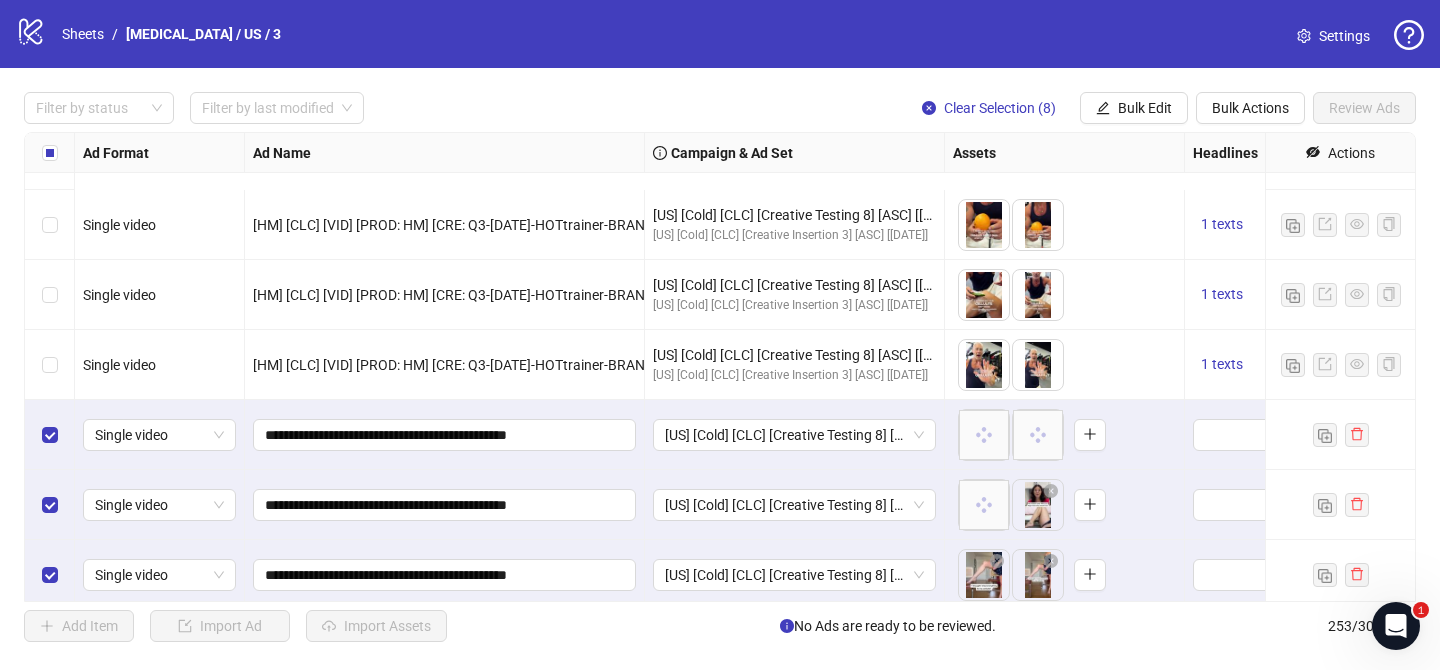 scroll, scrollTop: 17080, scrollLeft: 0, axis: vertical 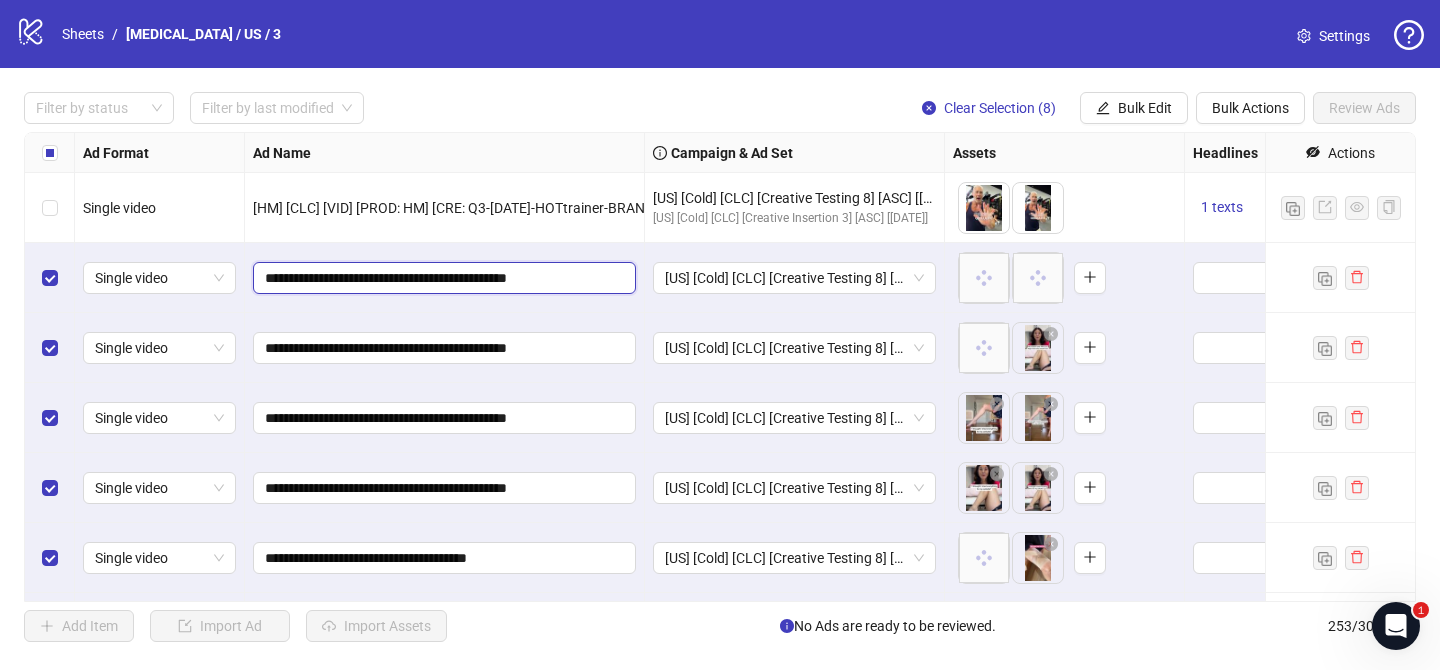 click on "**********" at bounding box center (442, 278) 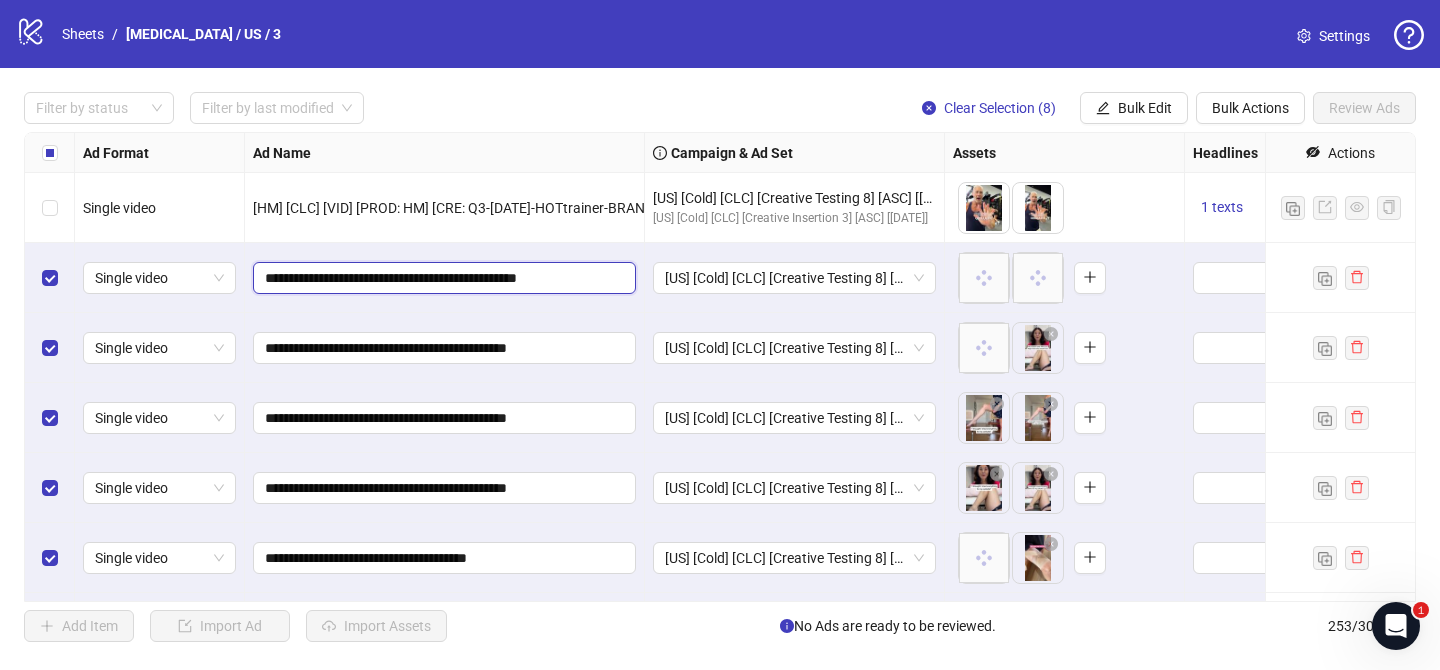 type on "**********" 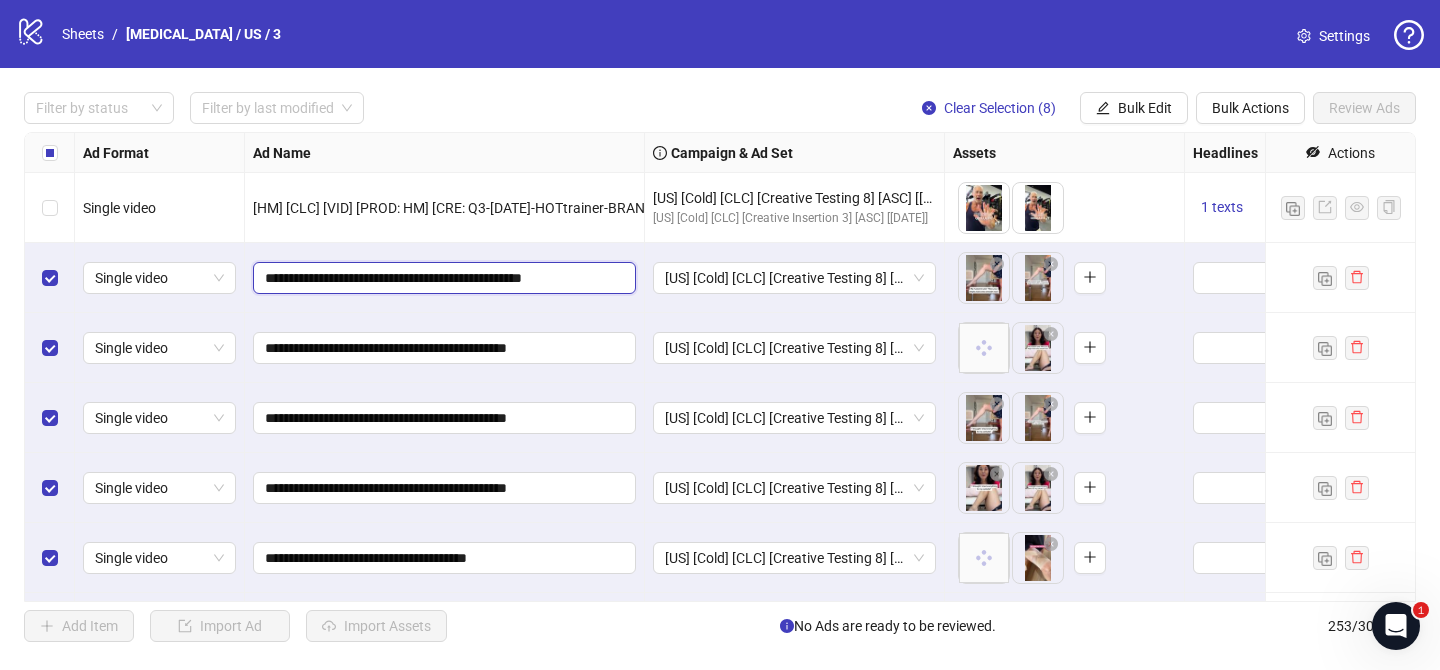 click on "**********" at bounding box center (442, 278) 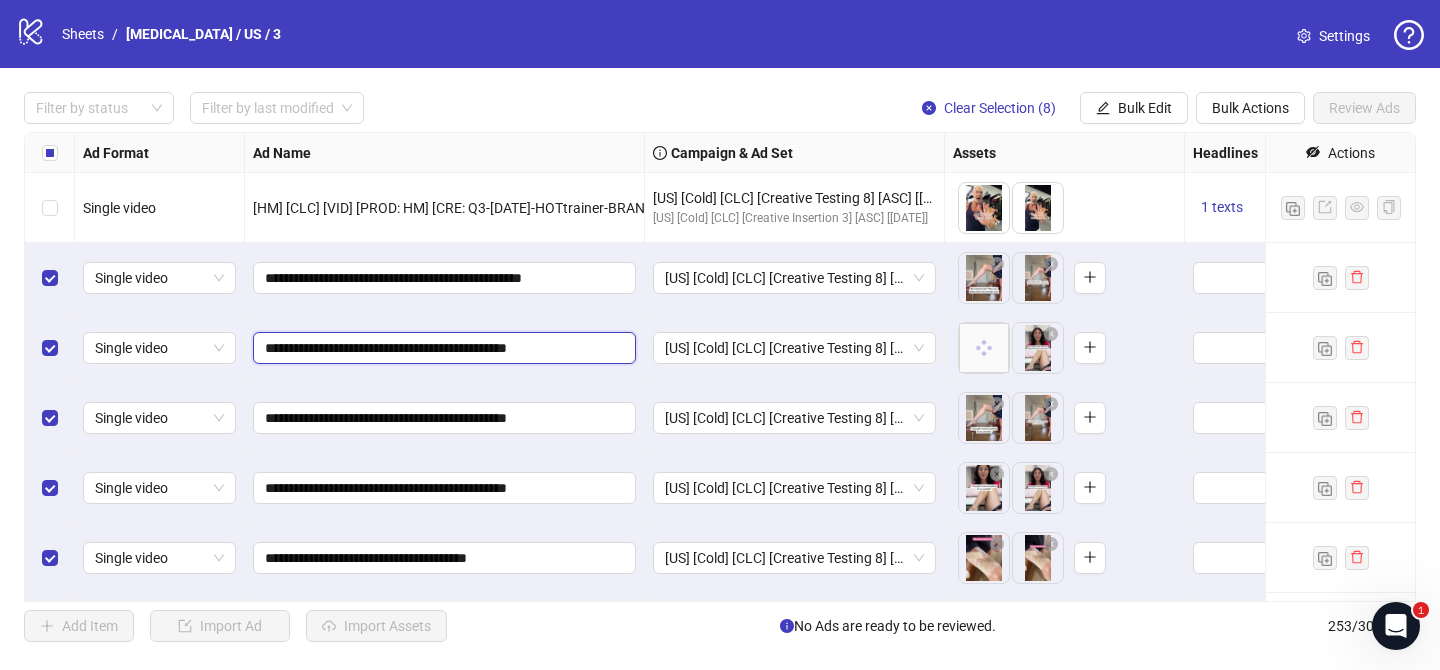 click on "**********" at bounding box center [442, 348] 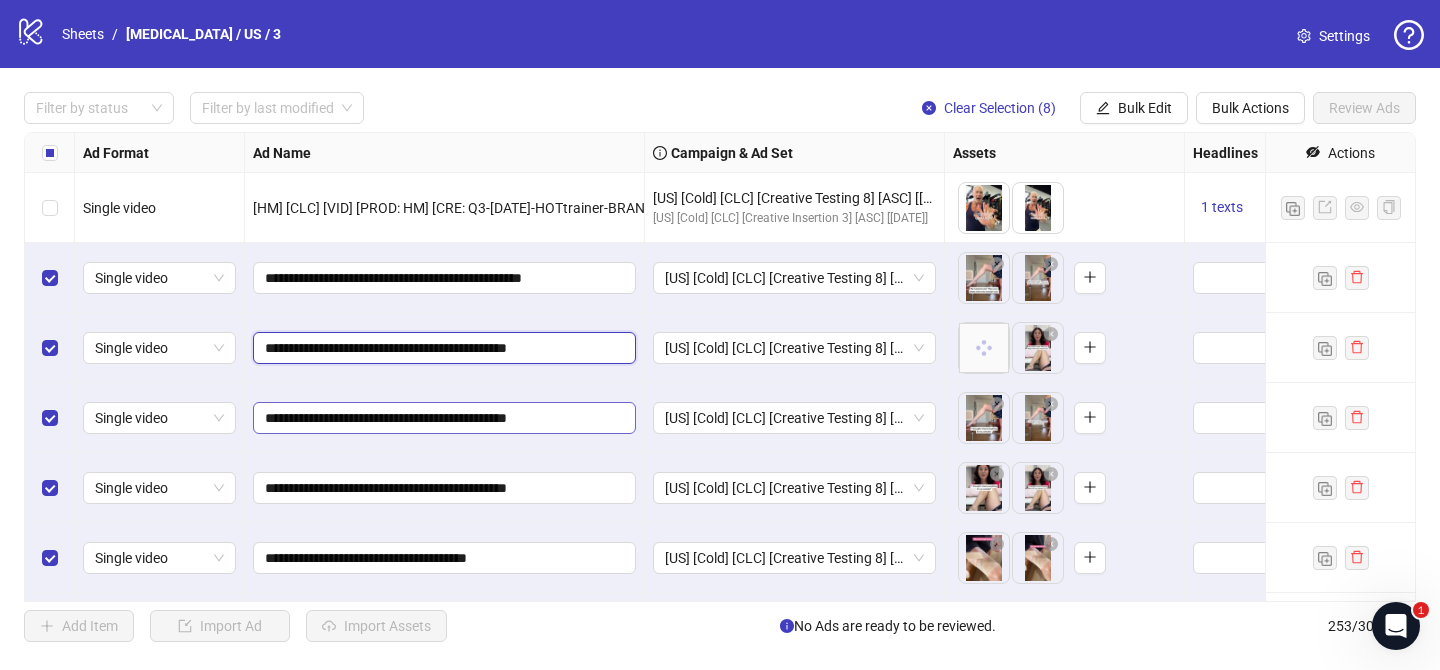 paste on "***" 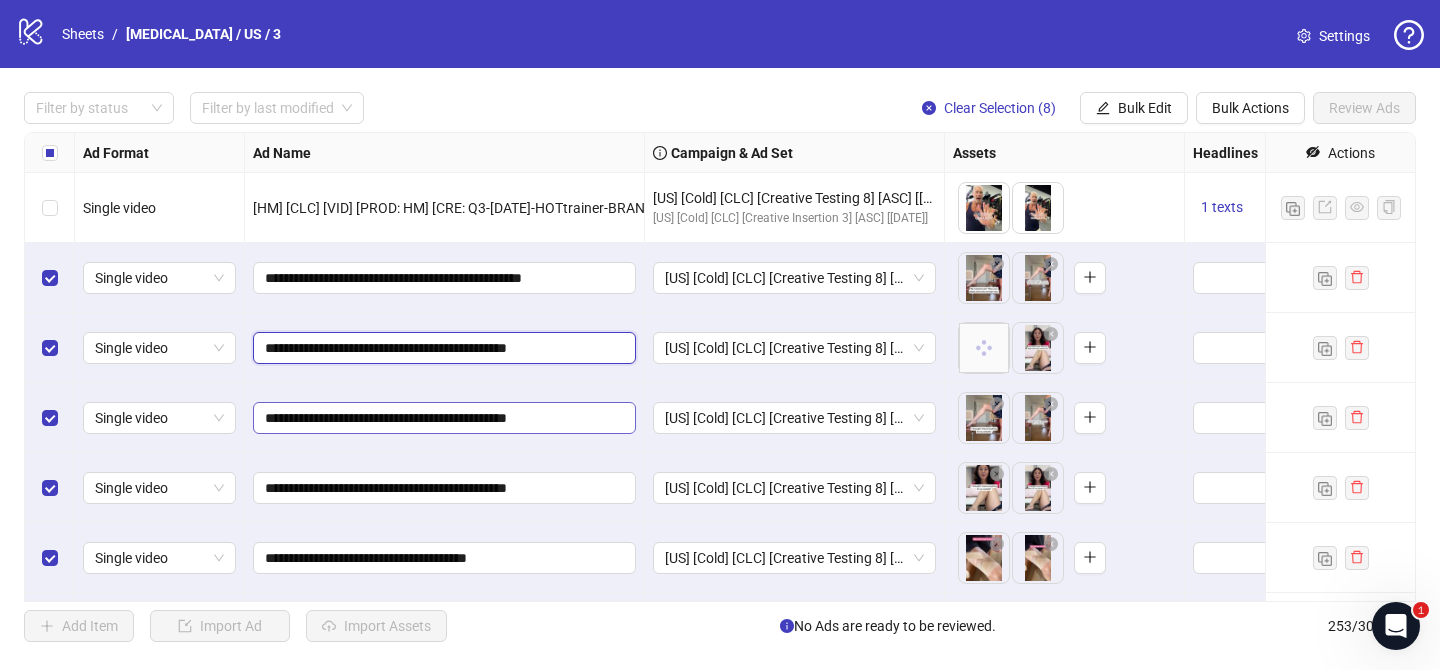 type on "**********" 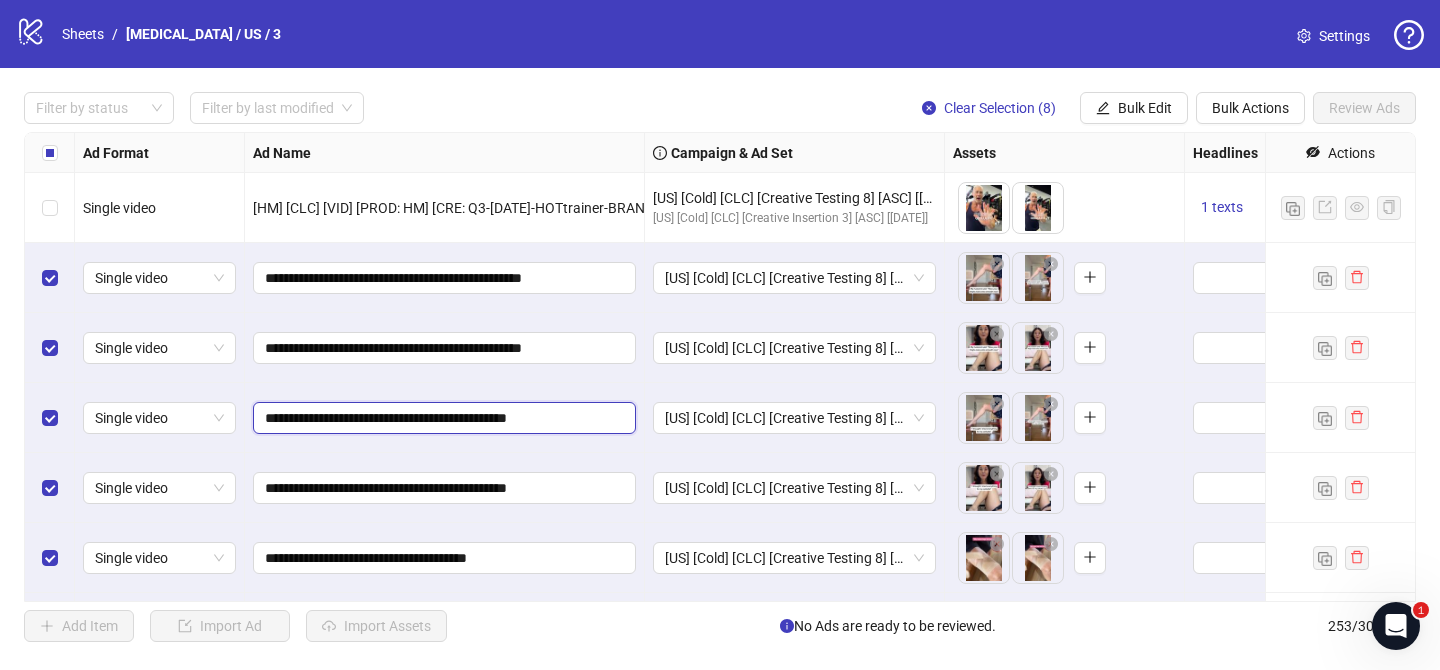 drag, startPoint x: 565, startPoint y: 420, endPoint x: 565, endPoint y: 435, distance: 15 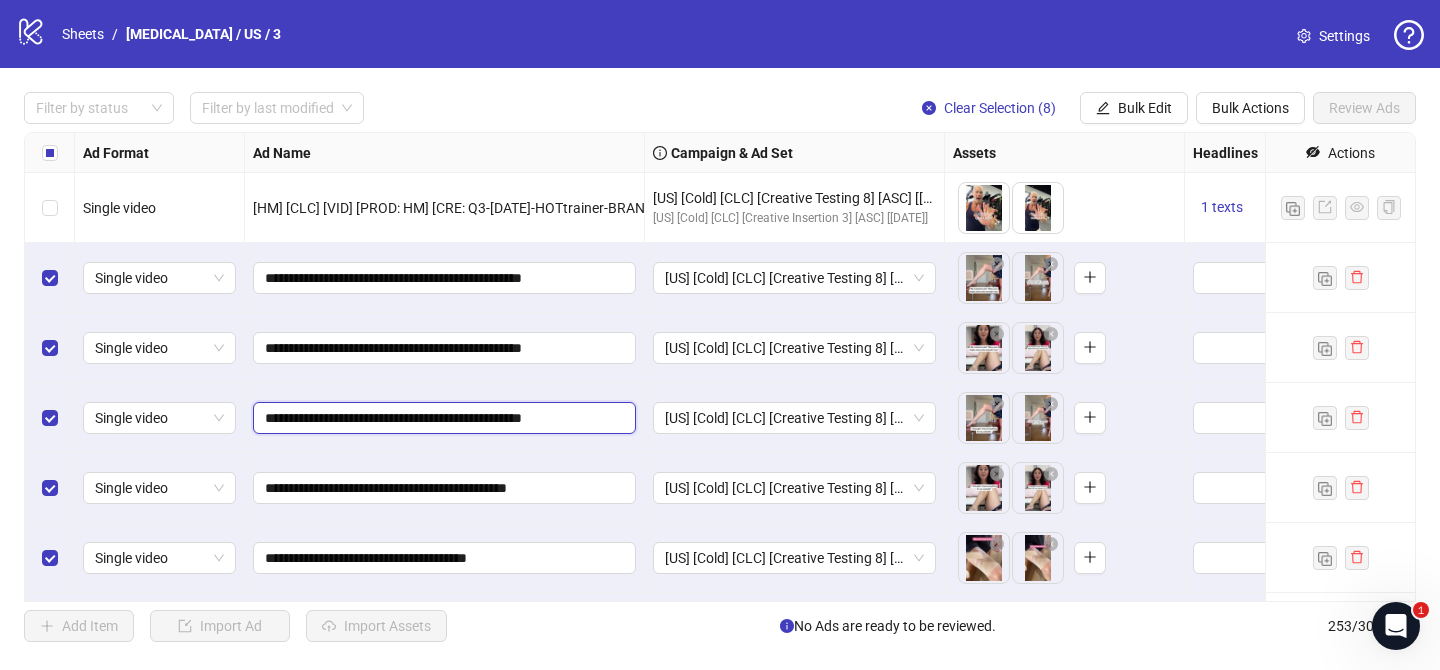 type on "**********" 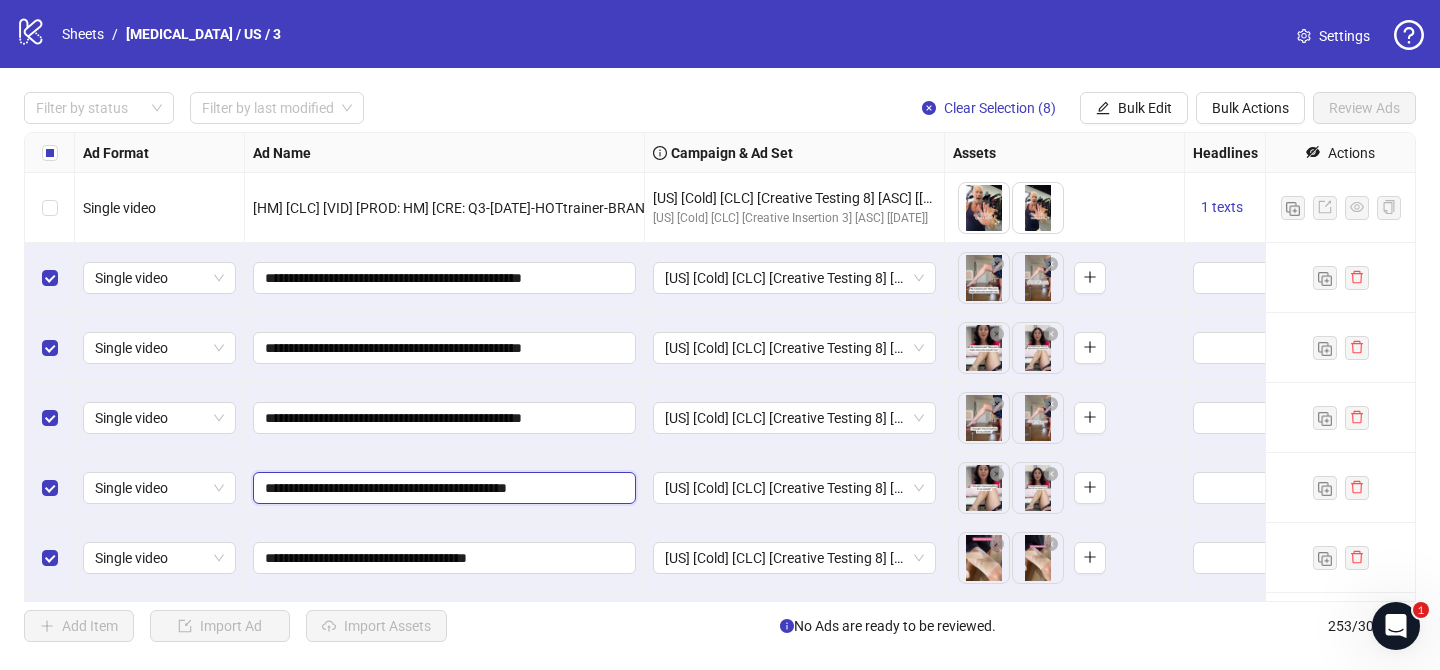 click on "**********" at bounding box center [442, 488] 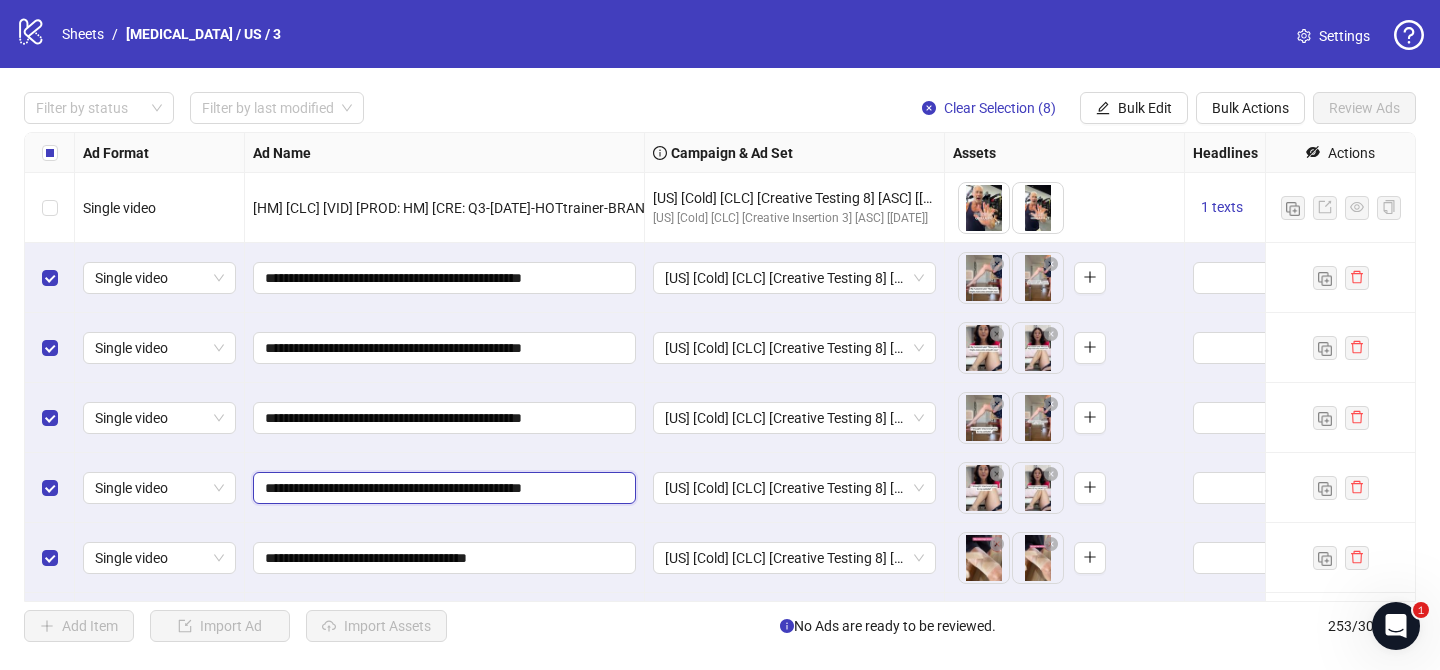 type on "**********" 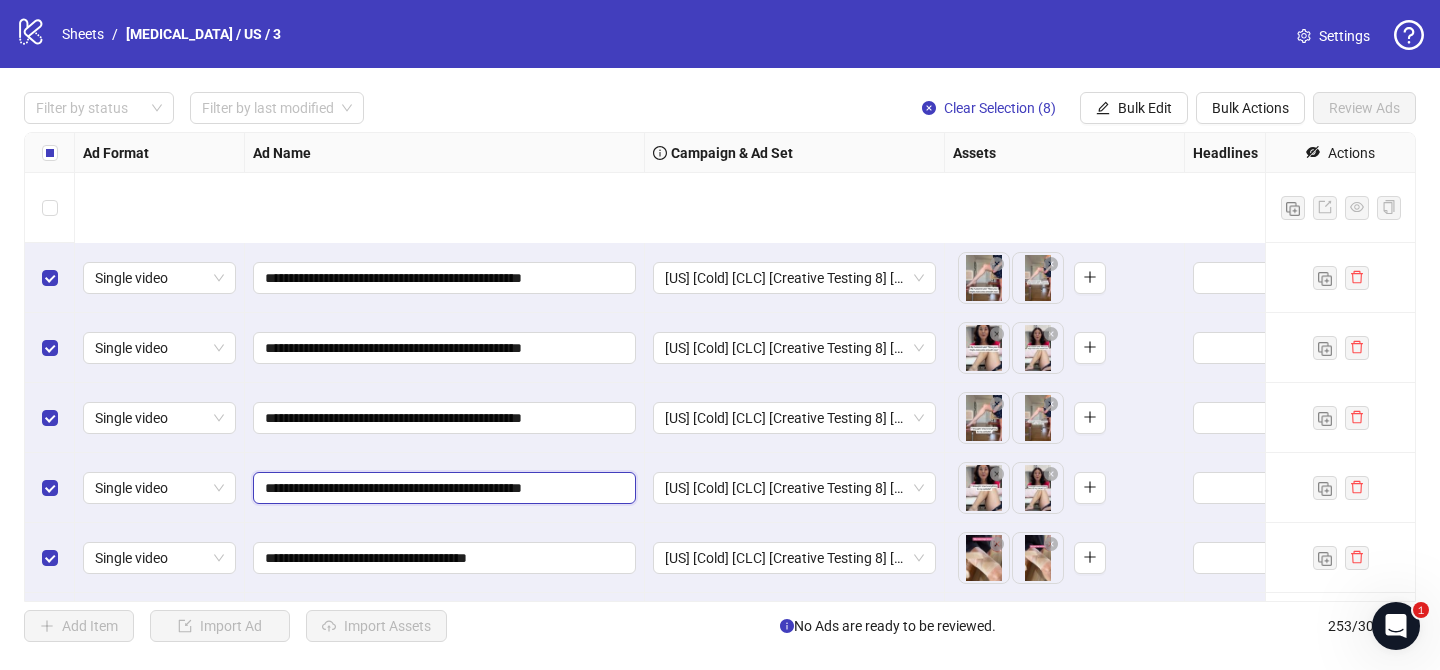 scroll, scrollTop: 17282, scrollLeft: 0, axis: vertical 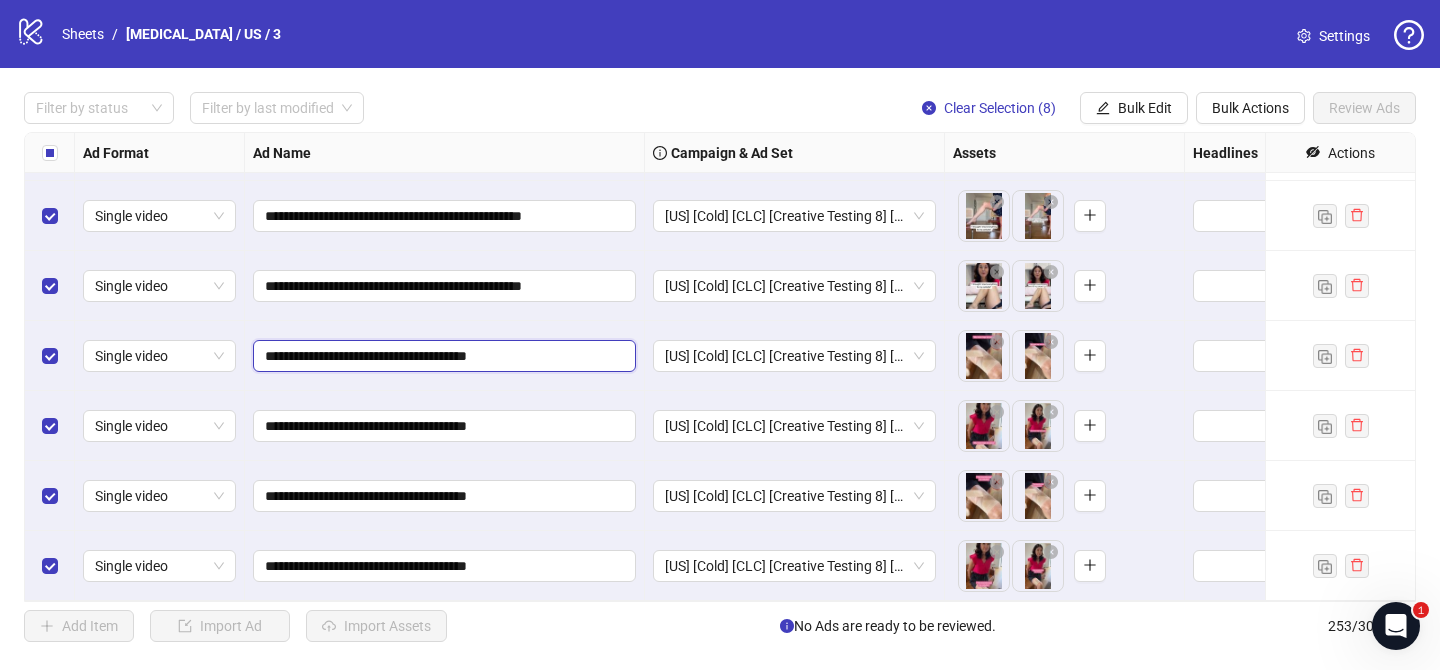 click on "**********" at bounding box center [442, 356] 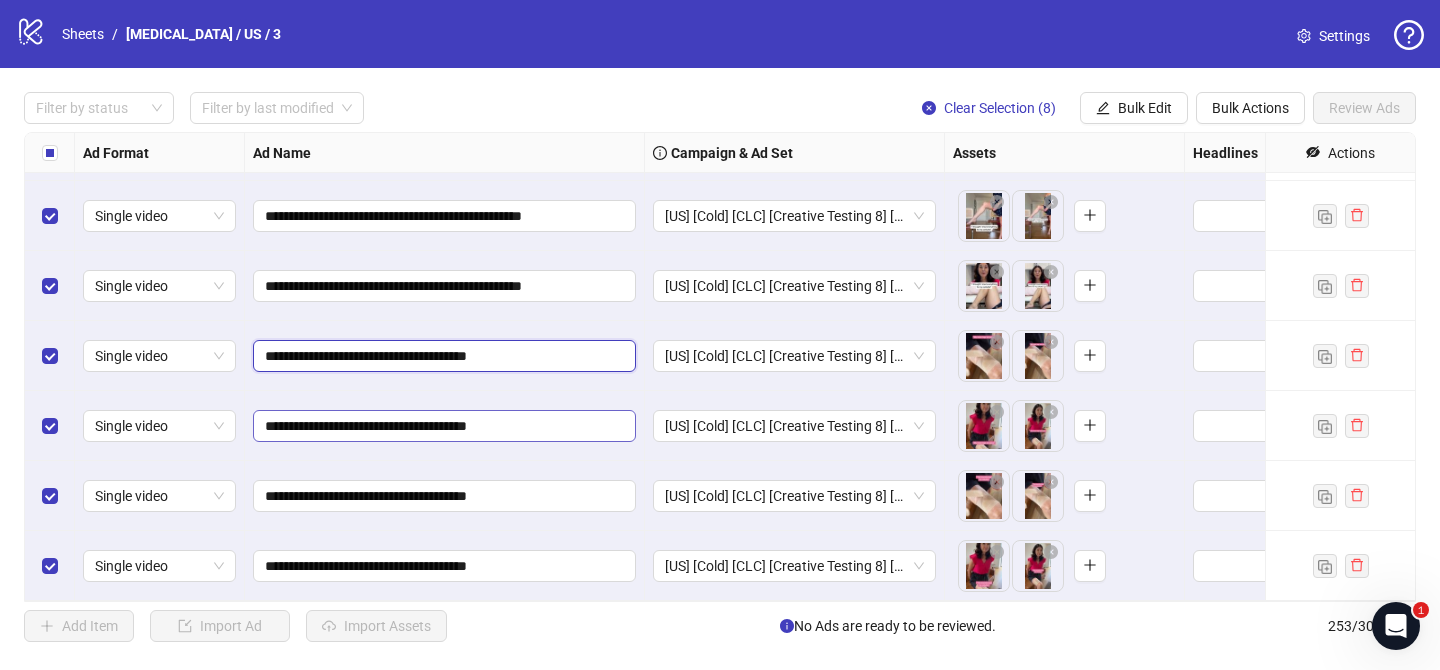 paste on "***" 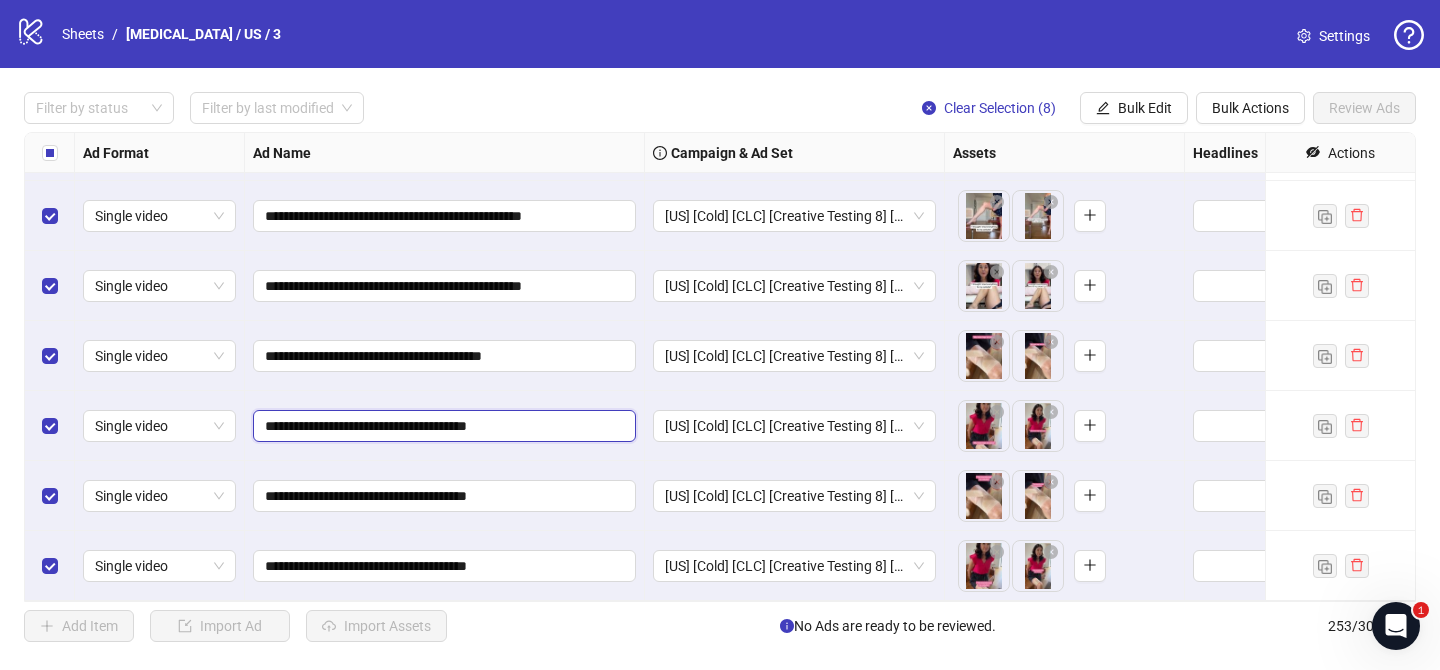 click on "**********" at bounding box center [442, 426] 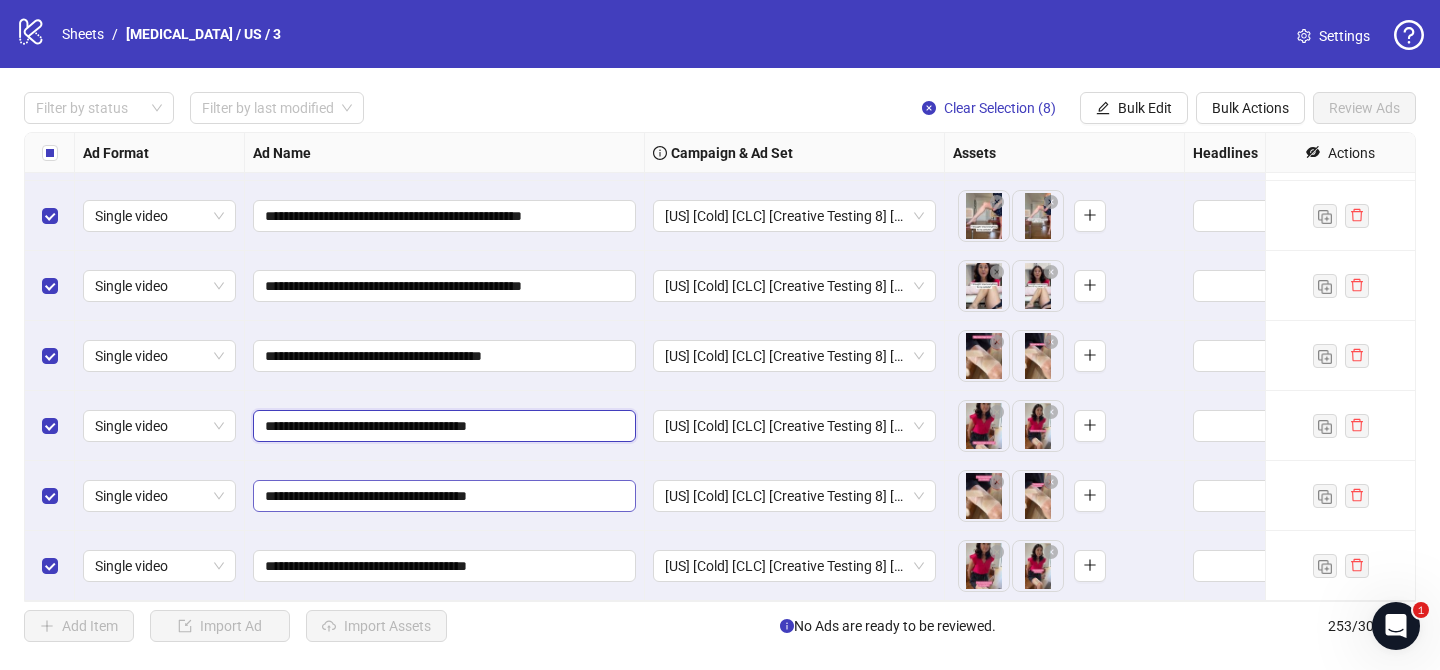 paste on "***" 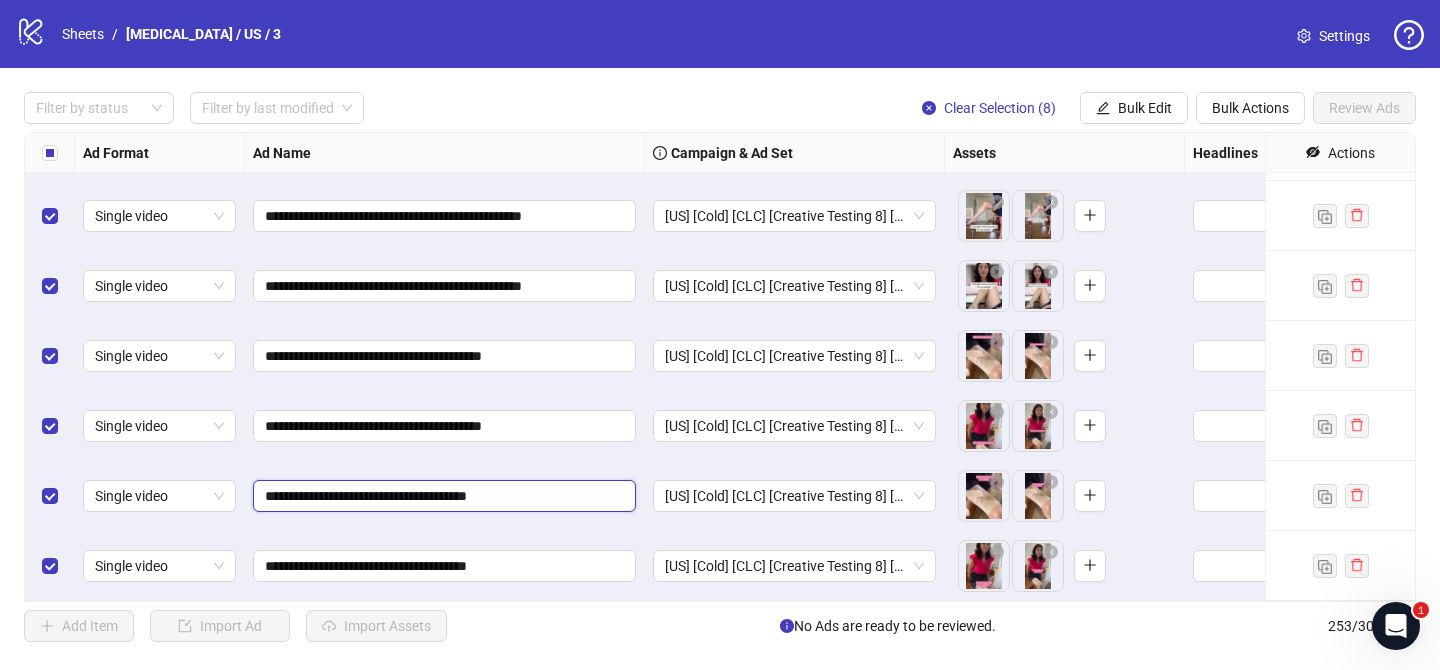 click on "**********" at bounding box center [442, 496] 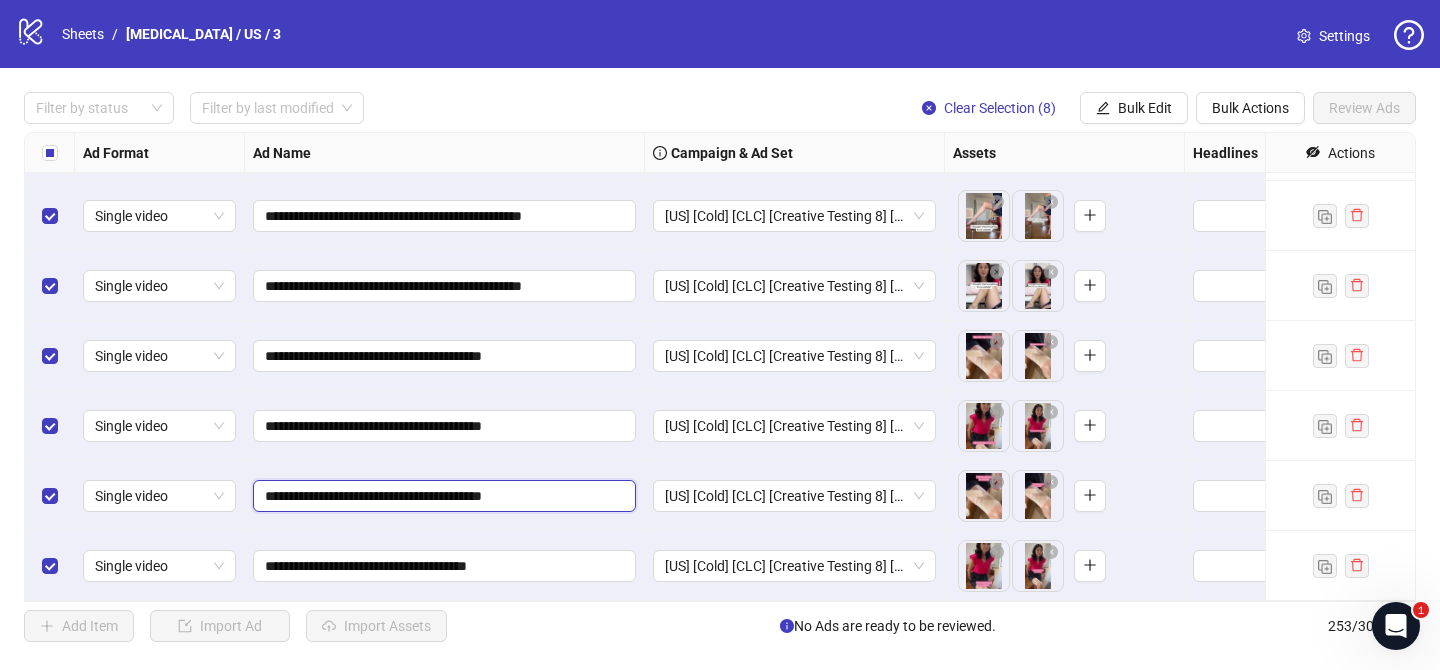 type on "**********" 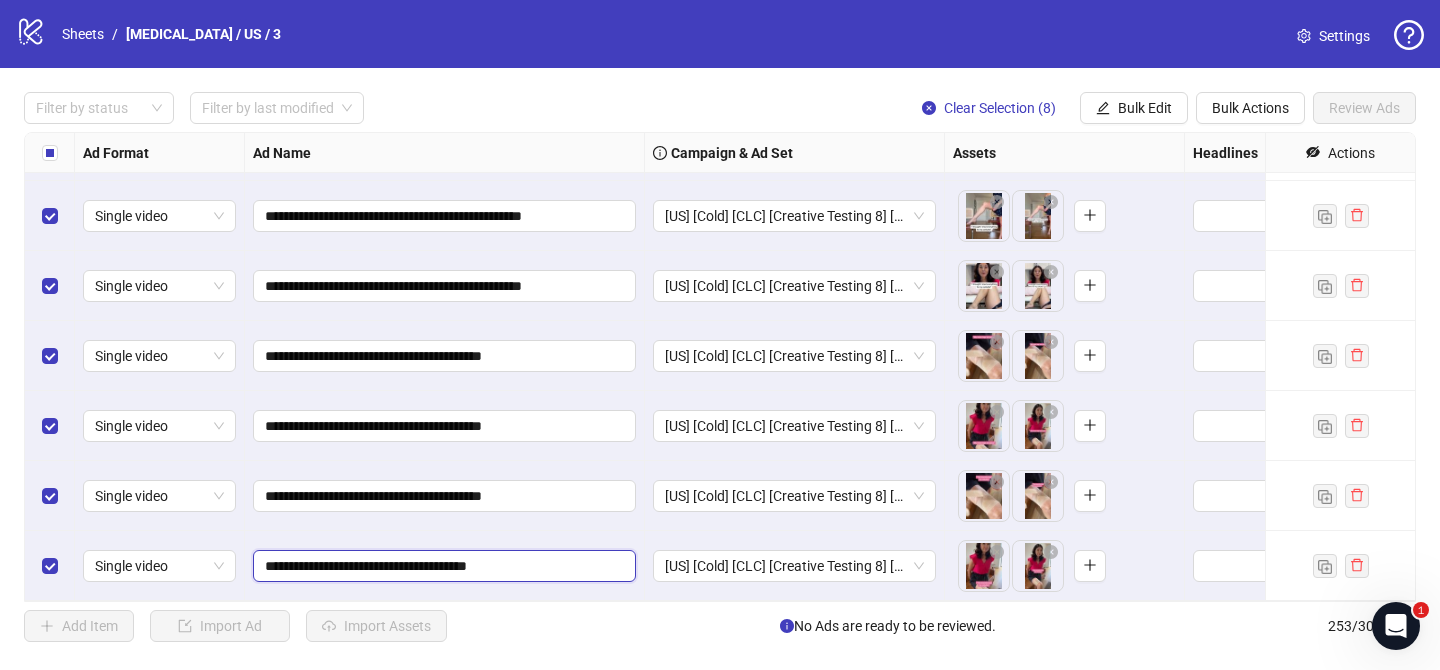 click on "**********" at bounding box center [442, 566] 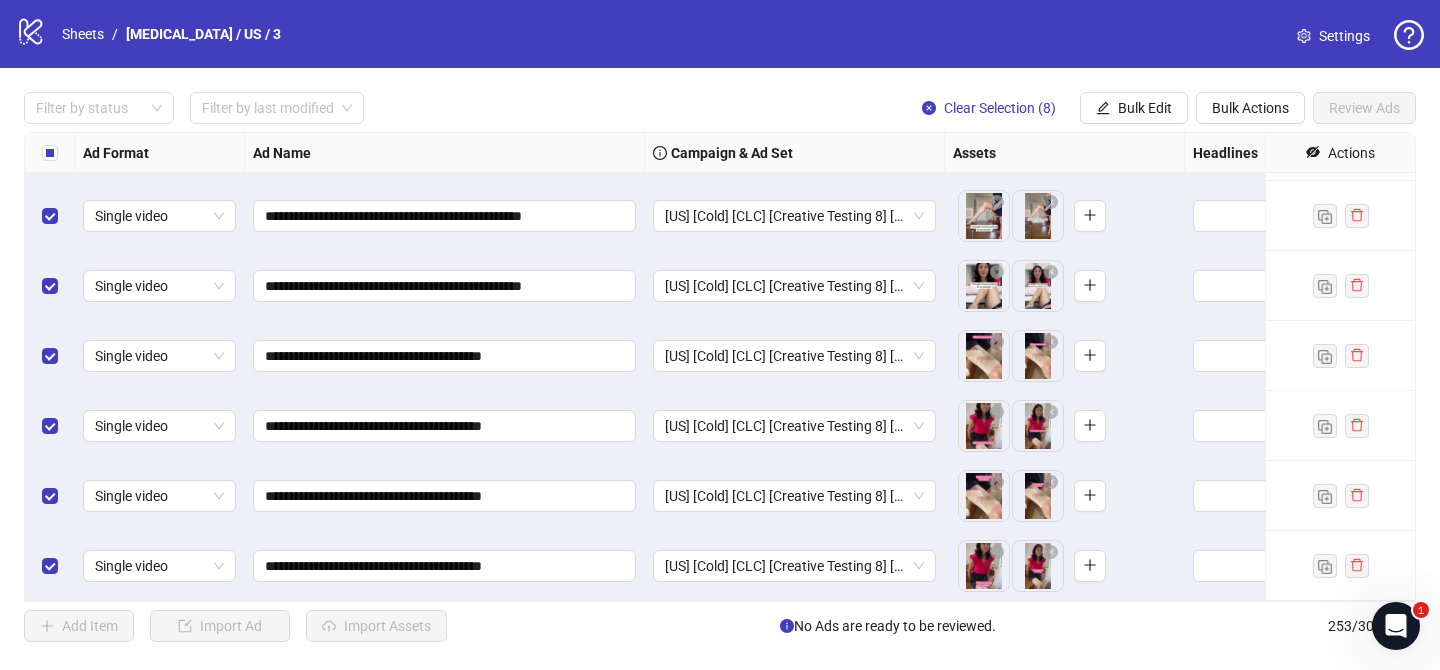 click on "**********" at bounding box center [720, 367] 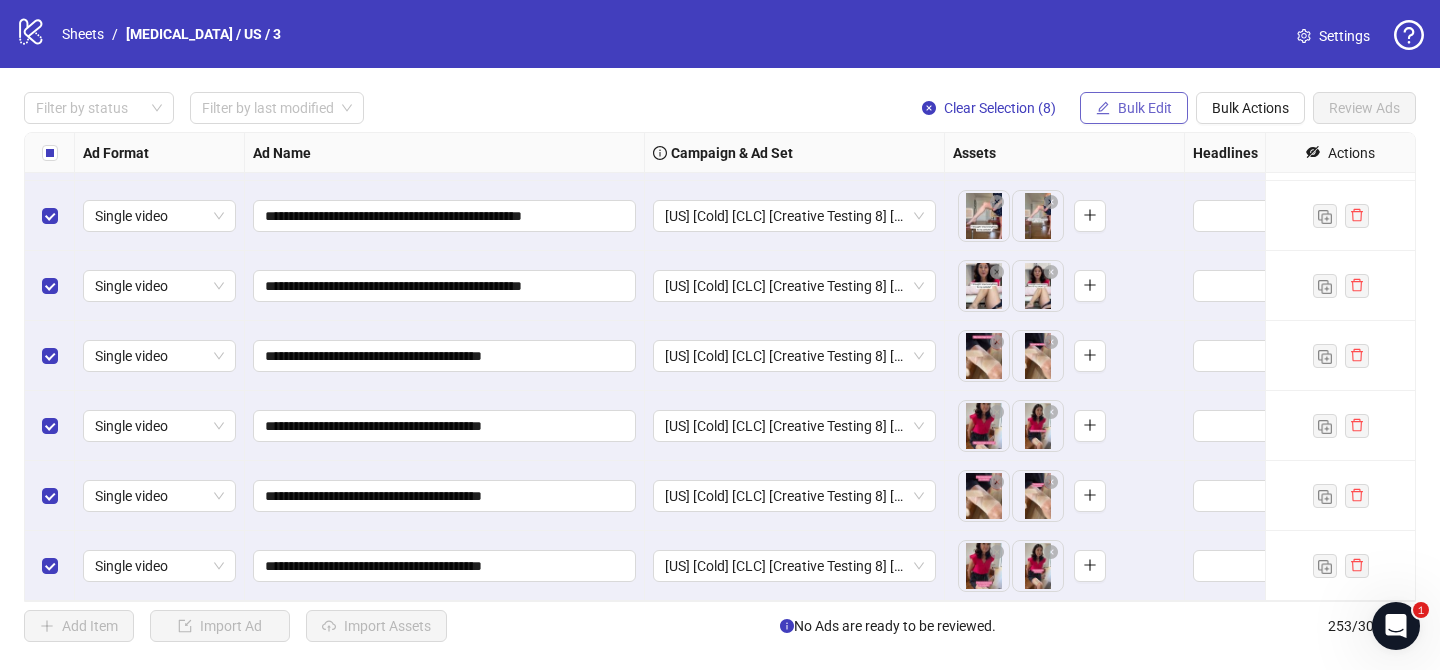 click on "Bulk Edit" at bounding box center (1145, 108) 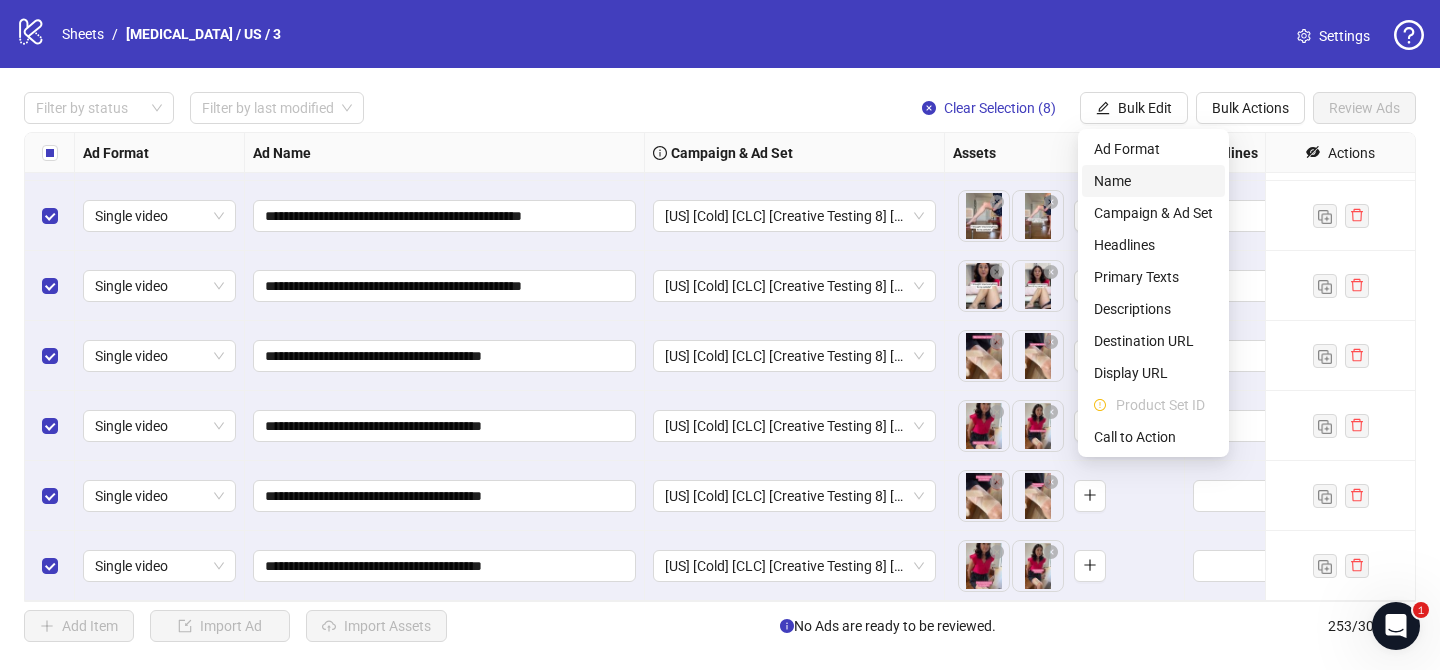 click on "Name" at bounding box center (1153, 181) 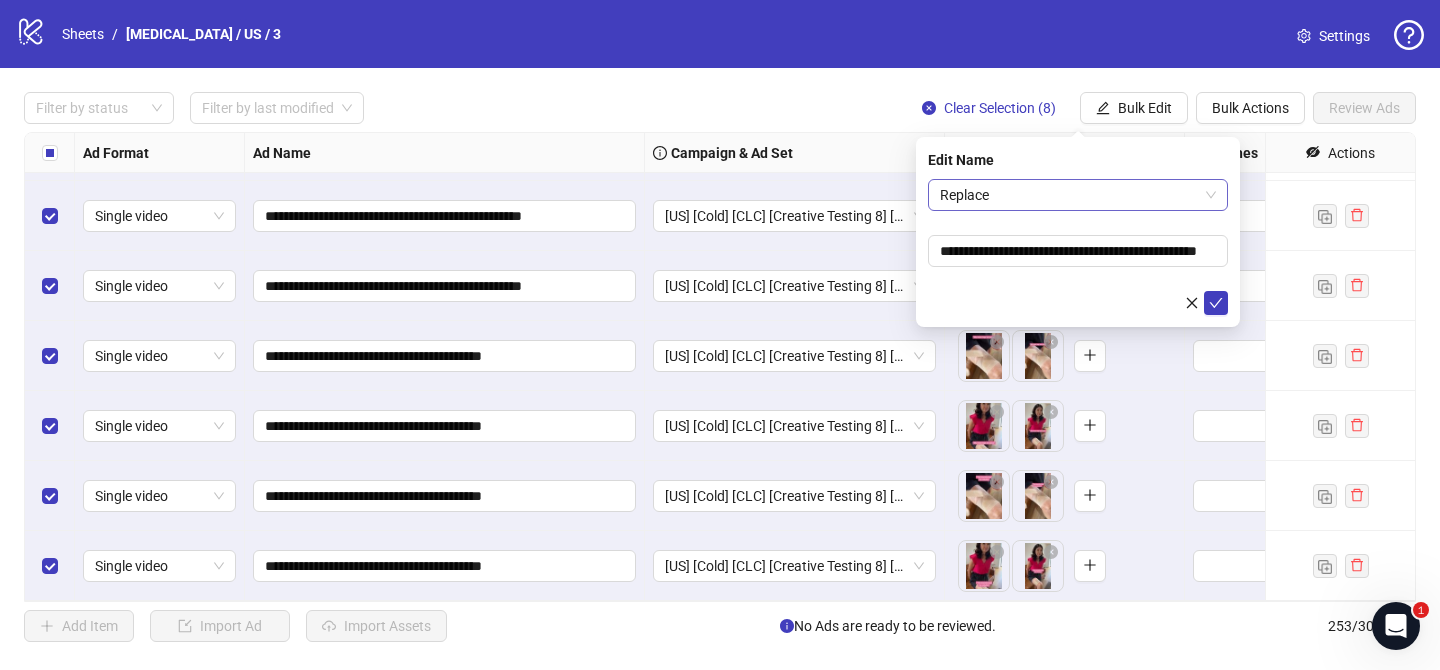 click on "Replace" at bounding box center (1078, 195) 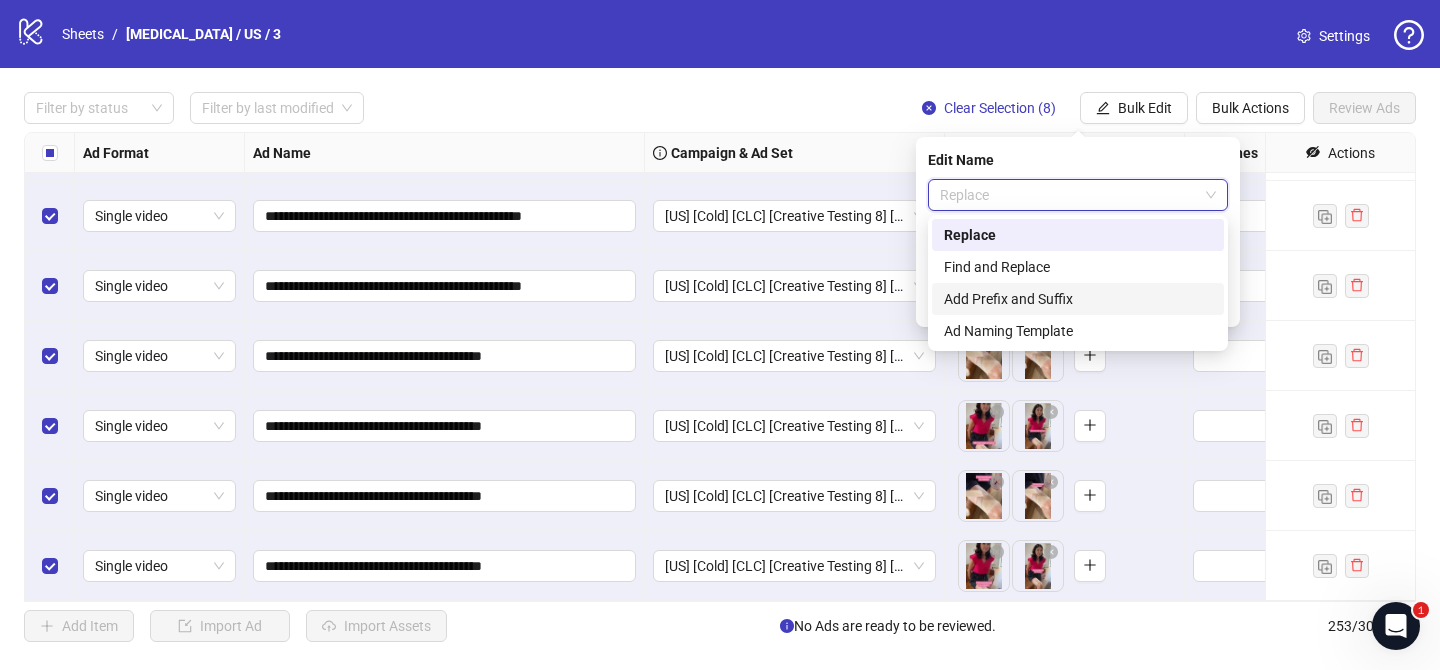 click on "Add Prefix and Suffix" at bounding box center [1078, 299] 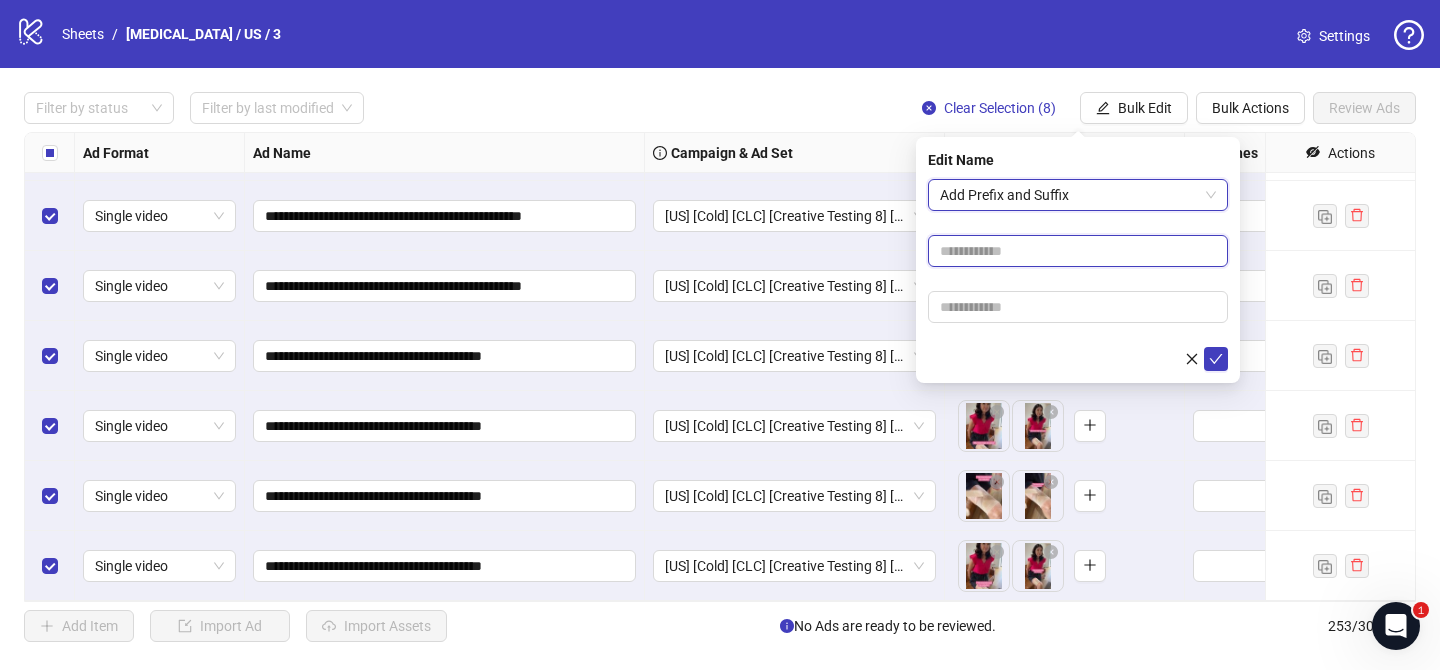 click at bounding box center (1078, 251) 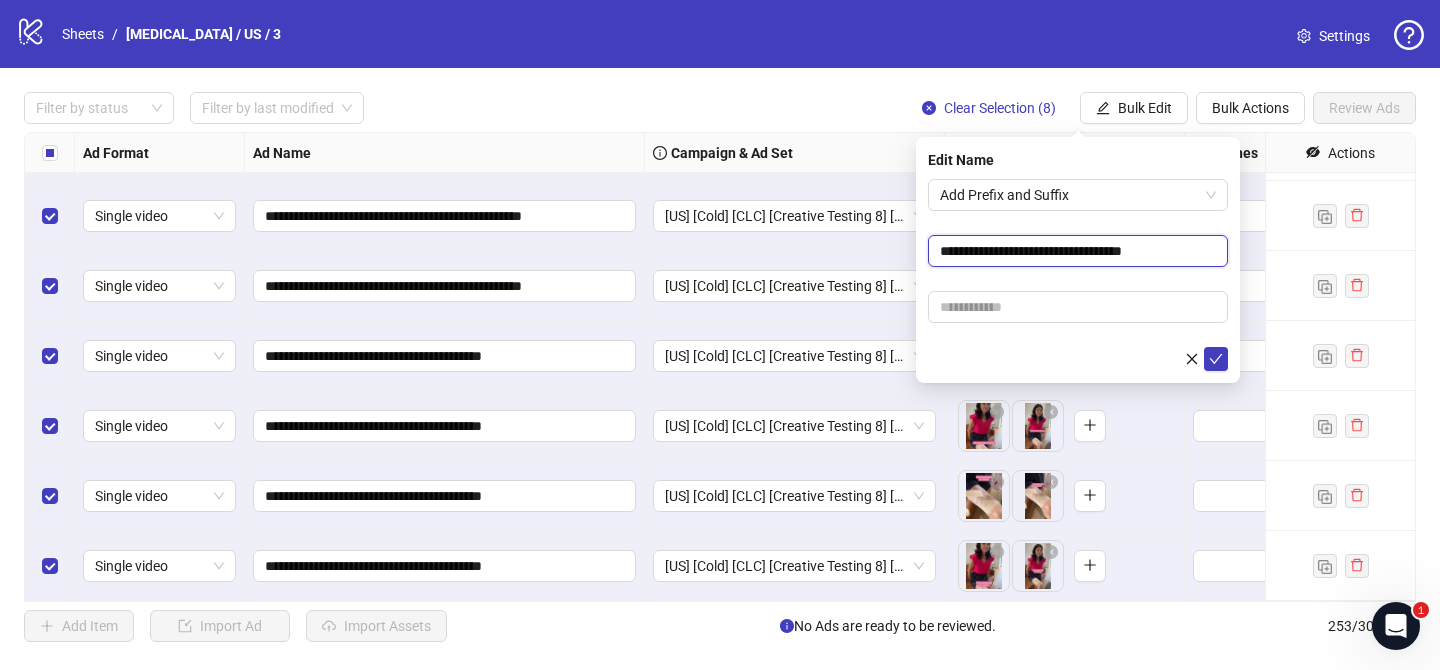 type on "**********" 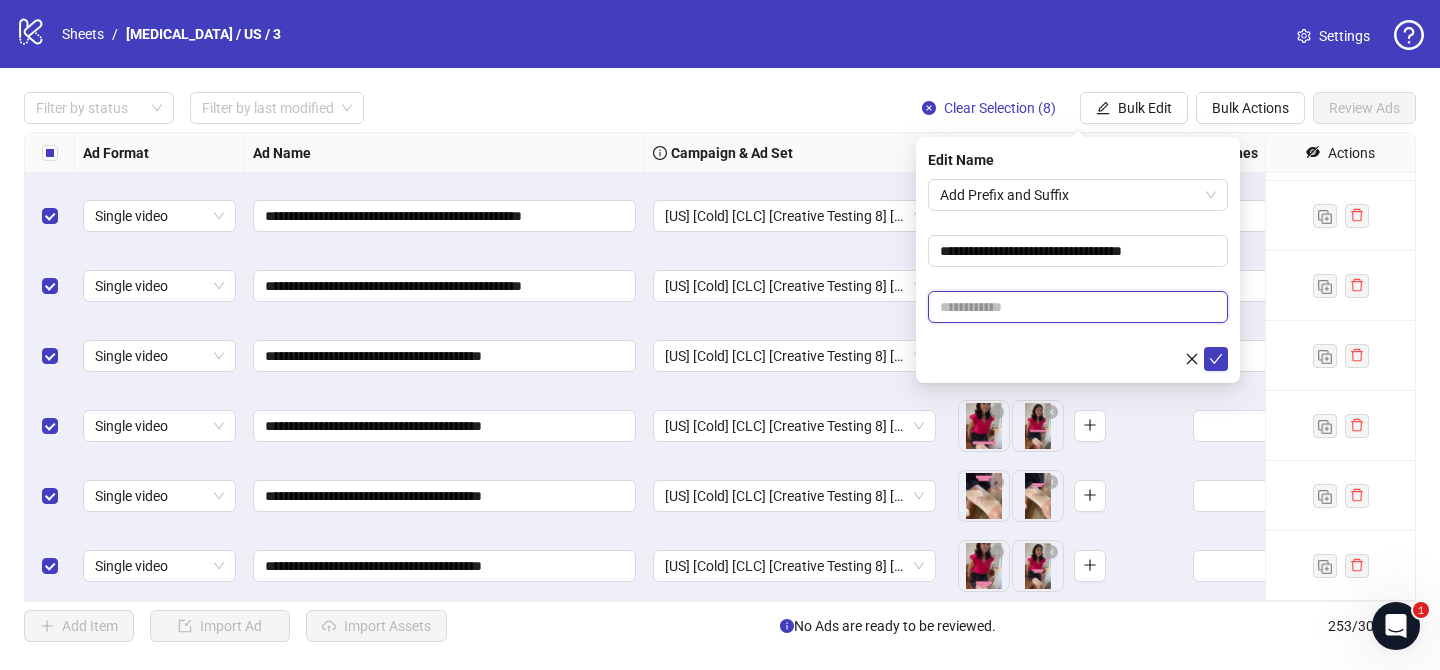 click at bounding box center [1078, 307] 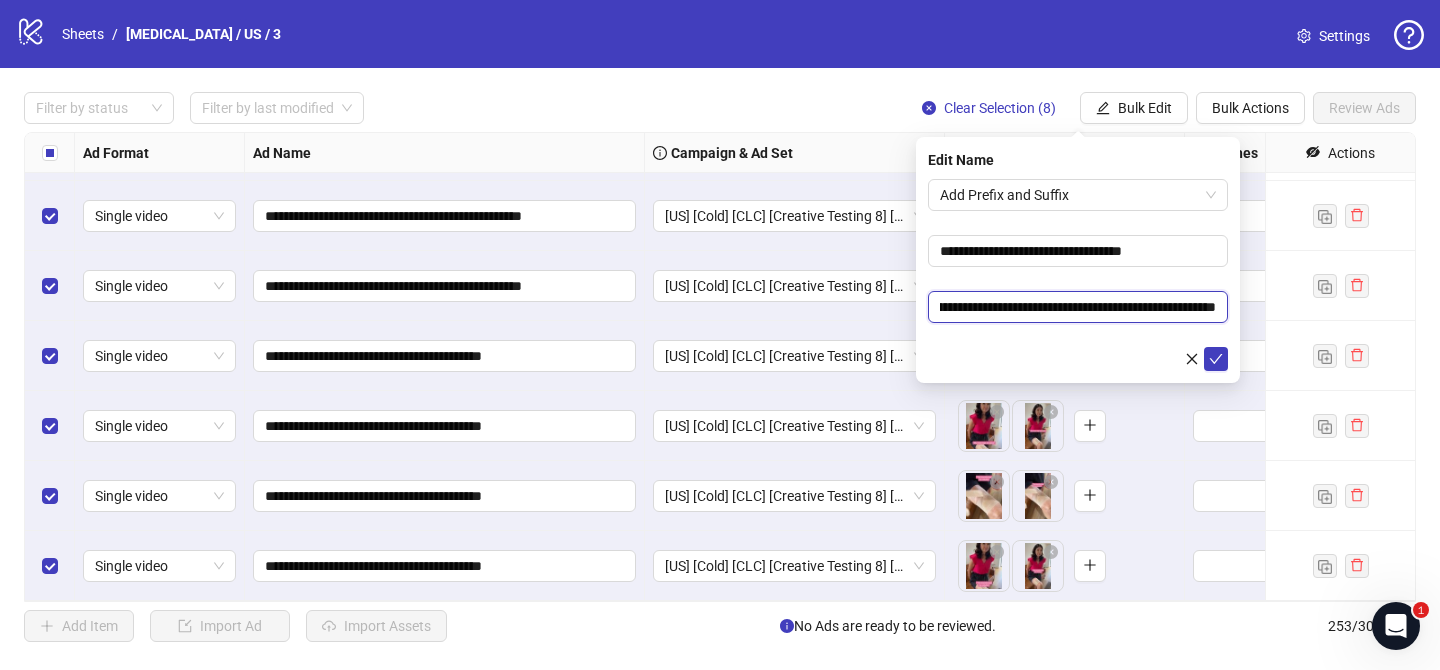 scroll, scrollTop: 0, scrollLeft: 0, axis: both 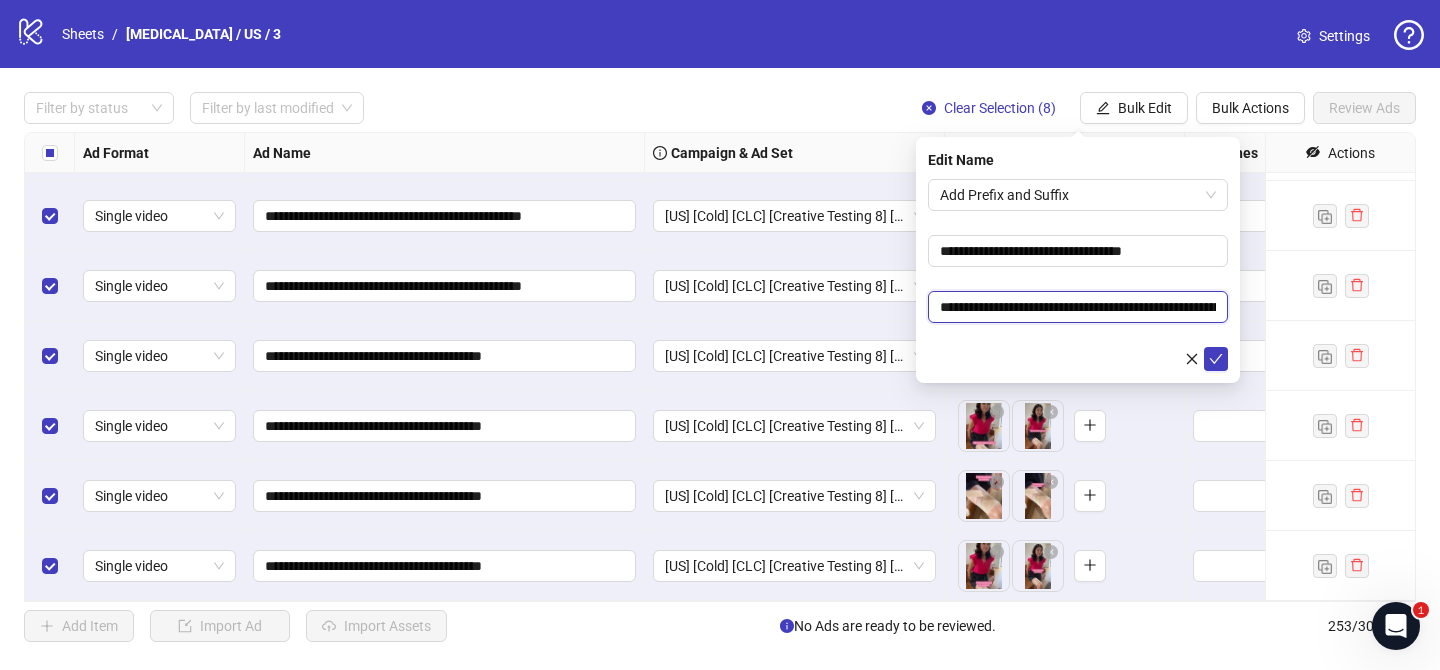 drag, startPoint x: 969, startPoint y: 314, endPoint x: 858, endPoint y: 310, distance: 111.07205 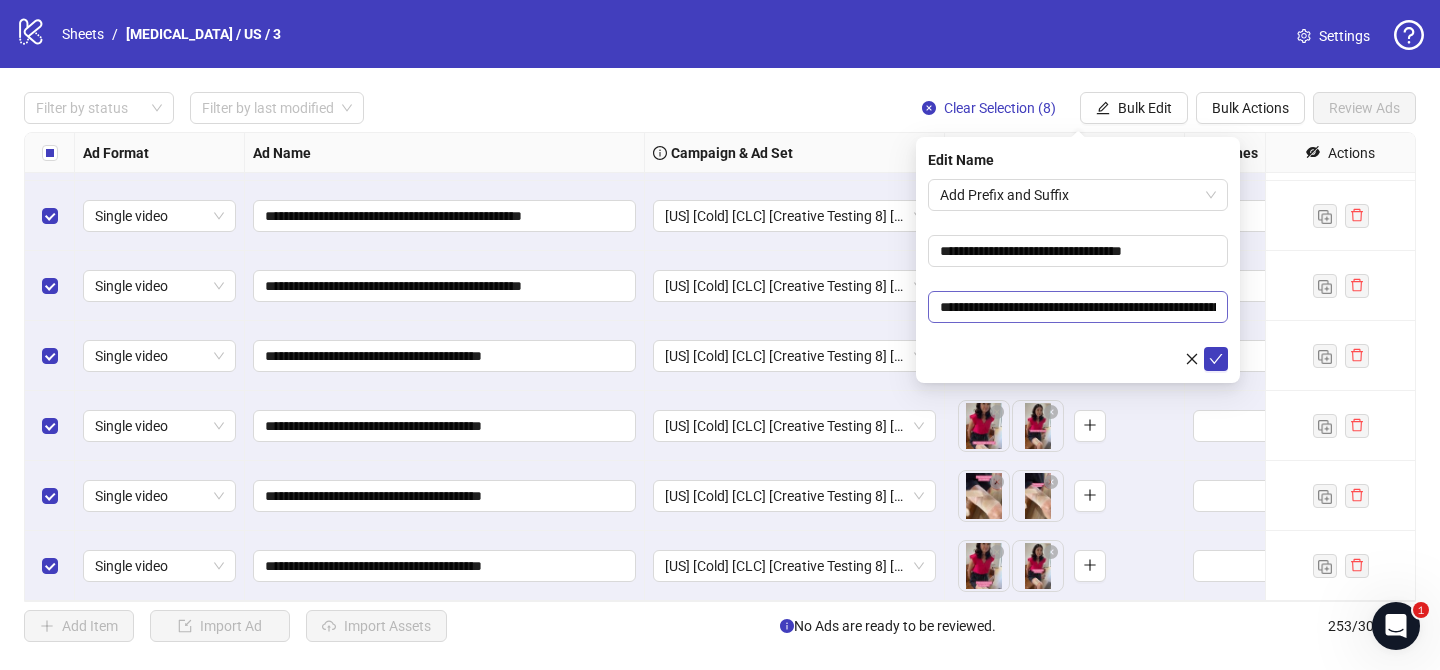 drag, startPoint x: 919, startPoint y: 305, endPoint x: 956, endPoint y: 303, distance: 37.054016 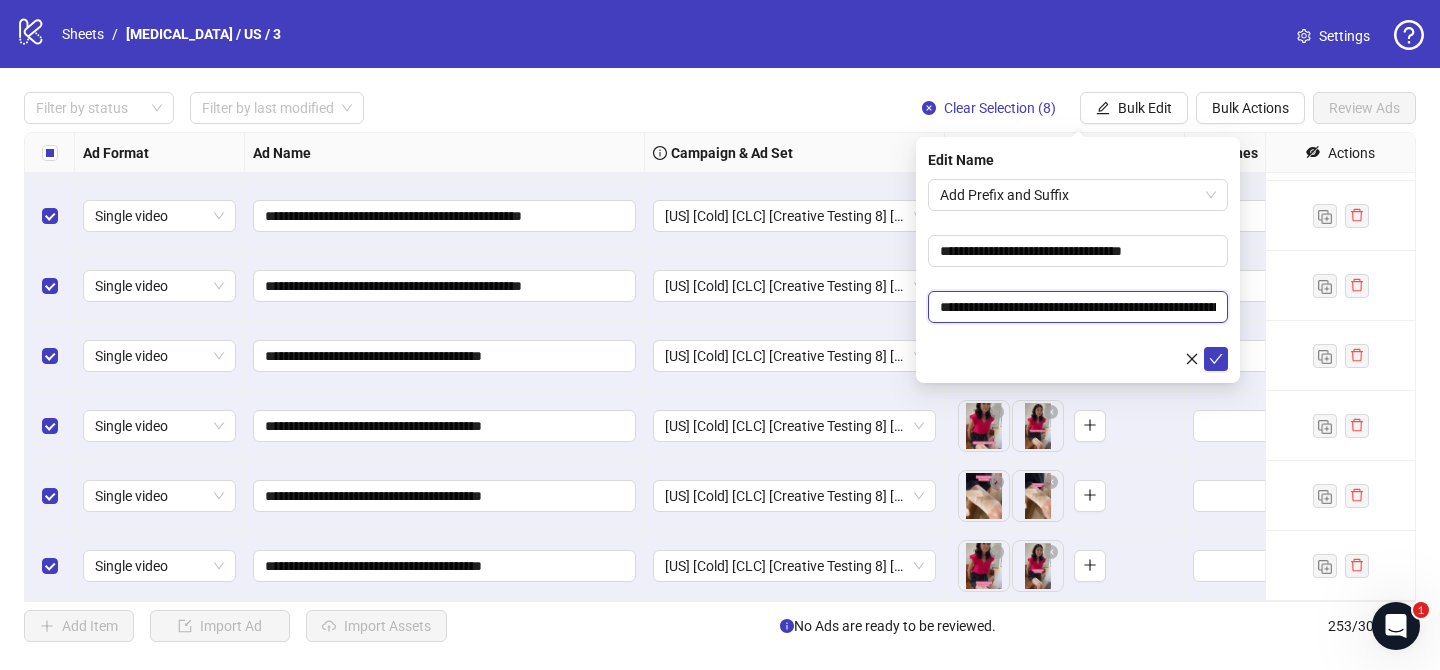 click on "**********" at bounding box center (1078, 307) 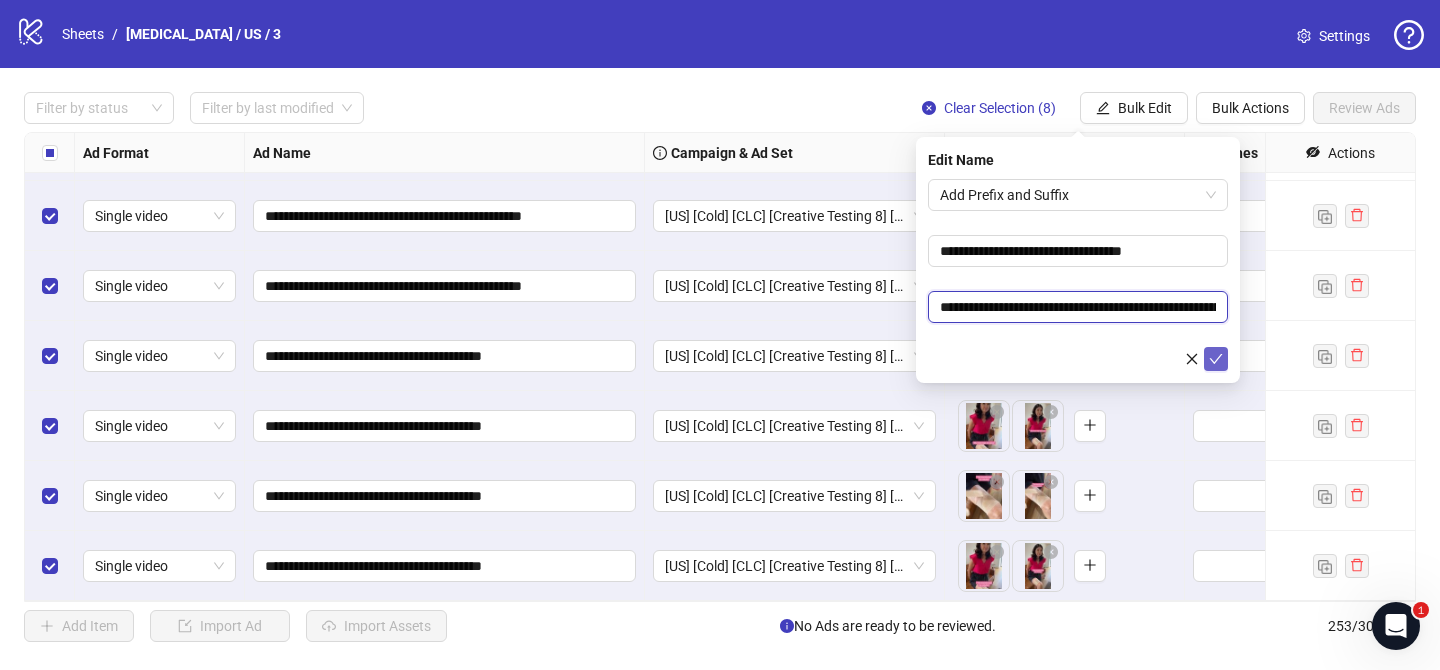 type on "**********" 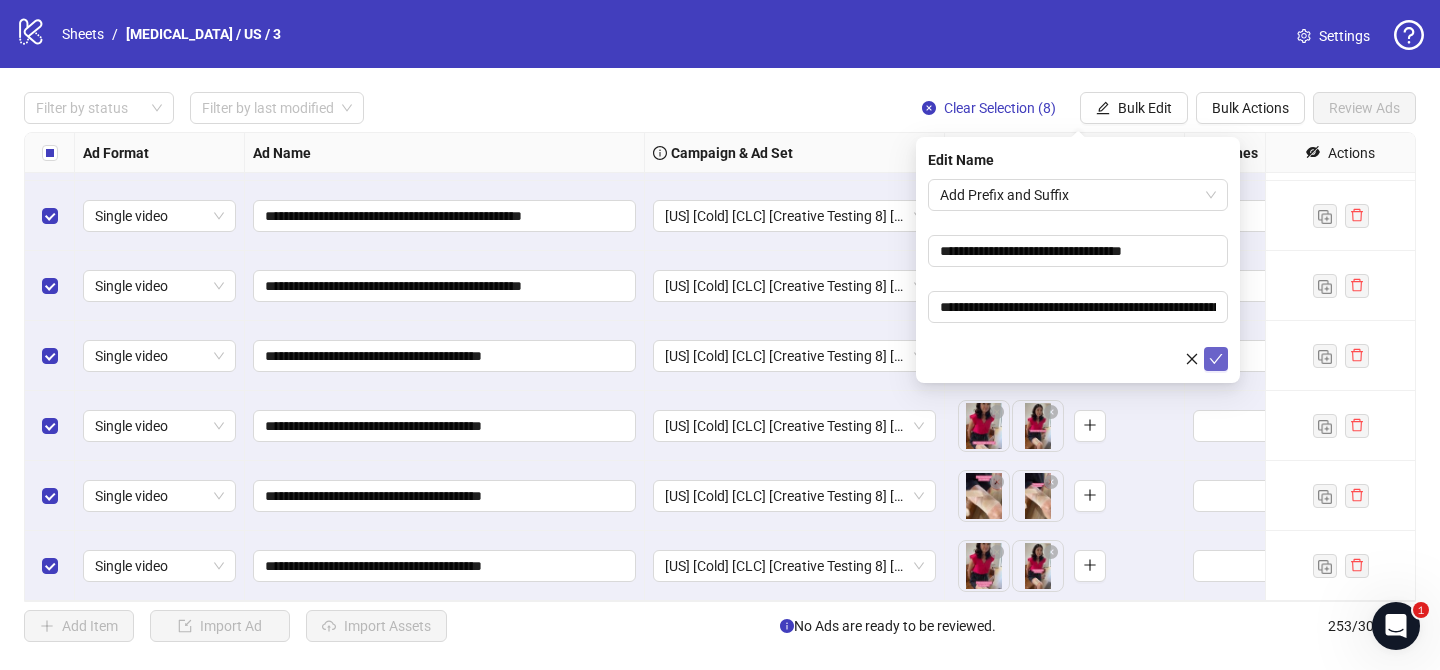click 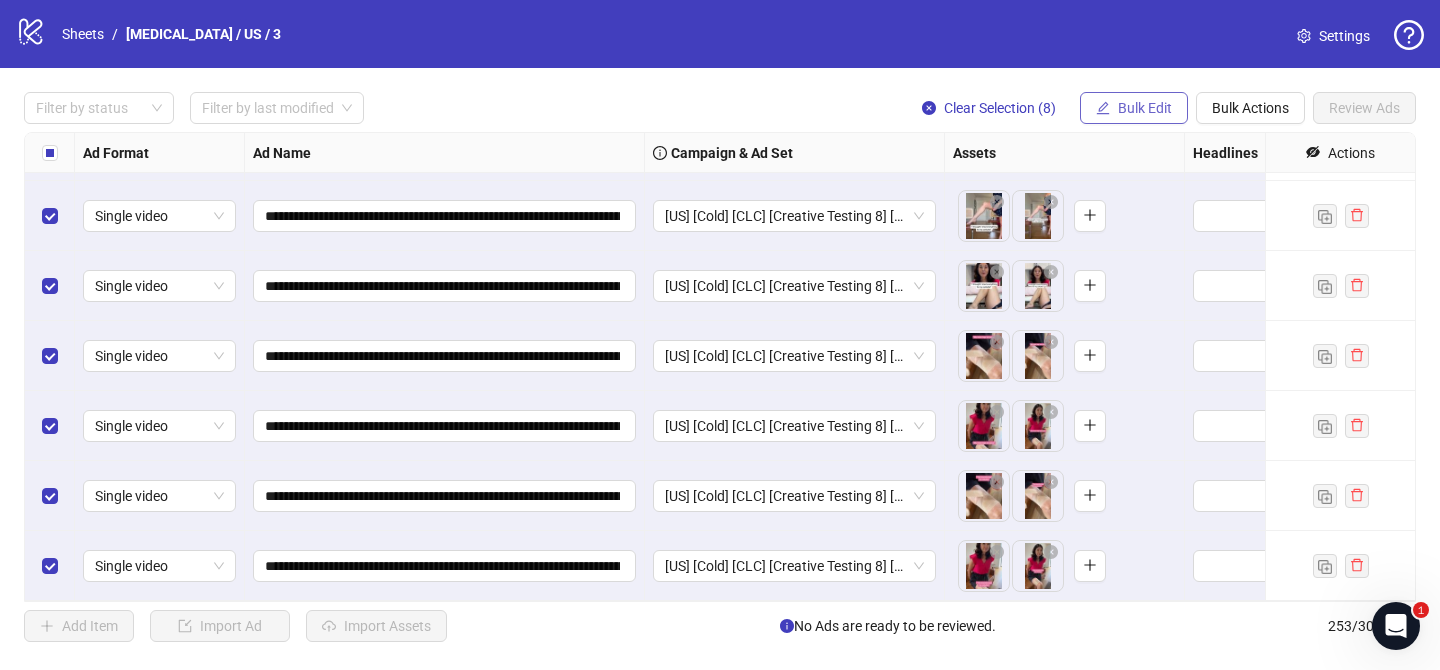 click 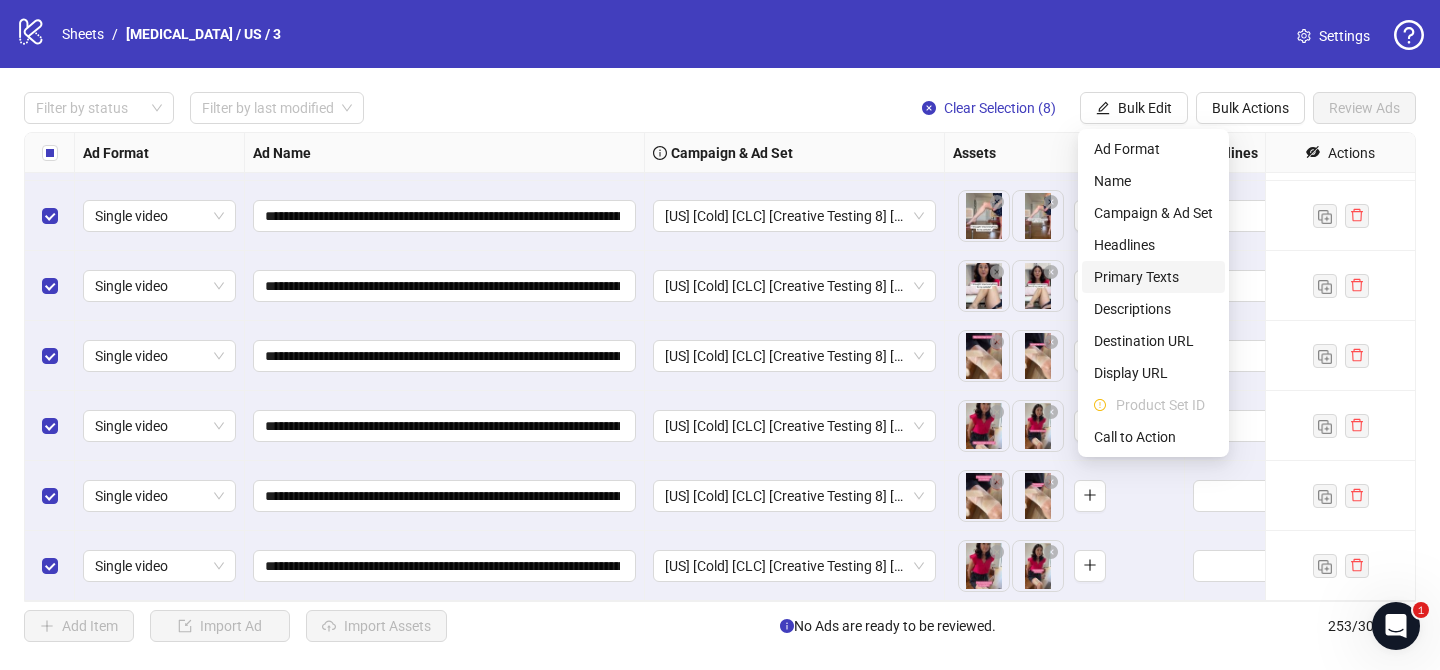 click on "Primary Texts" at bounding box center (1153, 277) 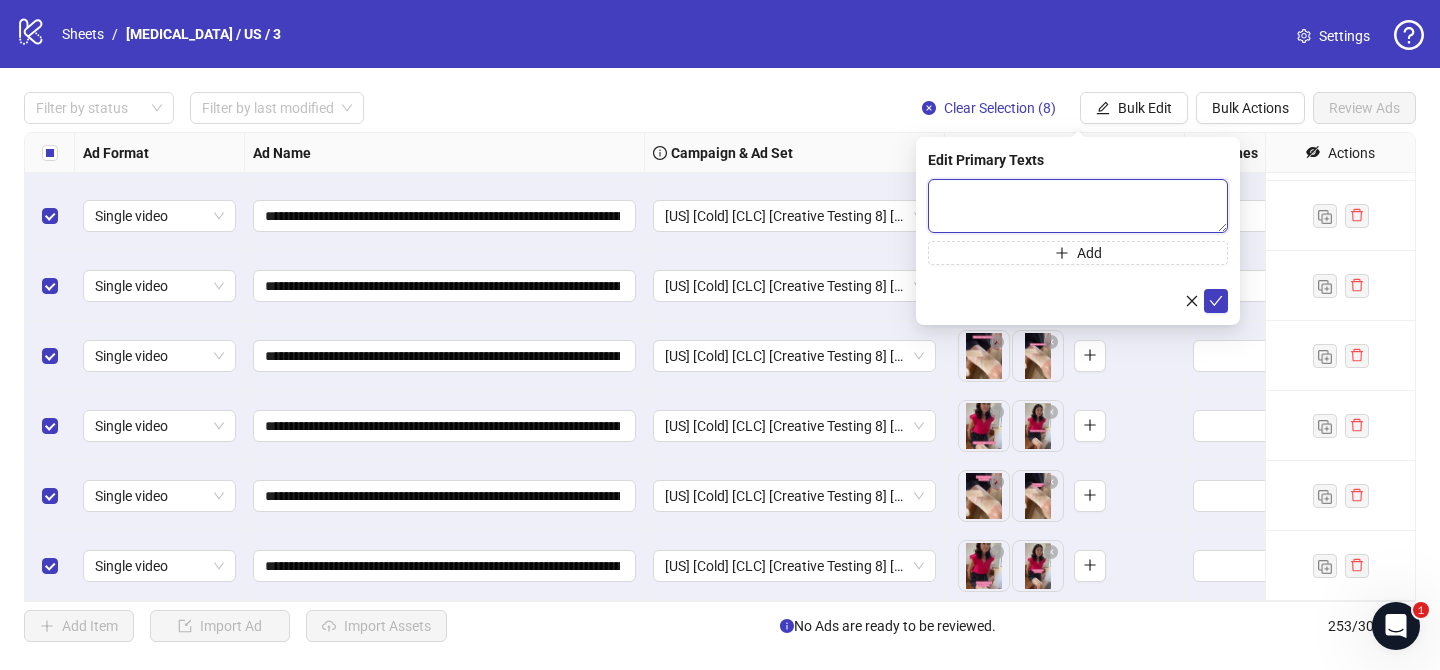 click at bounding box center (1078, 206) 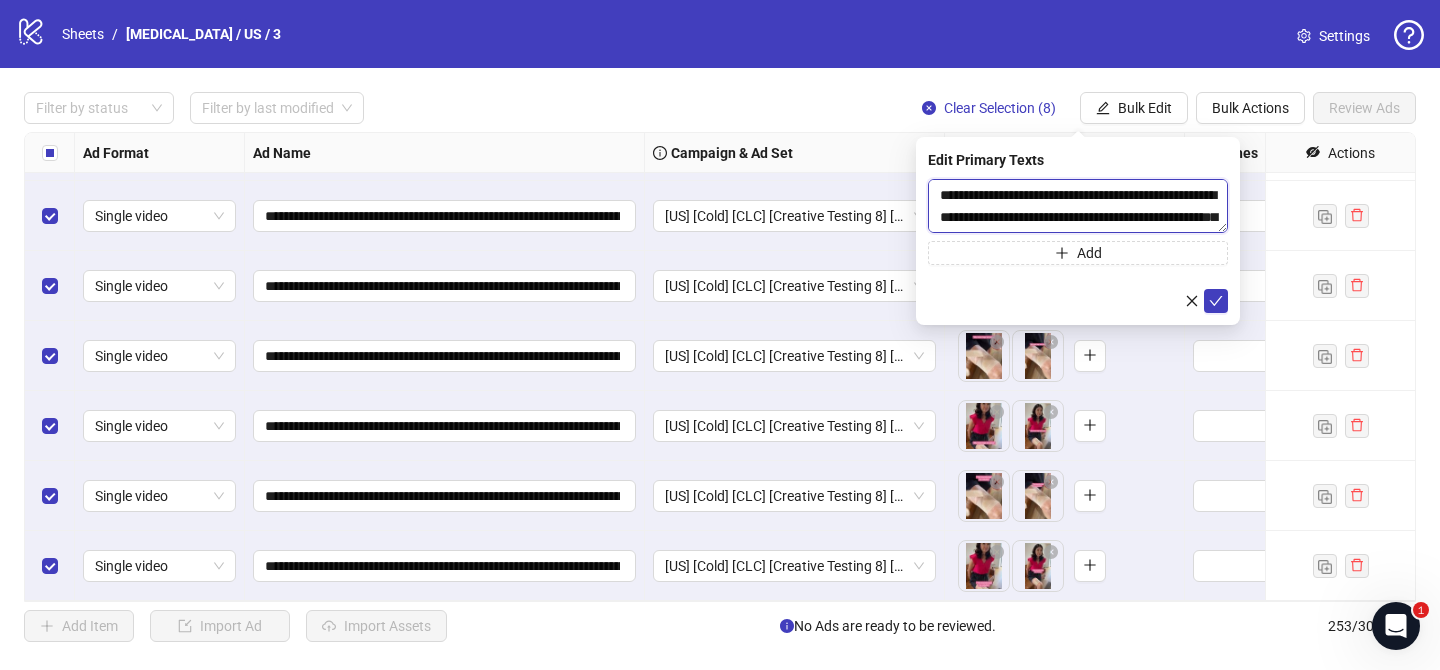 scroll, scrollTop: 763, scrollLeft: 0, axis: vertical 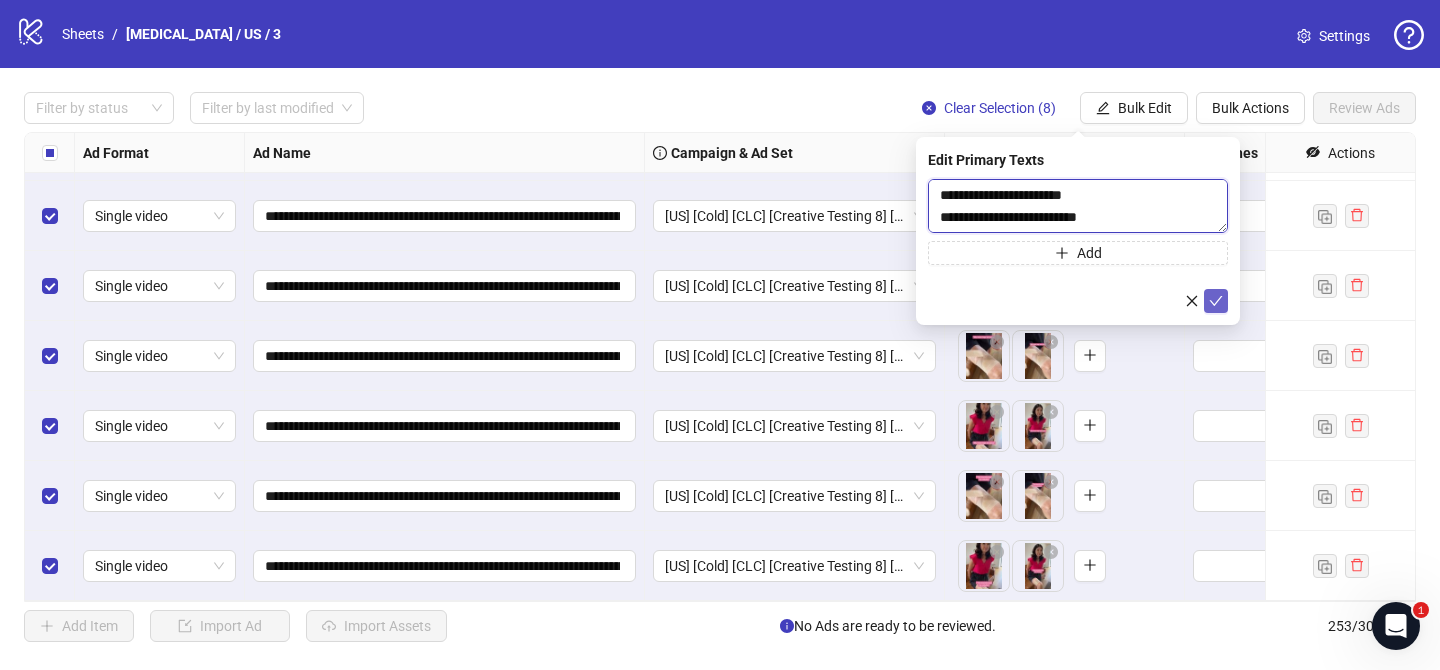type on "**********" 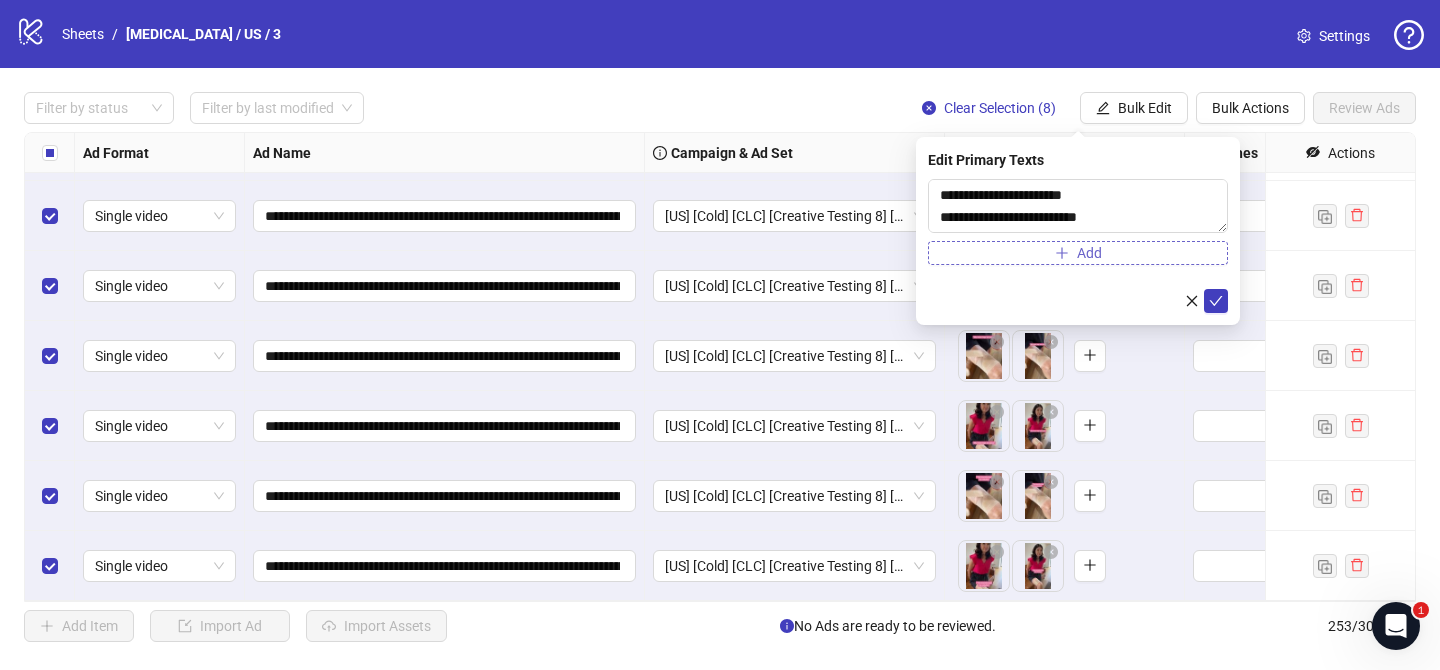 drag, startPoint x: 1211, startPoint y: 304, endPoint x: 1096, endPoint y: 262, distance: 122.42957 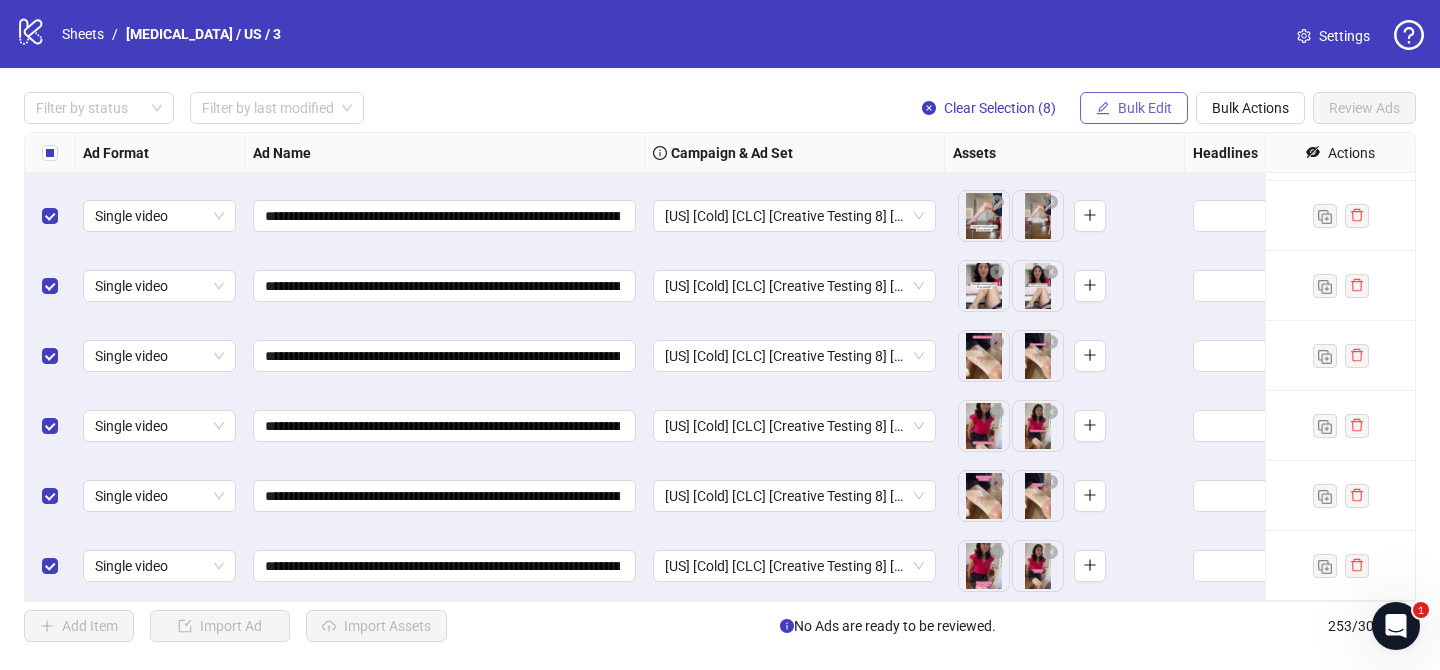click on "Bulk Edit" at bounding box center [1145, 108] 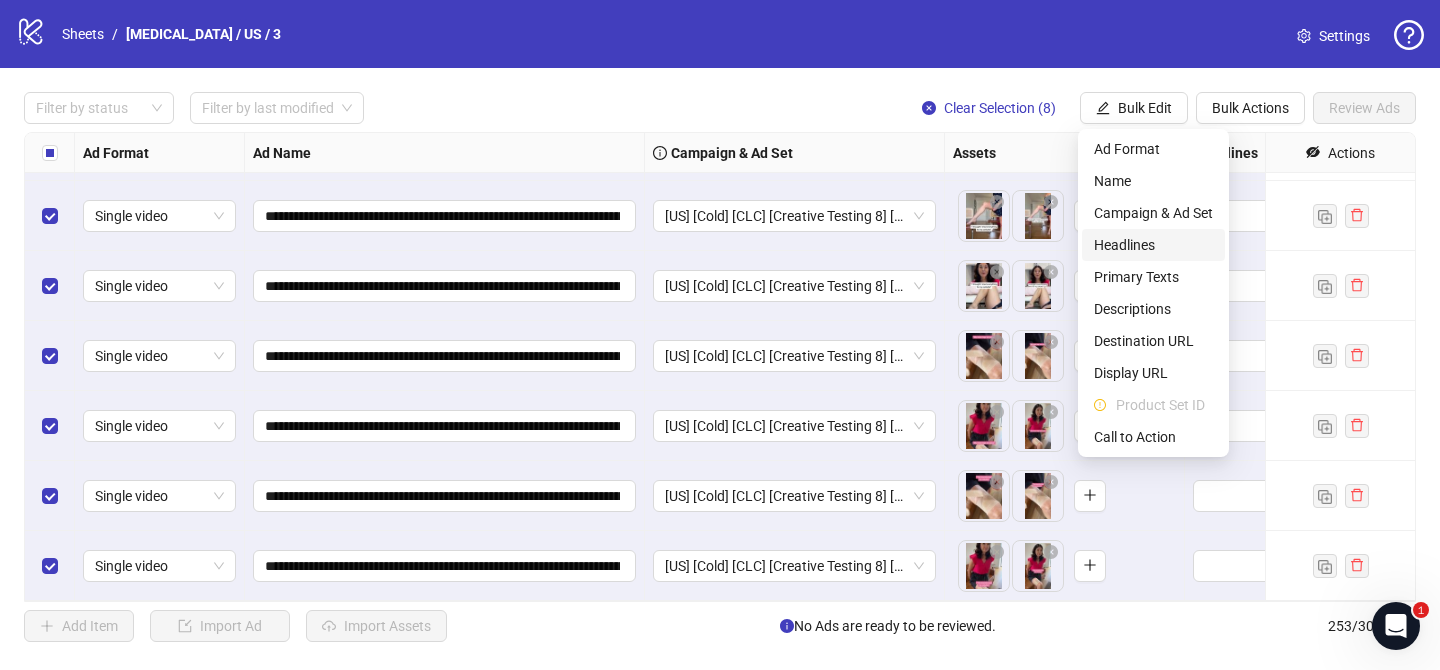 click on "Headlines" at bounding box center [1153, 245] 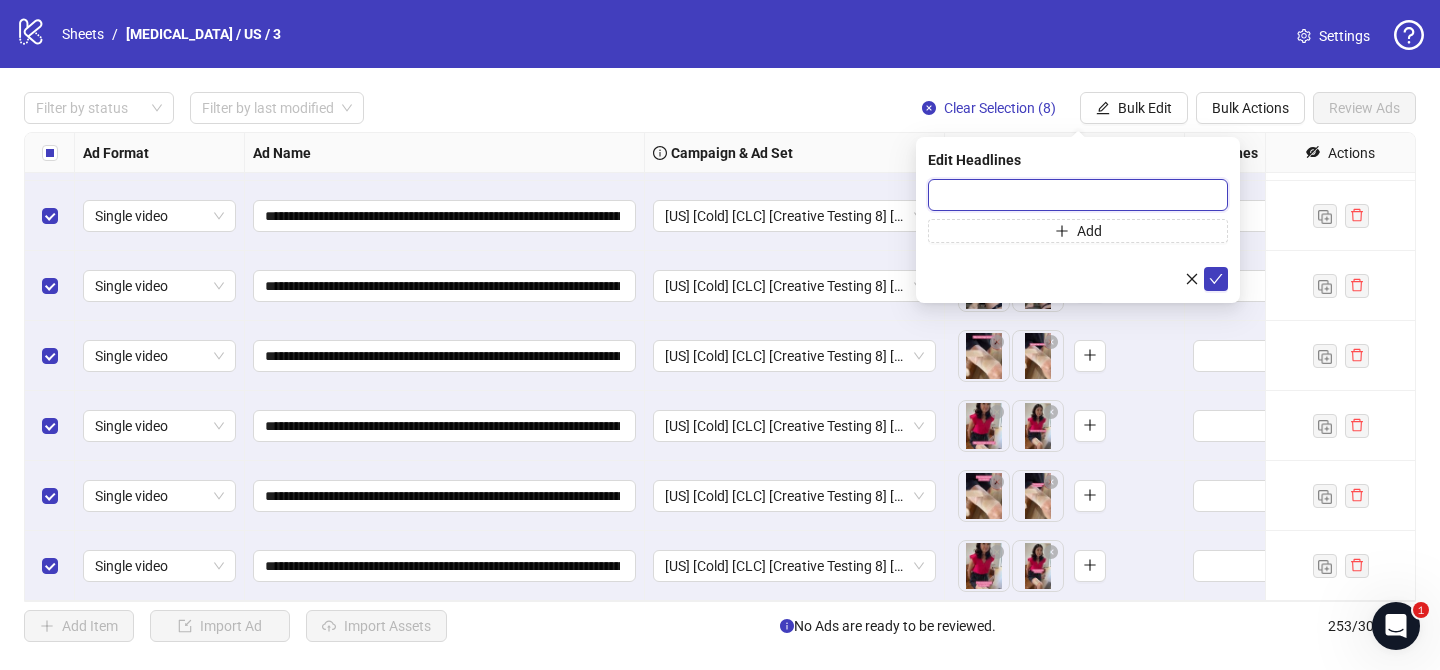 click at bounding box center [1078, 195] 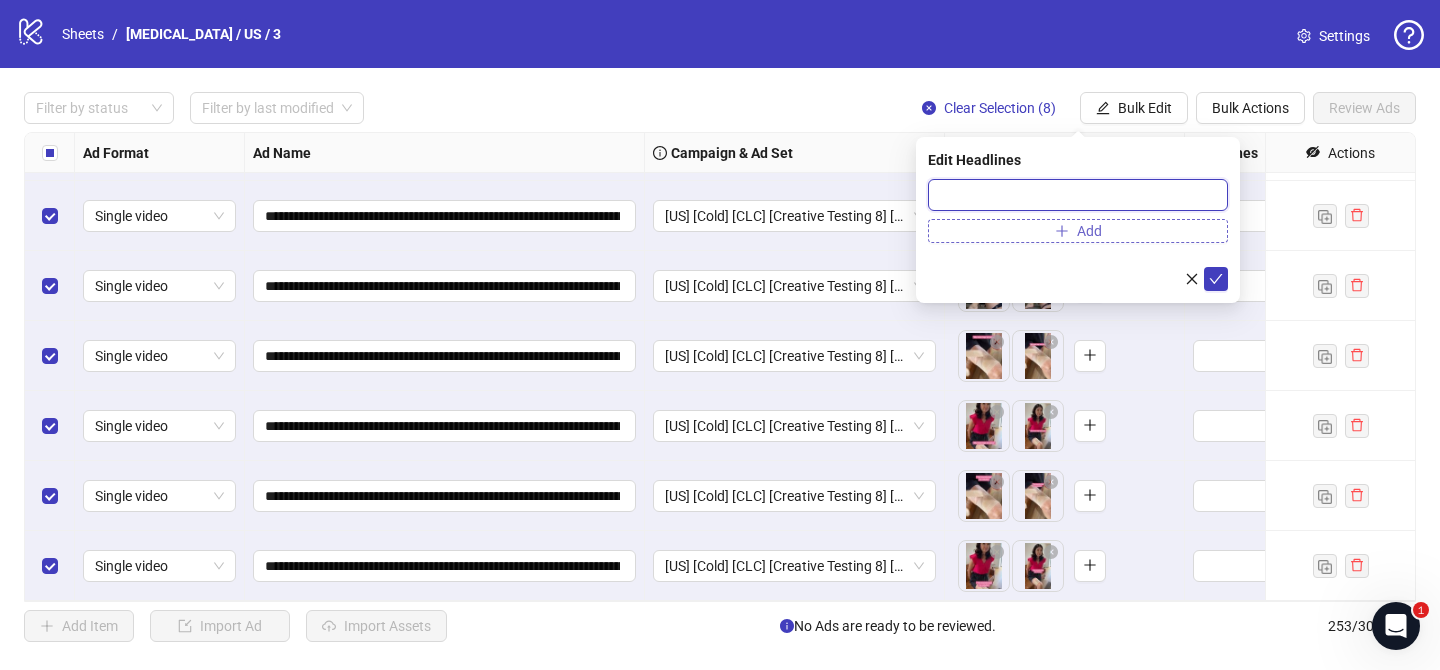 paste on "**********" 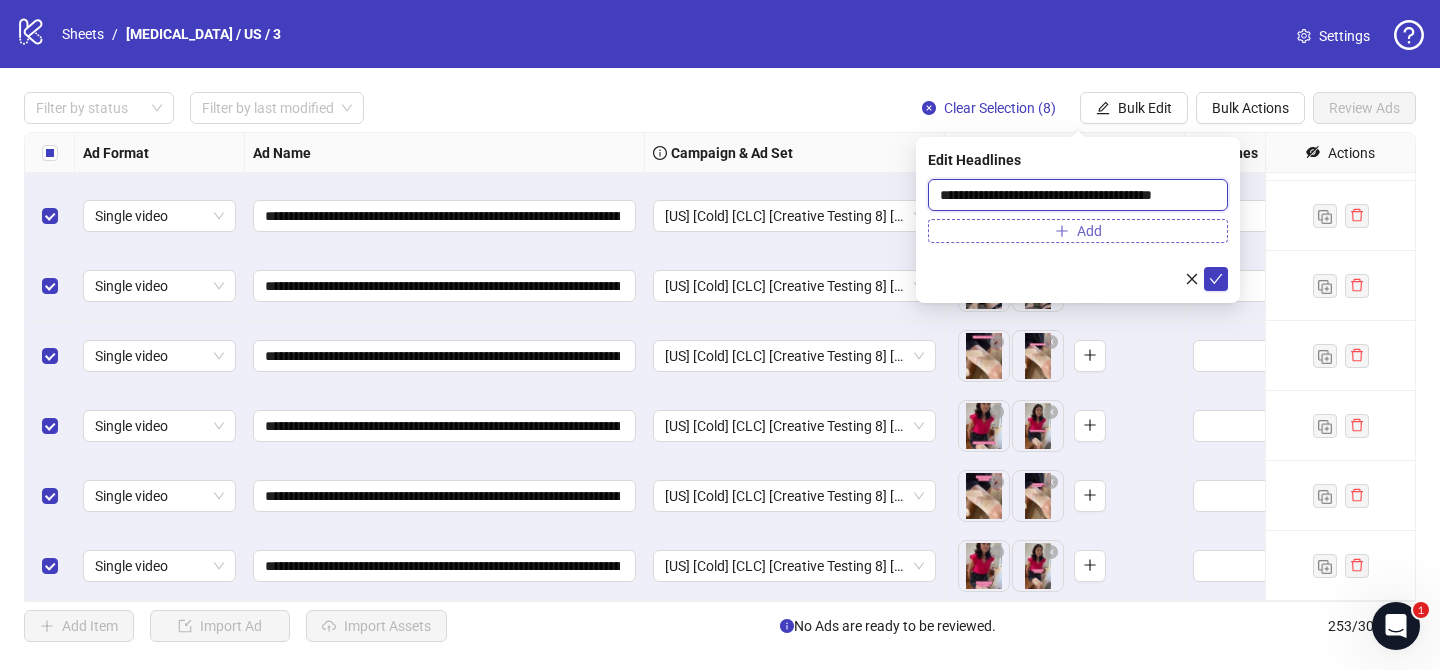 scroll, scrollTop: 0, scrollLeft: 24, axis: horizontal 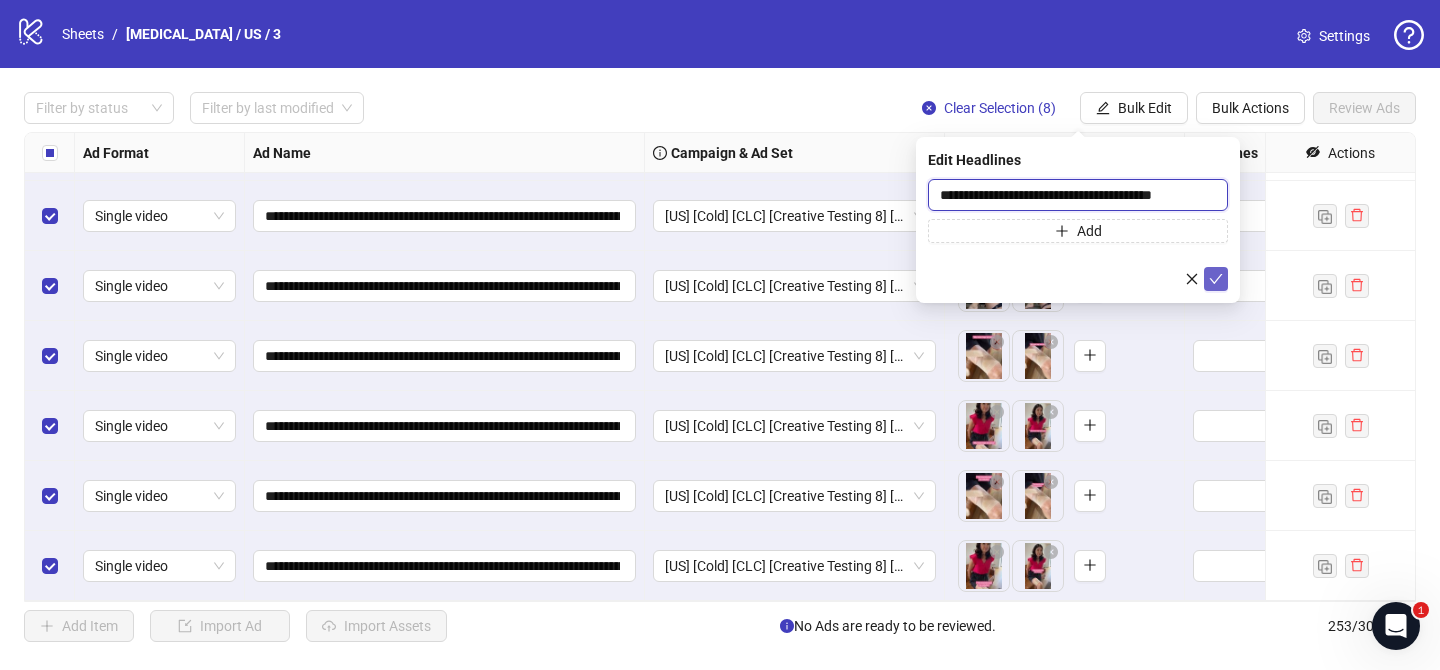 type on "**********" 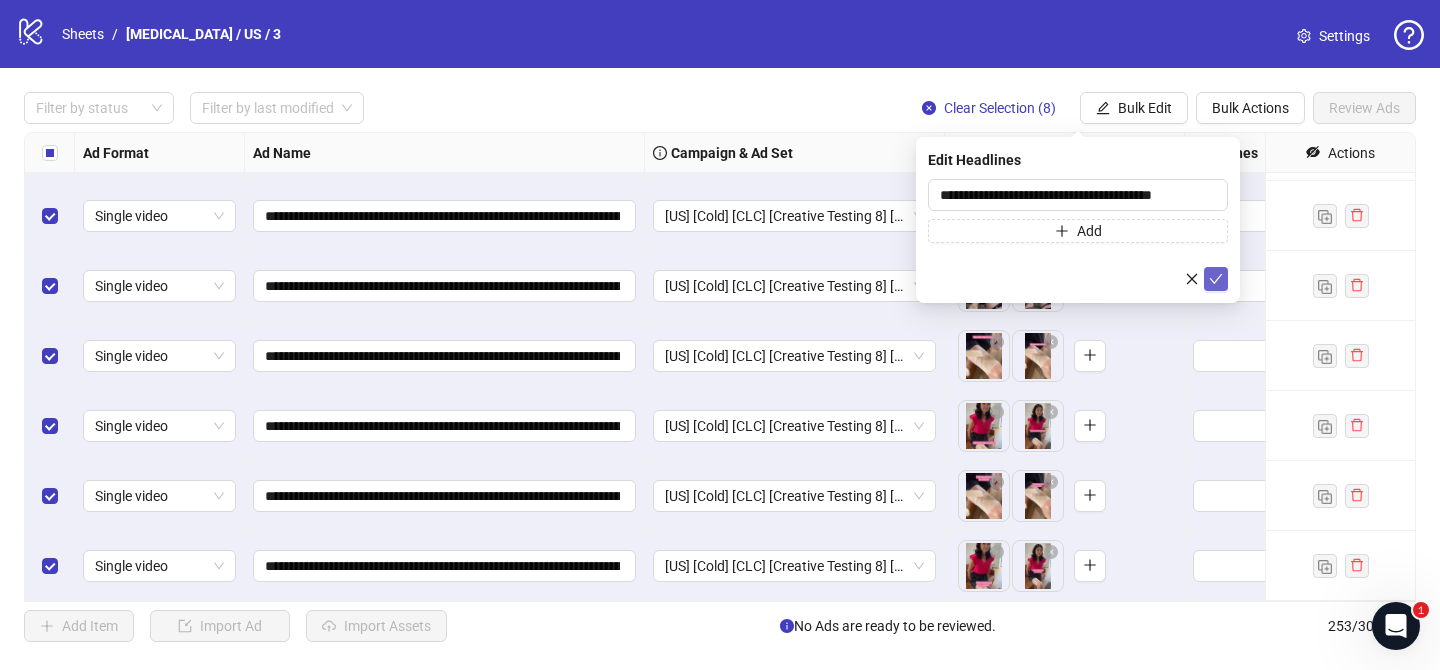 click 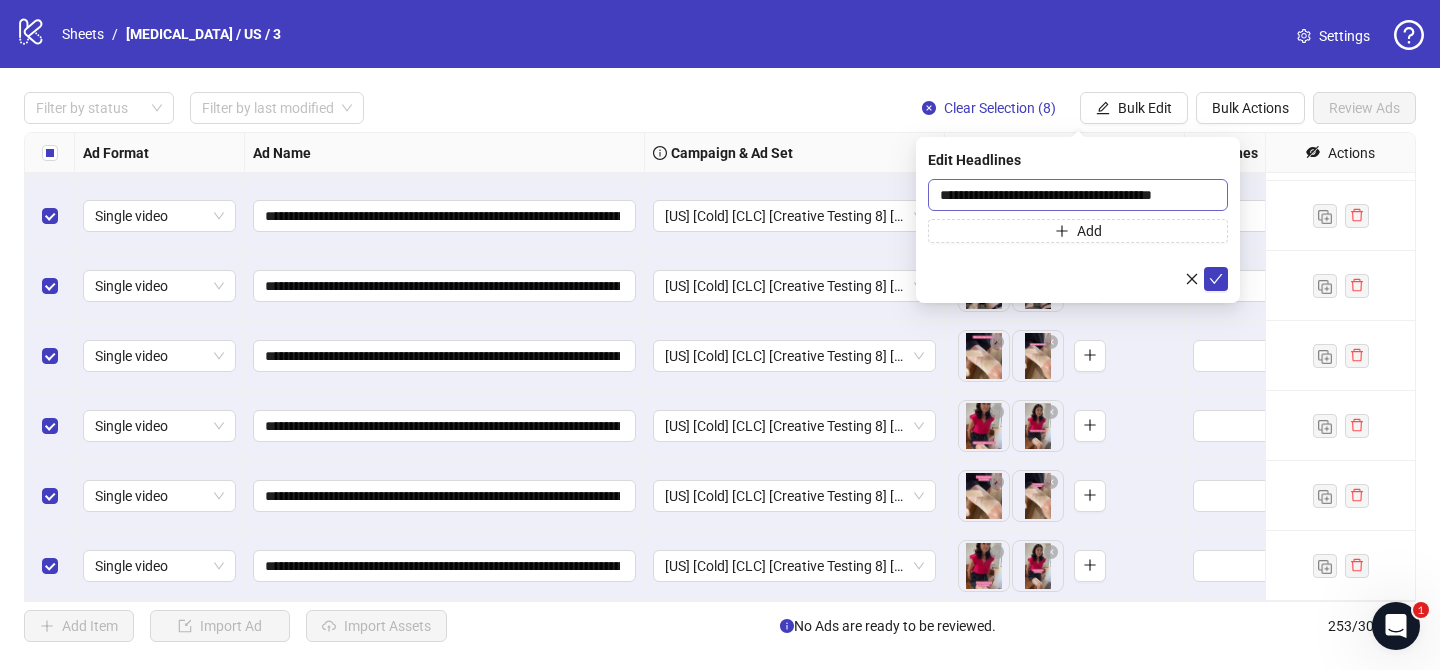 scroll, scrollTop: 0, scrollLeft: 0, axis: both 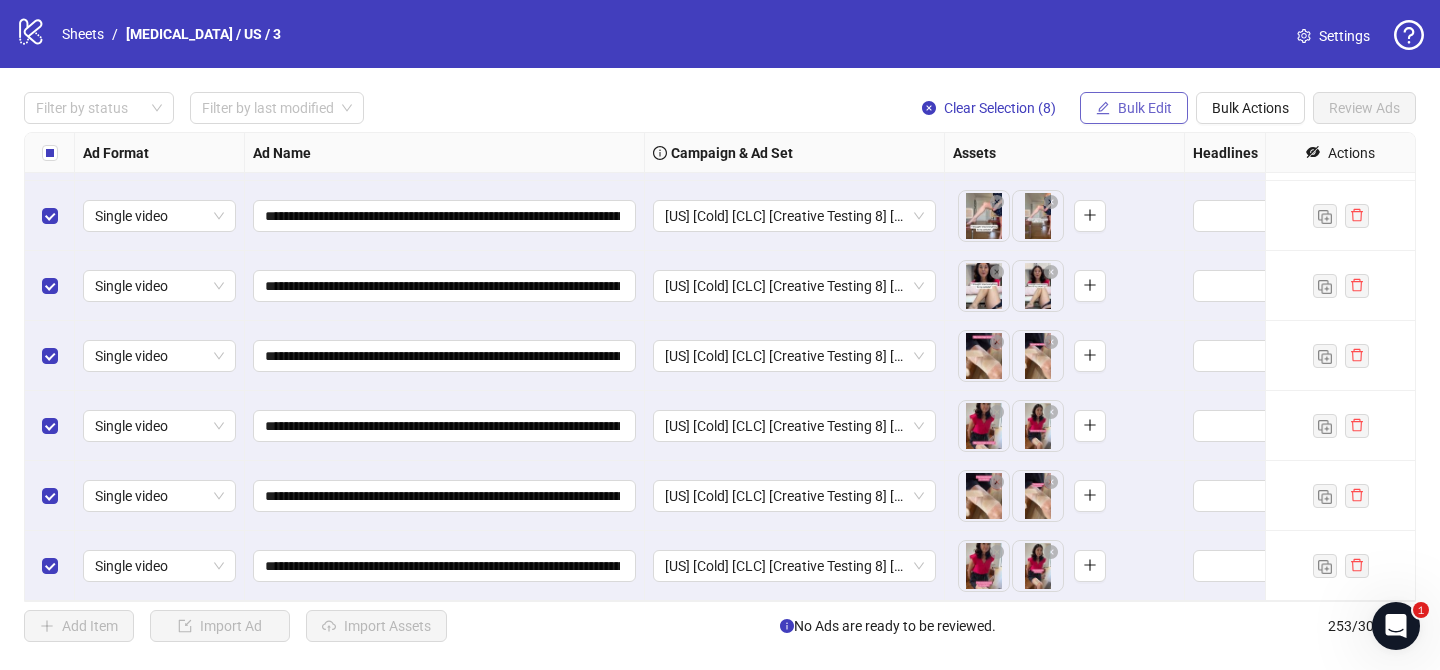 click on "Bulk Edit" at bounding box center (1145, 108) 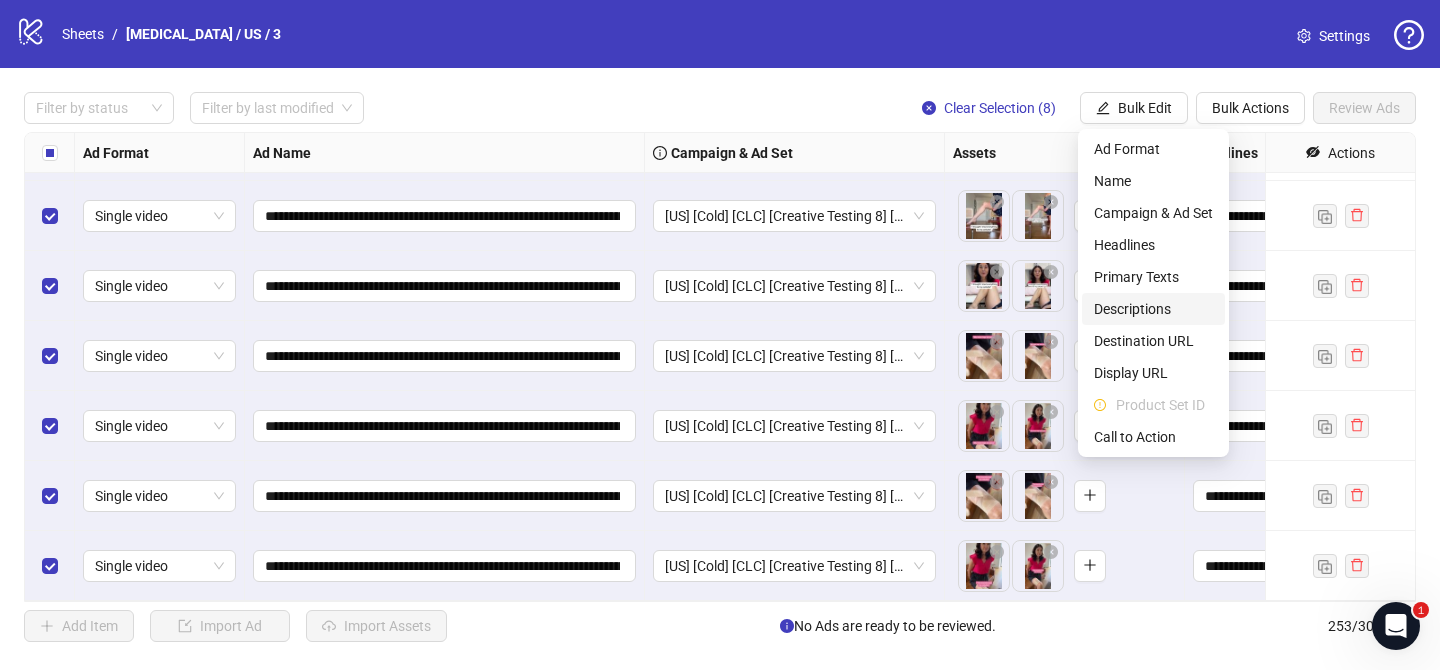 click on "Descriptions" at bounding box center (1153, 309) 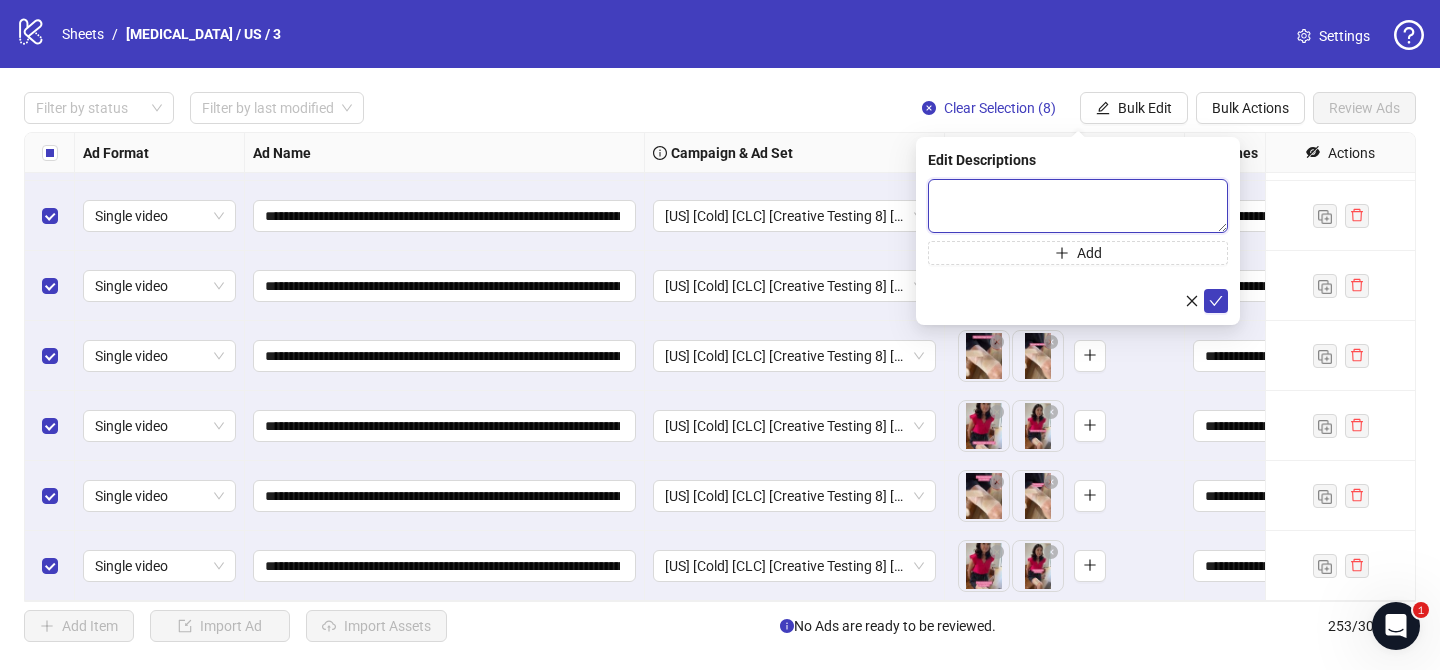 click at bounding box center (1078, 206) 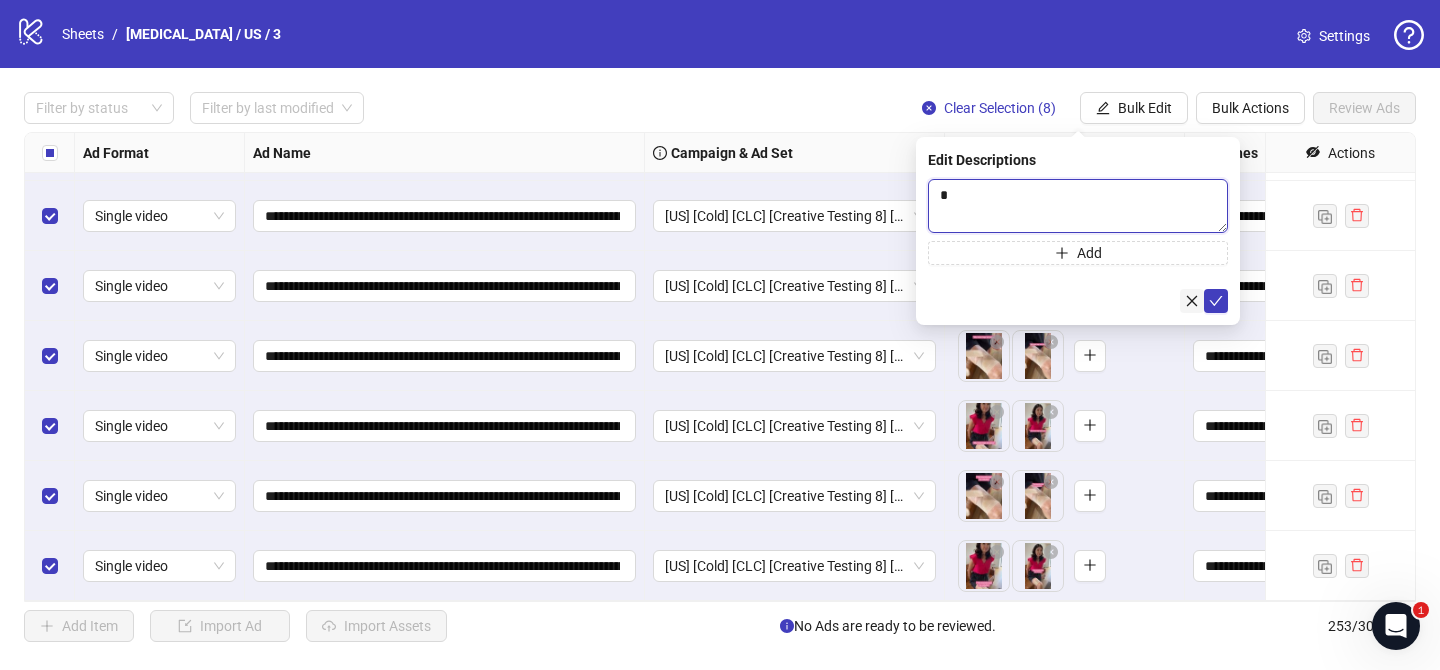 type 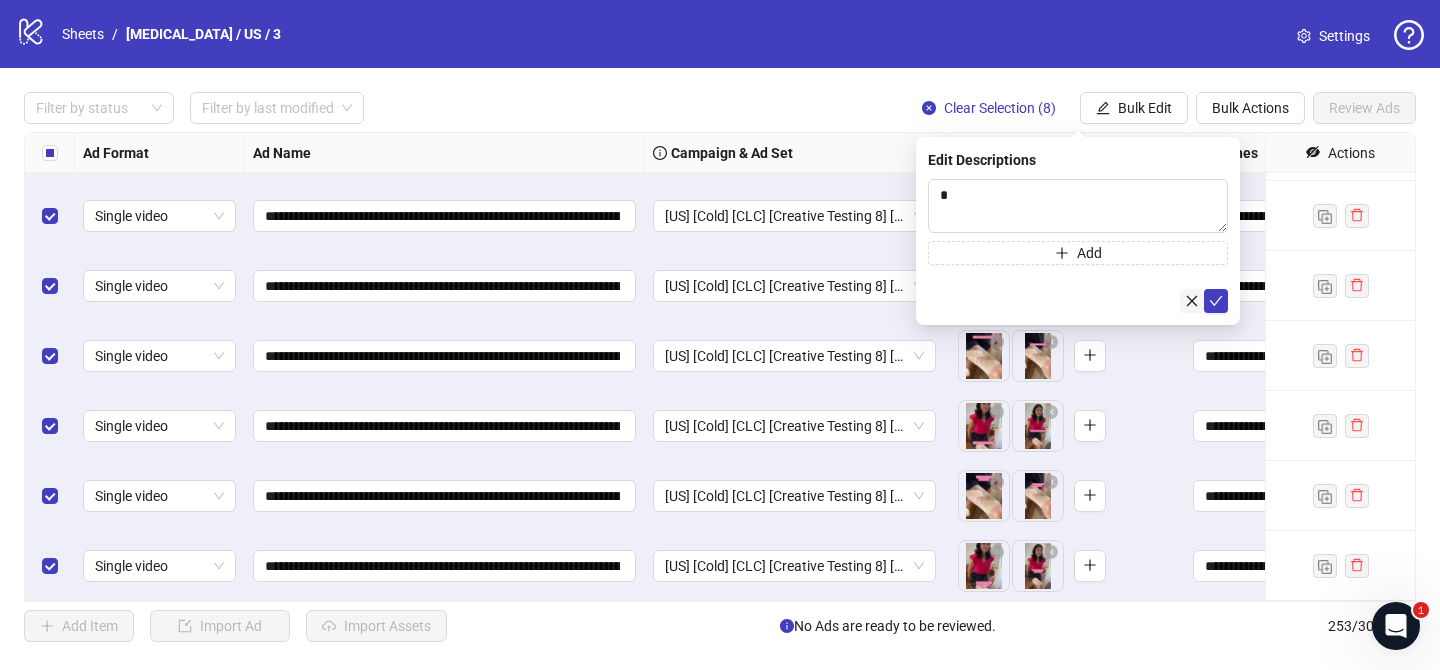 click 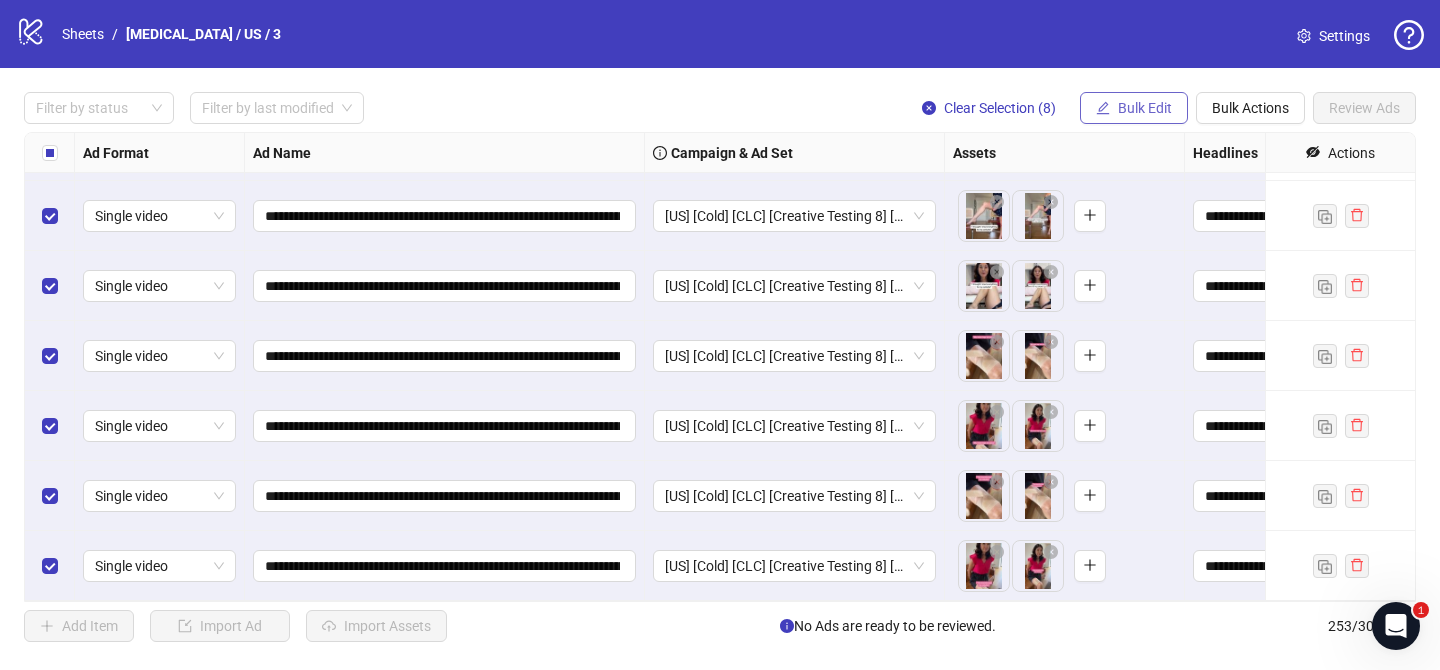 click on "Bulk Edit" at bounding box center (1145, 108) 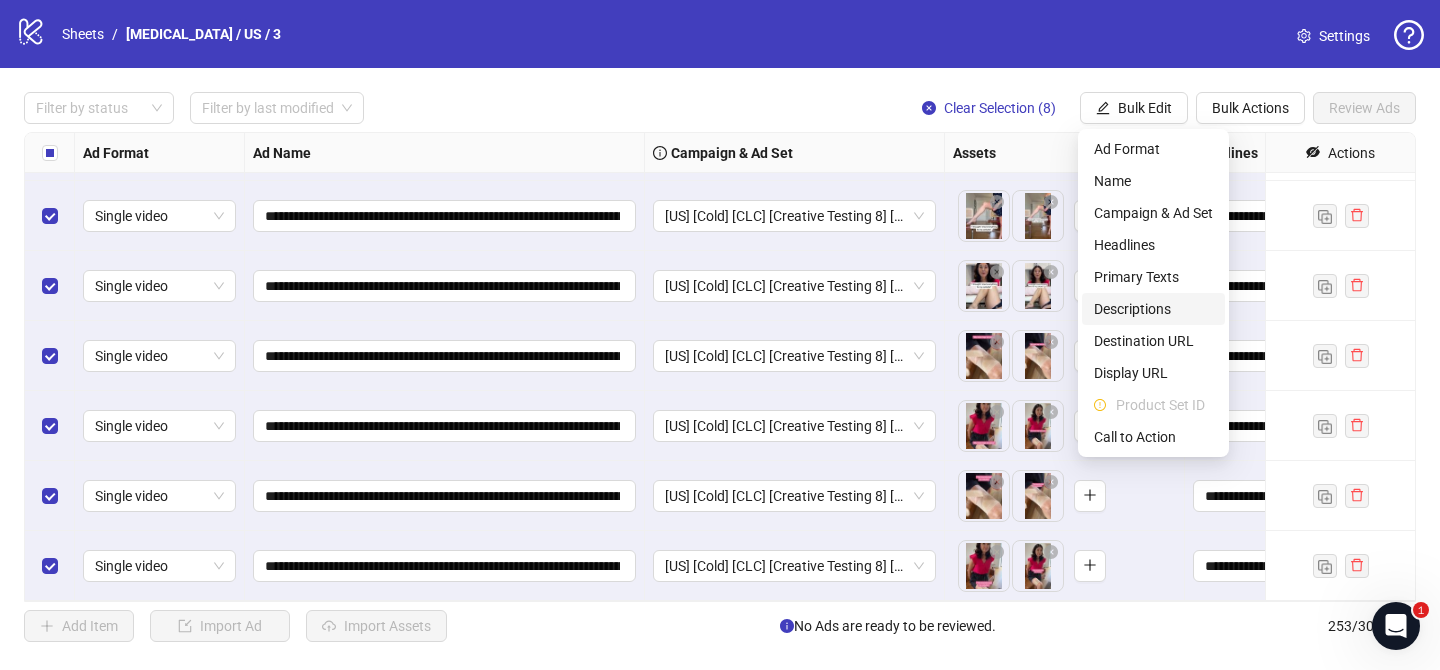 click on "Descriptions" at bounding box center [1153, 309] 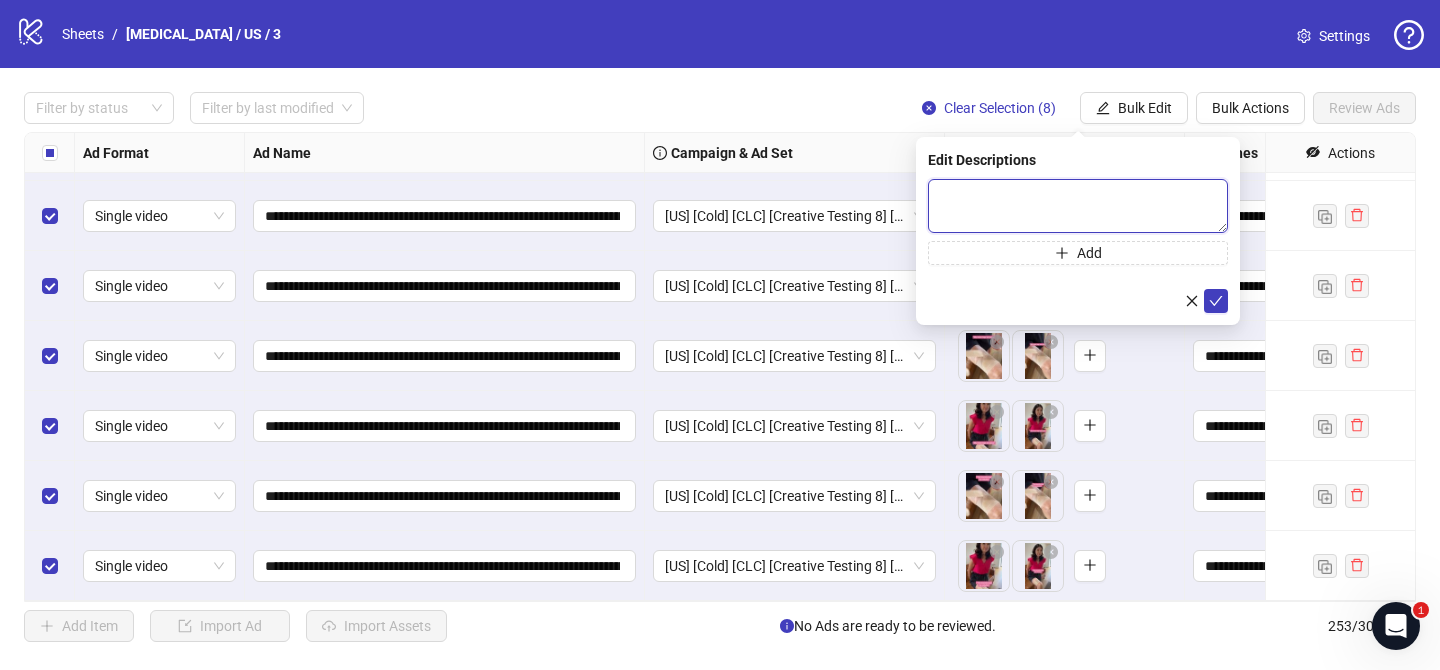 click at bounding box center (1078, 206) 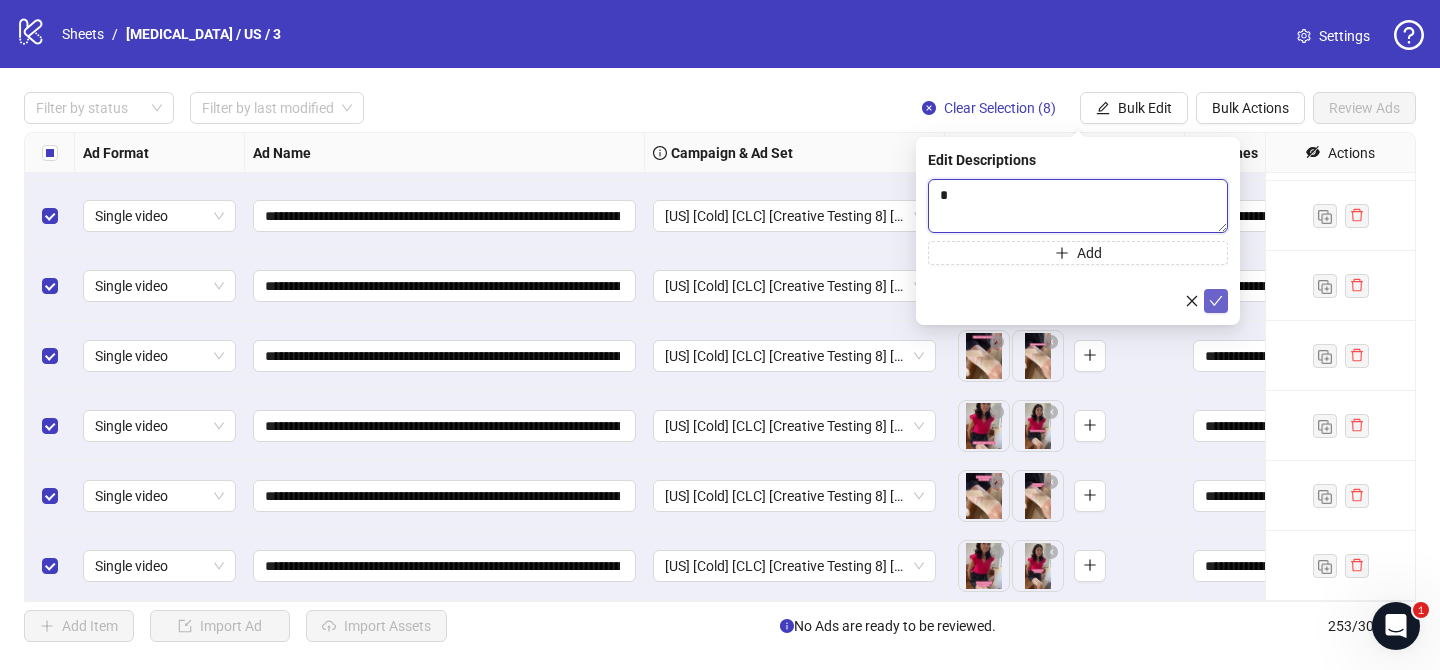 type 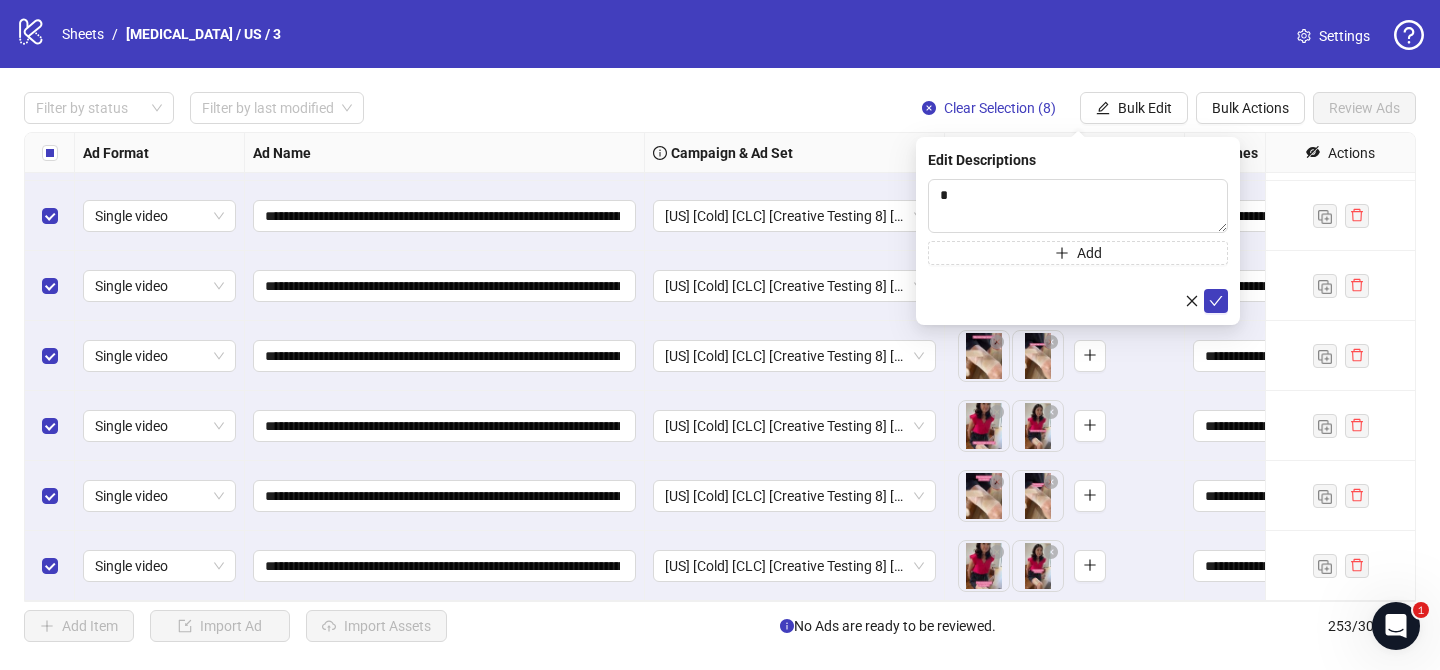 drag, startPoint x: 1219, startPoint y: 297, endPoint x: 615, endPoint y: 64, distance: 647.3832 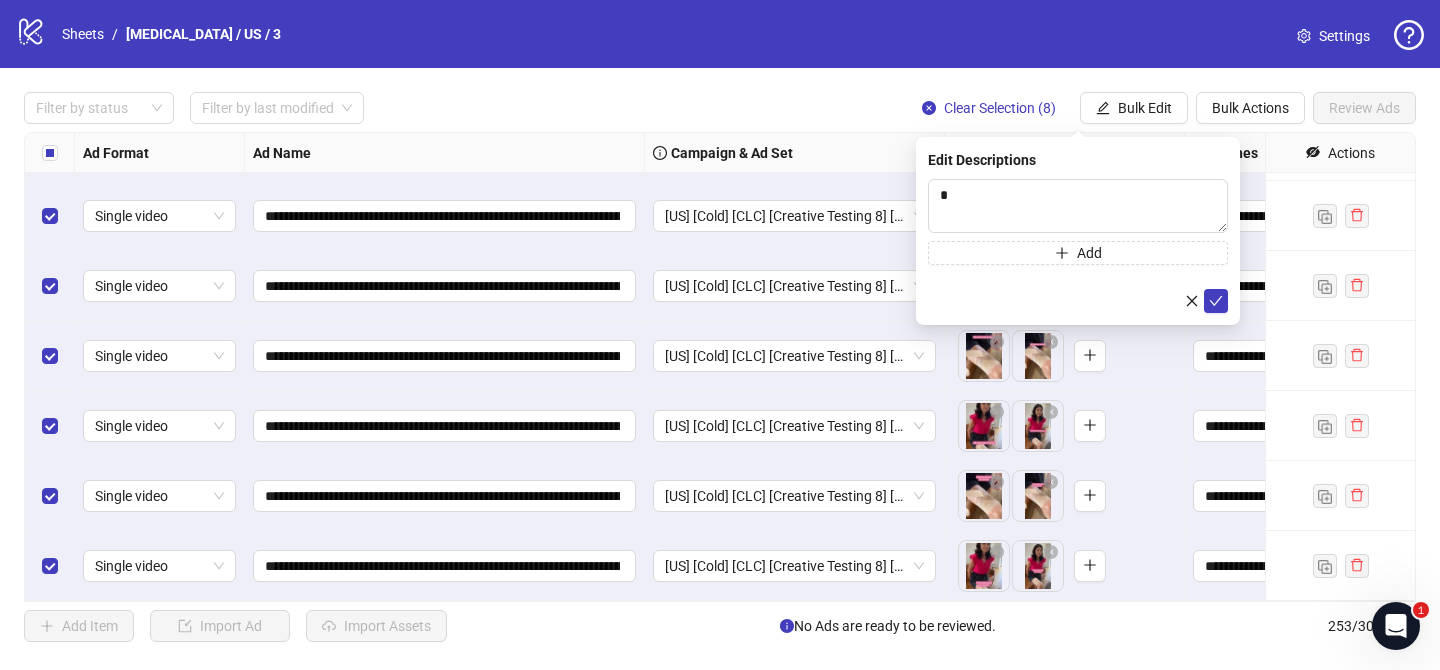 click 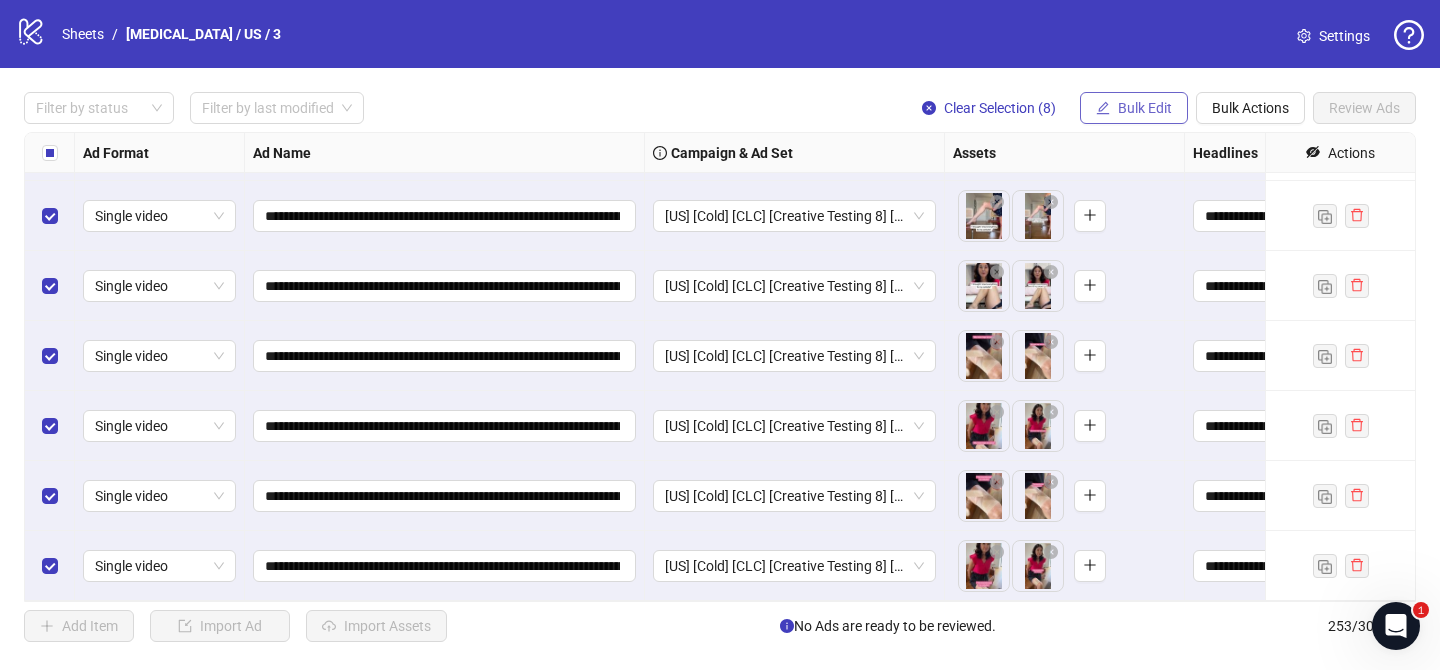 click on "Bulk Edit" at bounding box center [1134, 108] 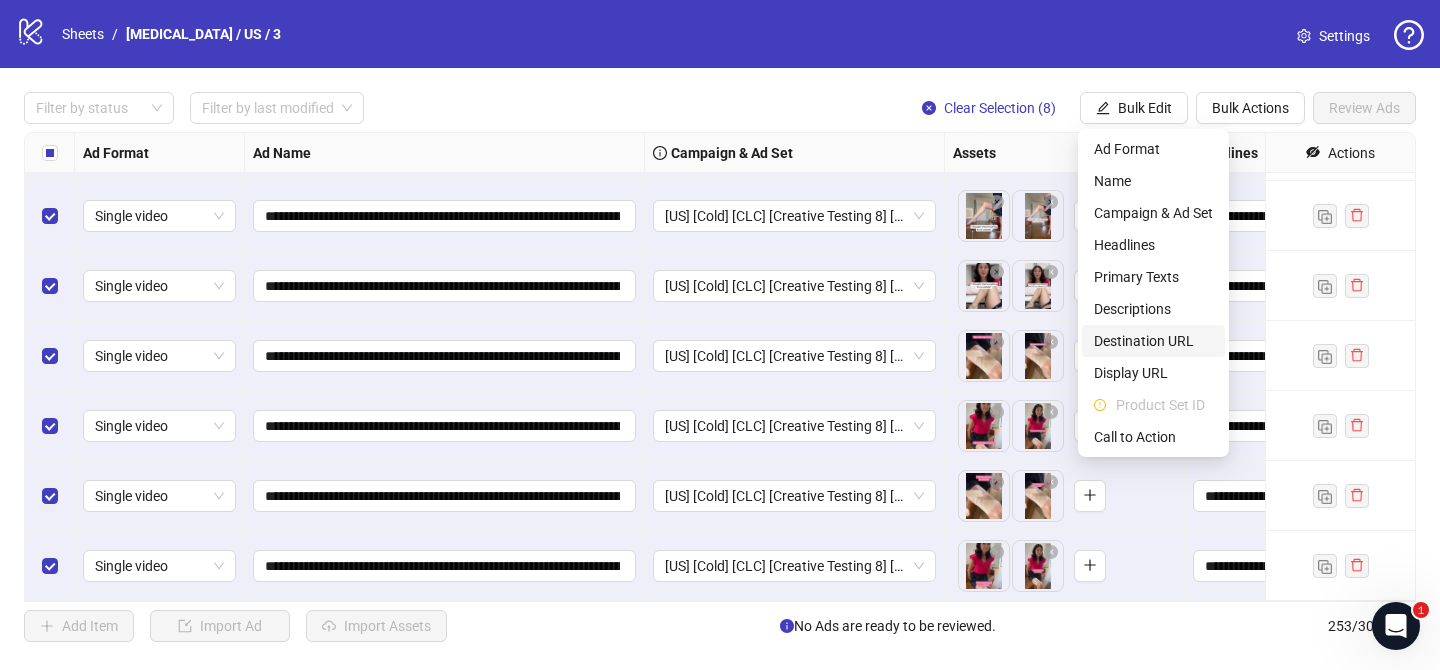 drag, startPoint x: 1165, startPoint y: 343, endPoint x: 1165, endPoint y: 291, distance: 52 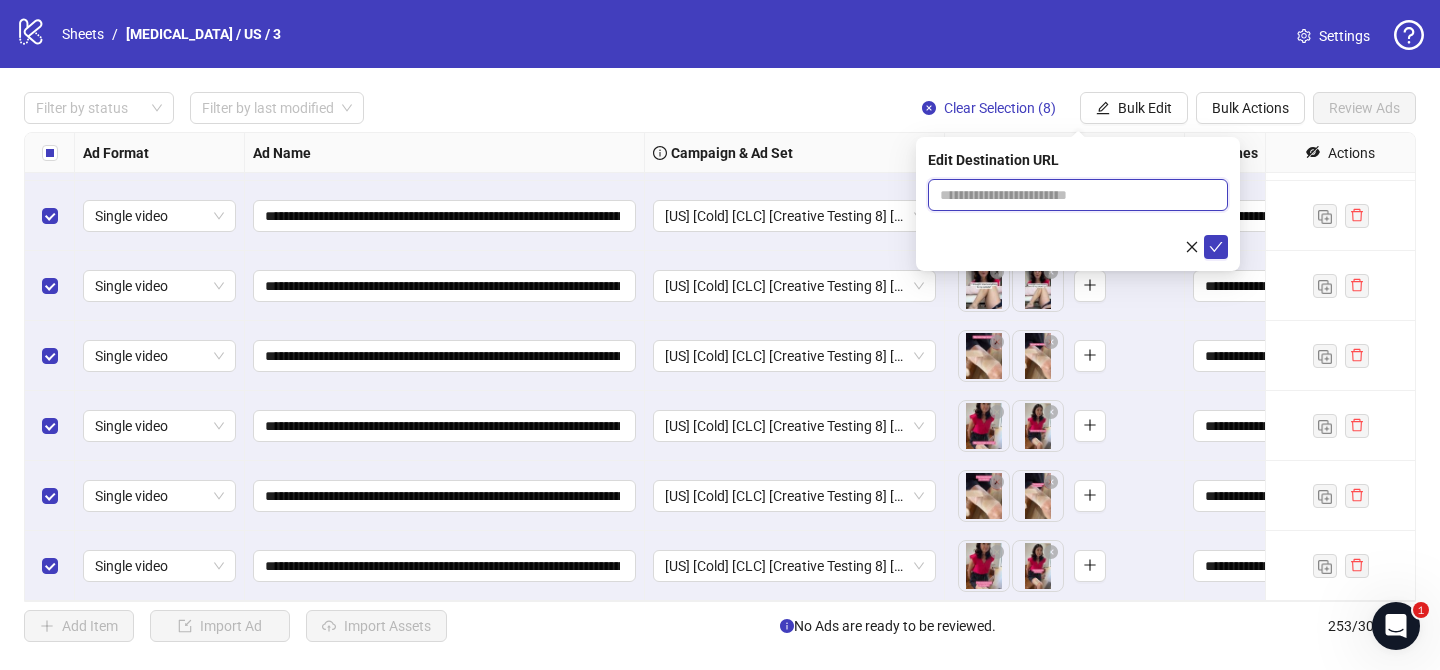 click at bounding box center (1070, 195) 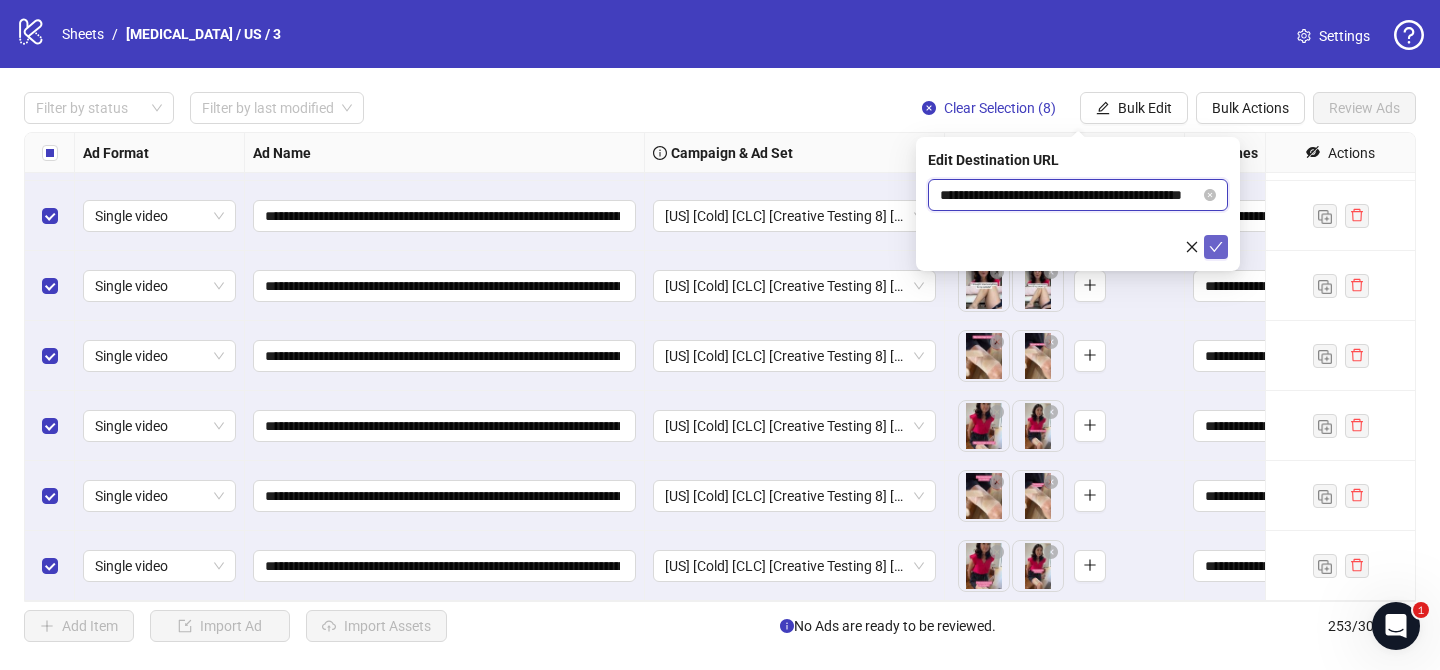 scroll, scrollTop: 0, scrollLeft: 85, axis: horizontal 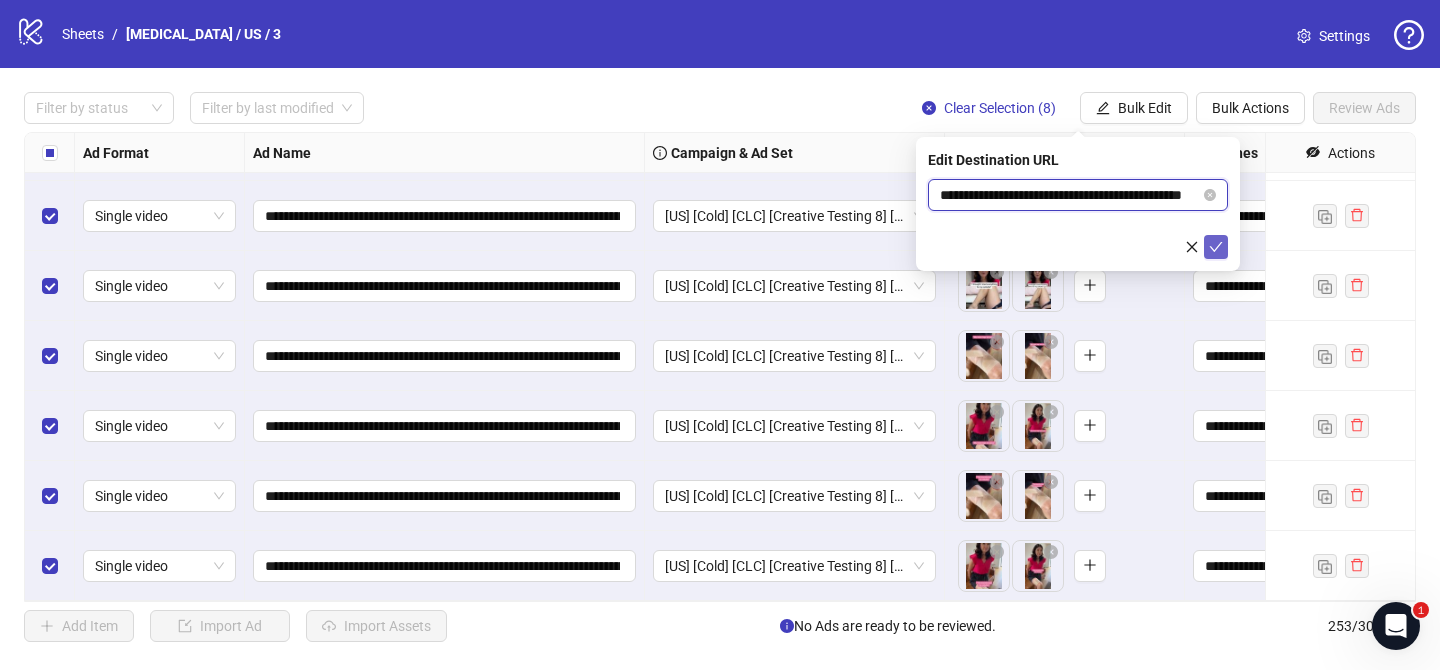 type on "**********" 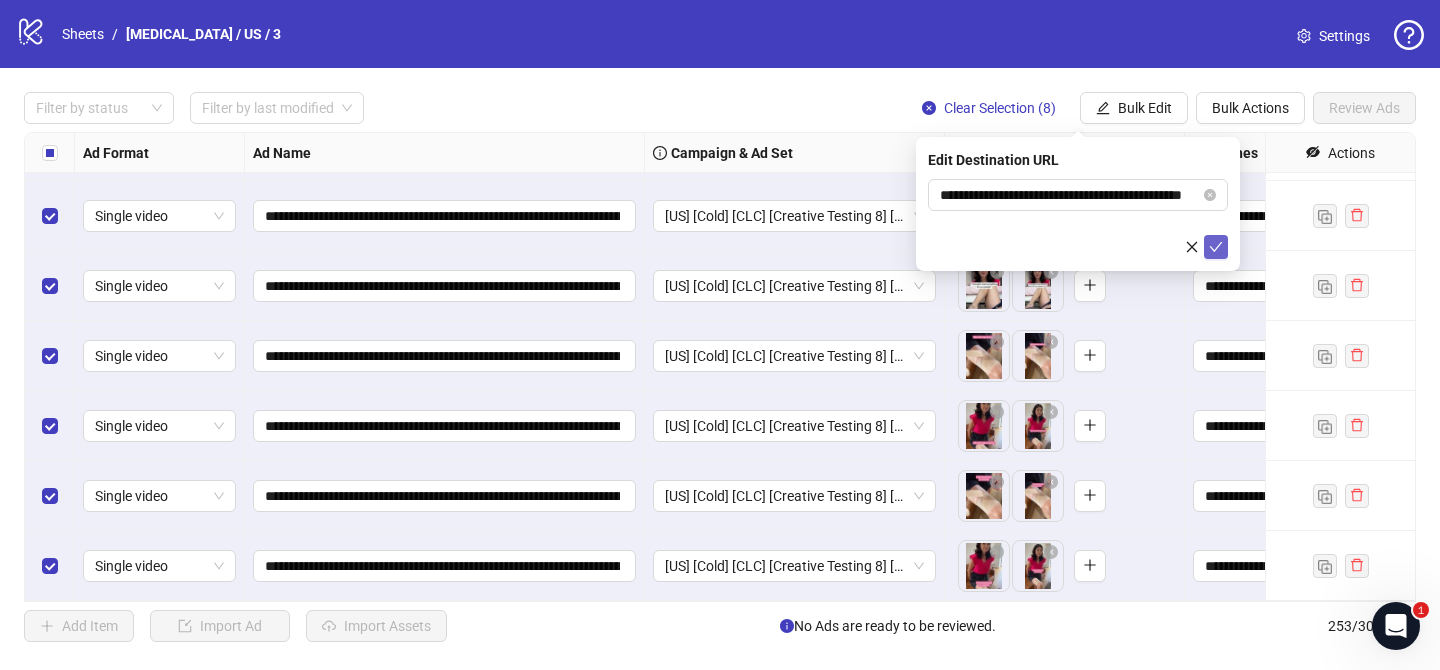click 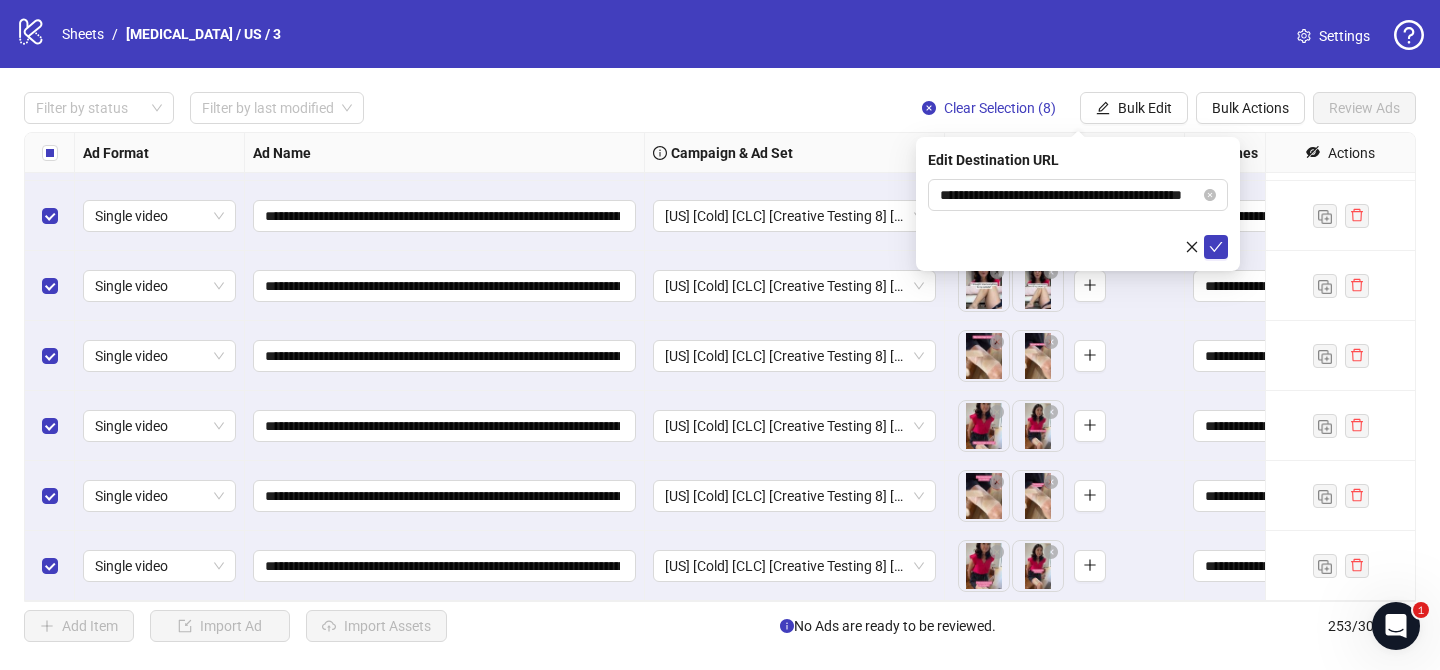 scroll, scrollTop: 0, scrollLeft: 0, axis: both 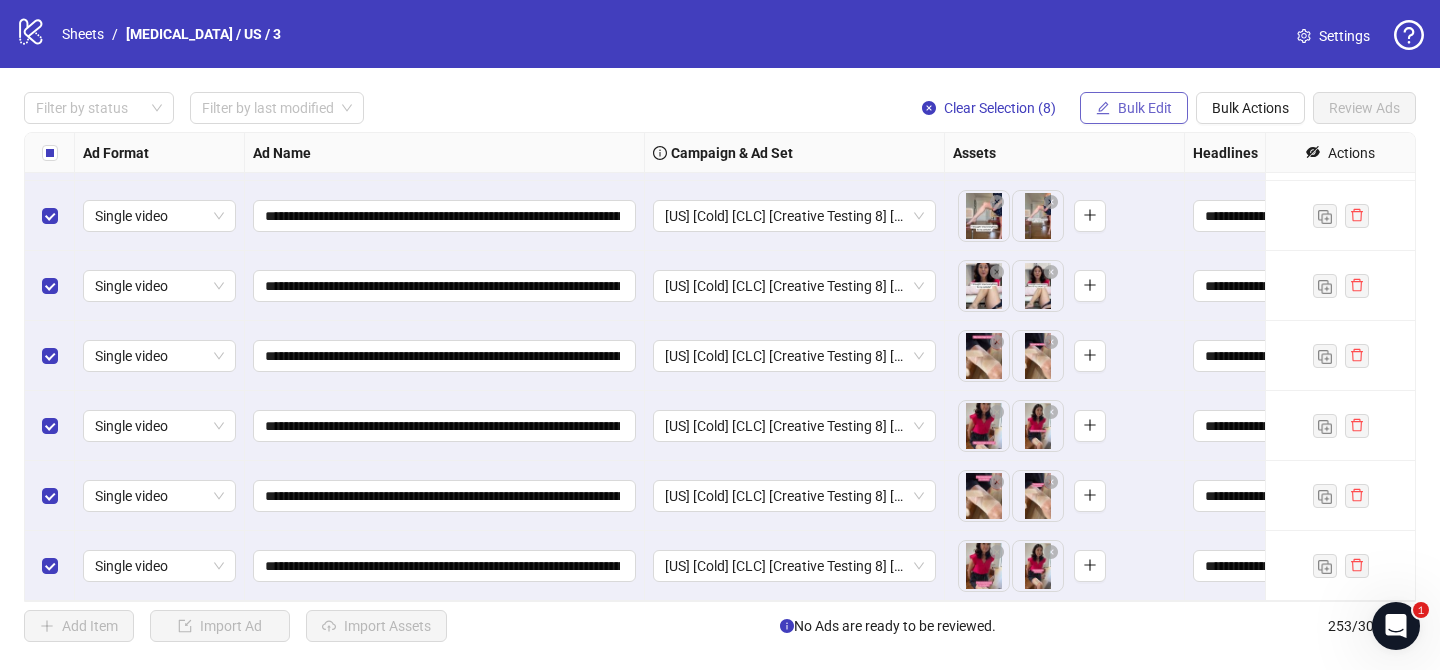 click on "Bulk Edit" at bounding box center (1145, 108) 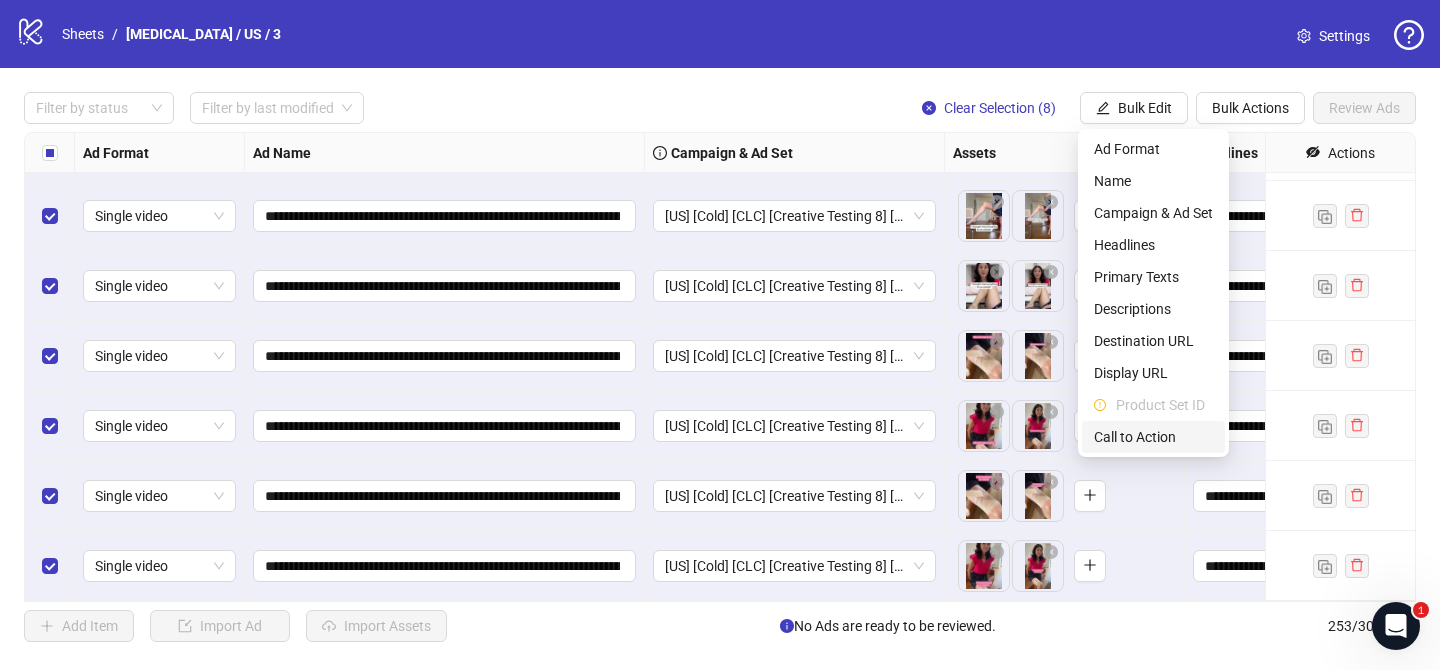 click on "Call to Action" at bounding box center [1153, 437] 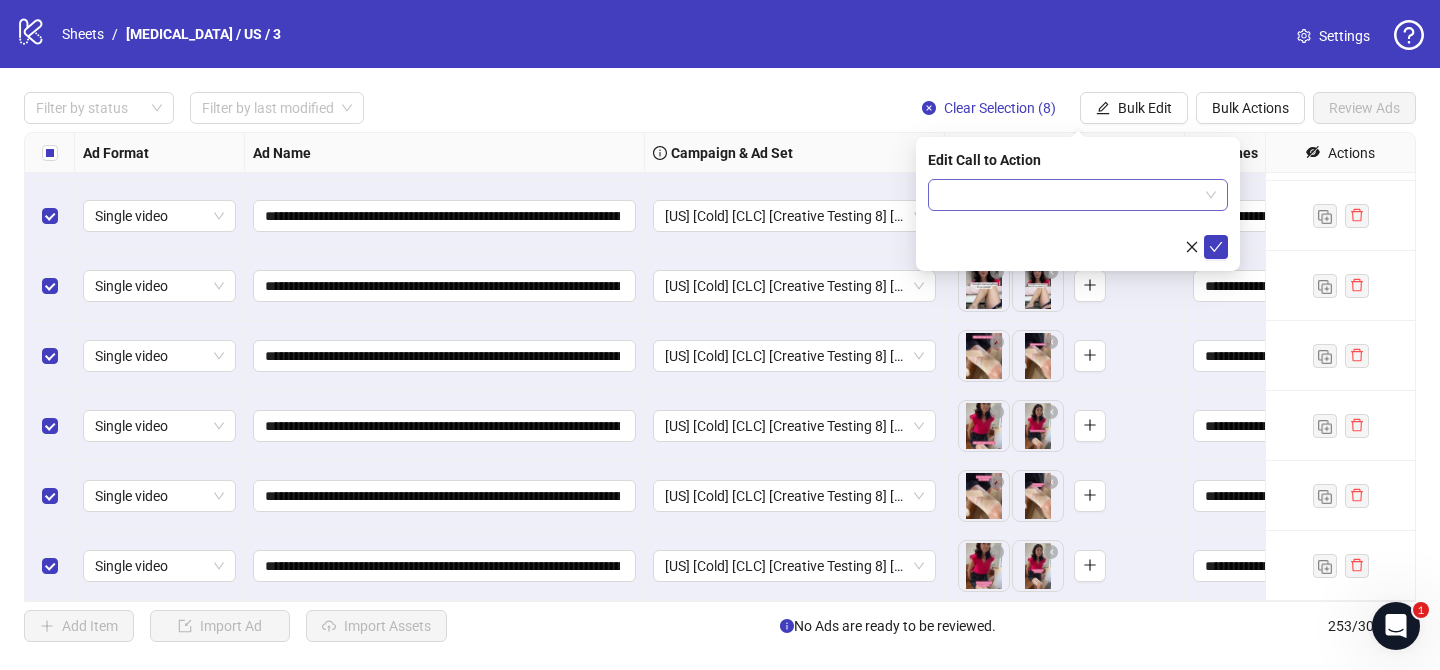 click at bounding box center [1069, 195] 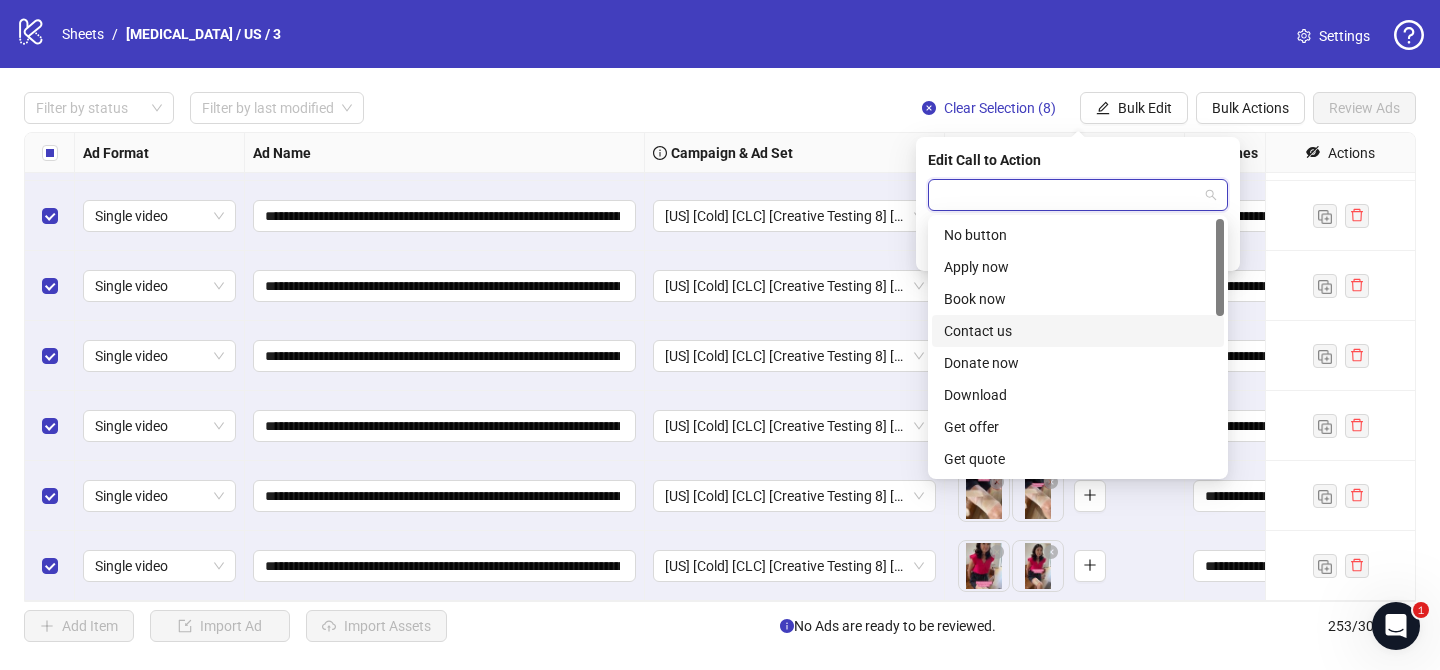 scroll, scrollTop: 416, scrollLeft: 0, axis: vertical 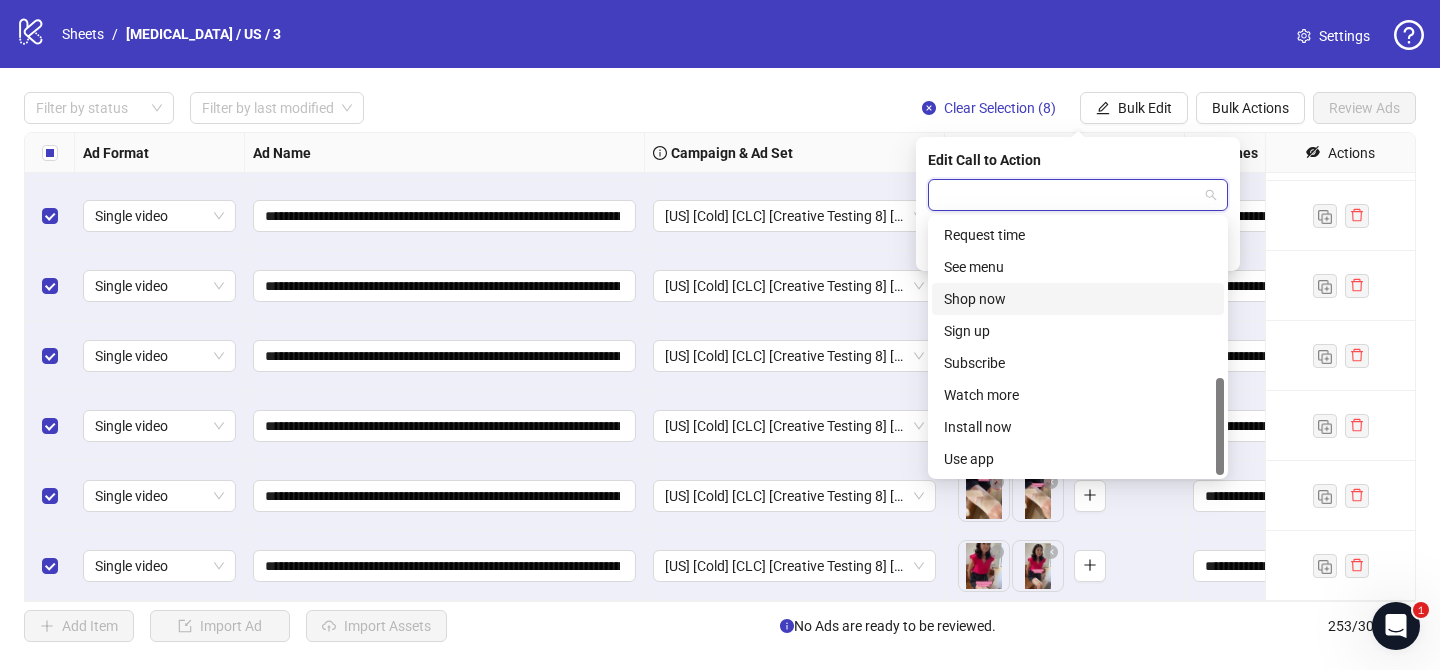 click on "Shop now" at bounding box center (1078, 299) 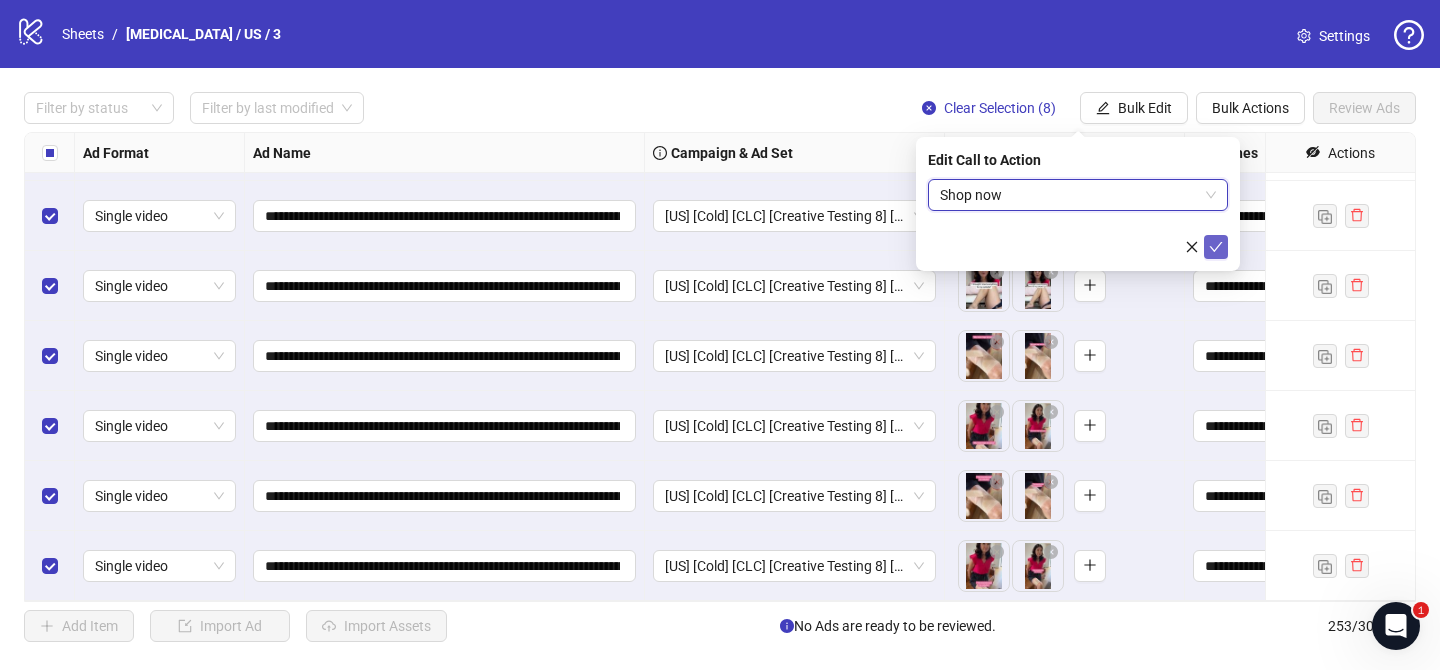 click at bounding box center (1216, 247) 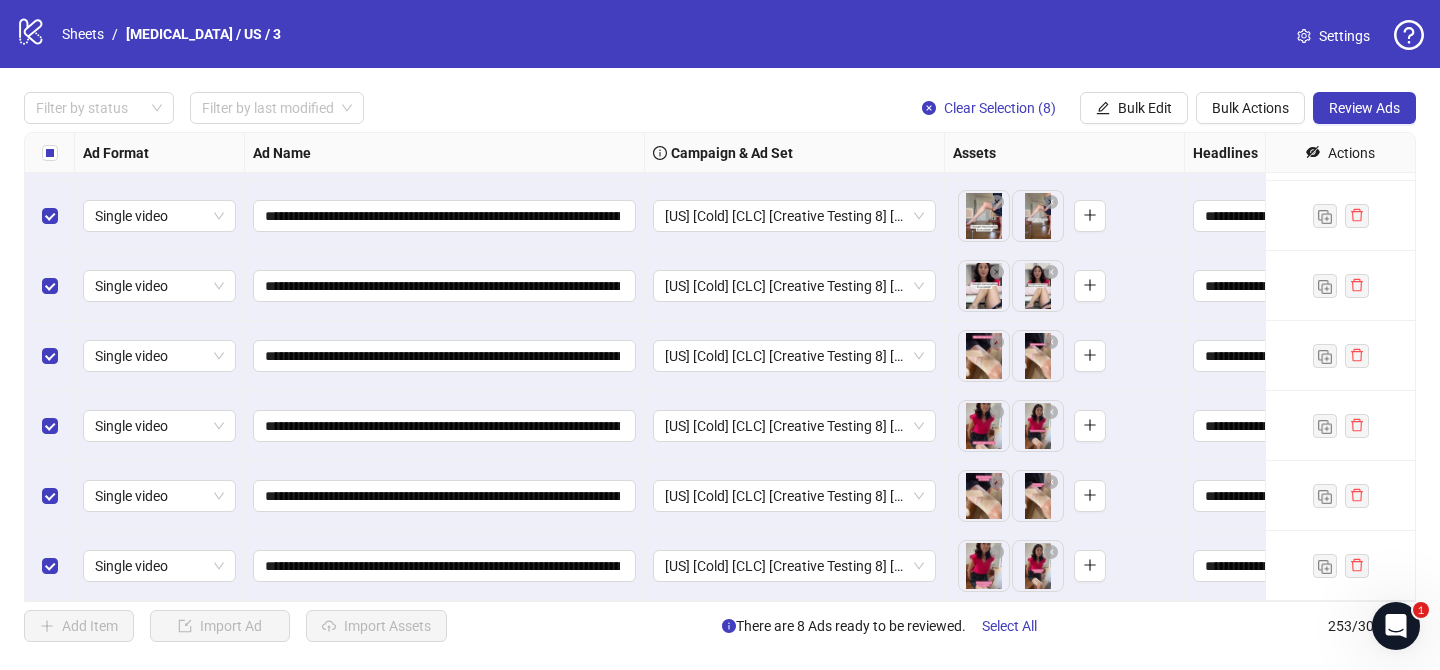click on "**********" at bounding box center (720, 367) 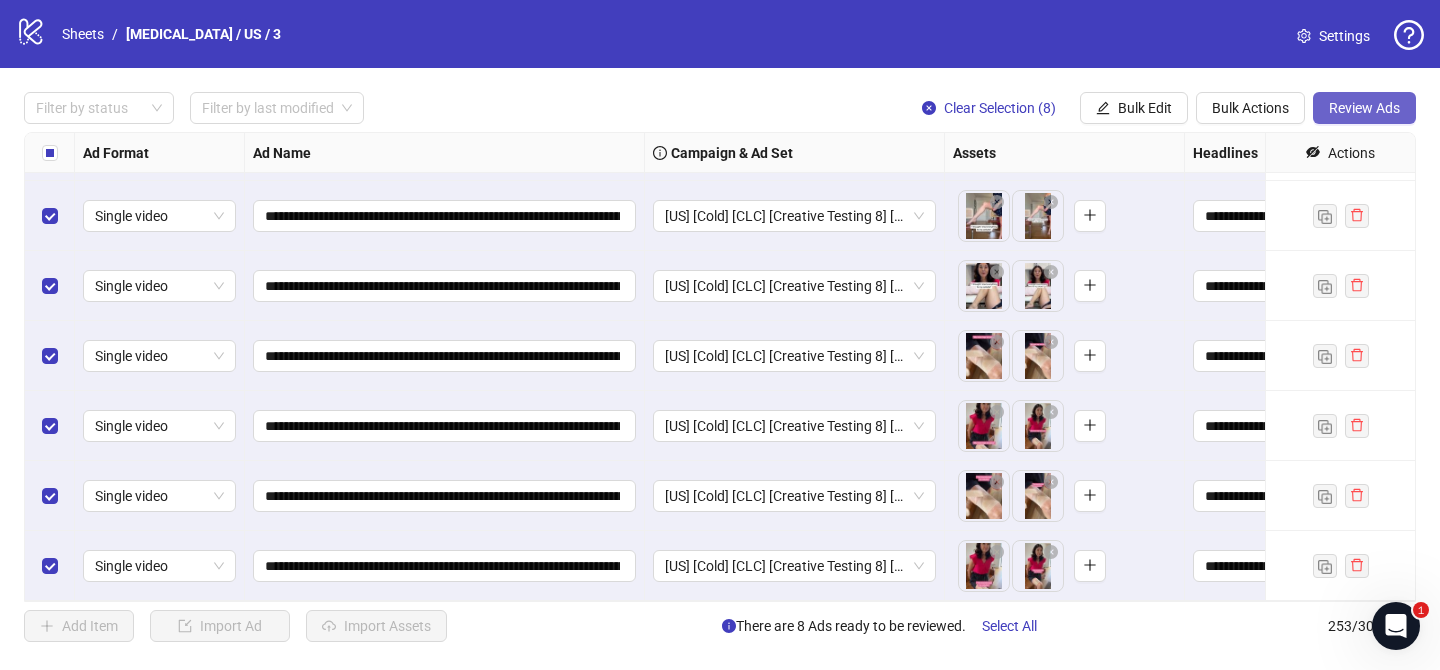 click on "Review Ads" at bounding box center (1364, 108) 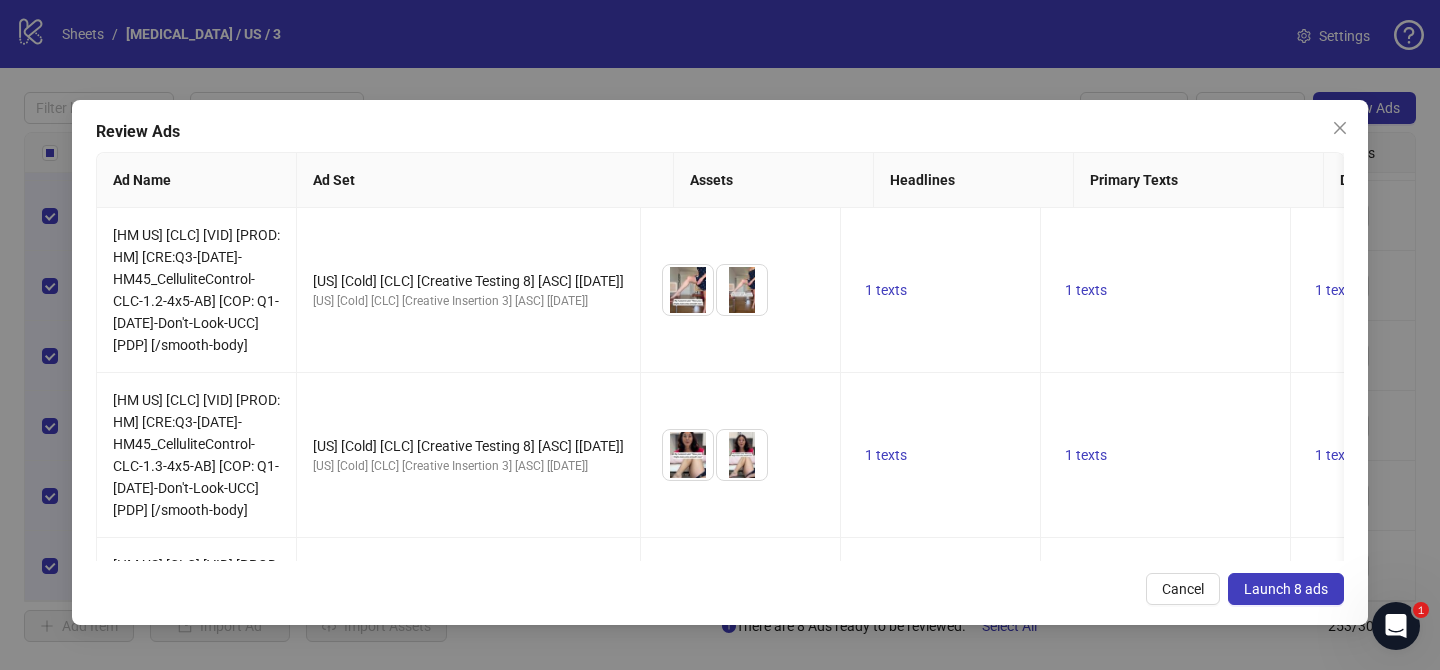 drag, startPoint x: 1294, startPoint y: 591, endPoint x: 1237, endPoint y: 540, distance: 76.48529 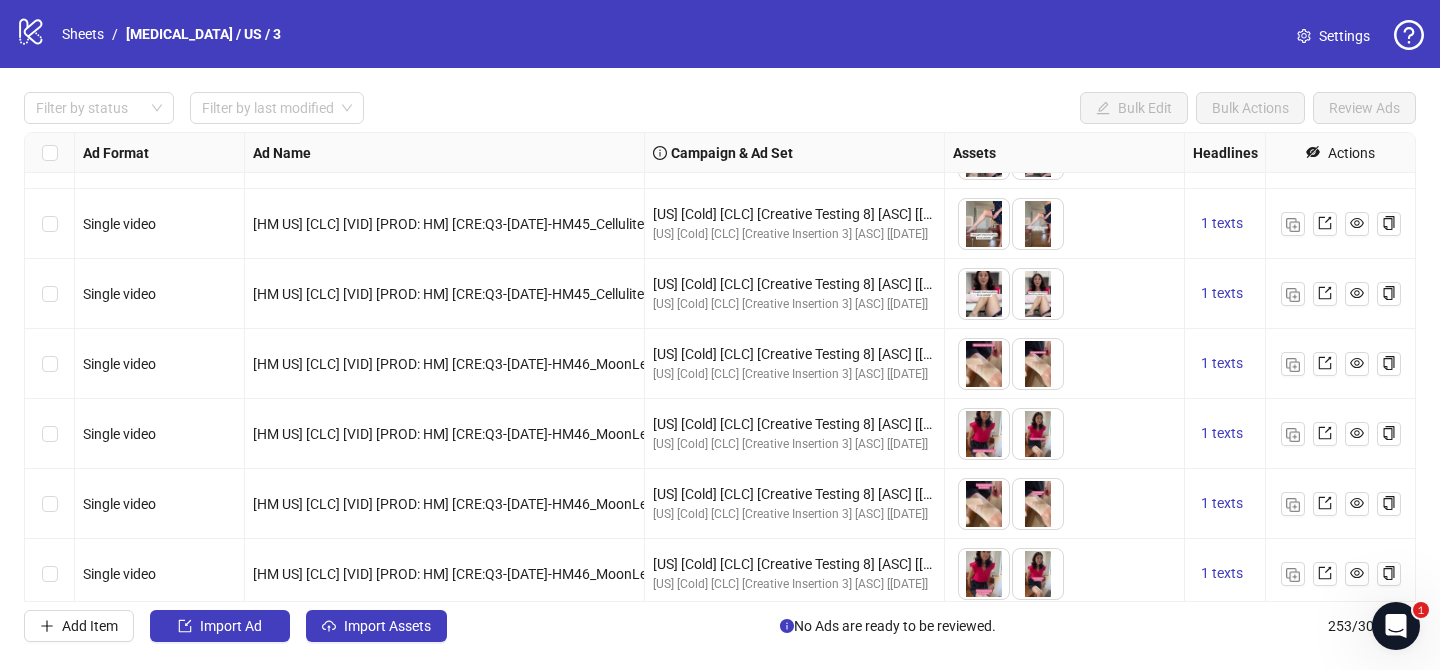 scroll, scrollTop: 17282, scrollLeft: 0, axis: vertical 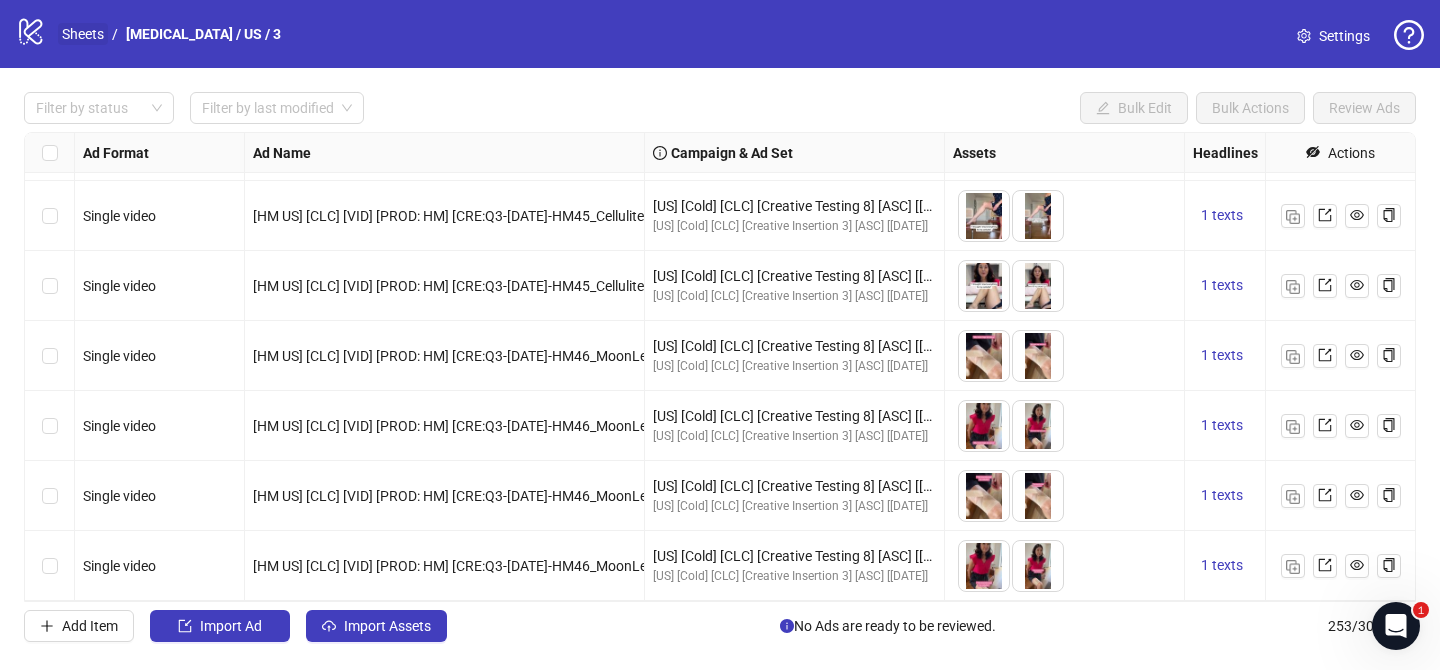 click on "Sheets" at bounding box center (83, 34) 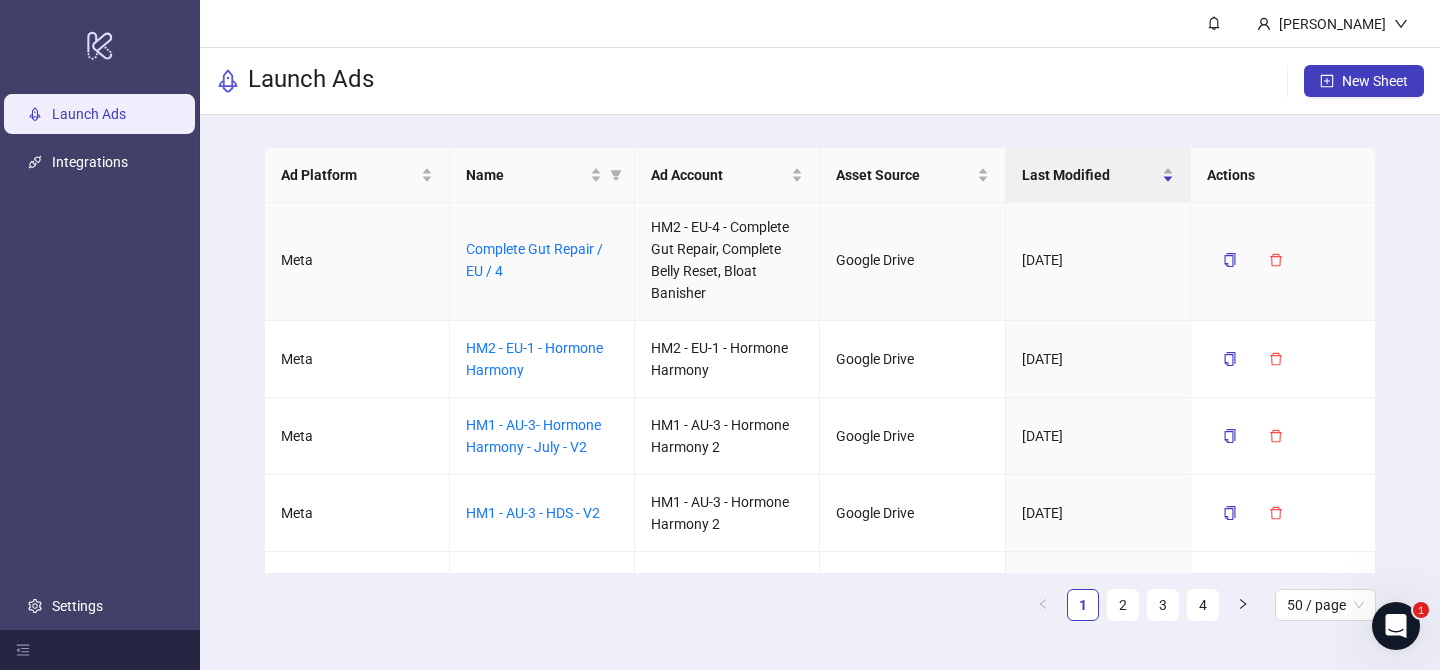 scroll, scrollTop: 153, scrollLeft: 0, axis: vertical 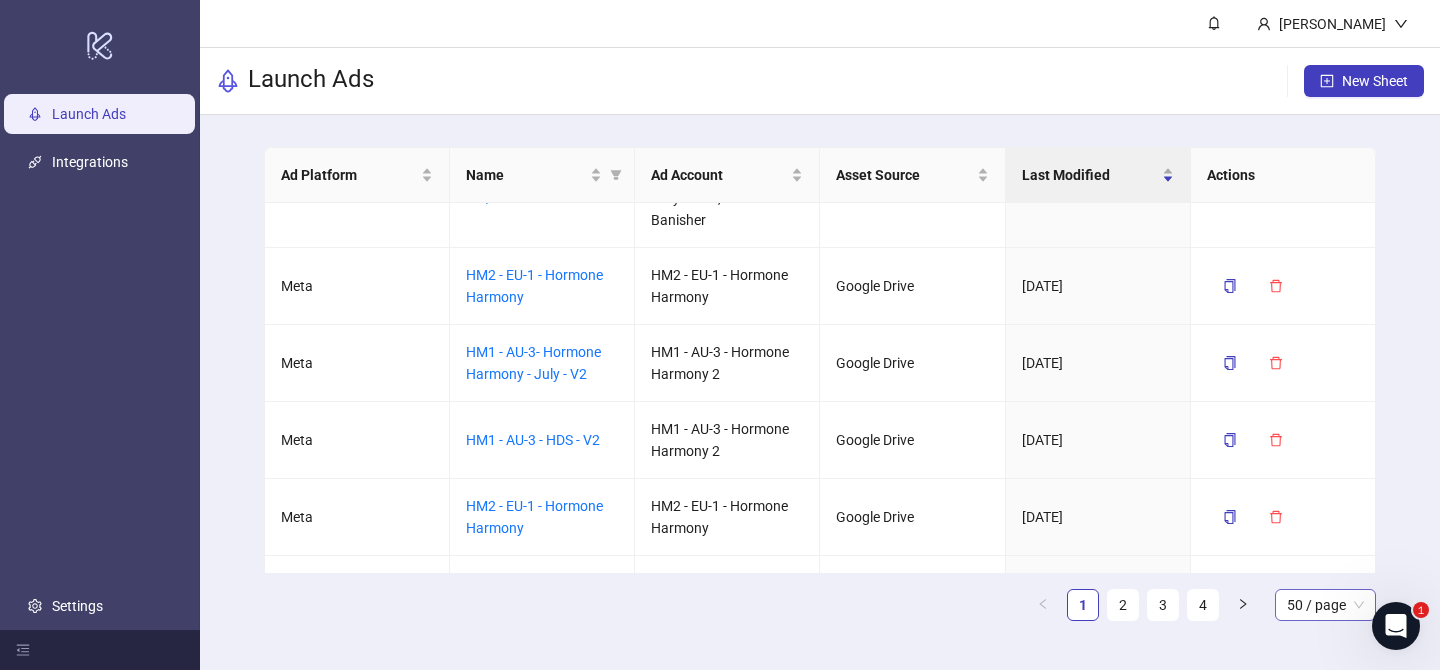 click on "50 / page" at bounding box center (1325, 605) 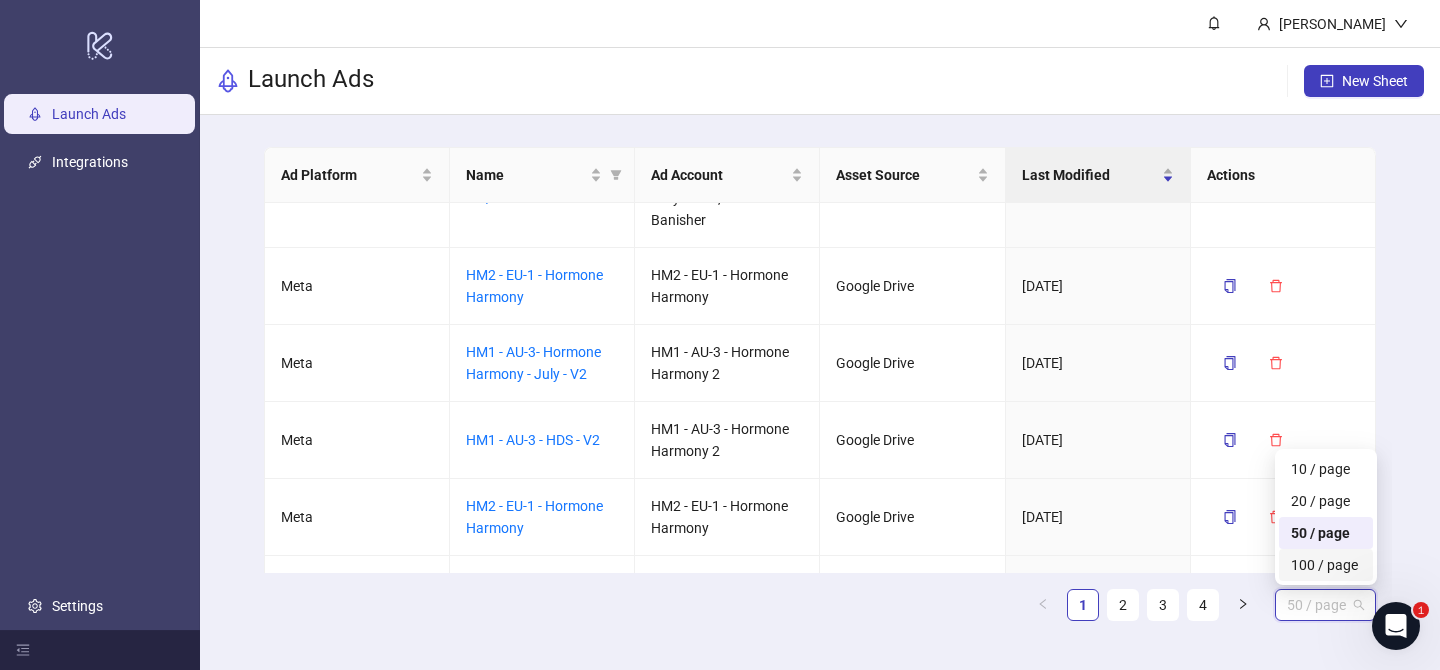 click on "100 / page" at bounding box center [1325, 565] 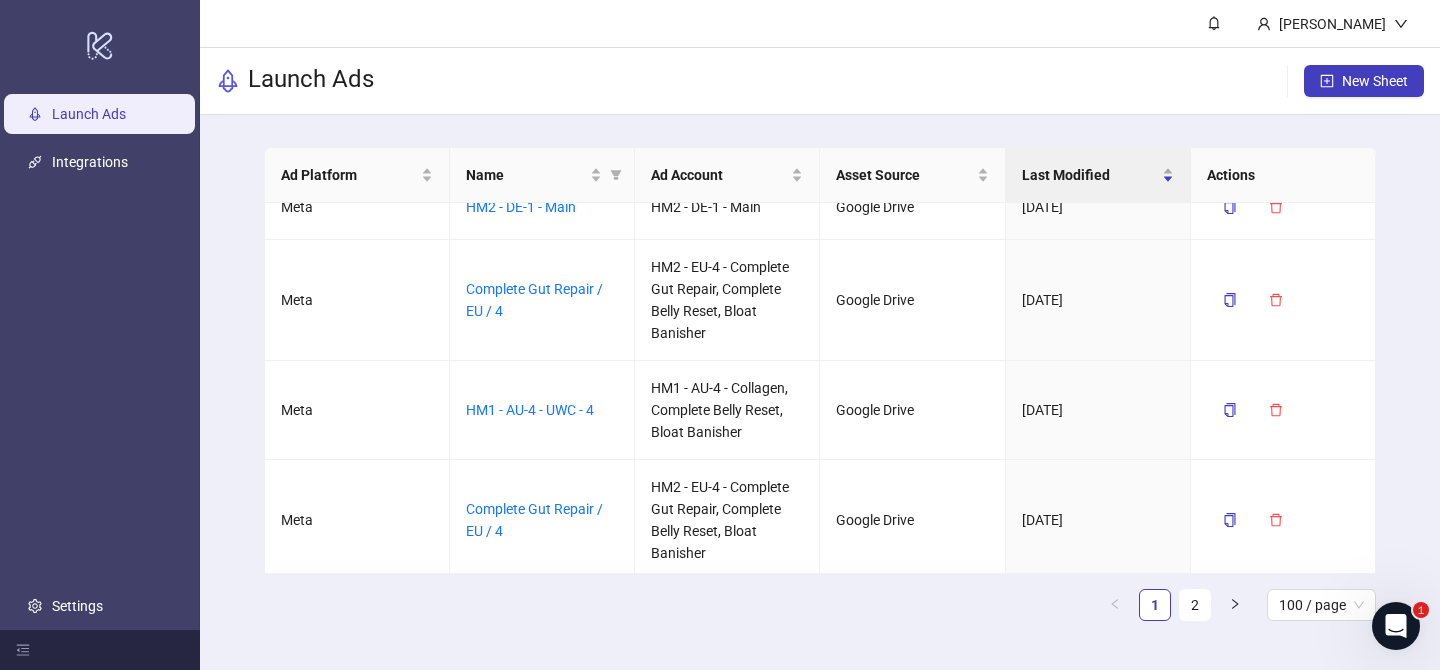 scroll, scrollTop: 3756, scrollLeft: 0, axis: vertical 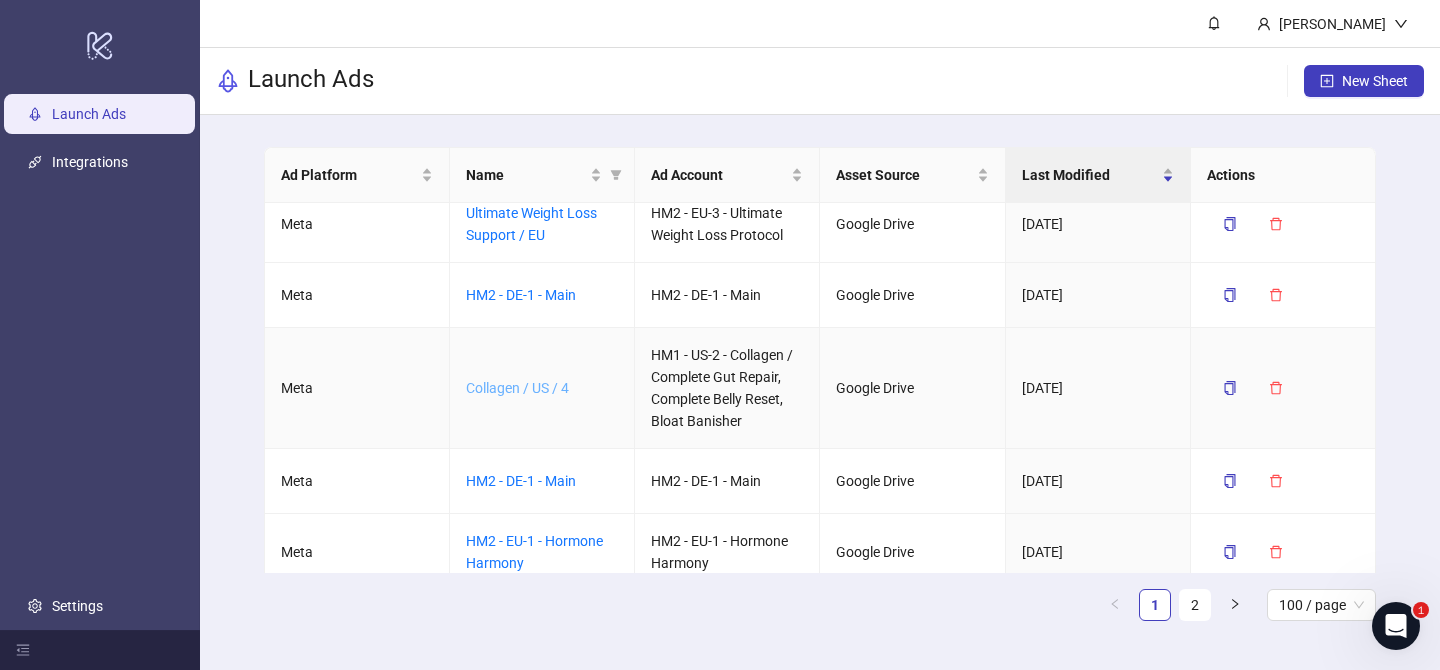 click on "Collagen / US / 4" at bounding box center [517, 388] 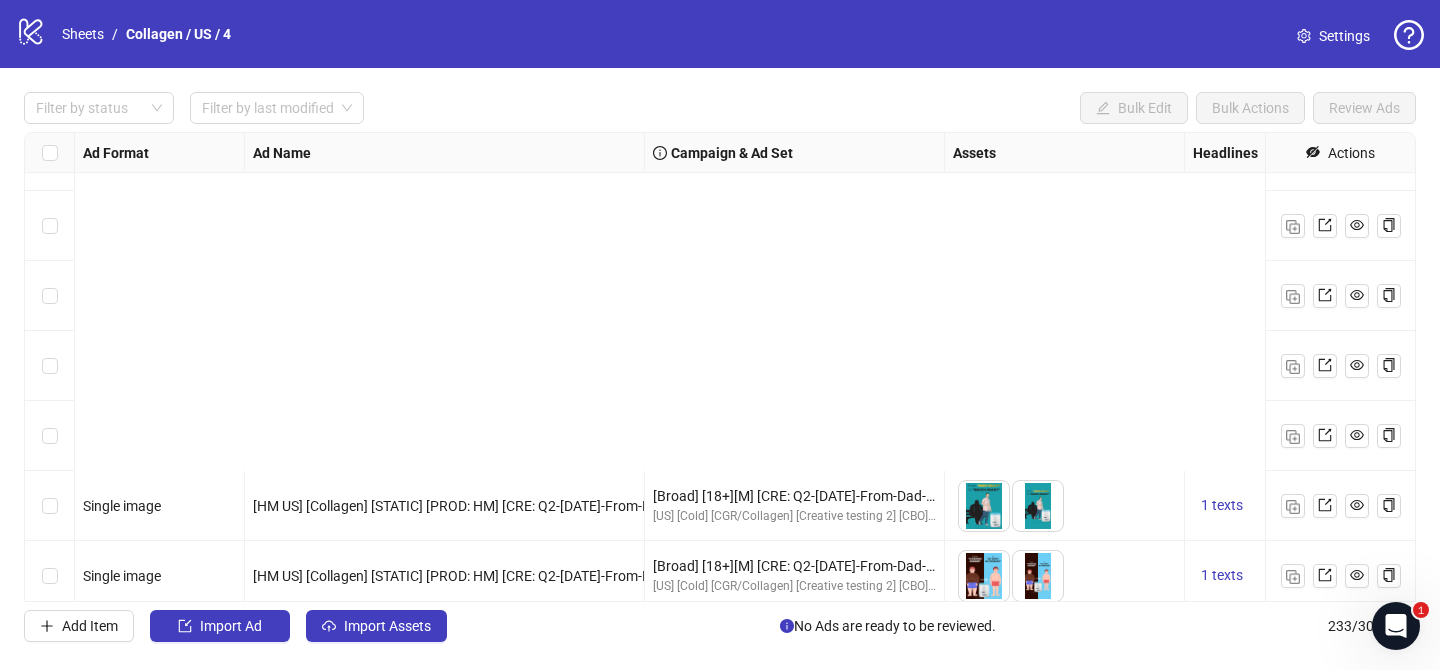 scroll, scrollTop: 1143, scrollLeft: 0, axis: vertical 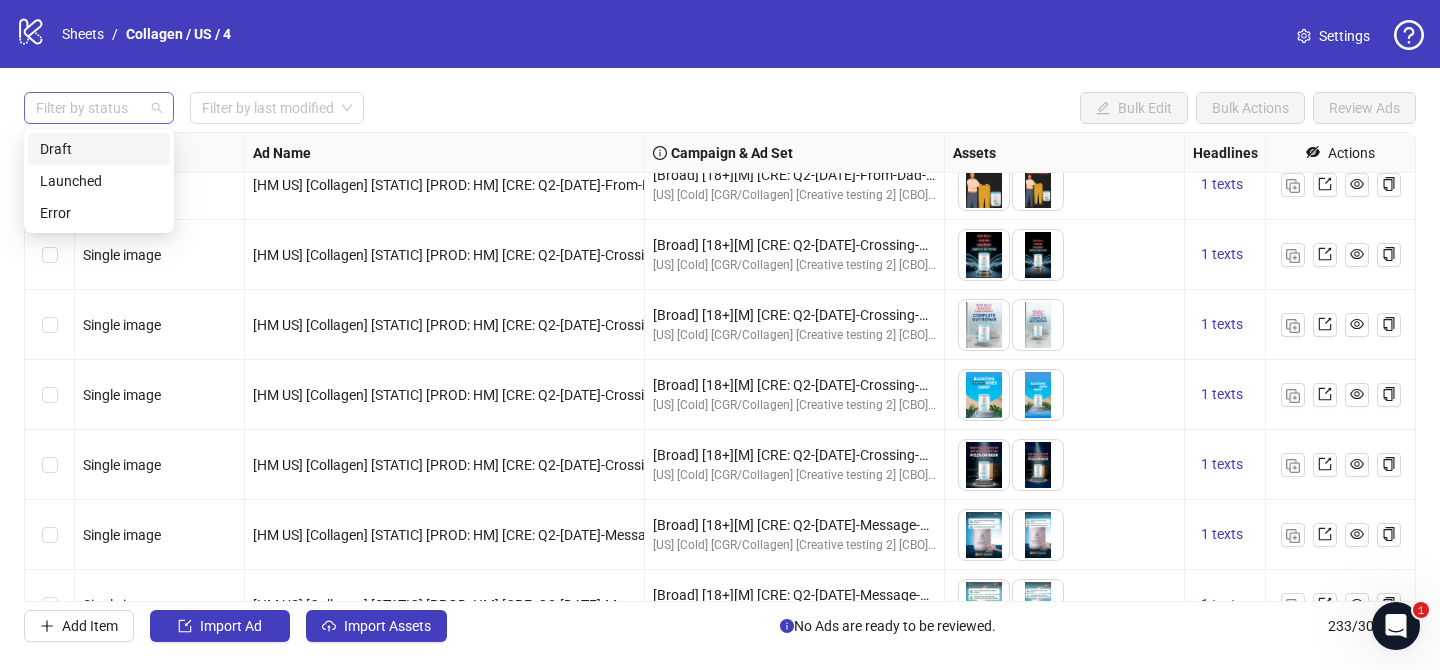 click on "Filter by status" at bounding box center (99, 108) 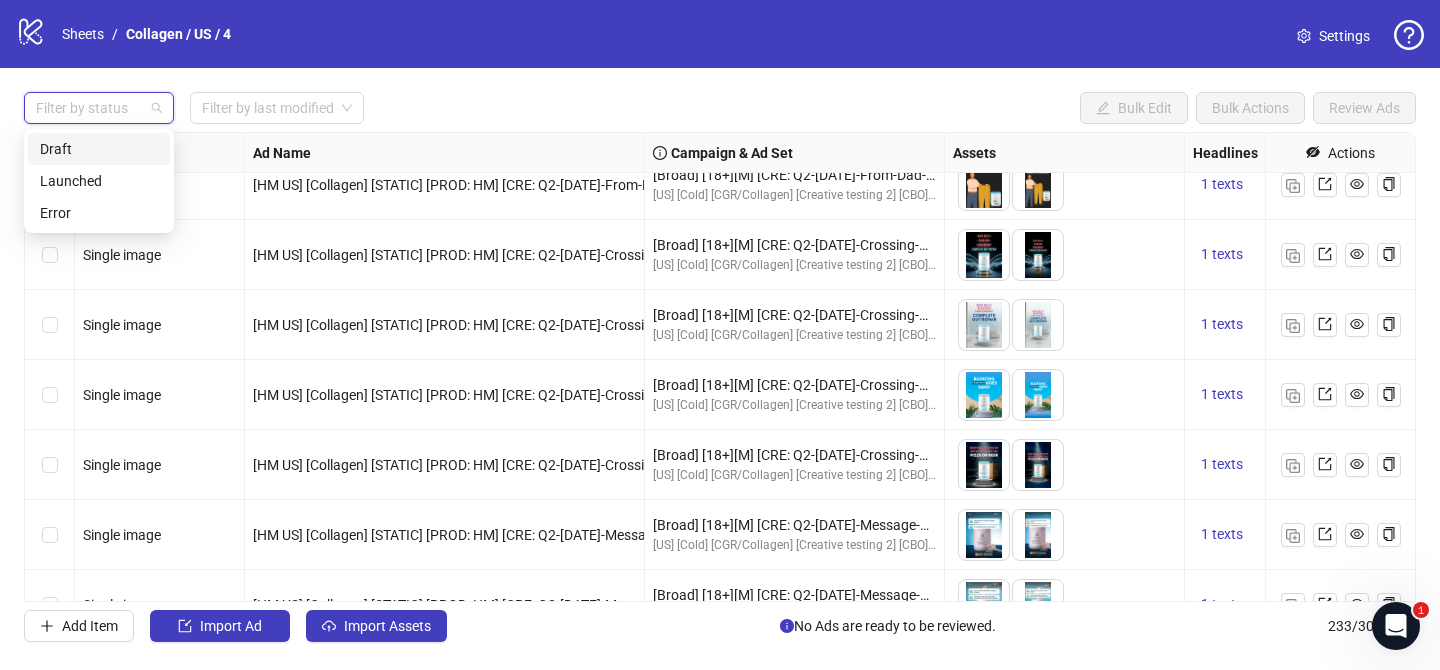 click on "Draft" at bounding box center [99, 149] 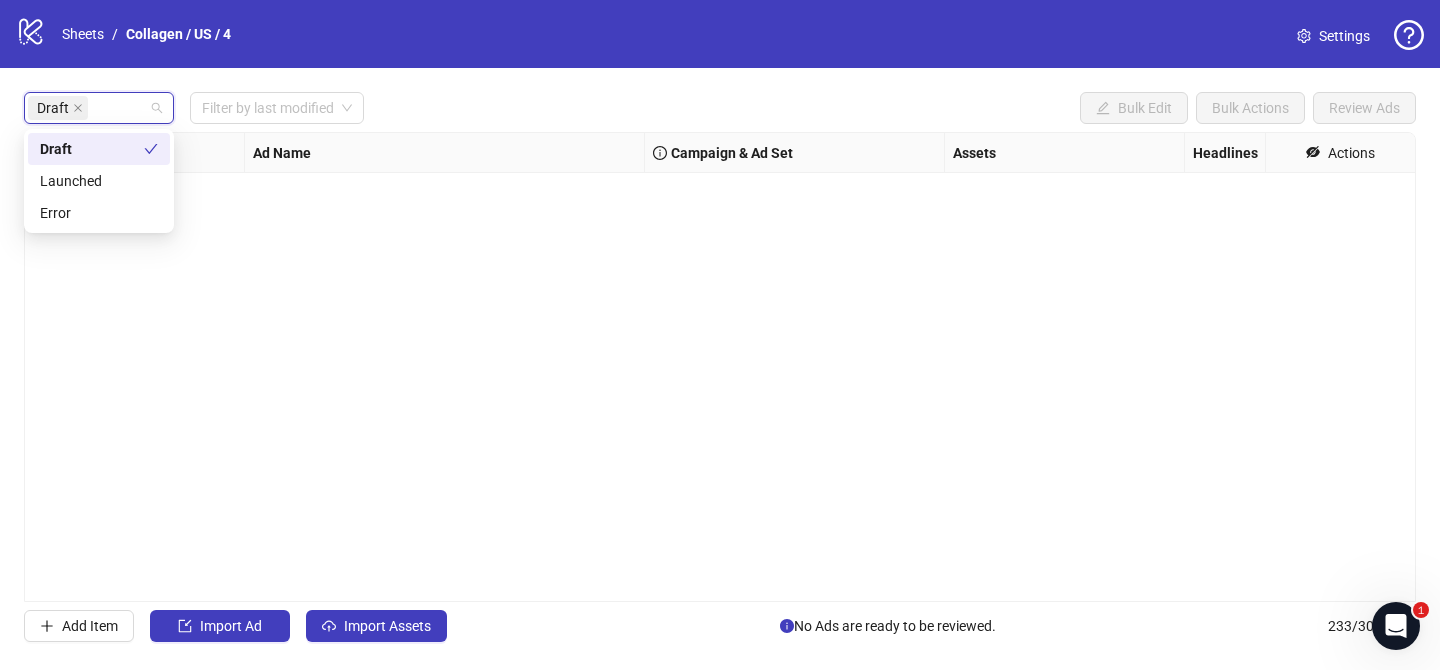 scroll, scrollTop: 0, scrollLeft: 0, axis: both 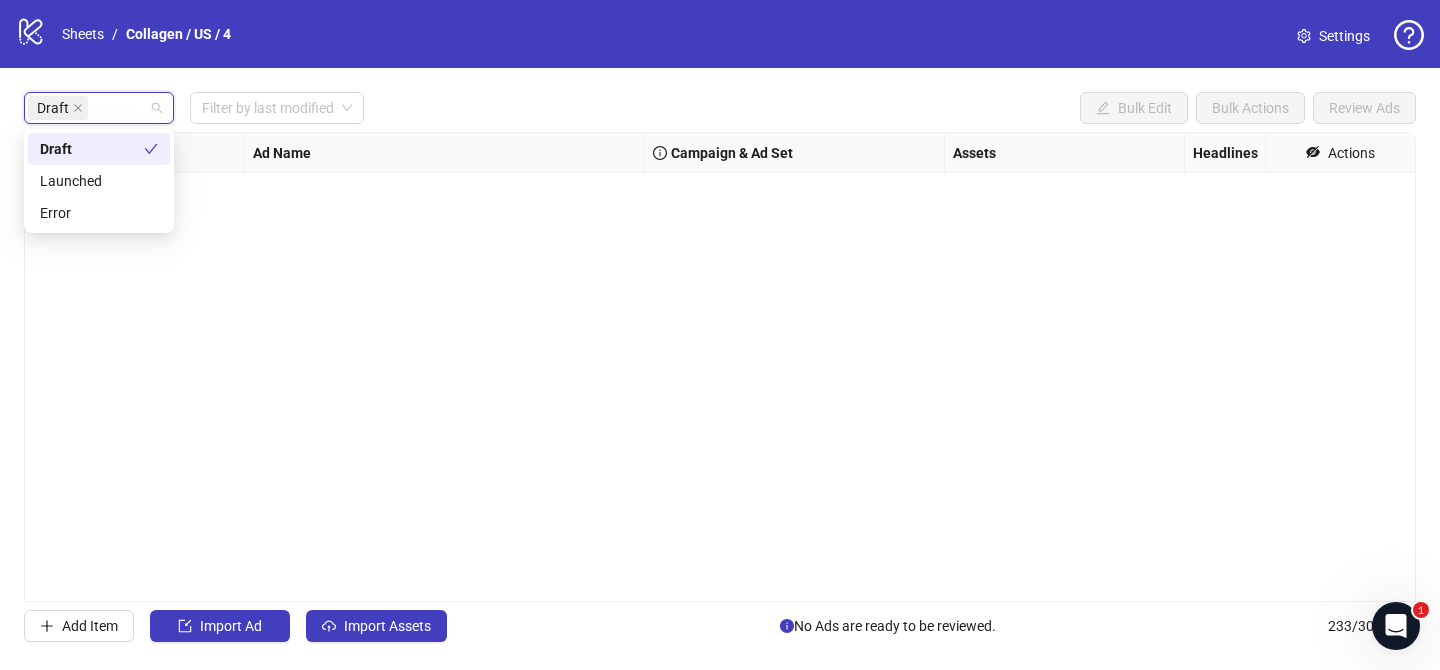 click on "Draft   Filter by last modified Bulk Edit Bulk Actions Review Ads Ad Format Ad Name Campaign & Ad Set Assets Headlines Primary Texts Descriptions Destination URL App Product Page ID Display URL Leadgen Form Product Set ID Call to Action Actions Add Item Import Ad Import Assets  No Ads are ready to be reviewed. 233 / 300  items" at bounding box center (720, 367) 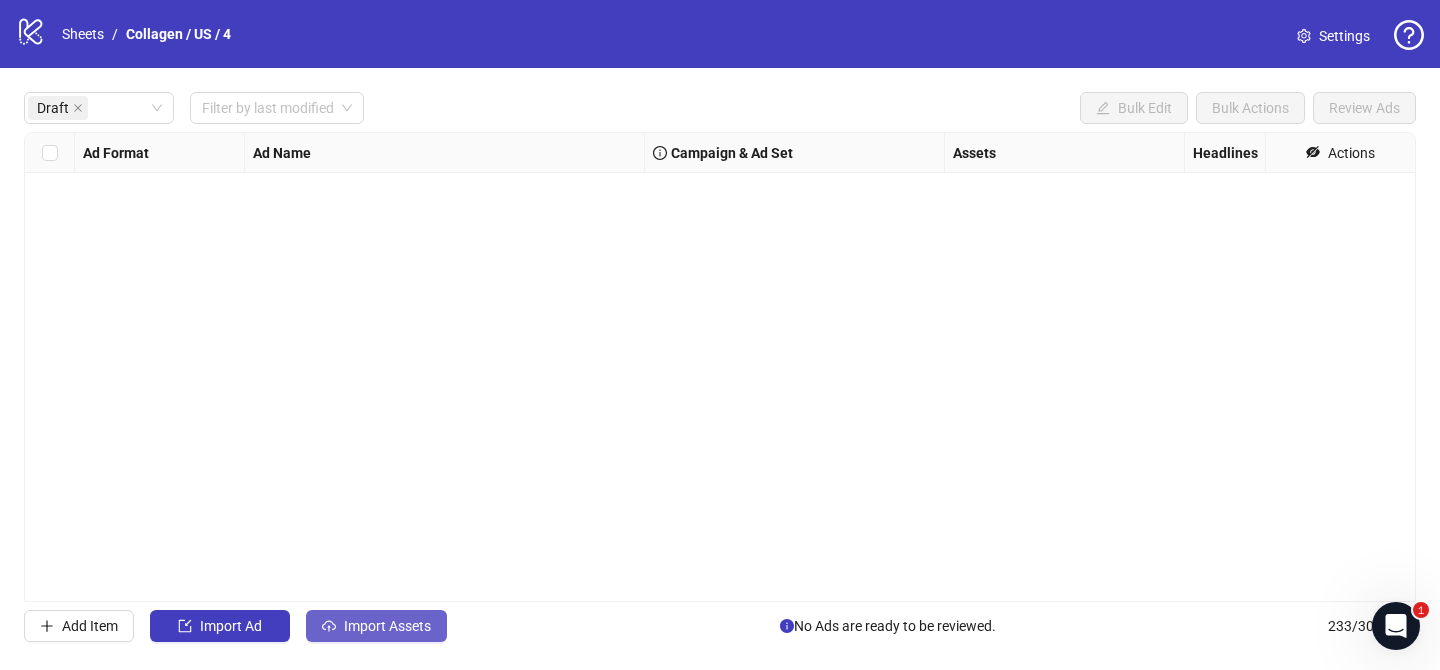 click on "Import Assets" at bounding box center [387, 626] 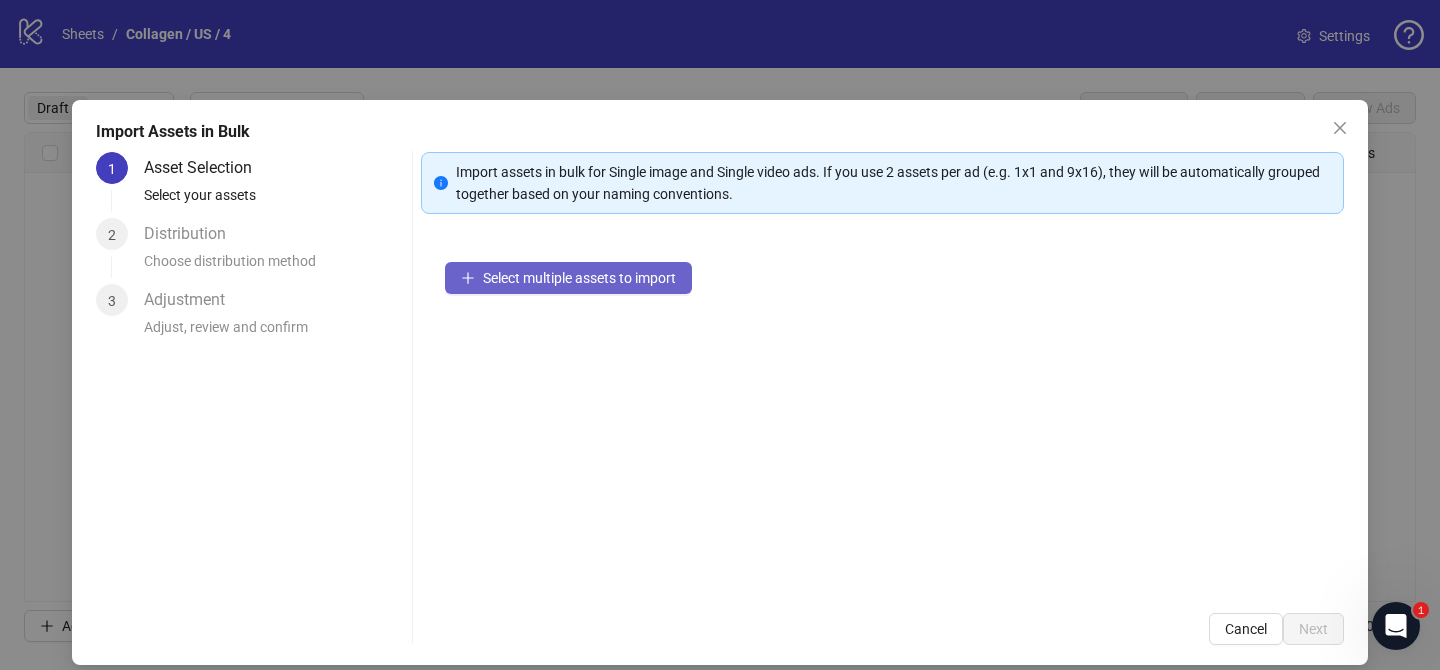 click on "Select multiple assets to import" at bounding box center (579, 278) 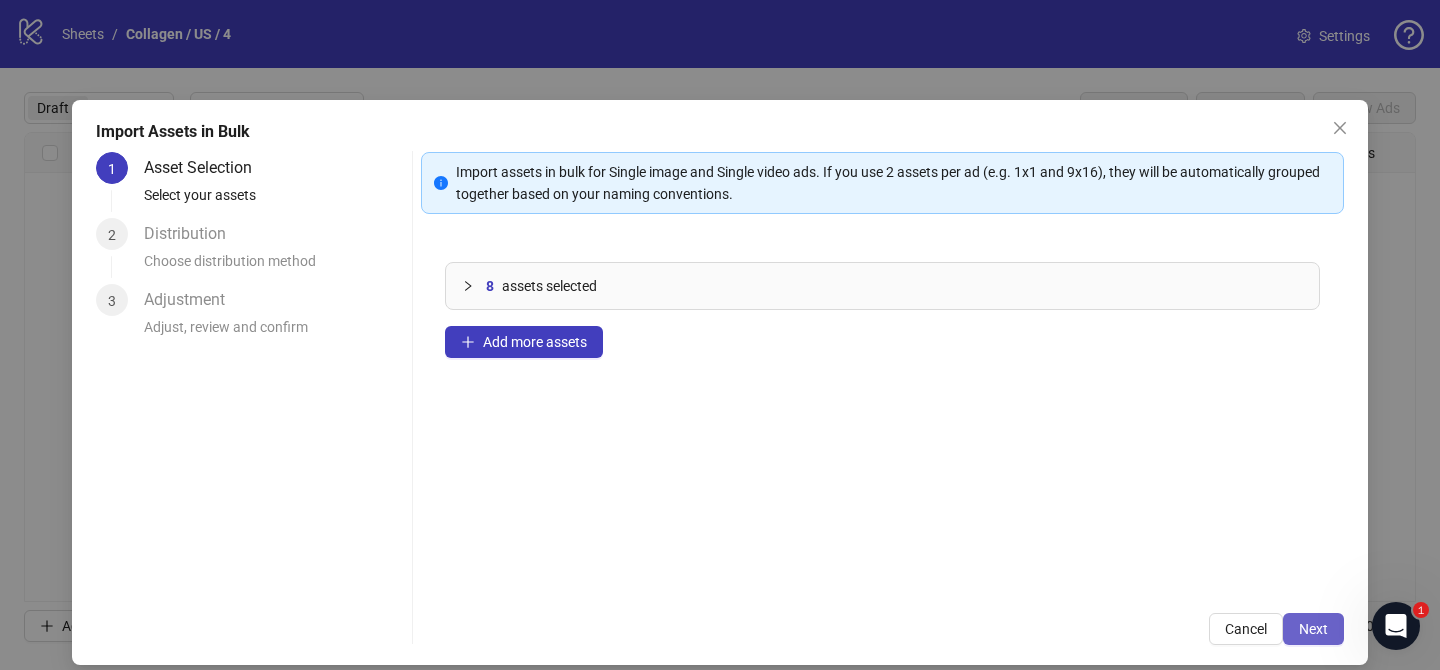 click on "Next" at bounding box center (1313, 629) 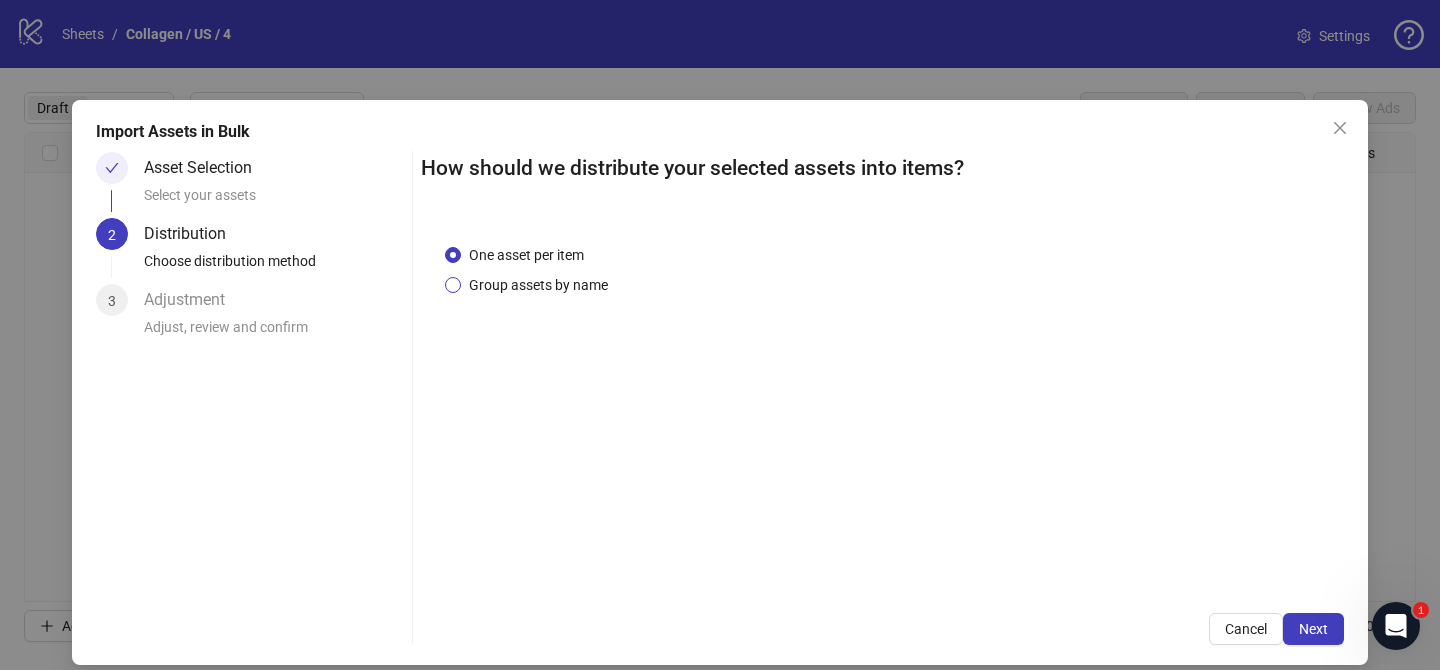 click on "One asset per item Group assets by name" at bounding box center [530, 270] 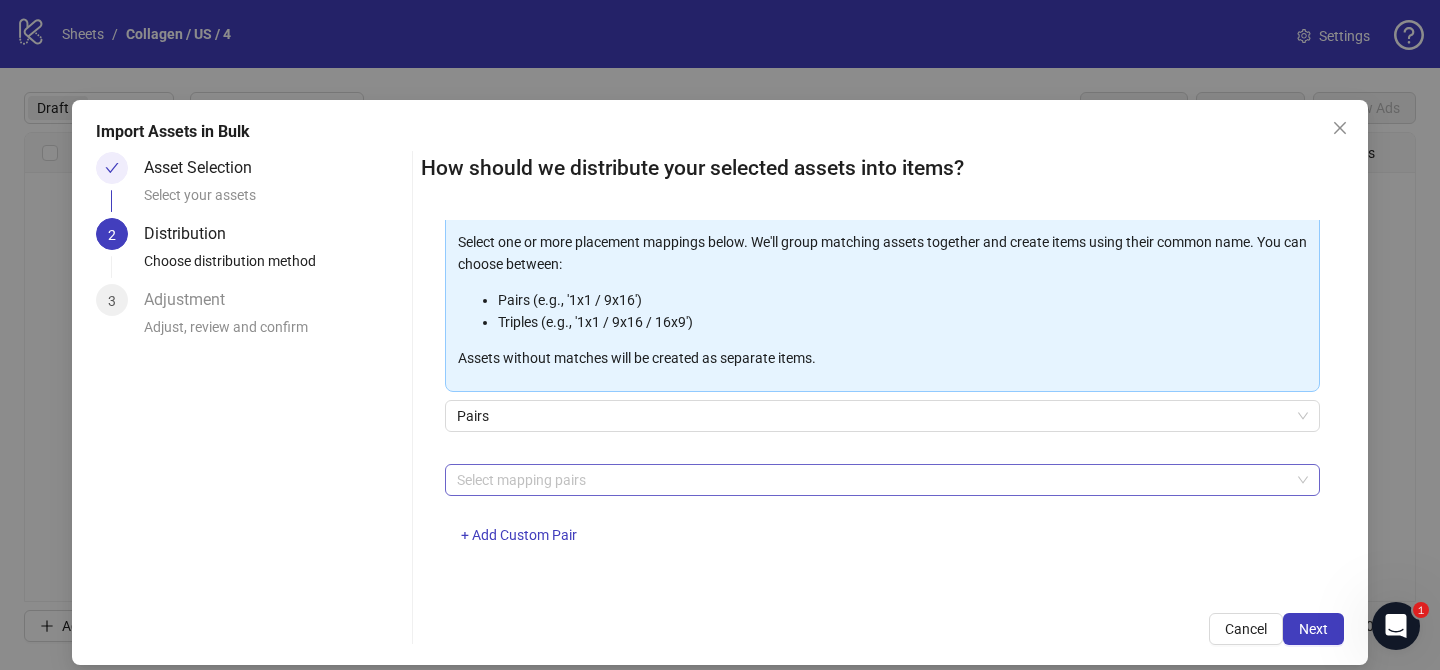 click at bounding box center [872, 480] 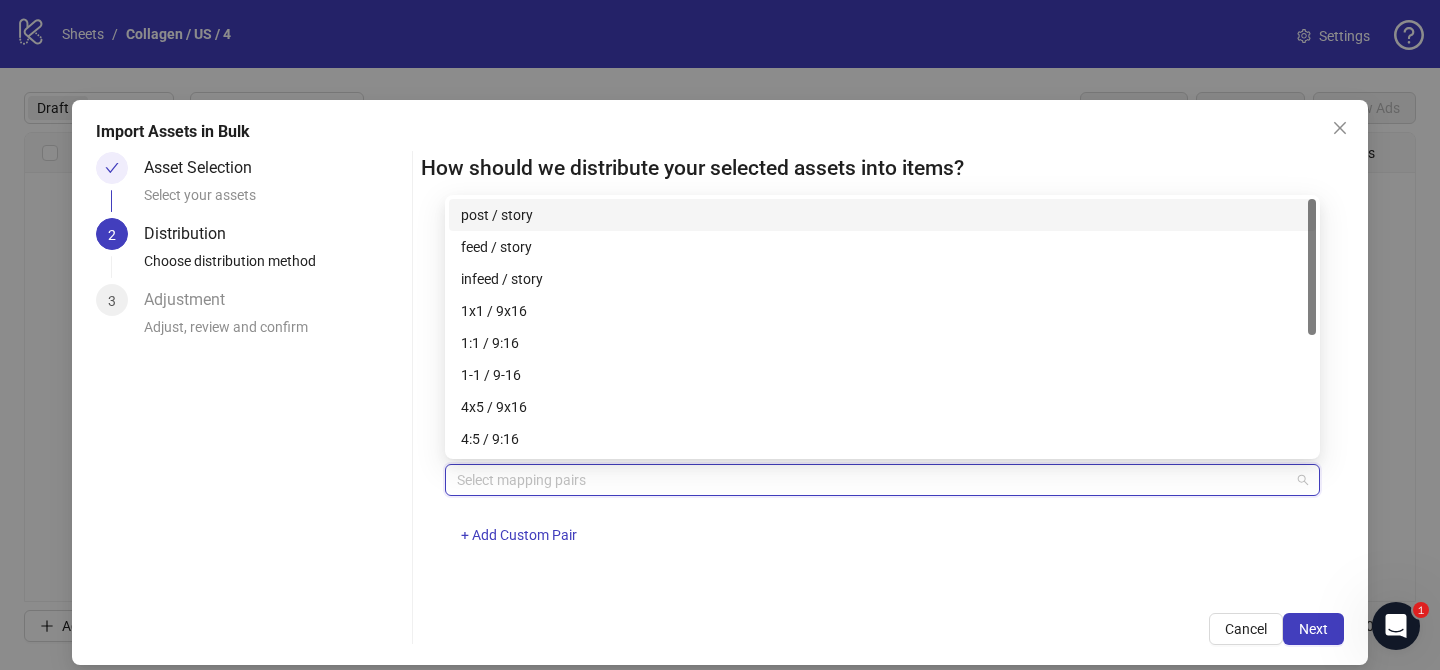 scroll, scrollTop: 216, scrollLeft: 0, axis: vertical 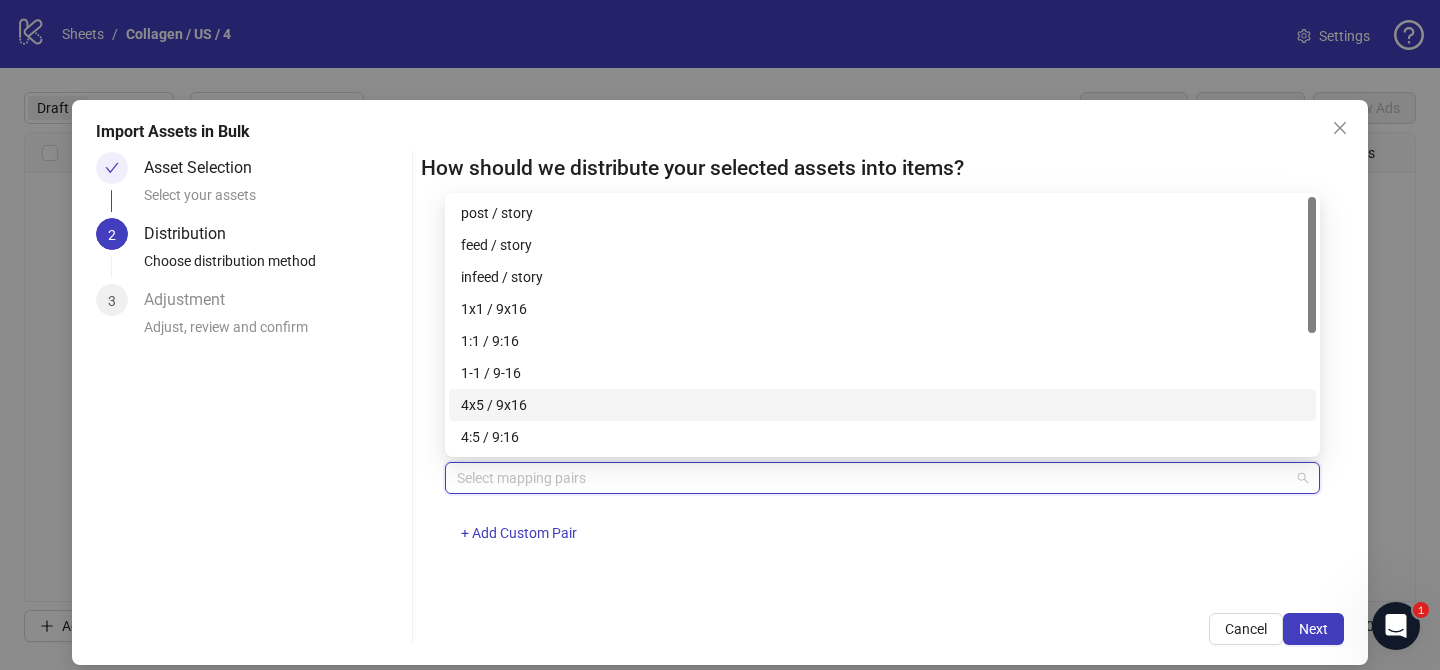 click on "4x5 / 9x16" at bounding box center [882, 405] 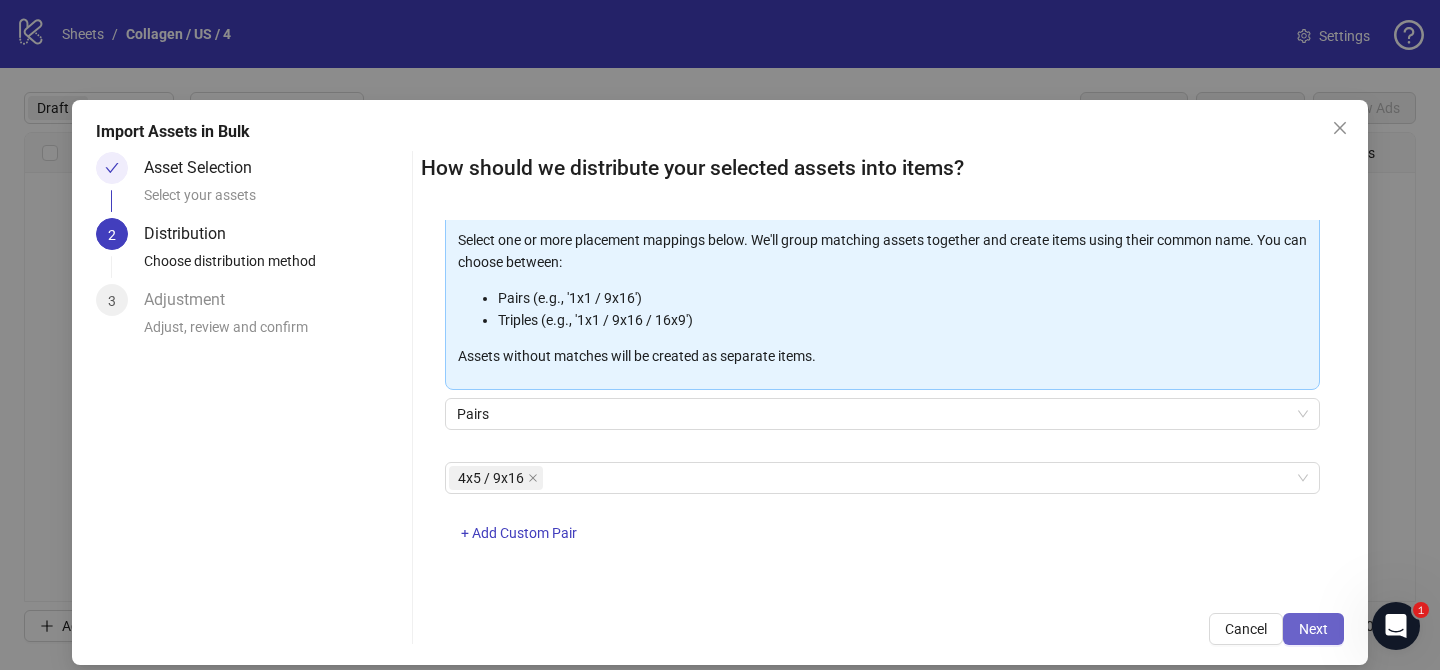 click on "Next" at bounding box center (1313, 629) 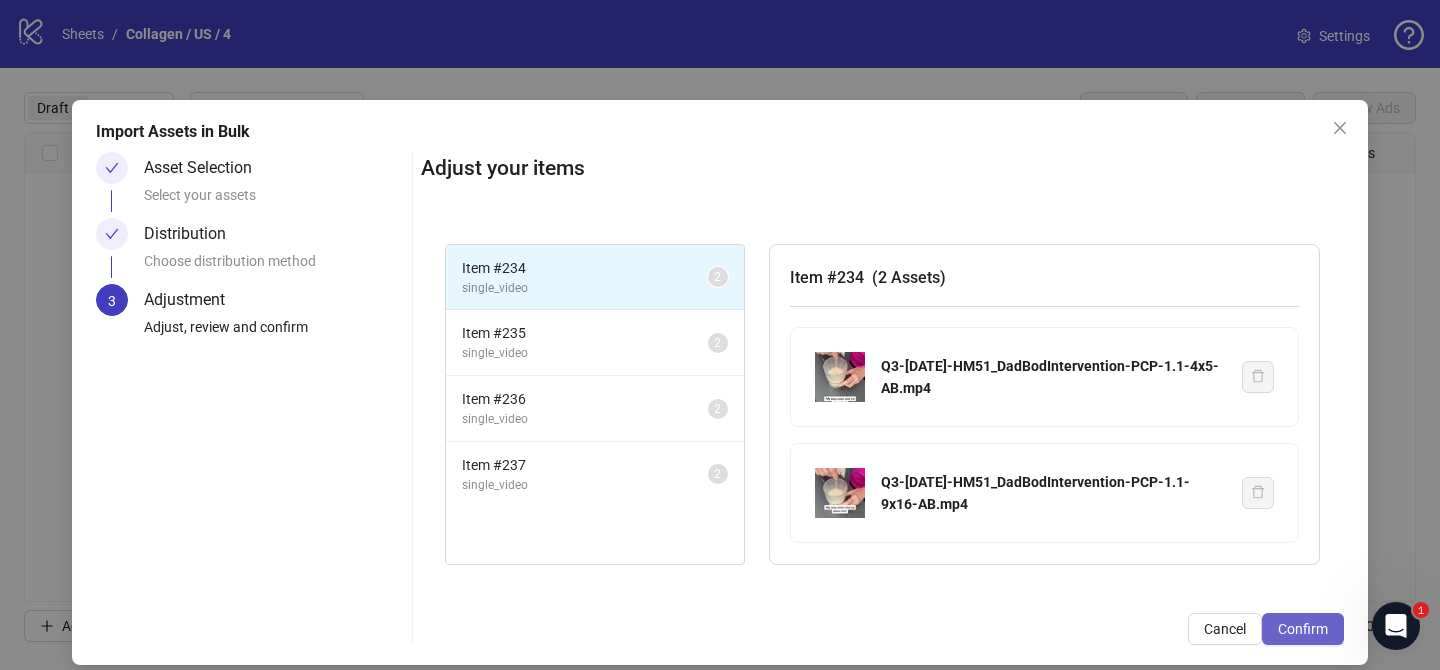 click on "Confirm" at bounding box center [1303, 629] 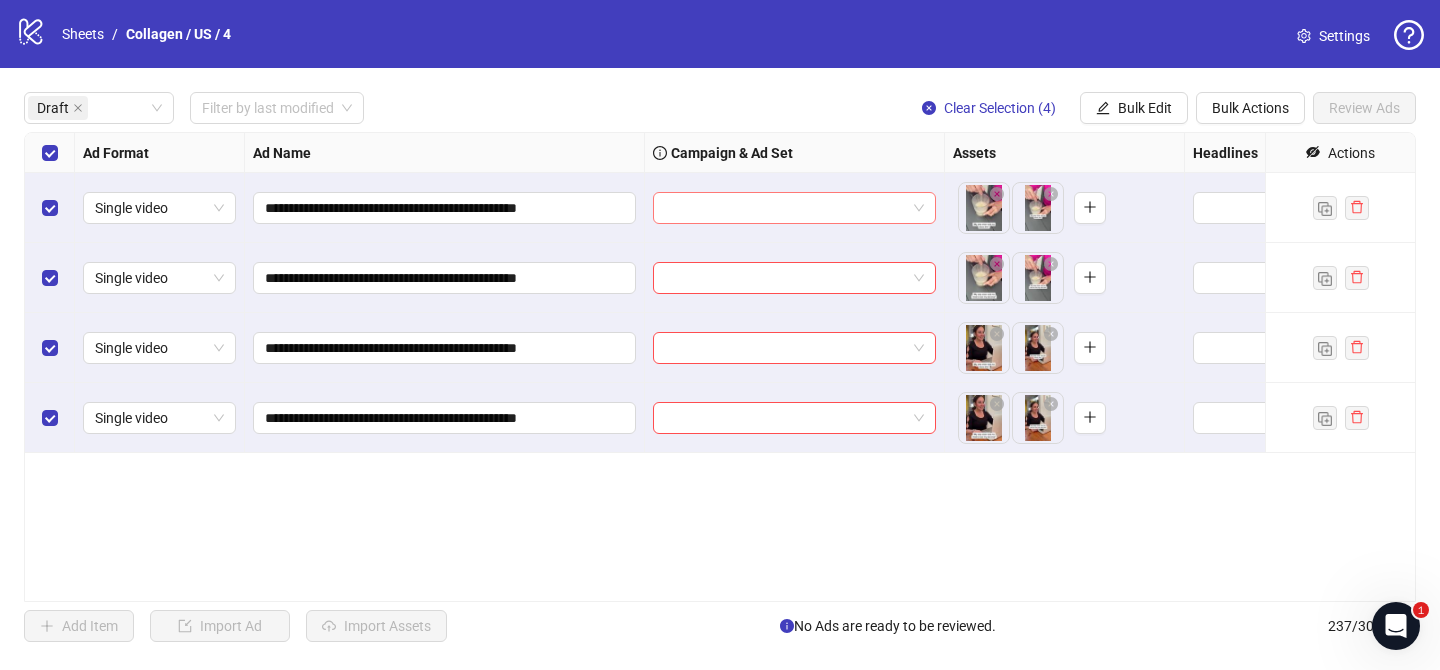 click at bounding box center [785, 208] 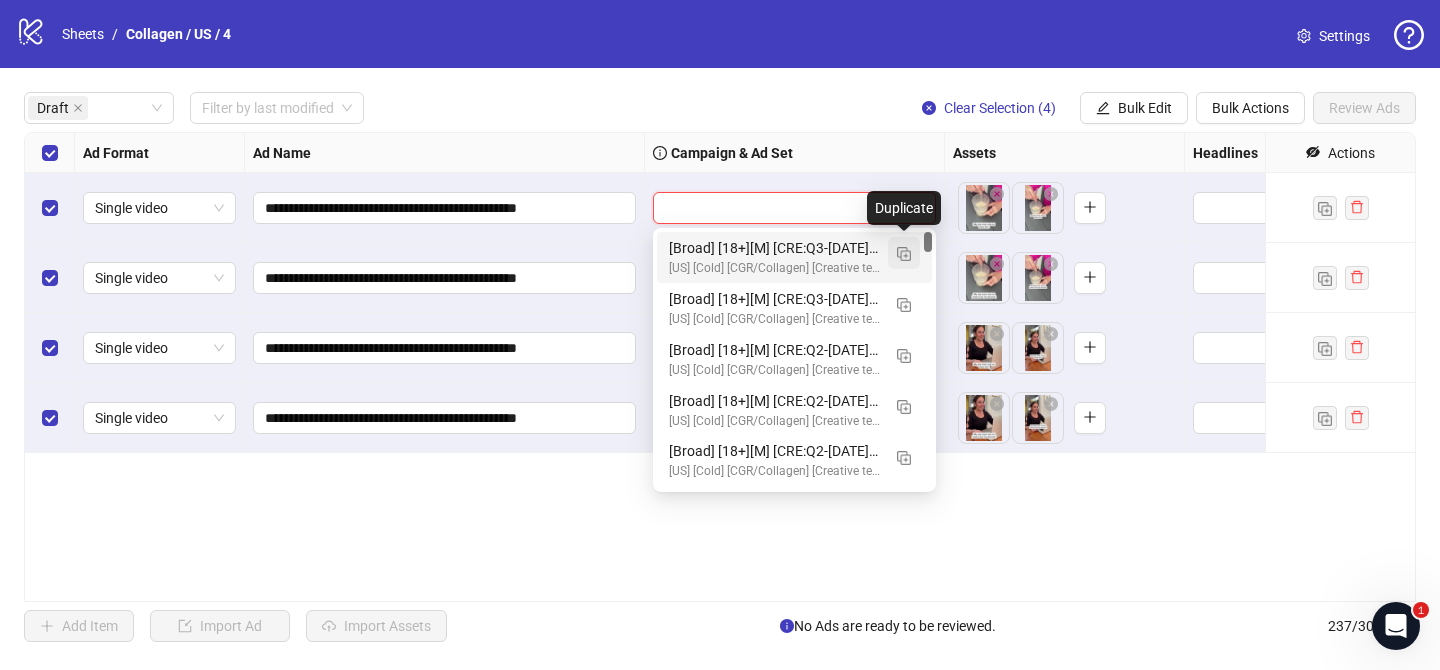 click at bounding box center (904, 254) 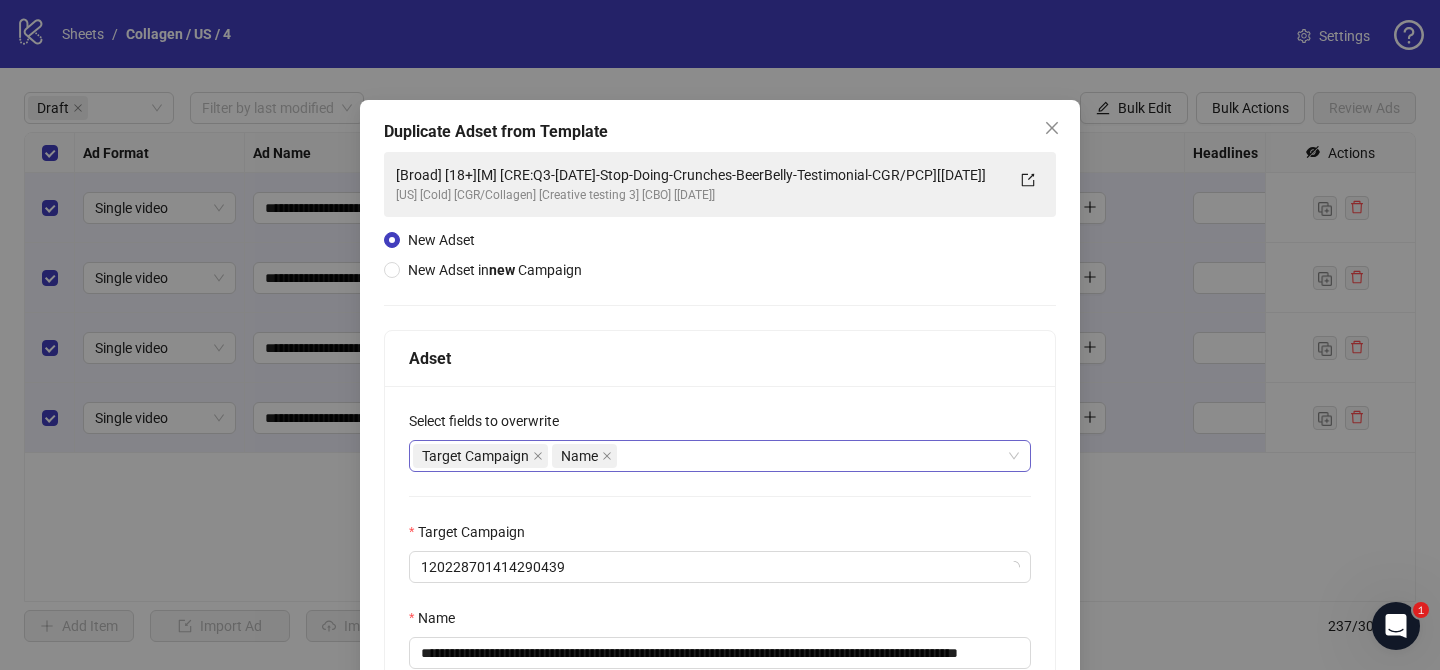 scroll, scrollTop: 117, scrollLeft: 0, axis: vertical 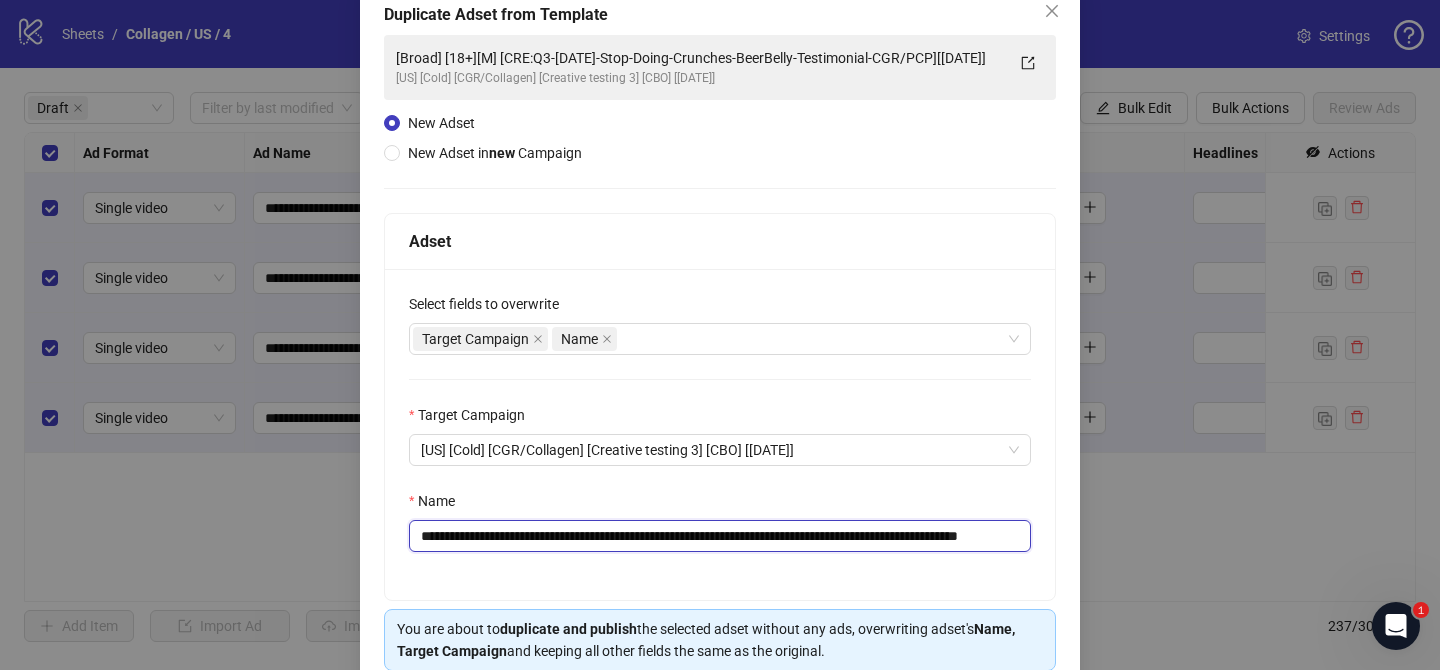 drag, startPoint x: 558, startPoint y: 539, endPoint x: 949, endPoint y: 535, distance: 391.02045 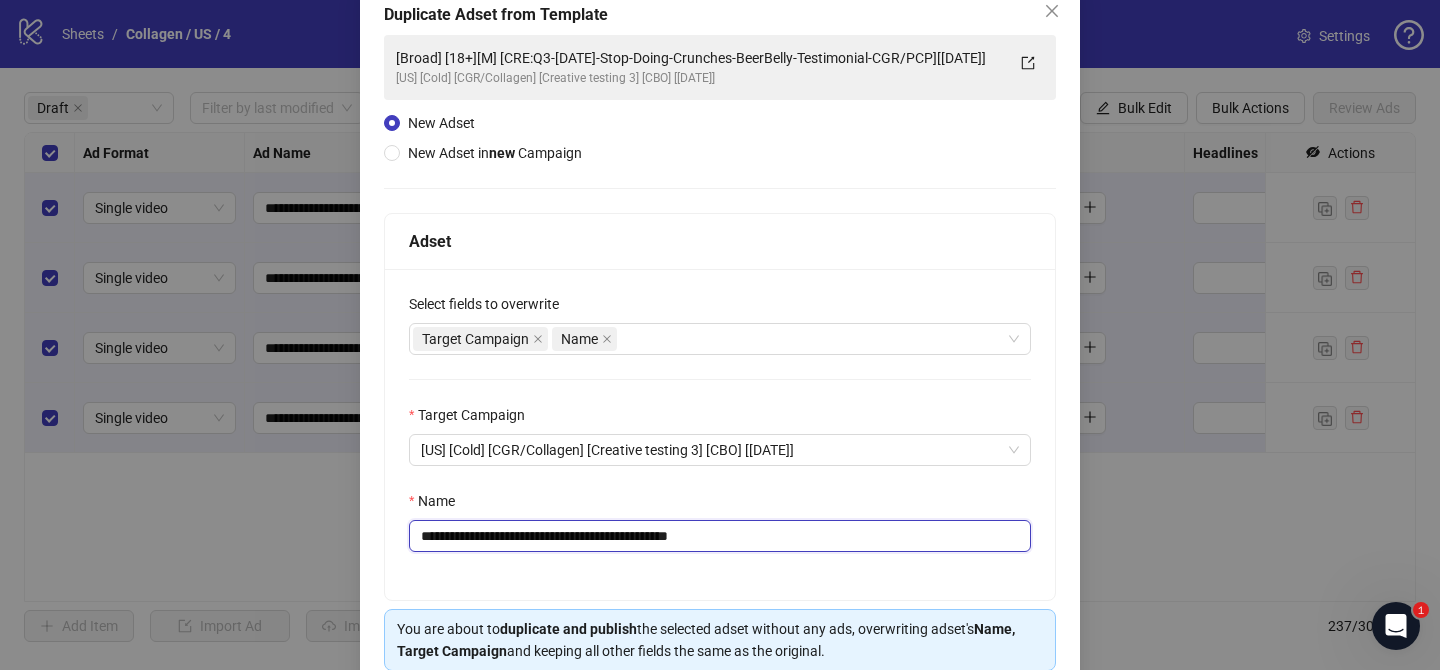 drag, startPoint x: 562, startPoint y: 535, endPoint x: 597, endPoint y: 538, distance: 35.128338 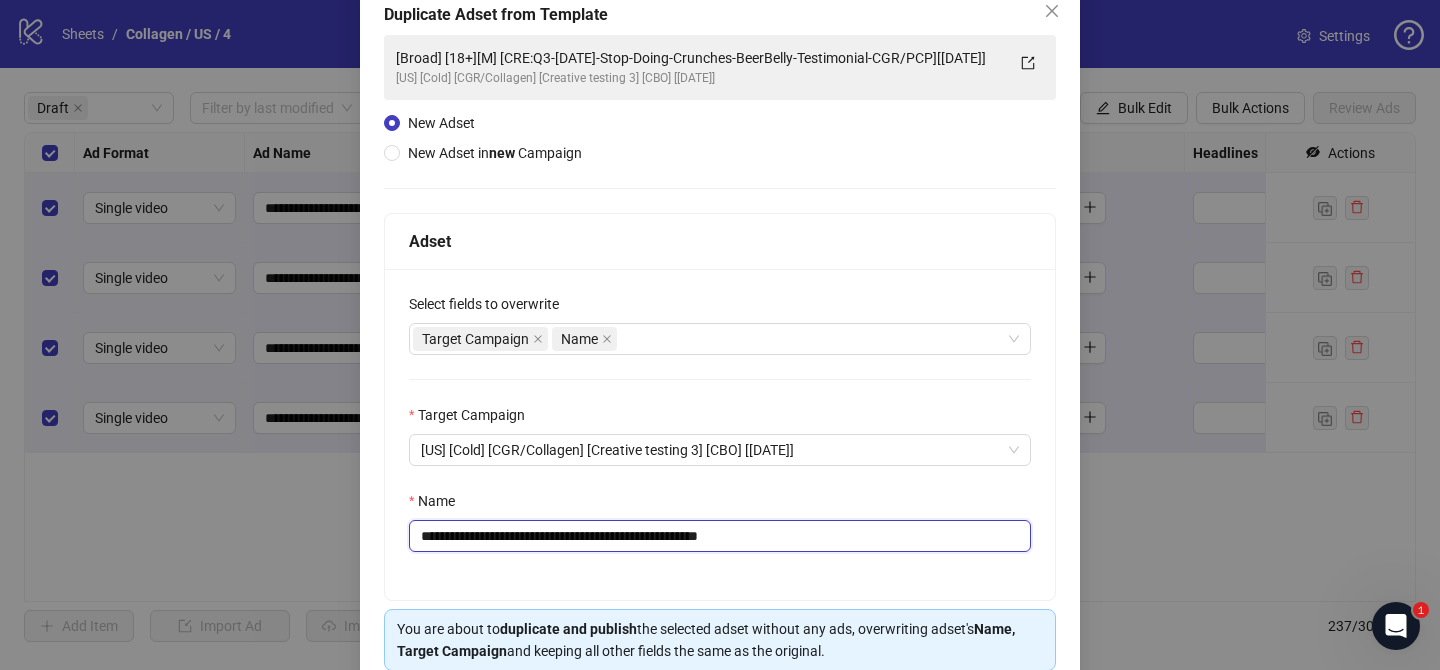 click on "**********" at bounding box center [720, 536] 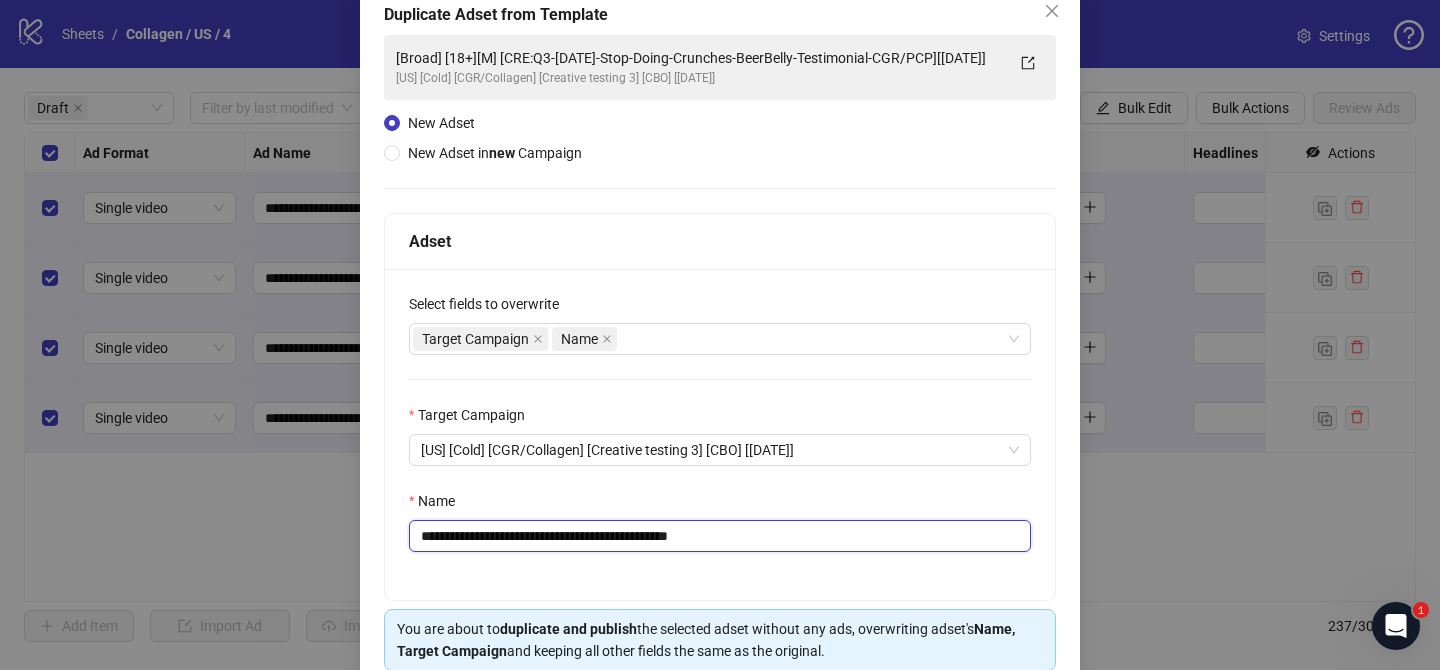 scroll, scrollTop: 207, scrollLeft: 0, axis: vertical 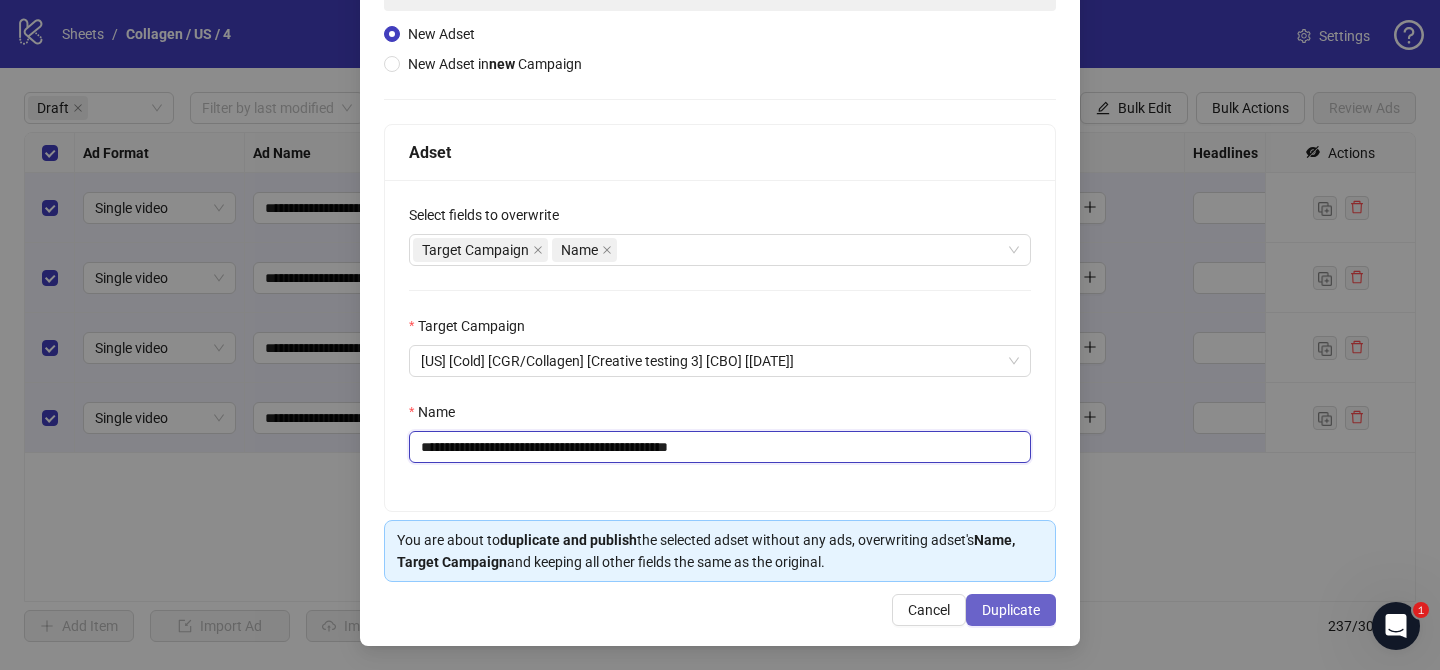 type on "**********" 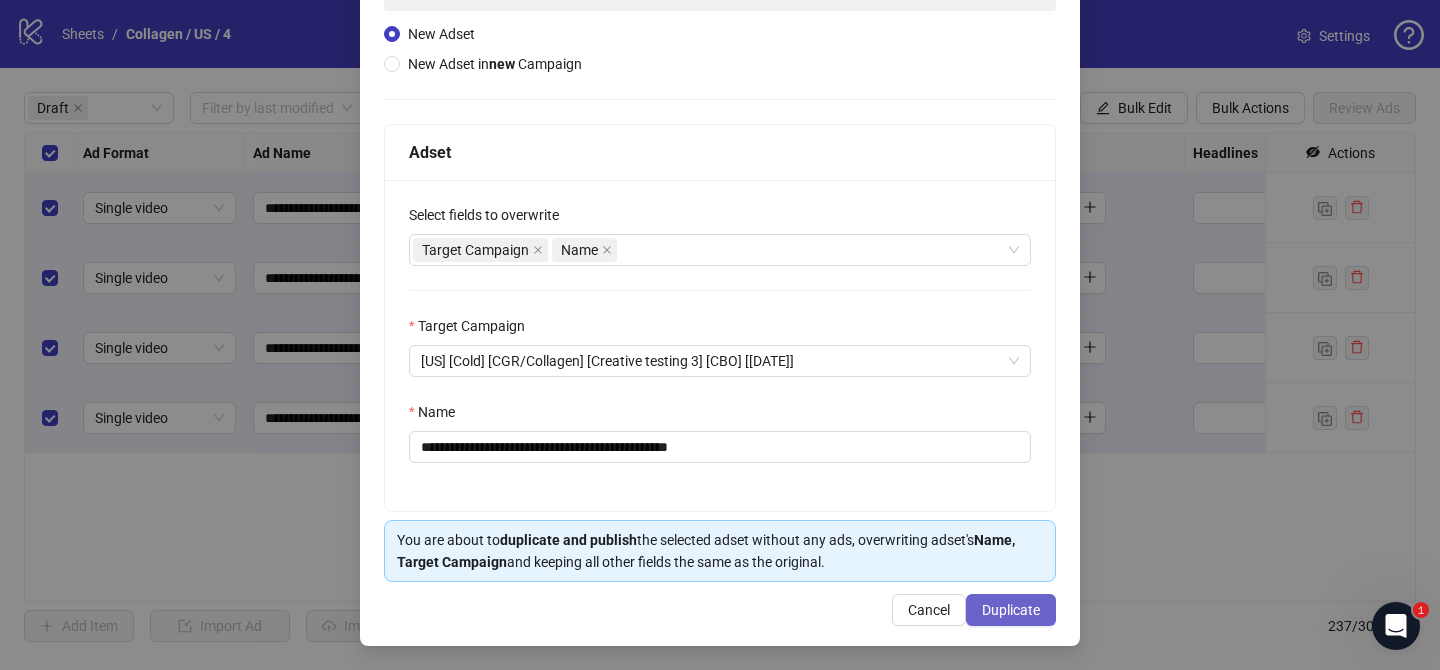 click on "Duplicate" at bounding box center (1011, 610) 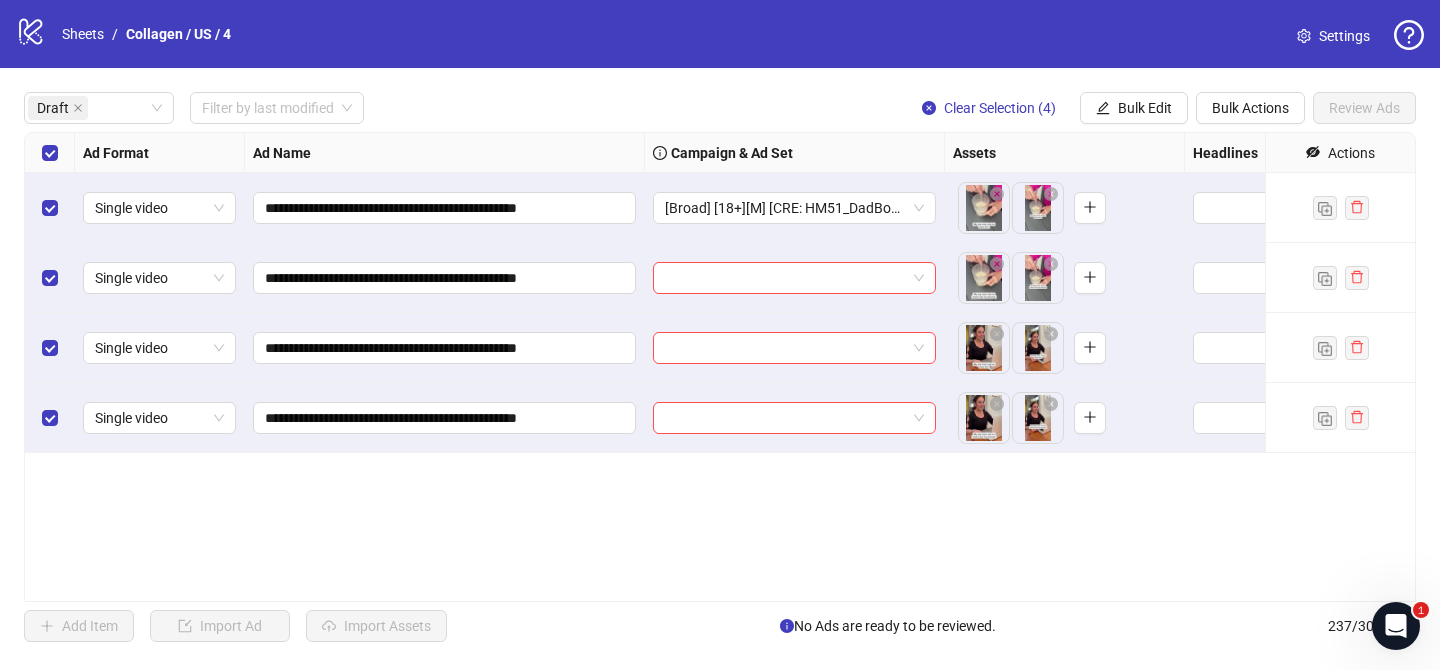 click on "Bulk Edit" at bounding box center (1134, 108) 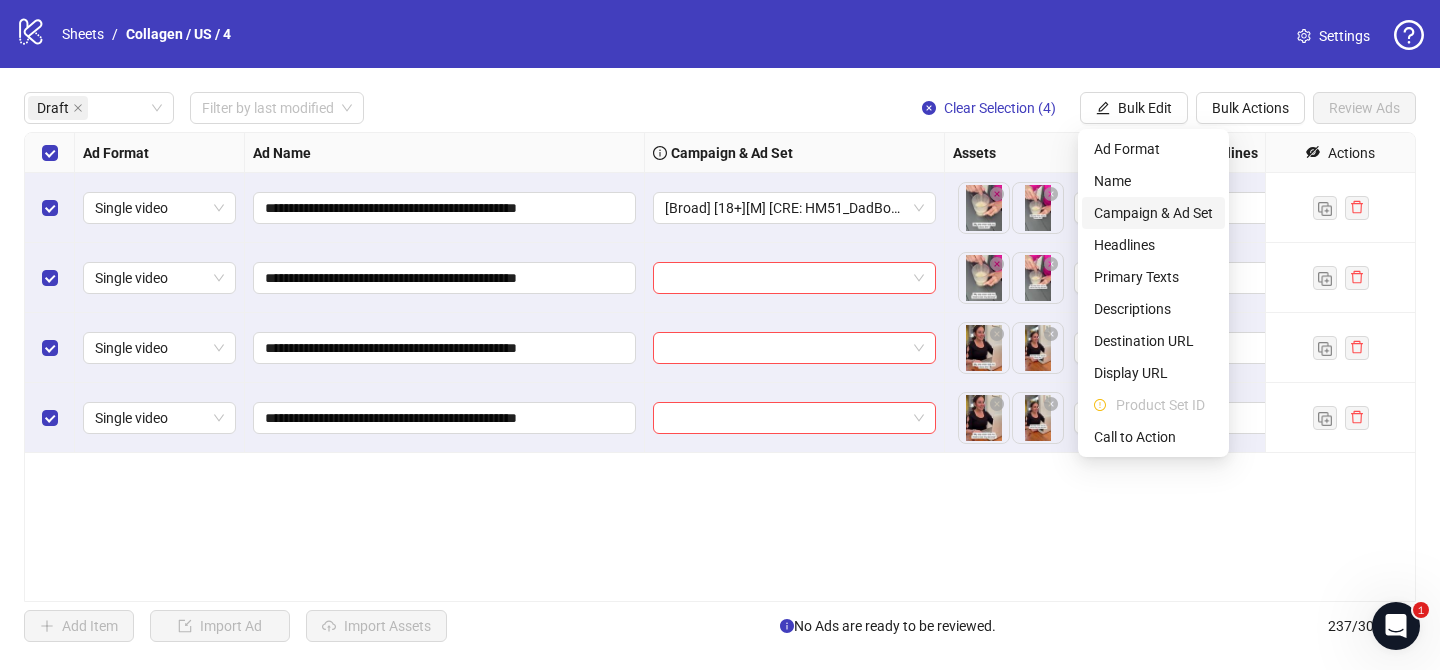click on "Campaign & Ad Set" at bounding box center [1153, 213] 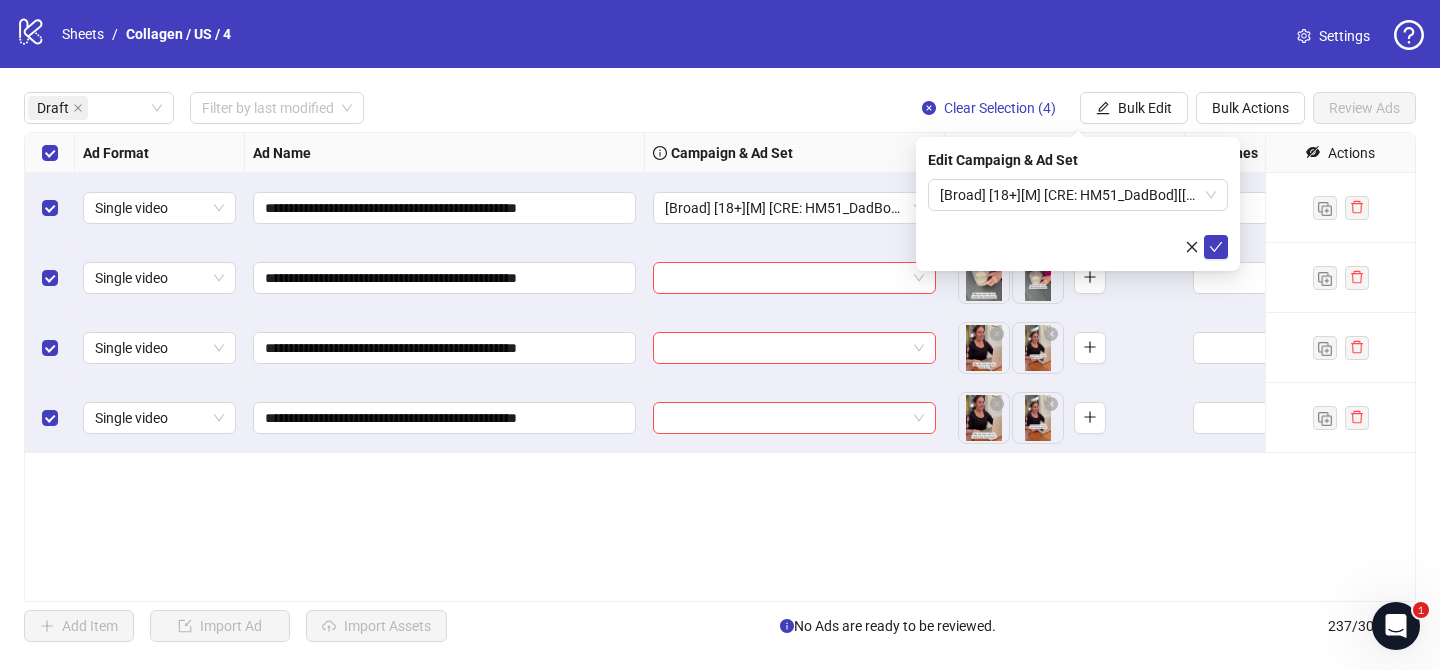 drag, startPoint x: 1209, startPoint y: 247, endPoint x: 1248, endPoint y: 48, distance: 202.7856 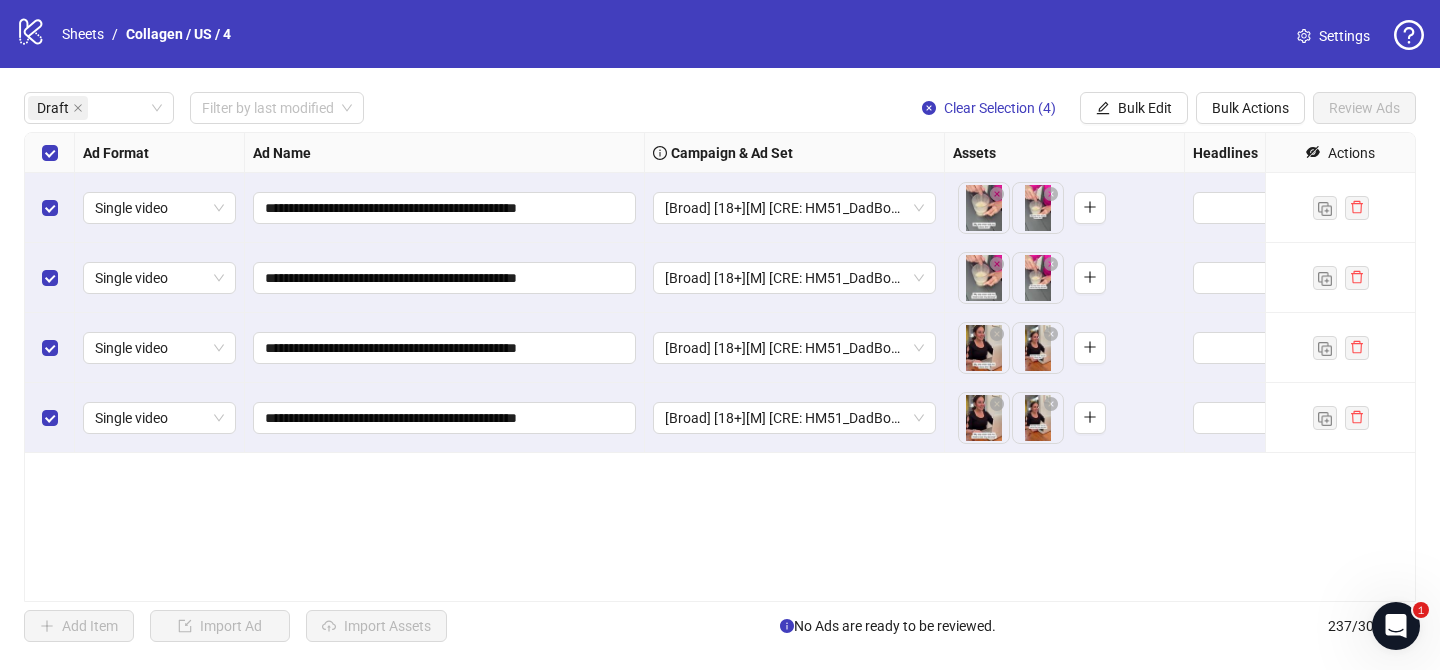 click at bounding box center [50, 153] 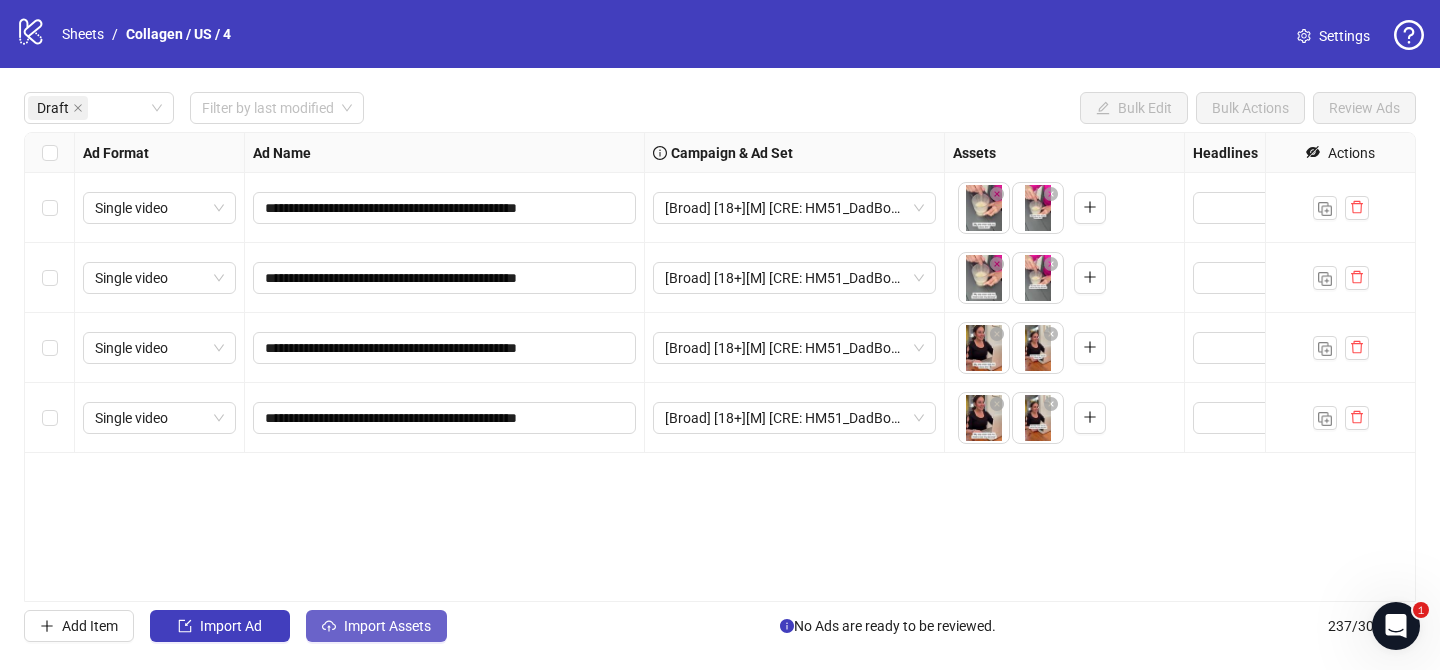 click on "Import Assets" at bounding box center [387, 626] 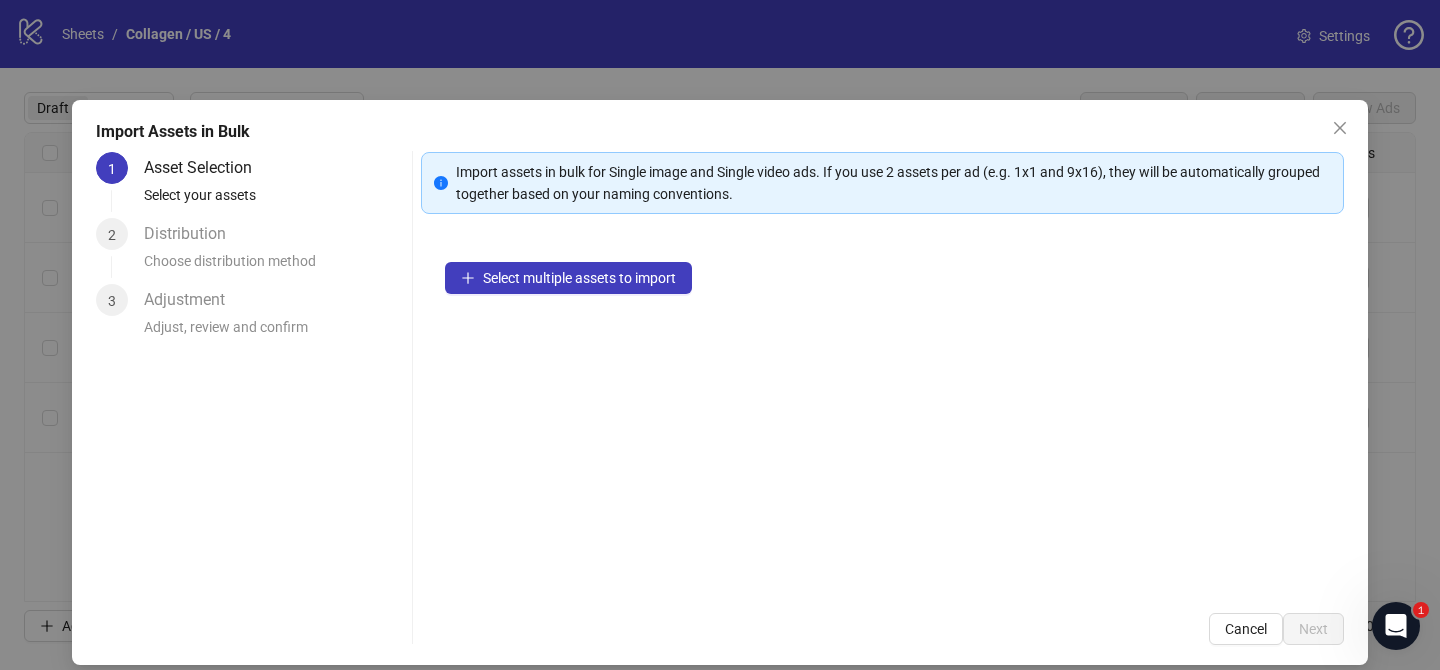 drag, startPoint x: 666, startPoint y: 246, endPoint x: 658, endPoint y: 261, distance: 17 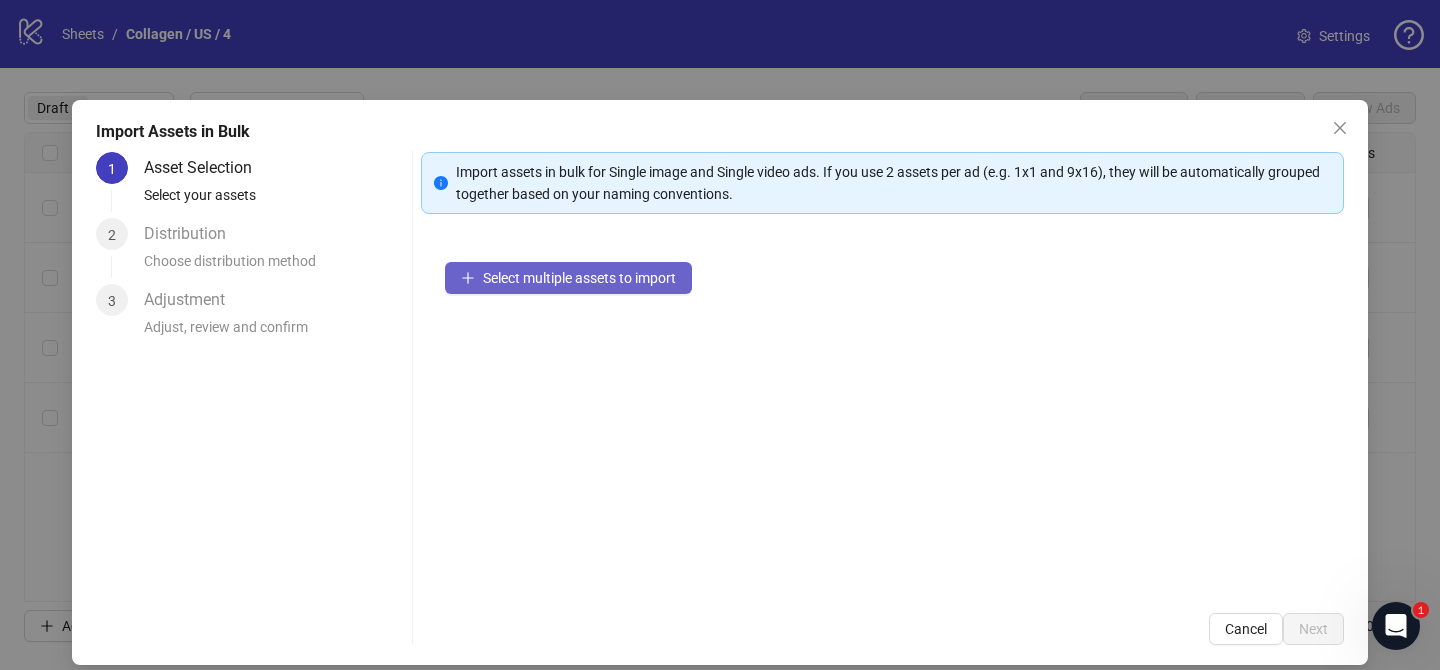 click on "Select multiple assets to import" at bounding box center [579, 278] 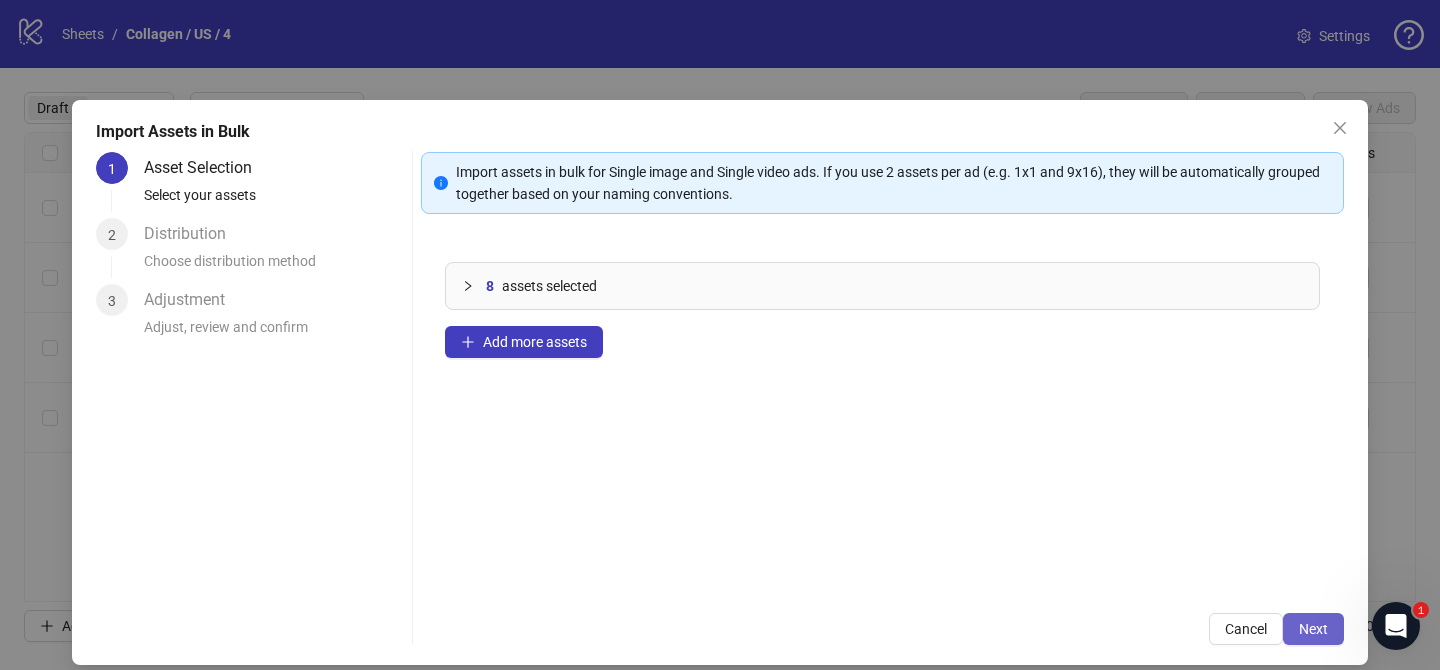 click on "Next" at bounding box center (1313, 629) 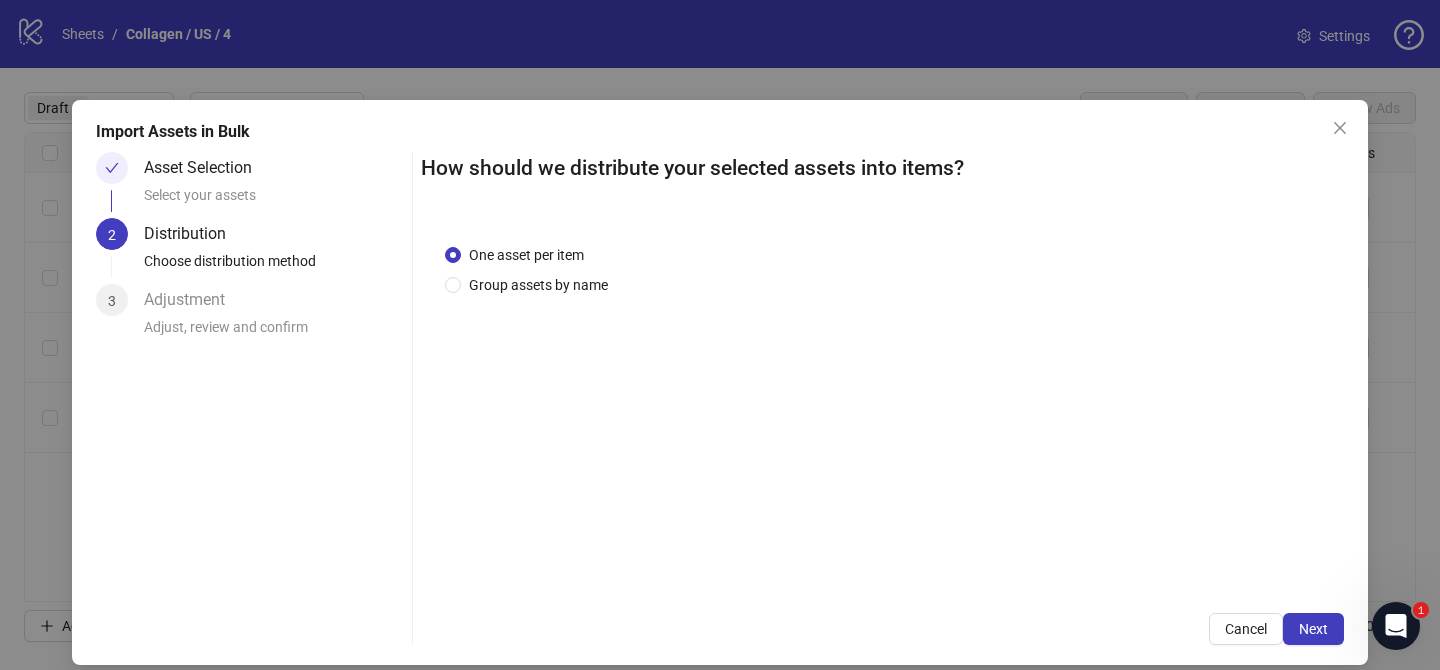 drag, startPoint x: 546, startPoint y: 286, endPoint x: 535, endPoint y: 315, distance: 31.016125 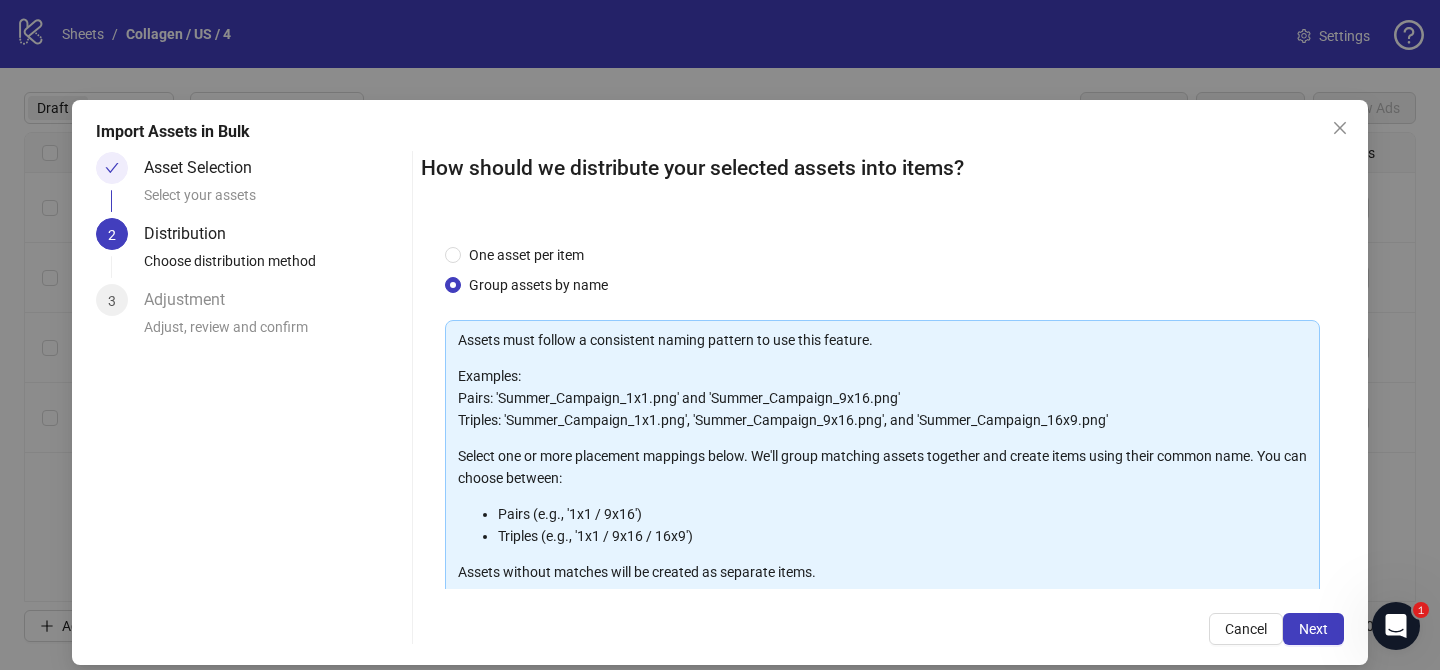 scroll, scrollTop: 216, scrollLeft: 0, axis: vertical 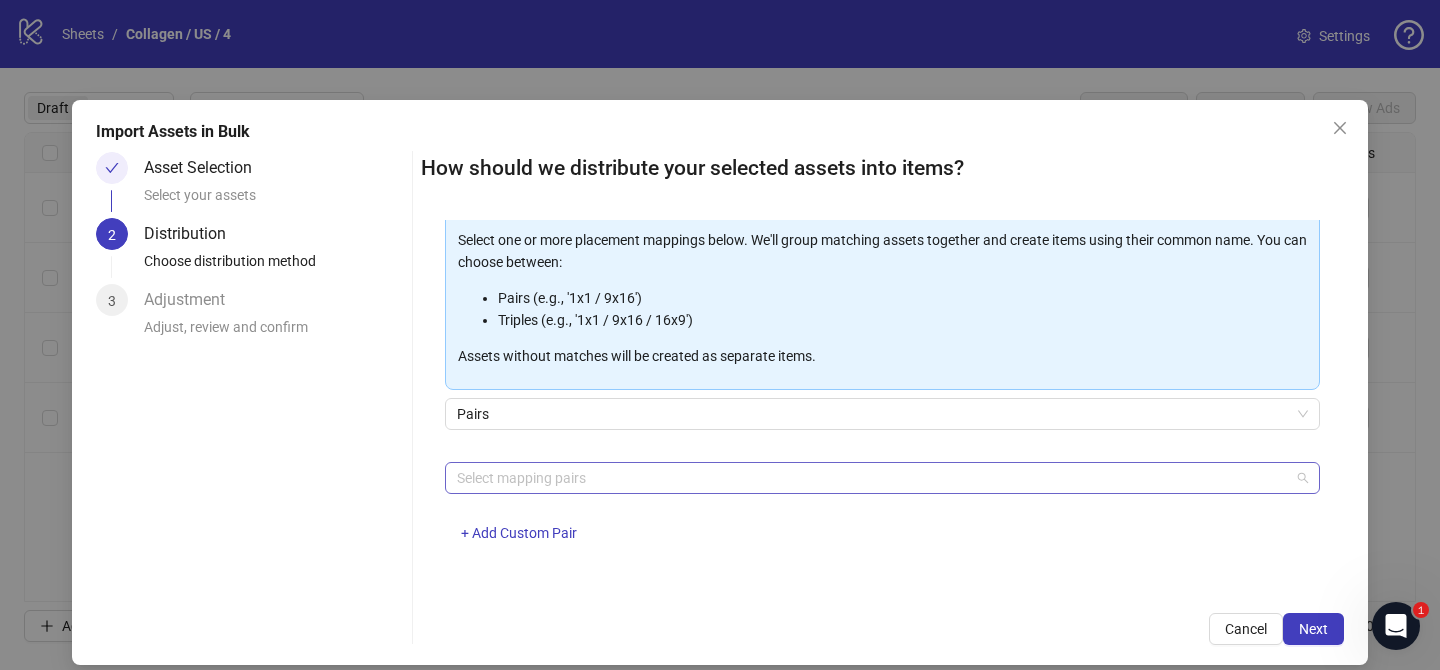 click at bounding box center (872, 478) 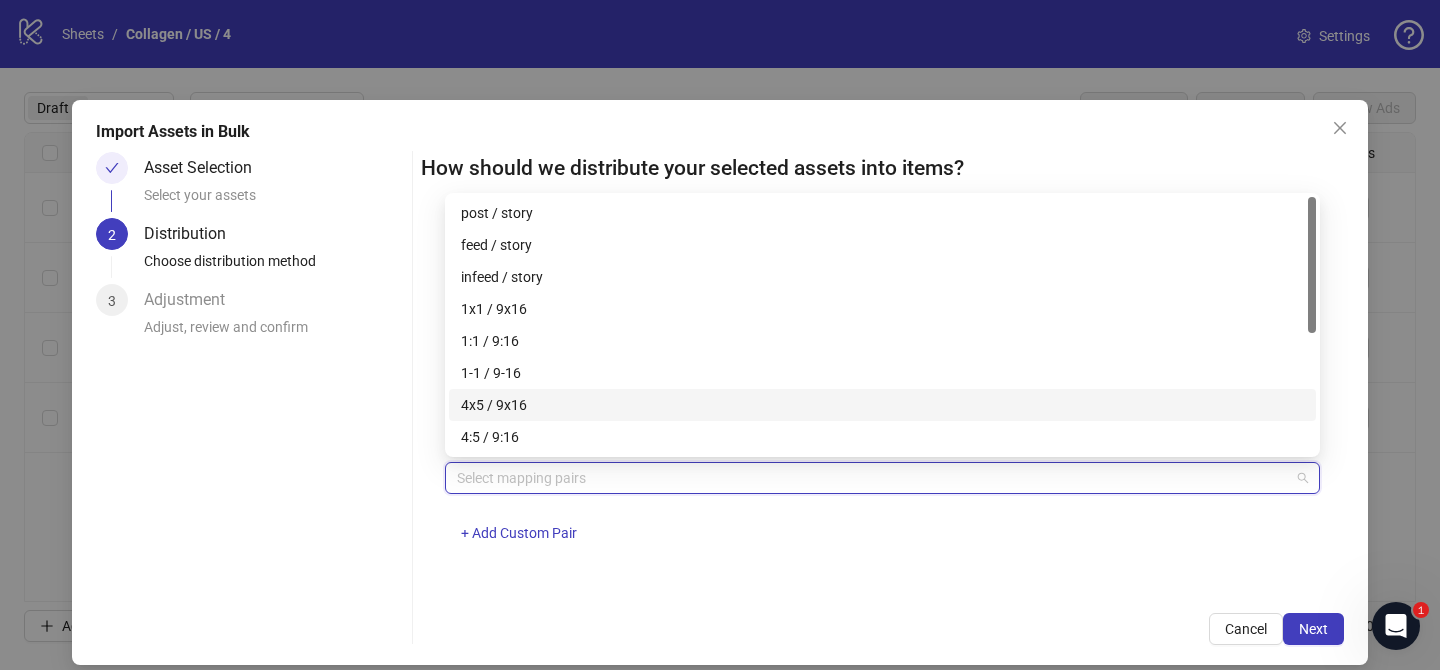 click on "4x5 / 9x16" at bounding box center (882, 405) 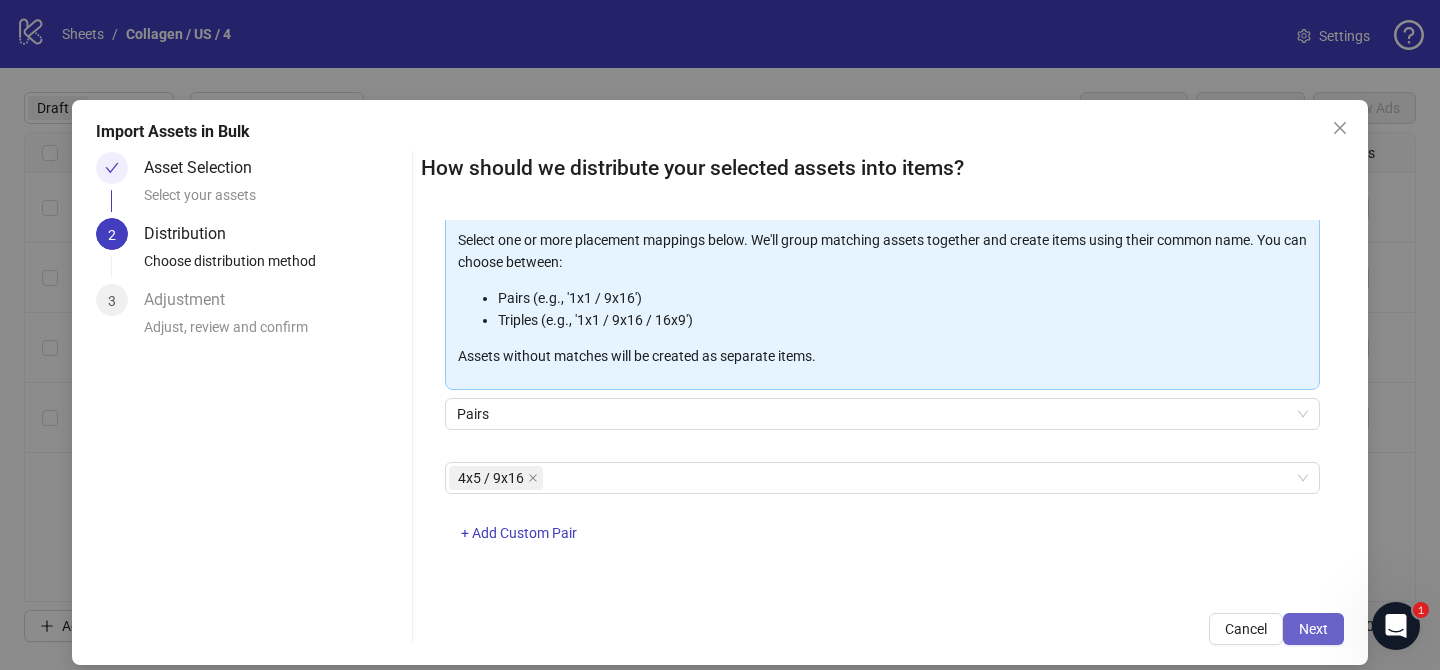 click on "Next" at bounding box center [1313, 629] 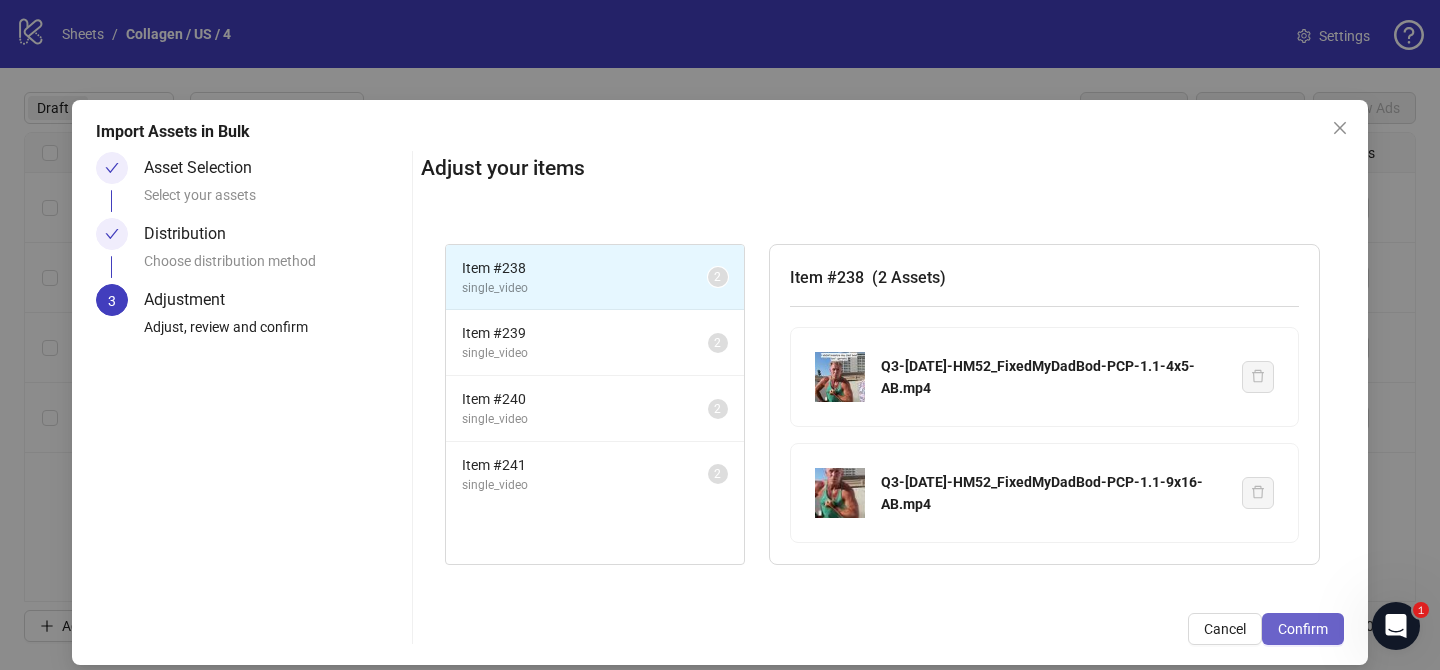 click on "Confirm" at bounding box center (1303, 629) 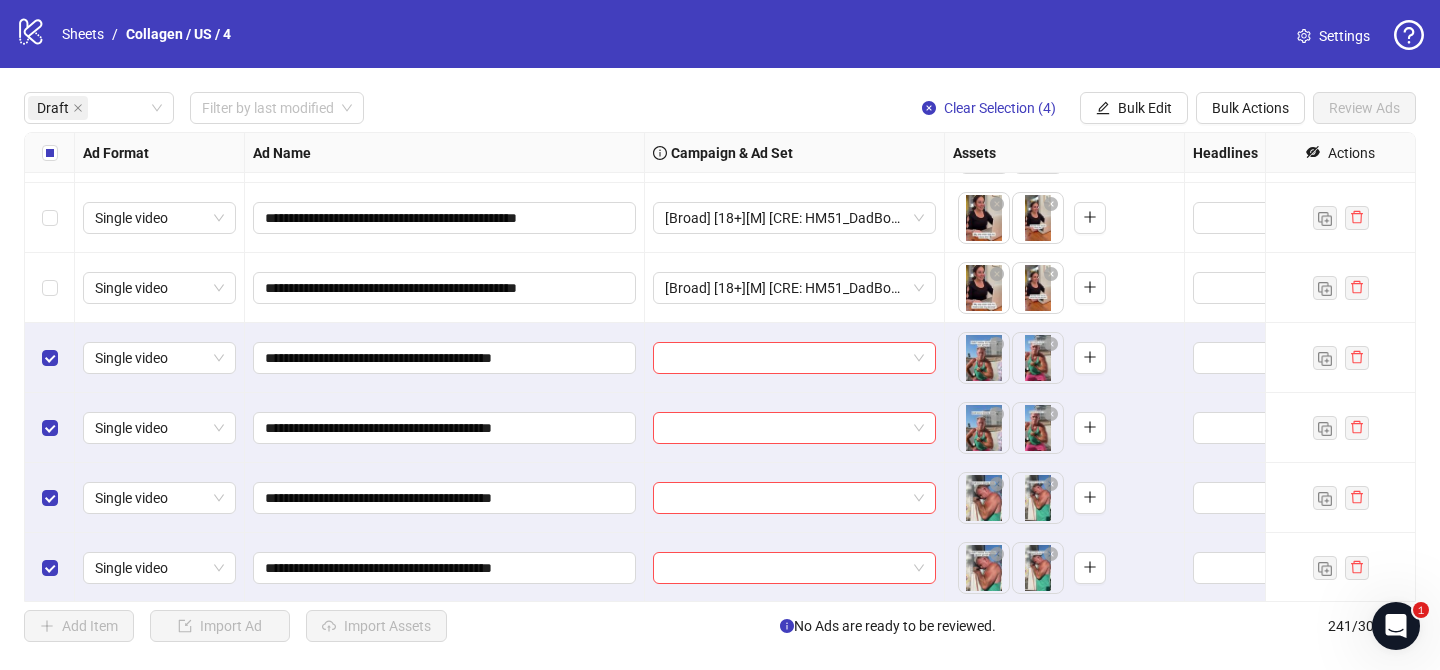 scroll, scrollTop: 132, scrollLeft: 0, axis: vertical 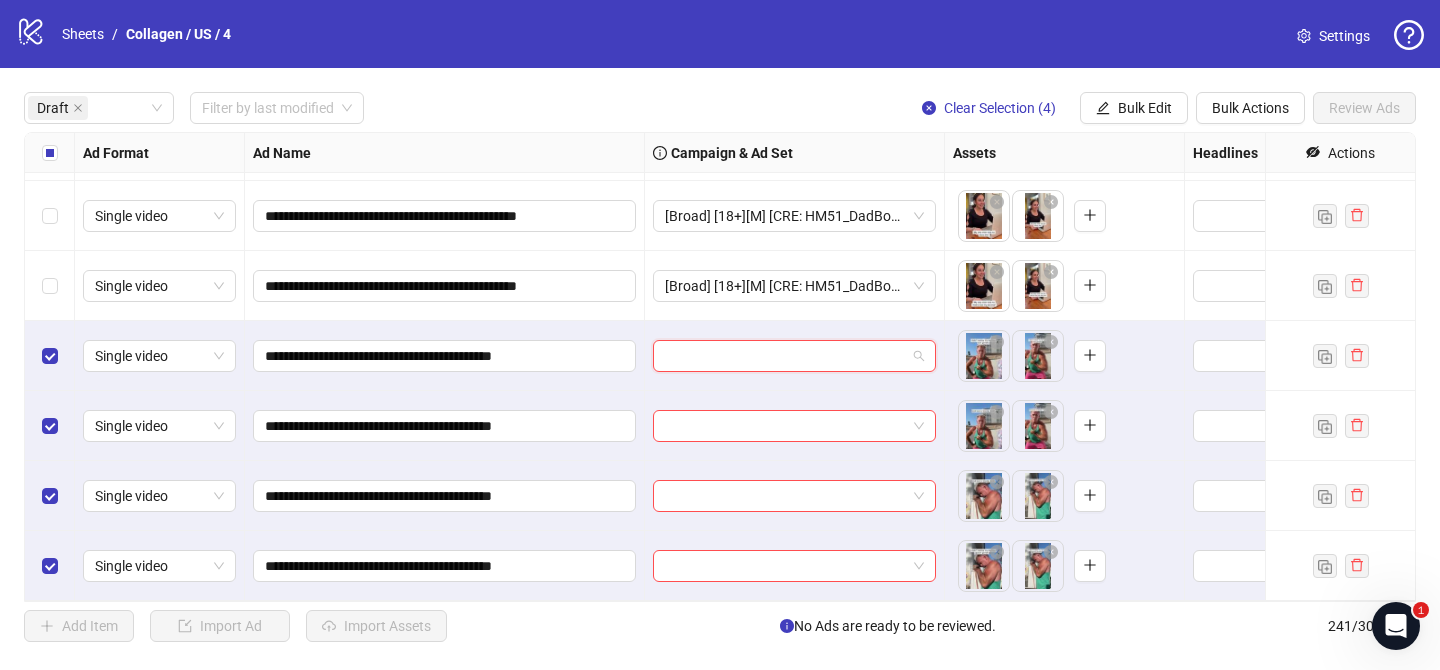 click at bounding box center (785, 356) 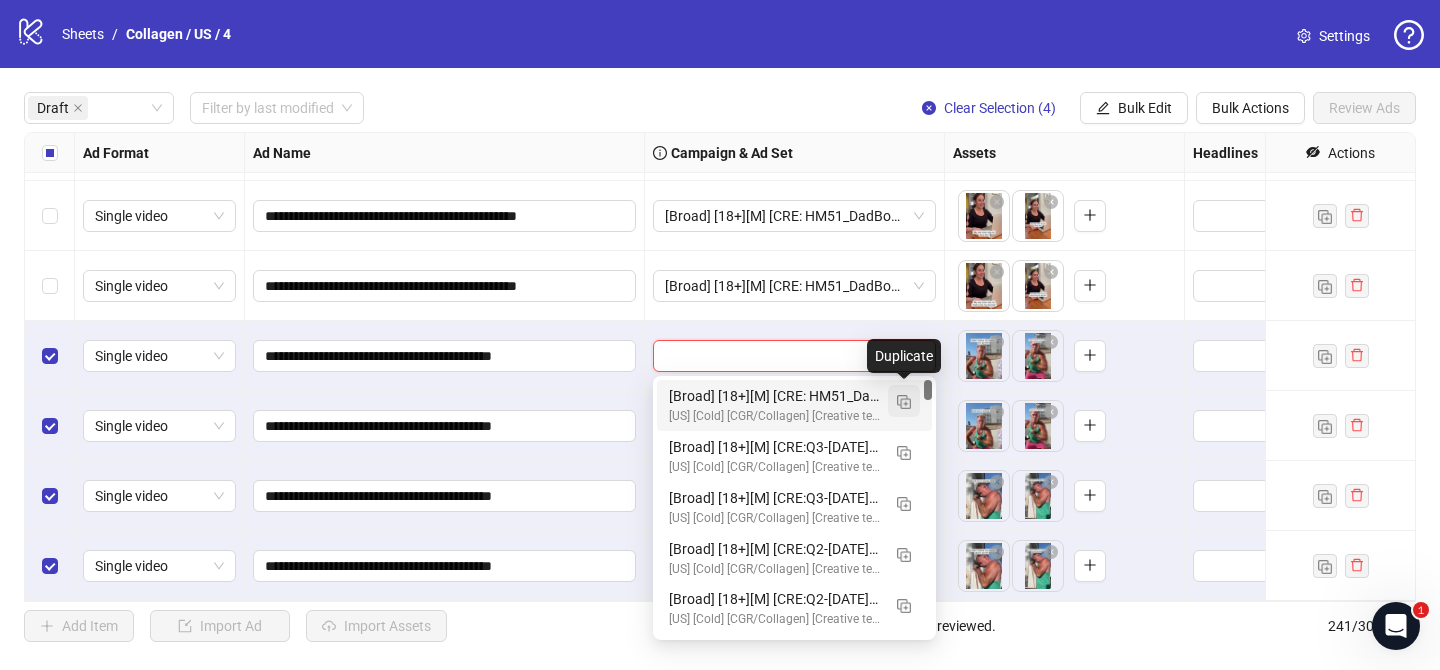 click at bounding box center (904, 402) 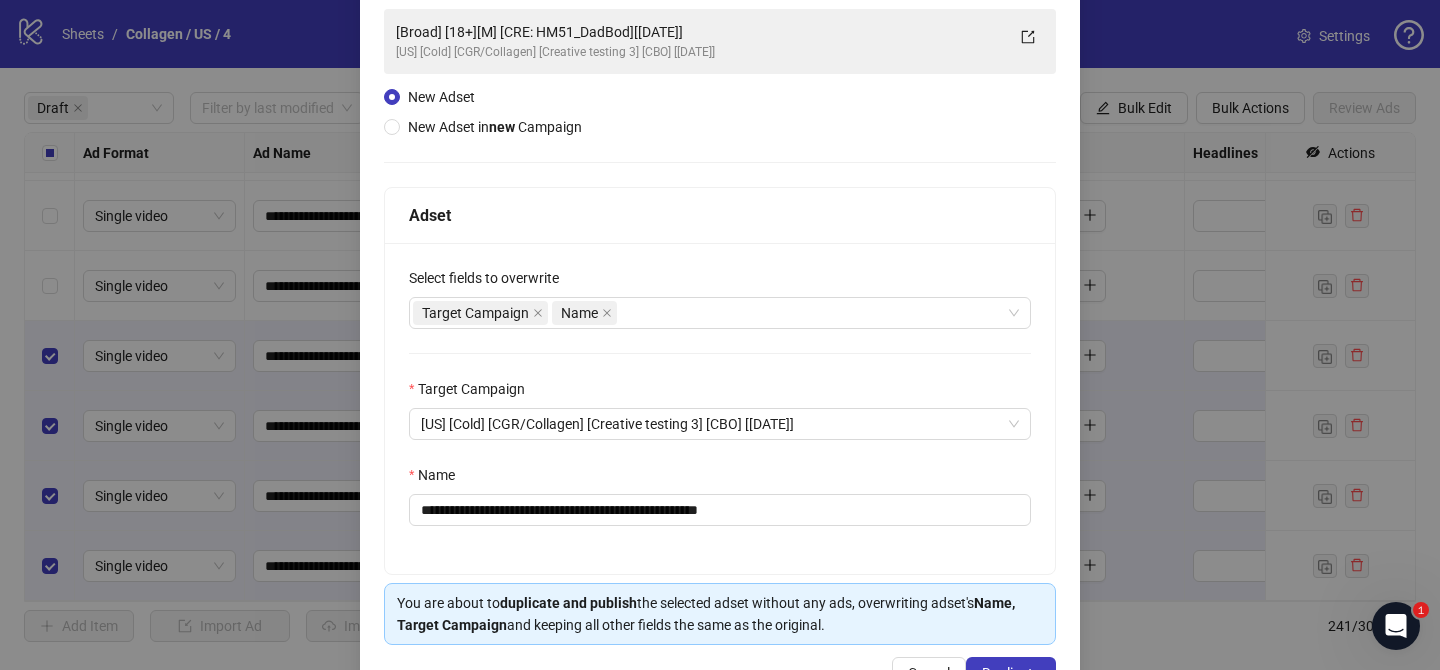 scroll, scrollTop: 189, scrollLeft: 0, axis: vertical 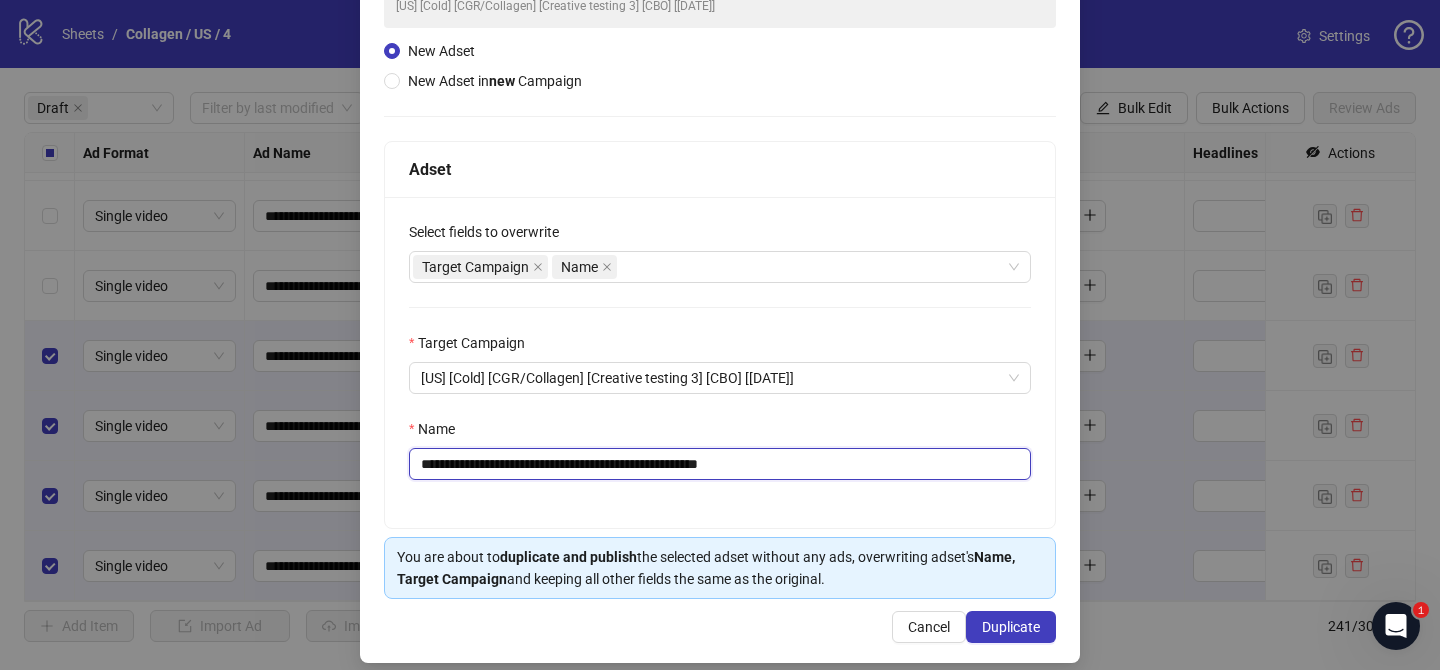 drag, startPoint x: 560, startPoint y: 464, endPoint x: 651, endPoint y: 470, distance: 91.197586 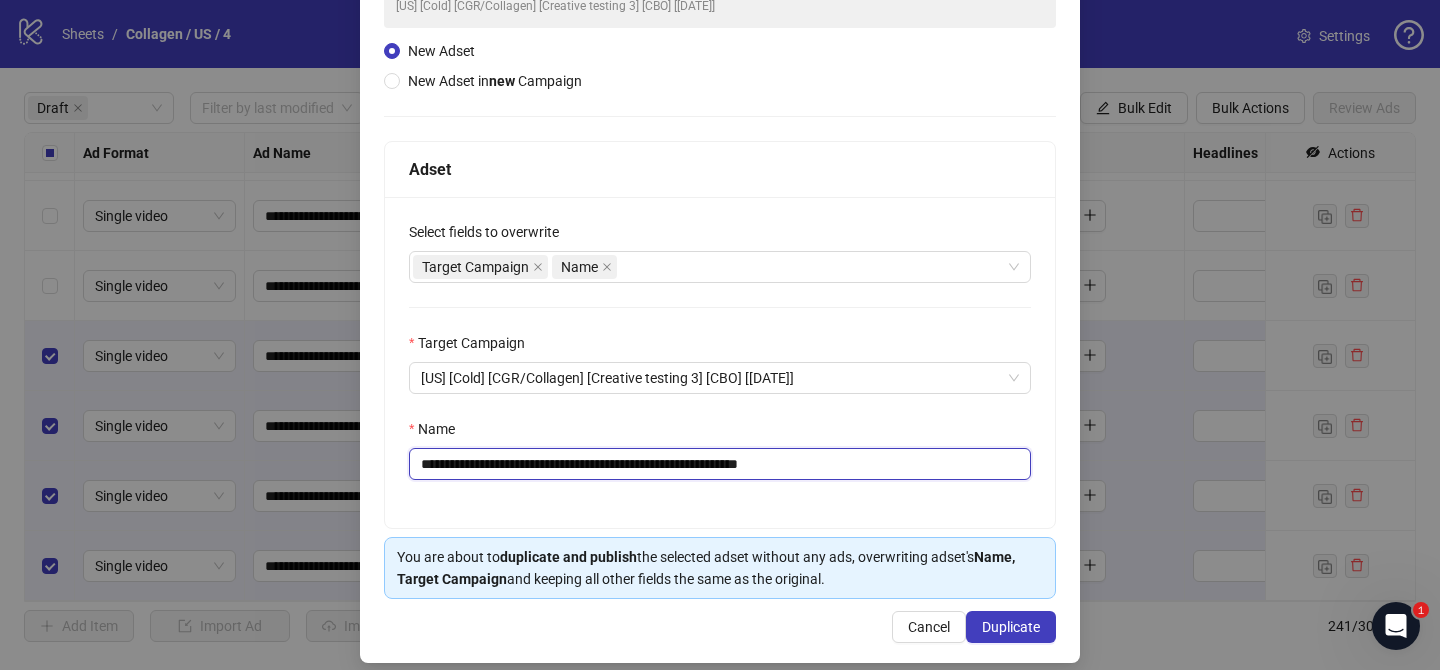drag, startPoint x: 795, startPoint y: 464, endPoint x: 900, endPoint y: 473, distance: 105.38501 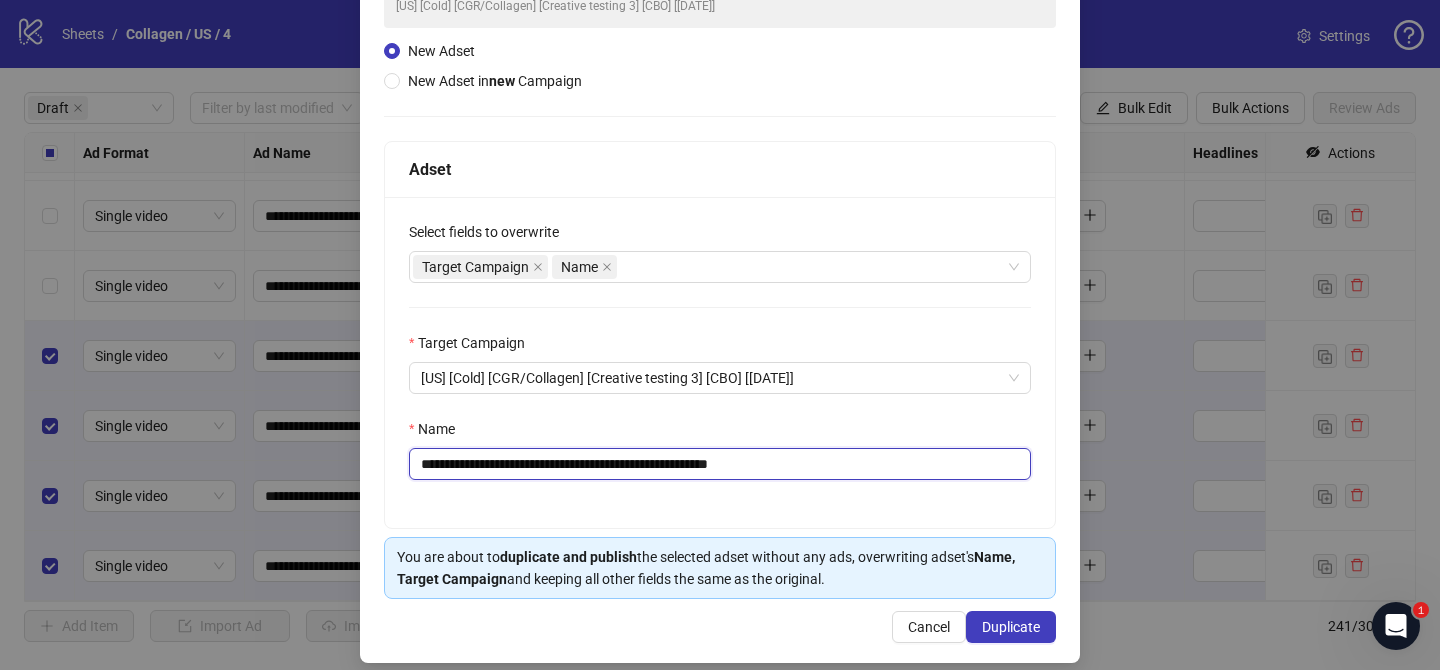 scroll, scrollTop: 207, scrollLeft: 0, axis: vertical 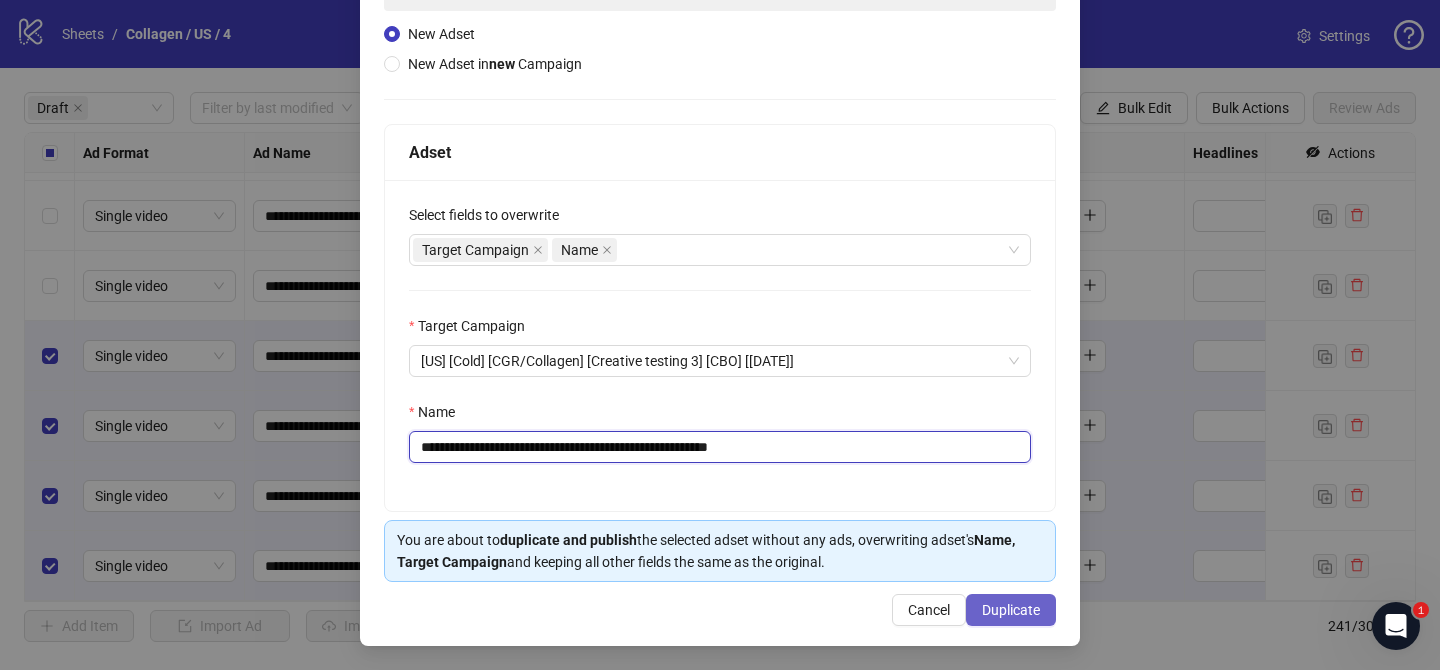type on "**********" 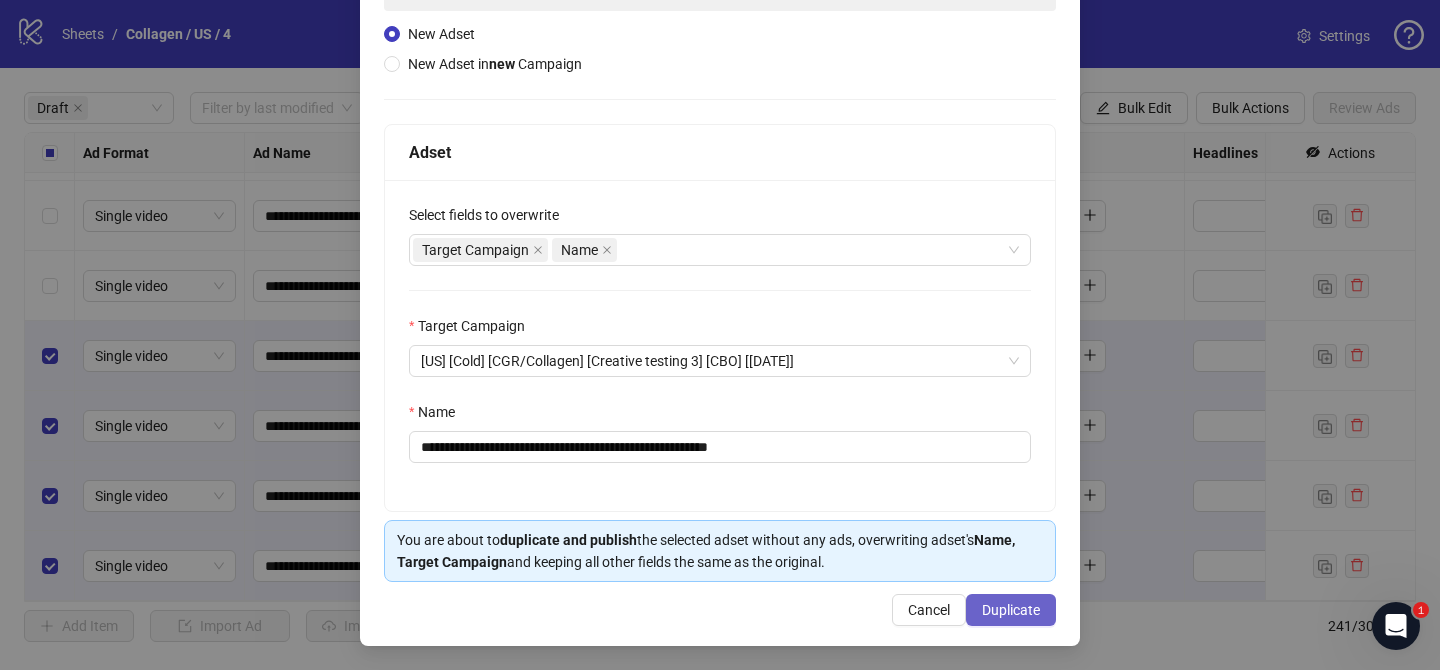 click on "Duplicate" at bounding box center (1011, 610) 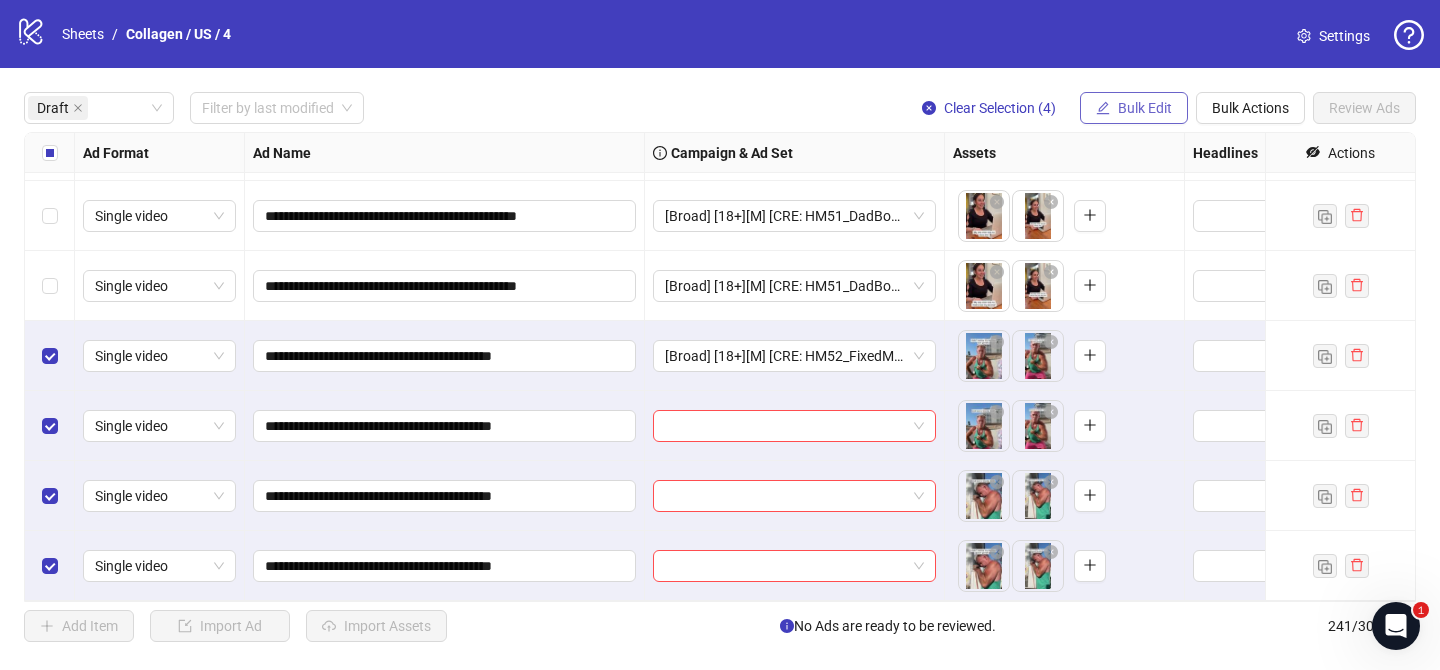 click on "Bulk Edit" at bounding box center (1145, 108) 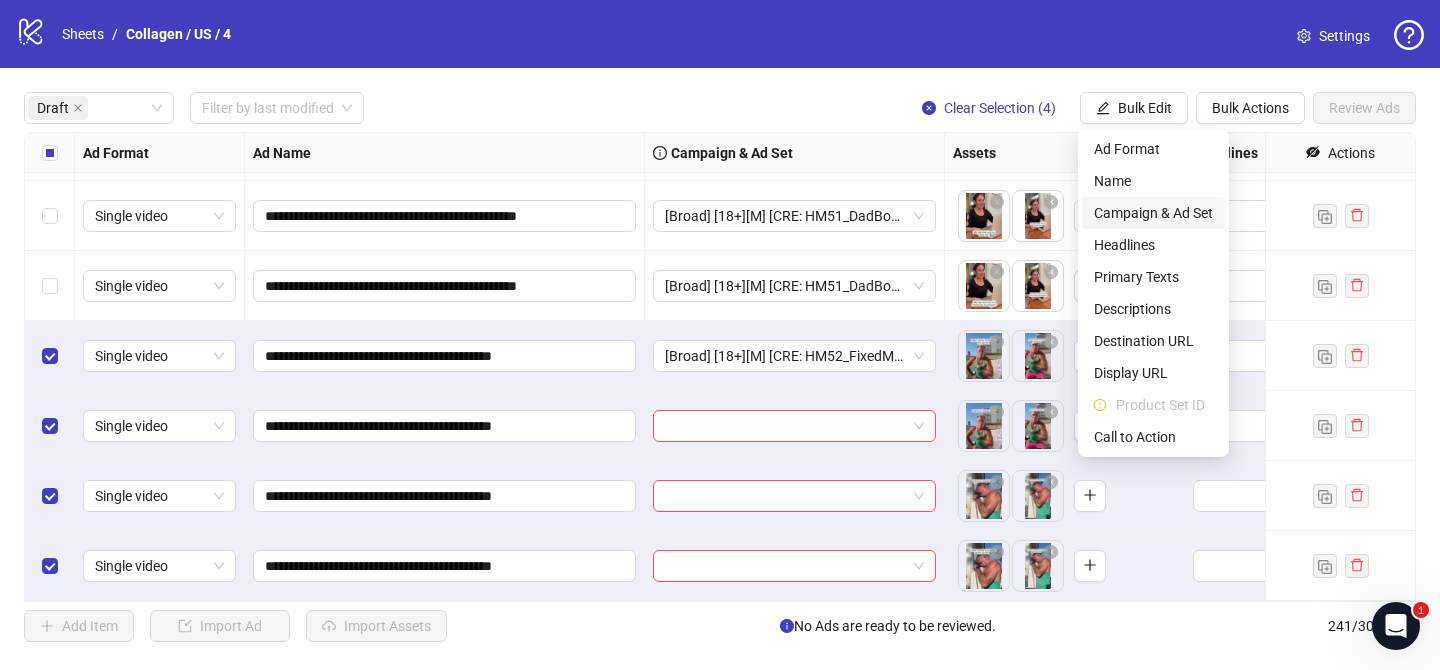 click on "Campaign & Ad Set" at bounding box center (1153, 213) 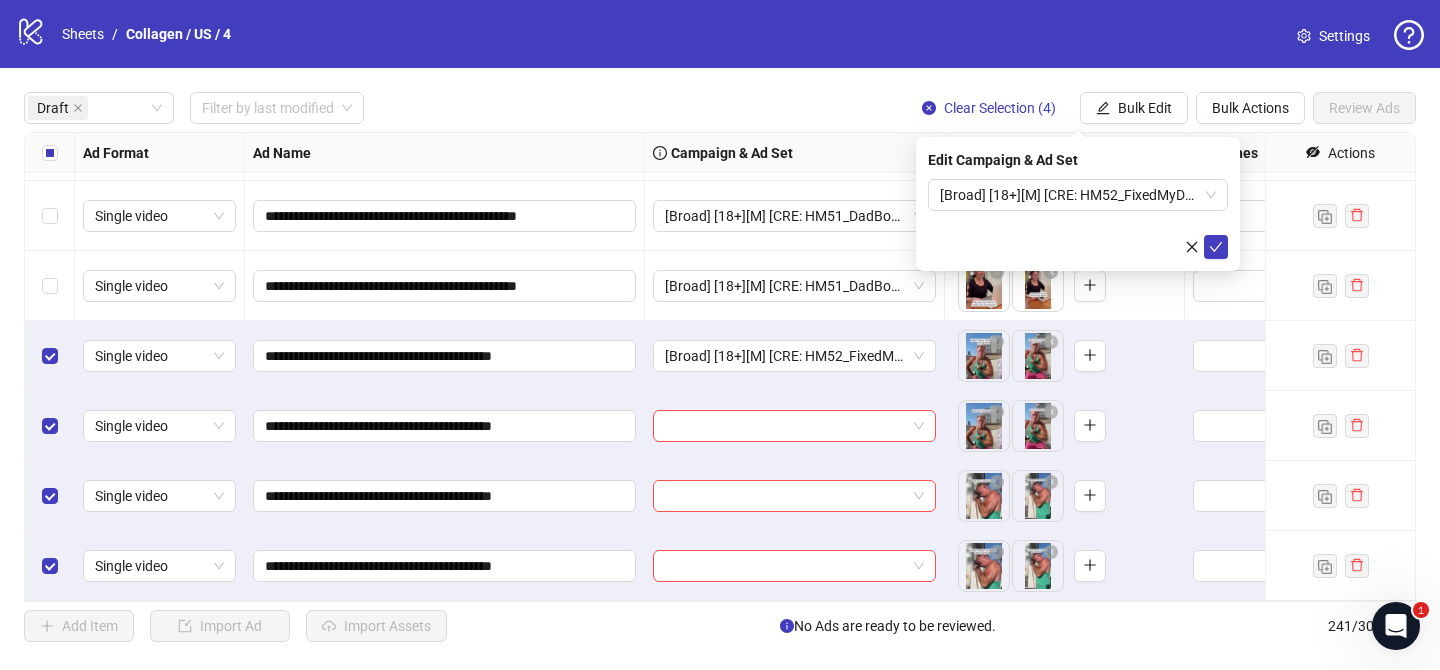 click 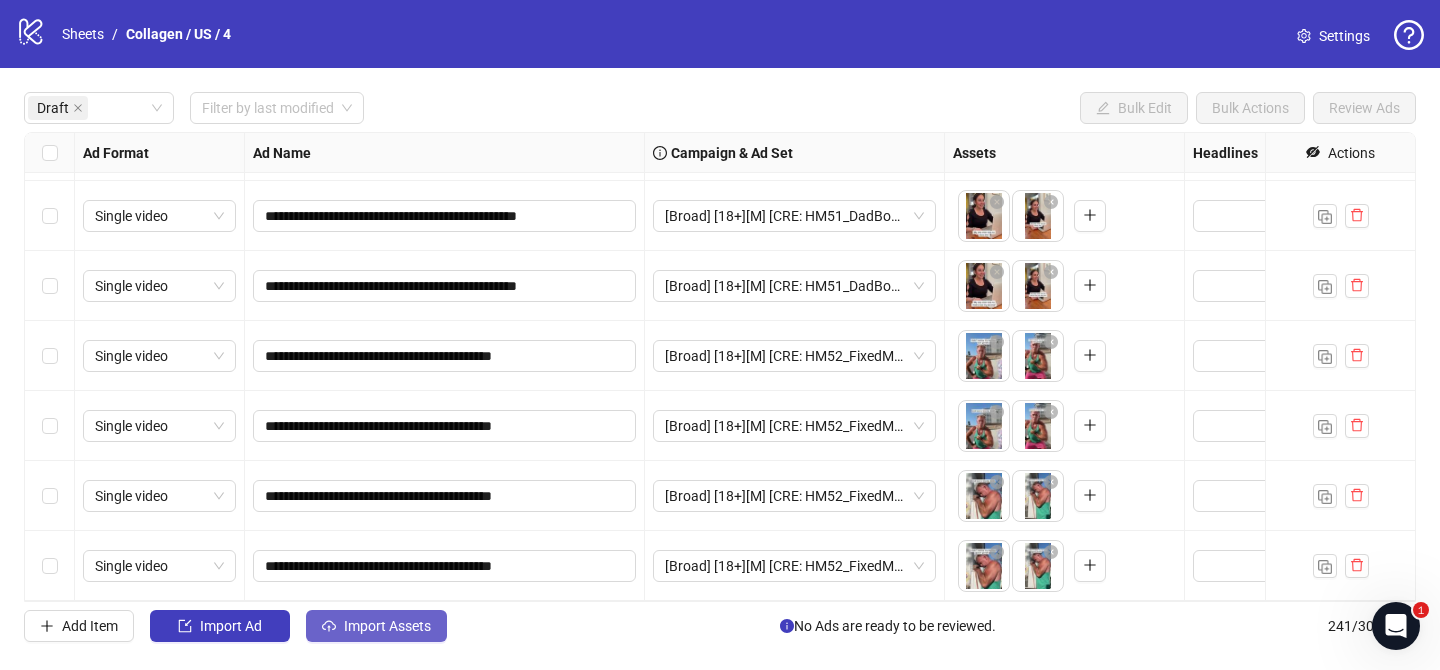 click on "Import Assets" at bounding box center [376, 626] 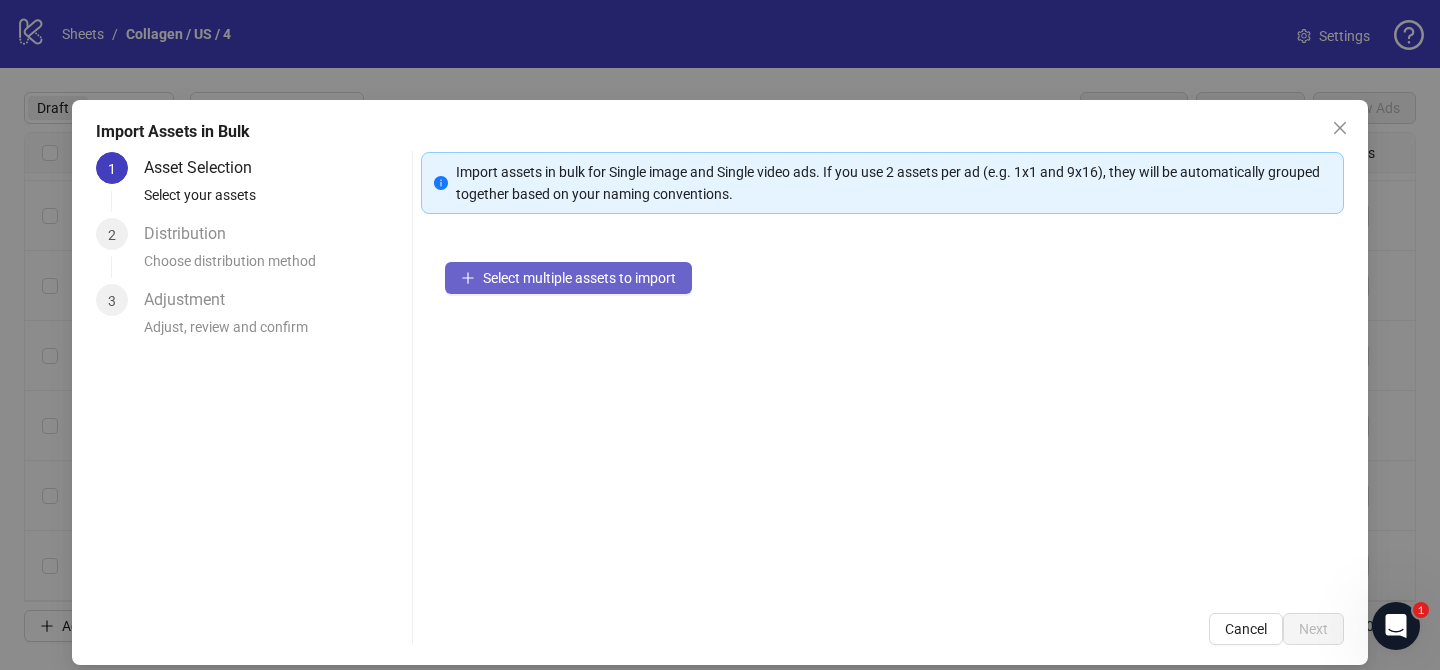 click on "Select multiple assets to import" at bounding box center (579, 278) 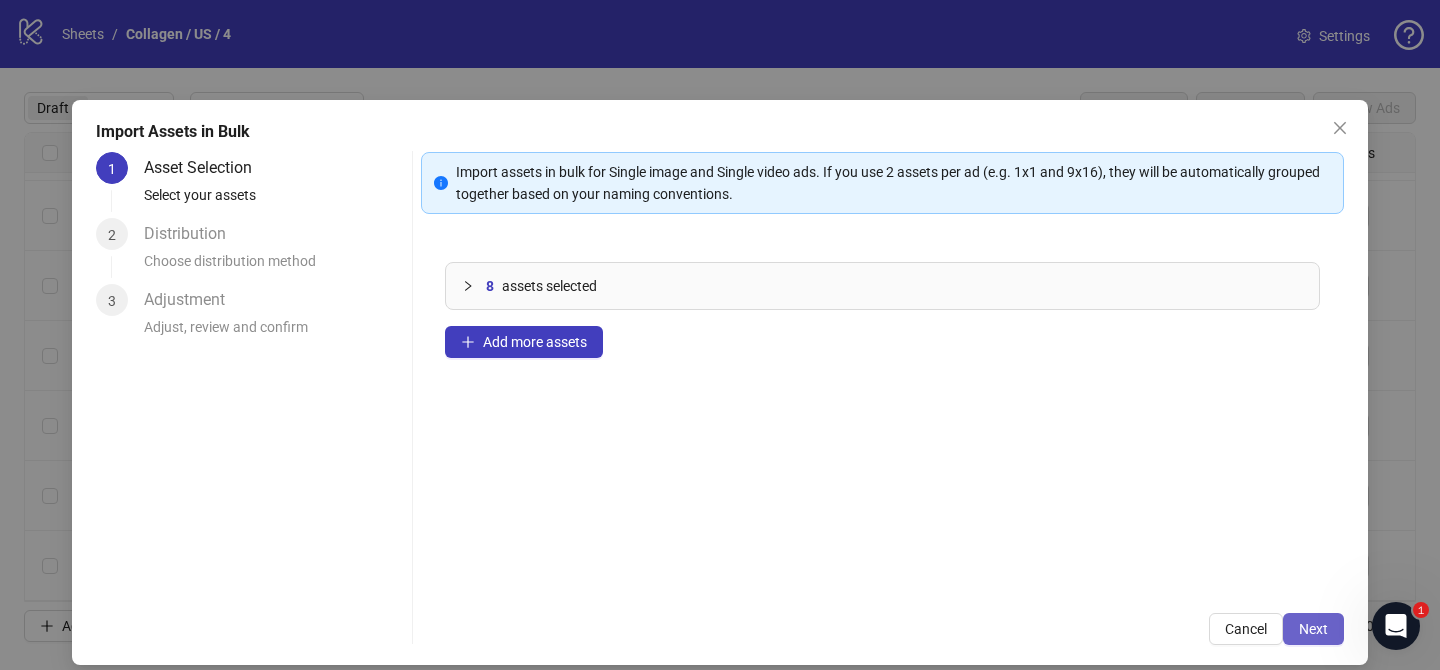 click on "Next" at bounding box center [1313, 629] 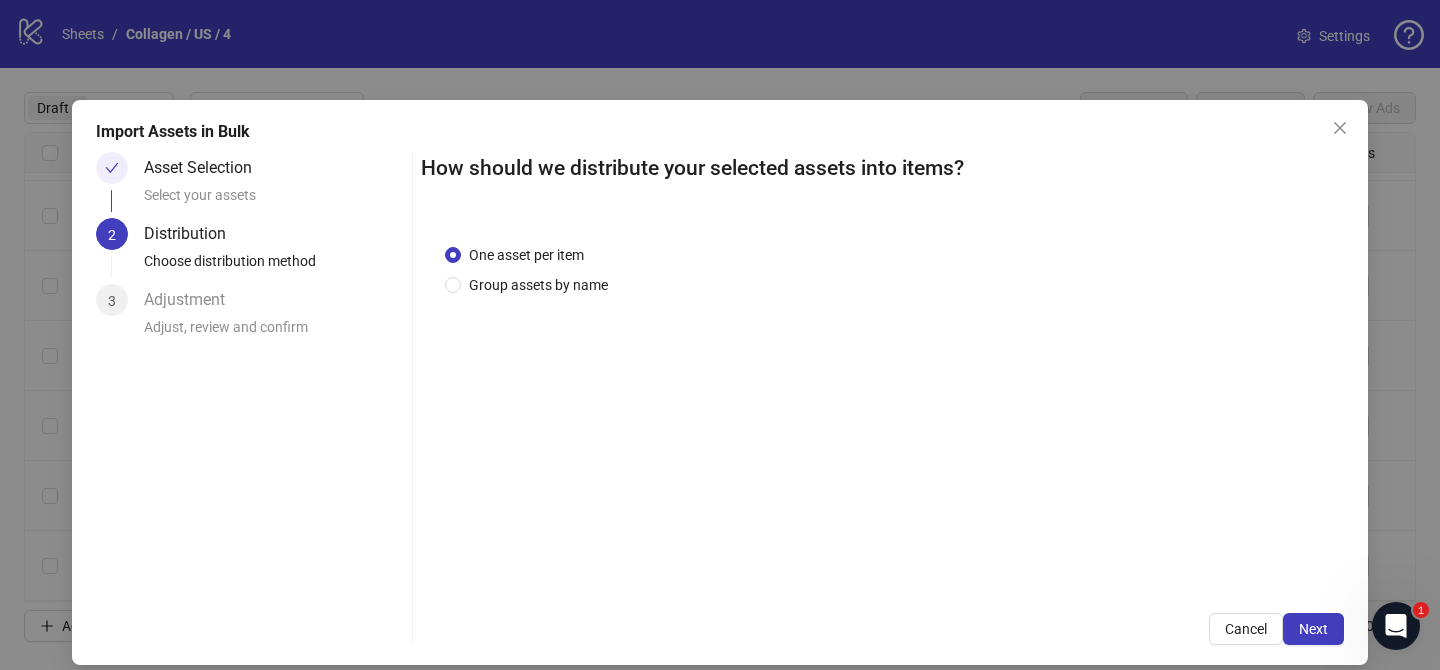 click on "Group assets by name" at bounding box center [538, 285] 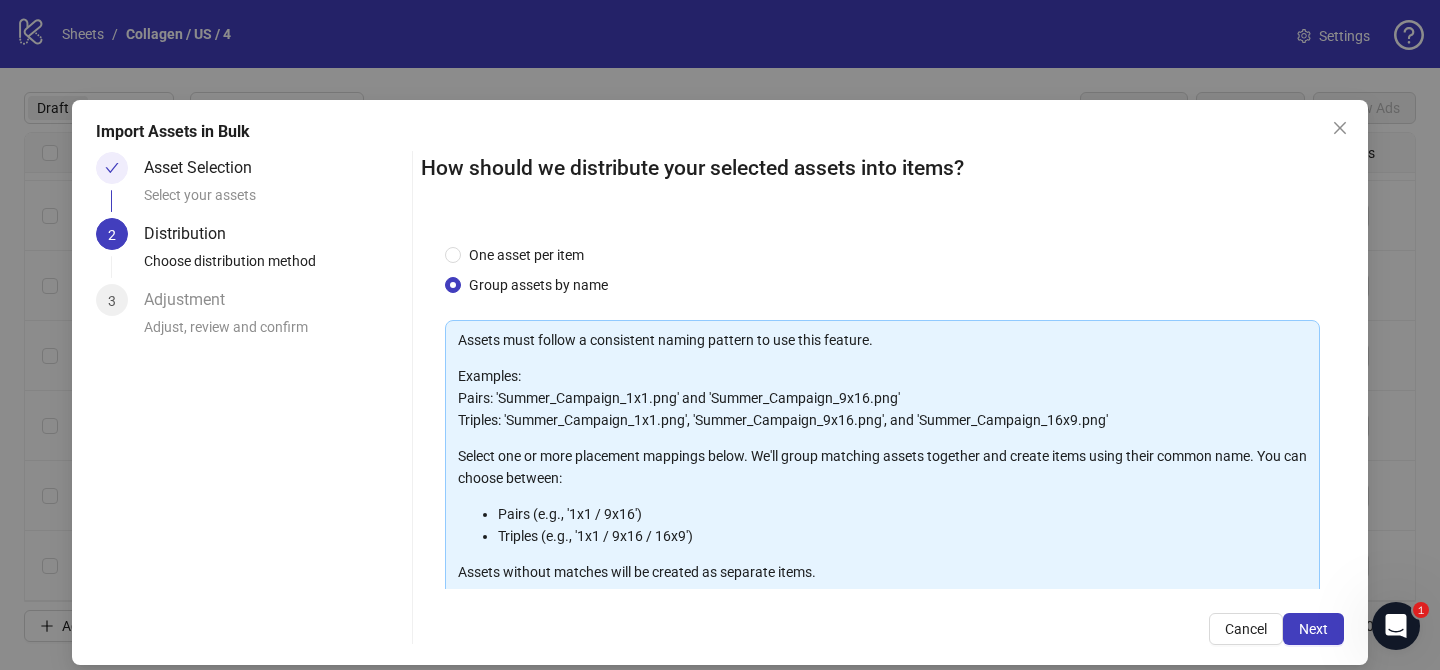 scroll, scrollTop: 216, scrollLeft: 0, axis: vertical 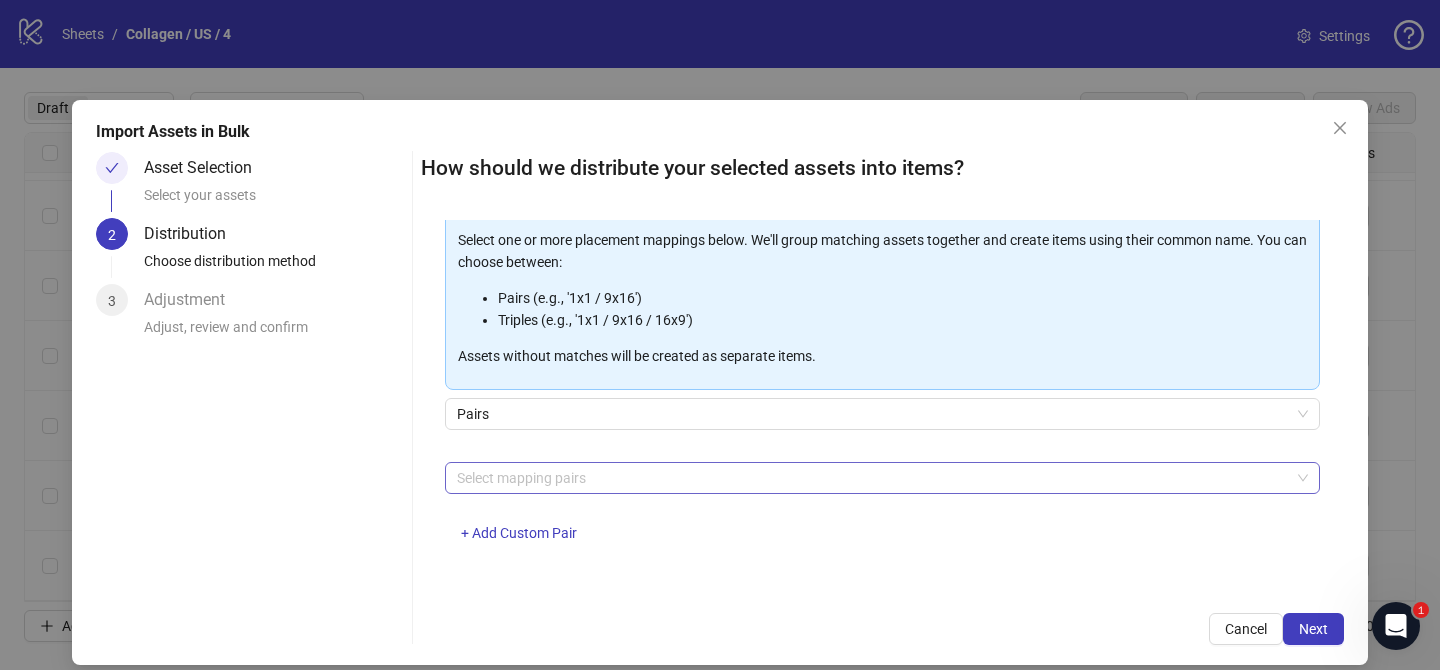 click on "Select mapping pairs" at bounding box center (882, 478) 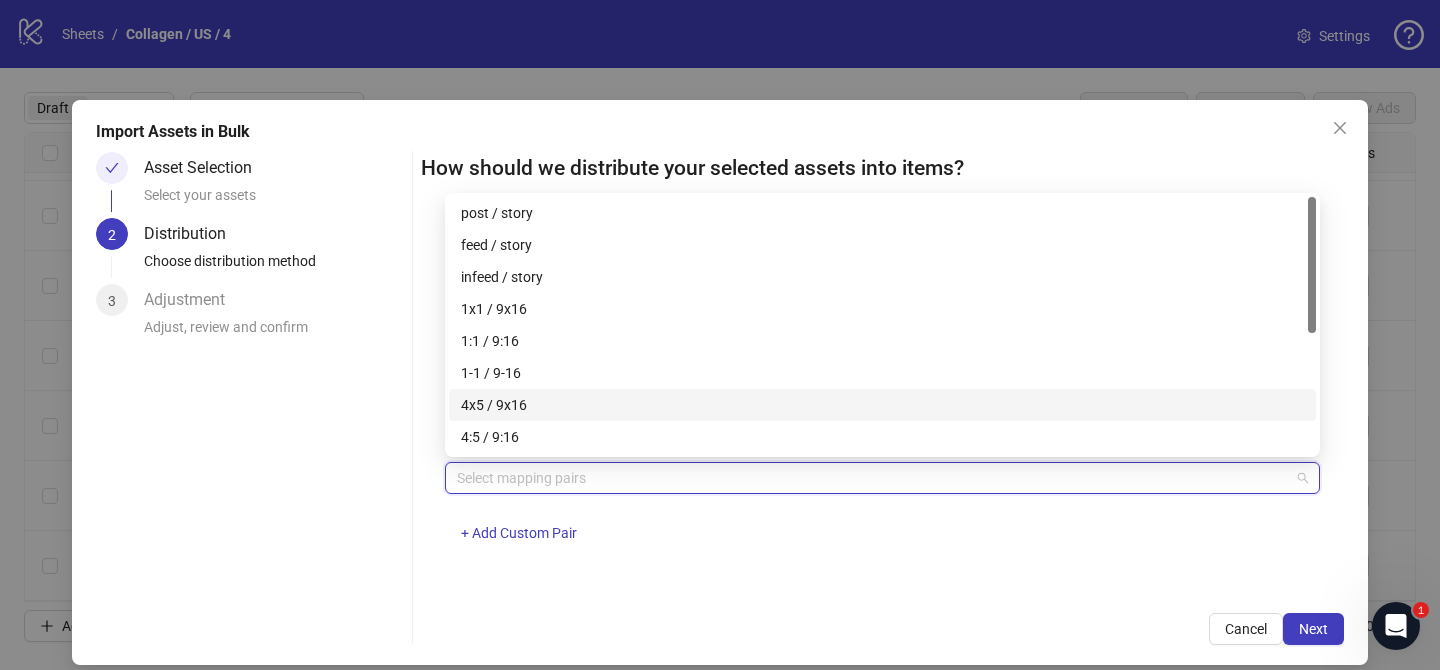 click on "4x5 / 9x16" at bounding box center (882, 405) 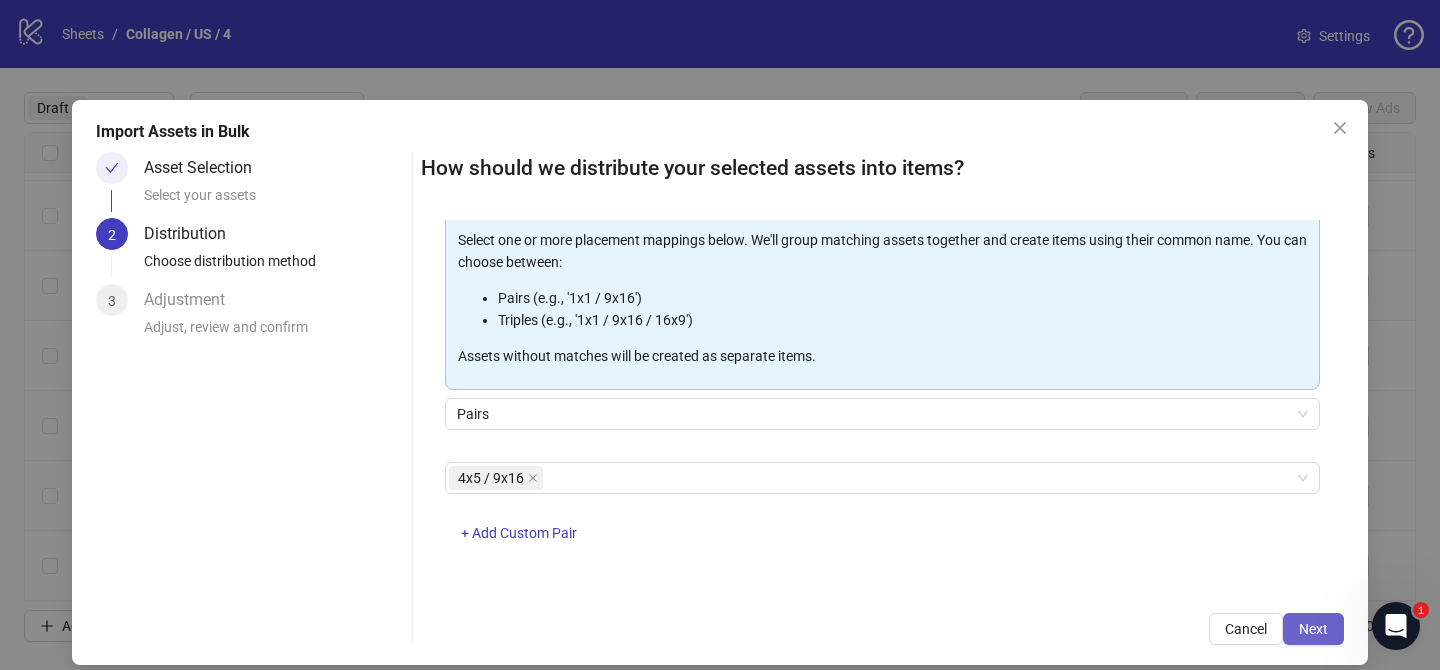 click on "Next" at bounding box center (1313, 629) 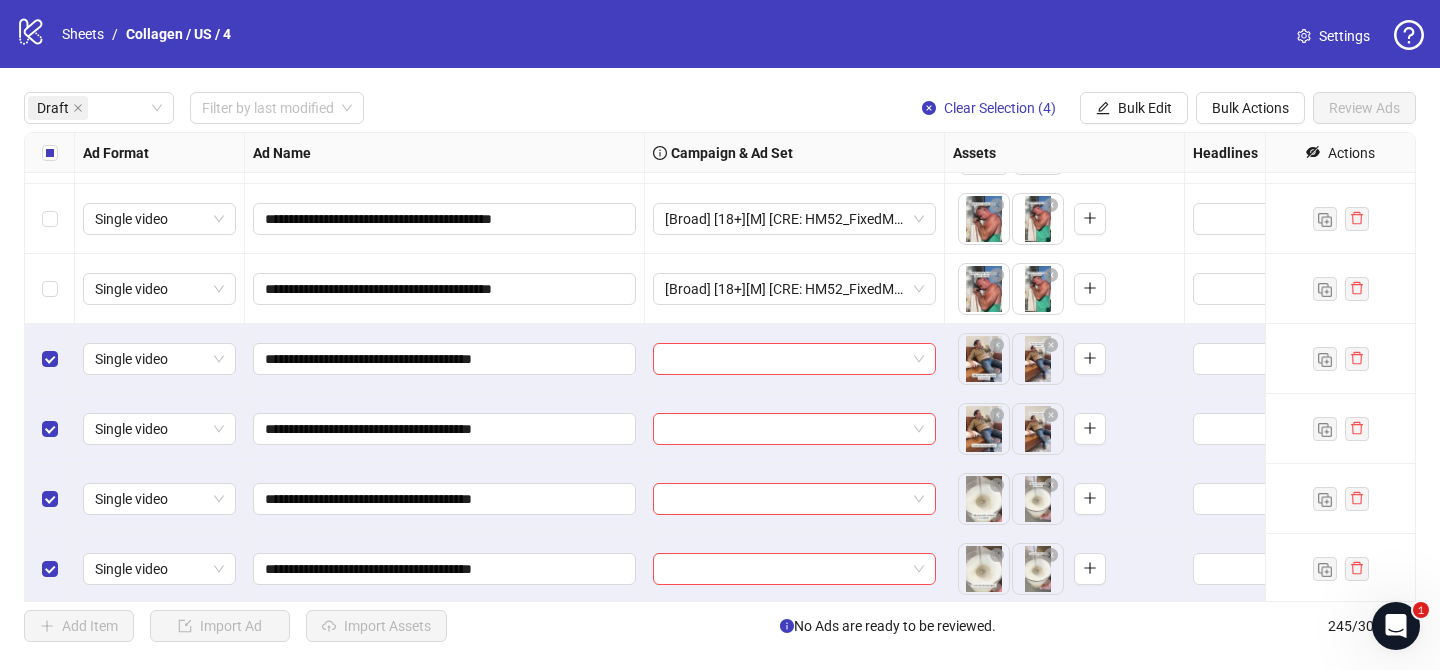 scroll, scrollTop: 412, scrollLeft: 0, axis: vertical 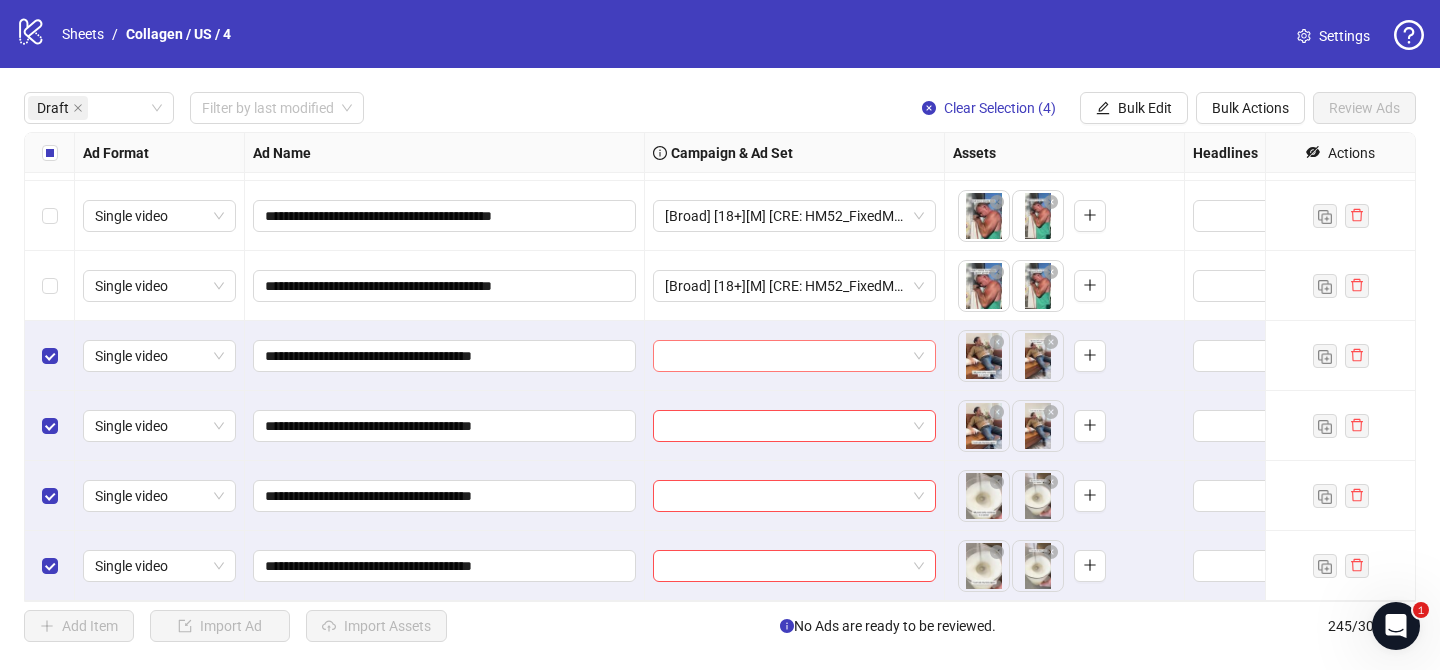 drag, startPoint x: 756, startPoint y: 349, endPoint x: 782, endPoint y: 352, distance: 26.172504 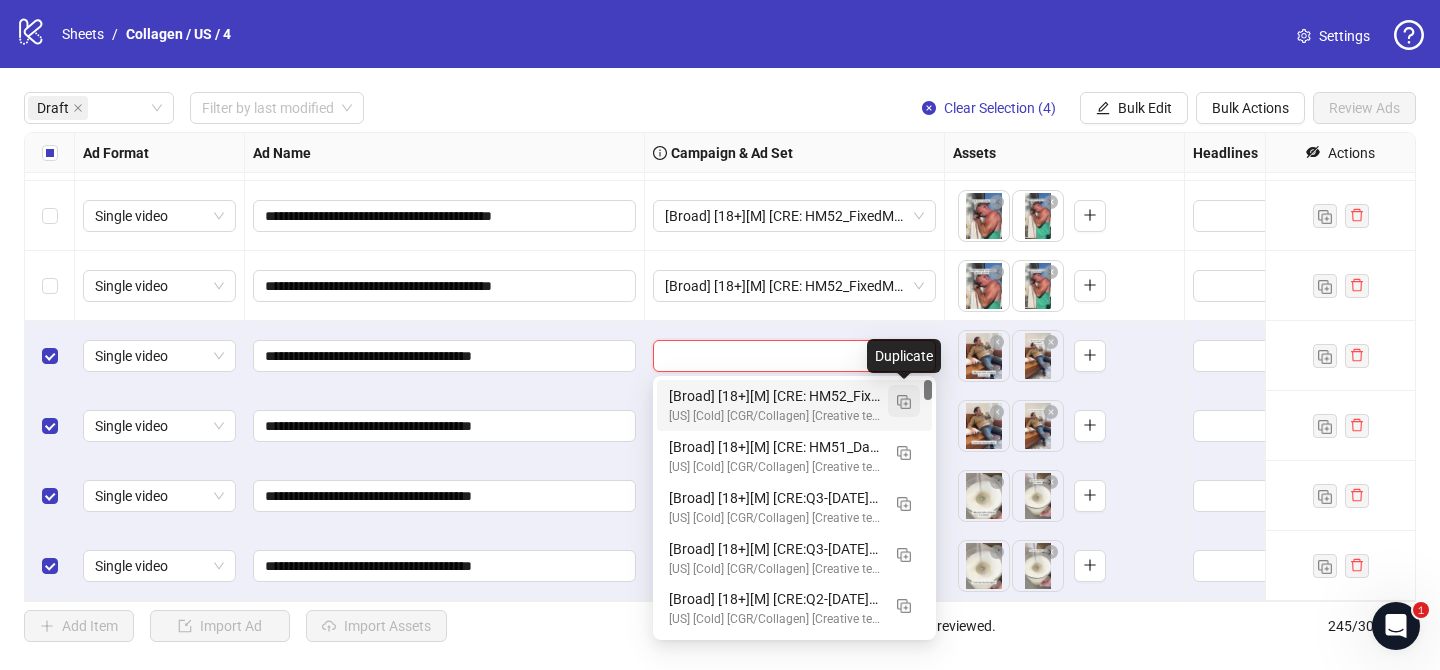 click at bounding box center (904, 402) 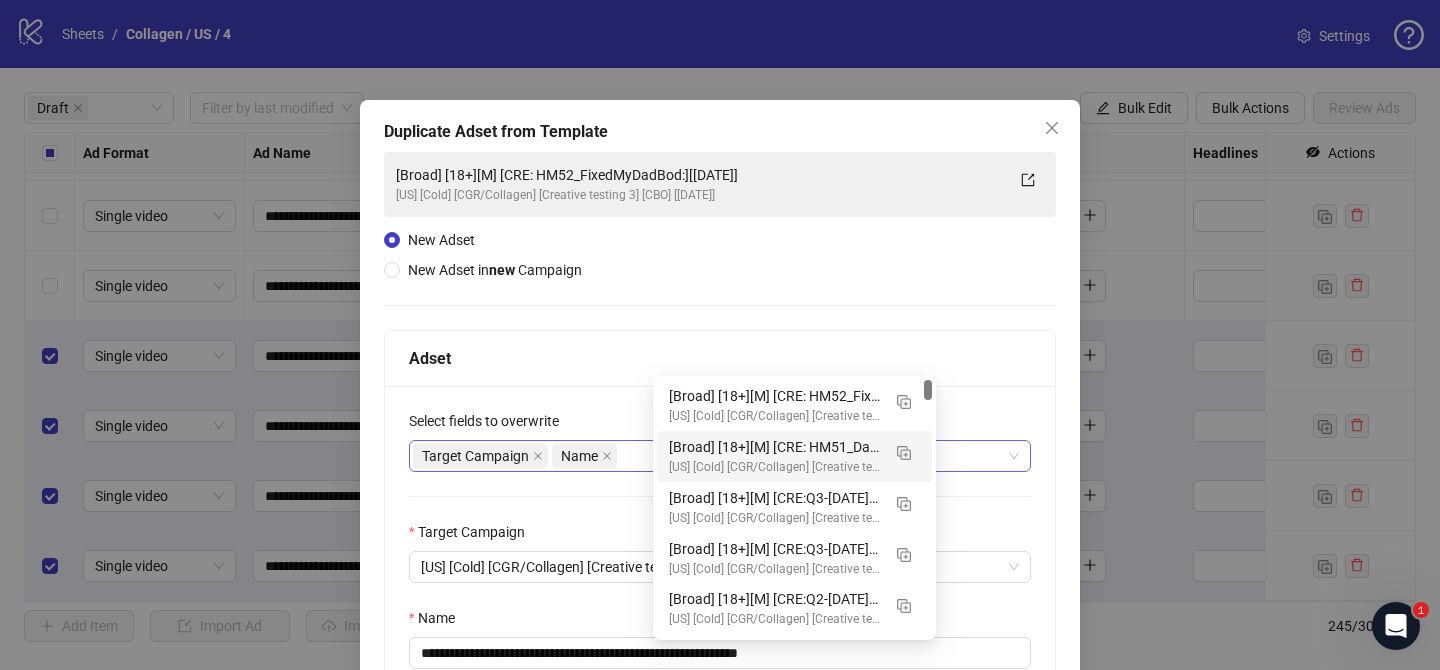 scroll, scrollTop: 124, scrollLeft: 0, axis: vertical 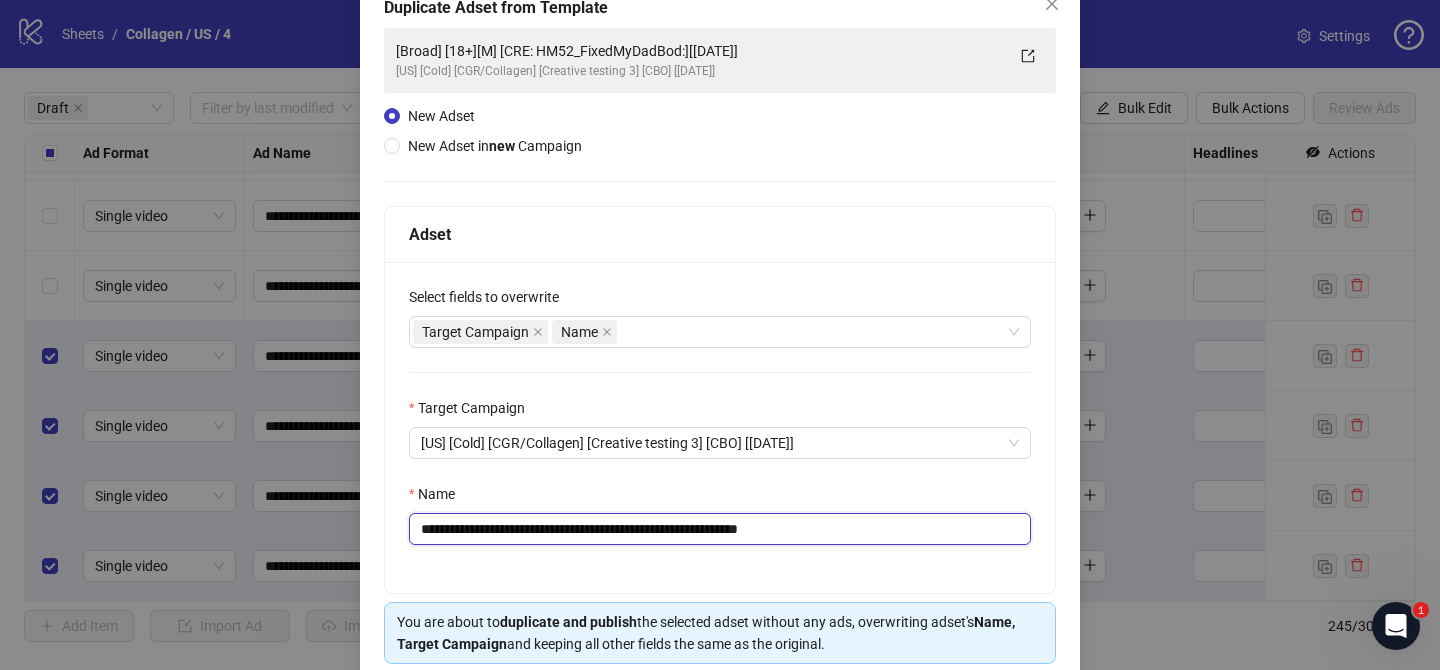 drag, startPoint x: 561, startPoint y: 529, endPoint x: 709, endPoint y: 538, distance: 148.27339 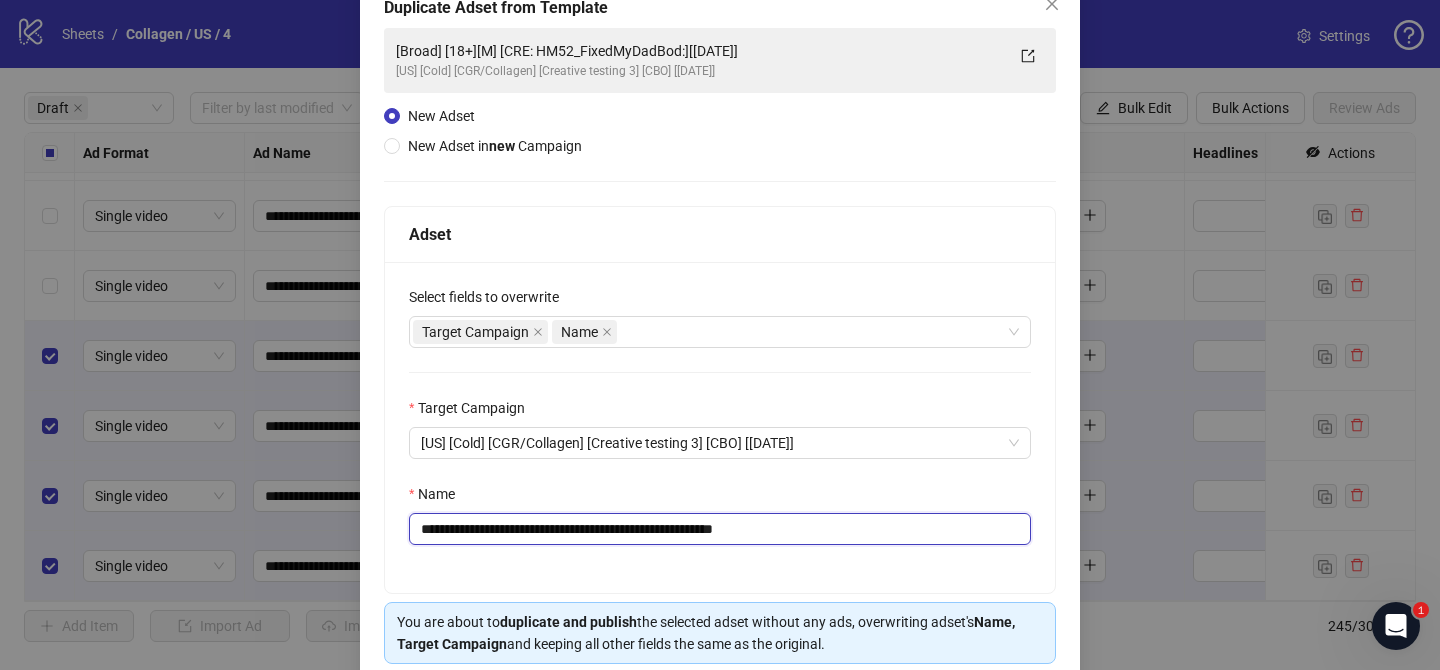 drag, startPoint x: 749, startPoint y: 531, endPoint x: 869, endPoint y: 532, distance: 120.004166 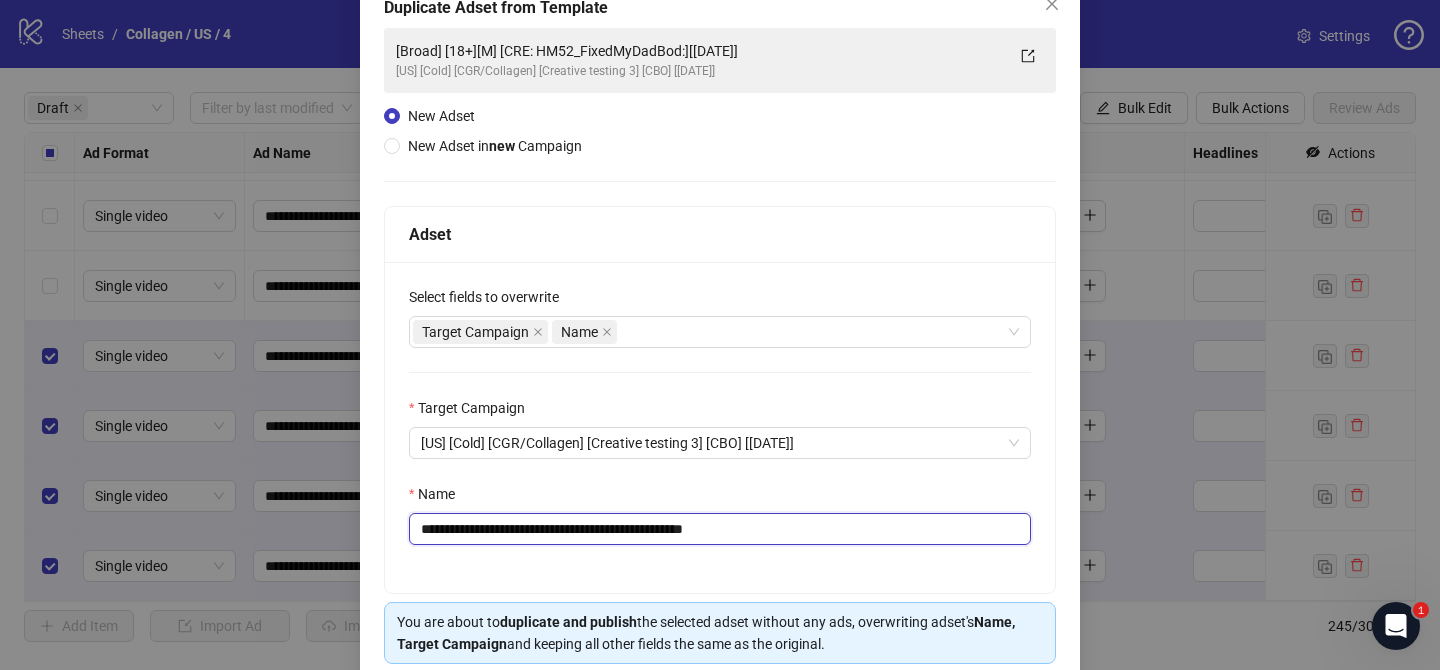 scroll, scrollTop: 207, scrollLeft: 0, axis: vertical 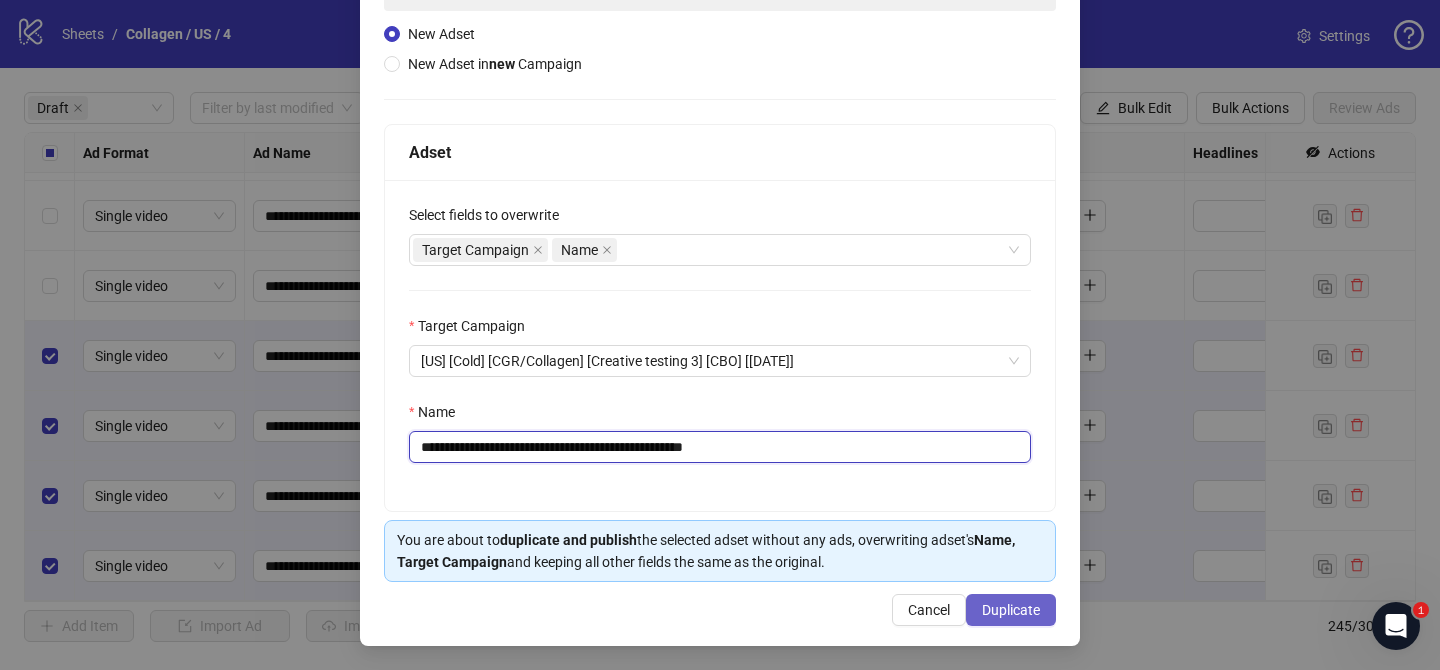 type on "**********" 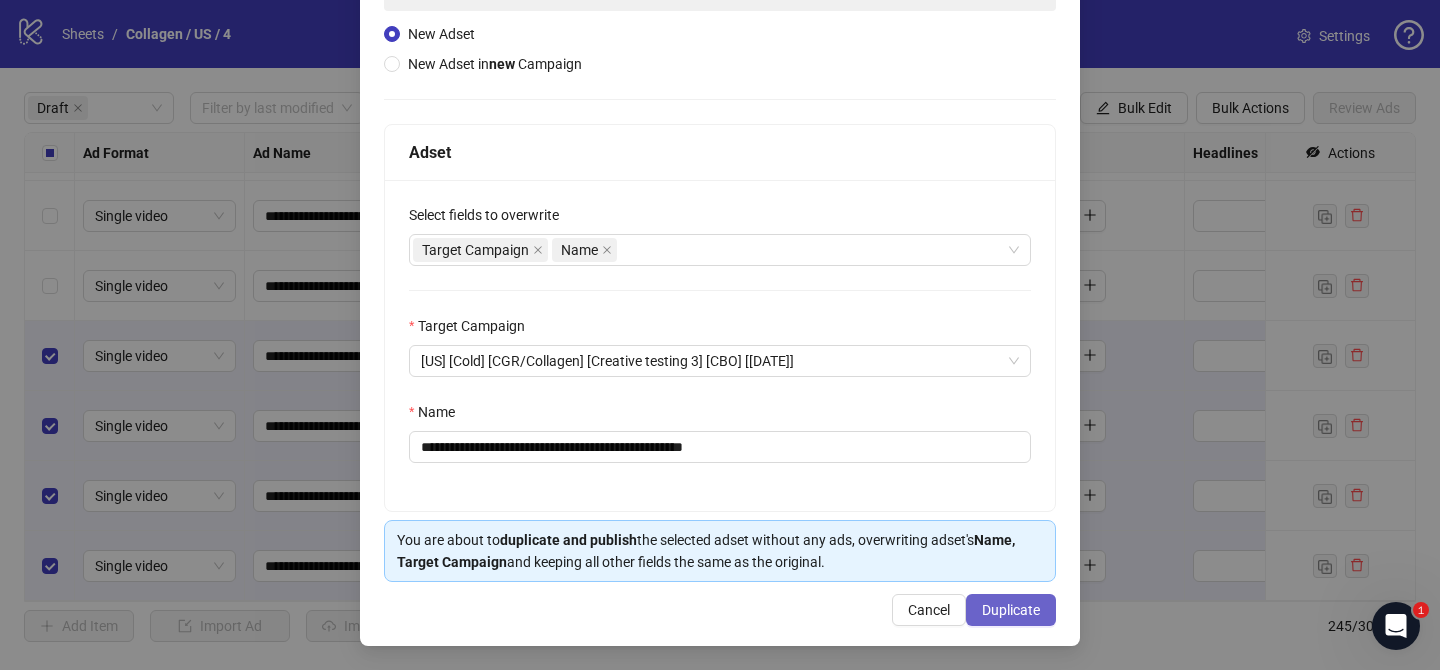 click on "Duplicate" at bounding box center [1011, 610] 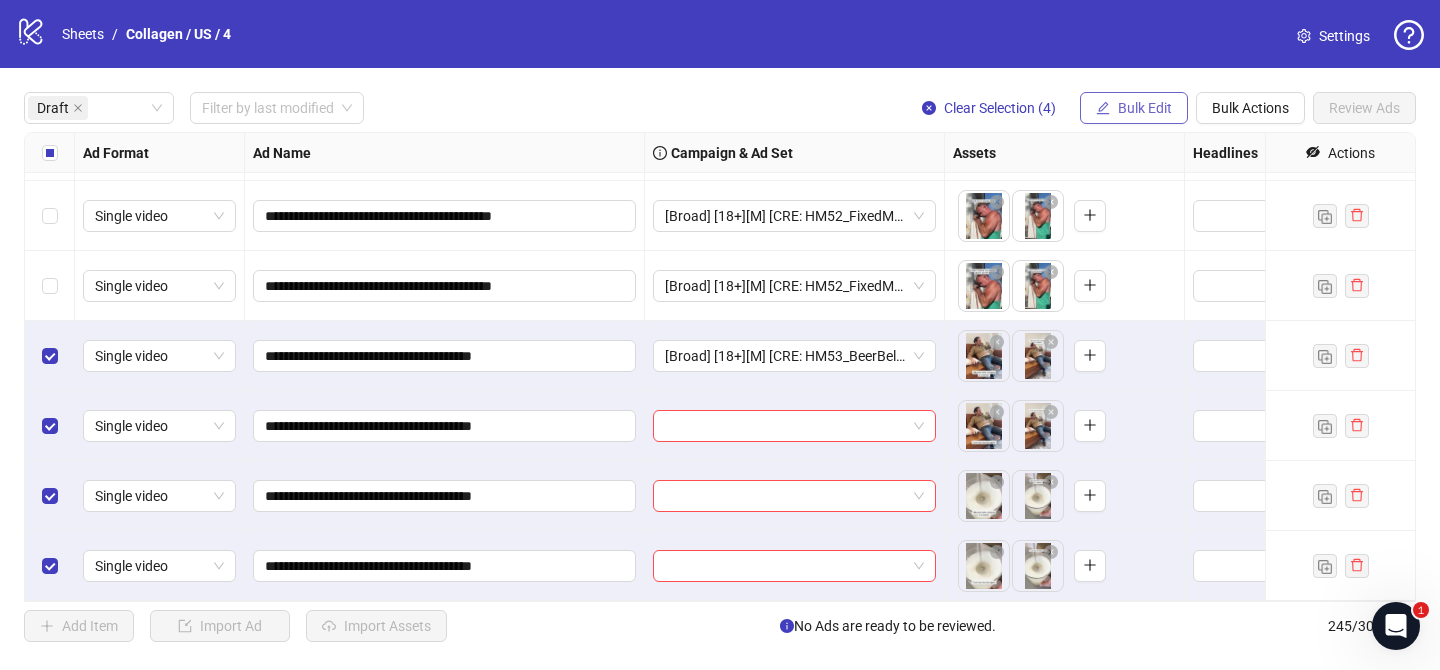click on "Bulk Edit" at bounding box center [1145, 108] 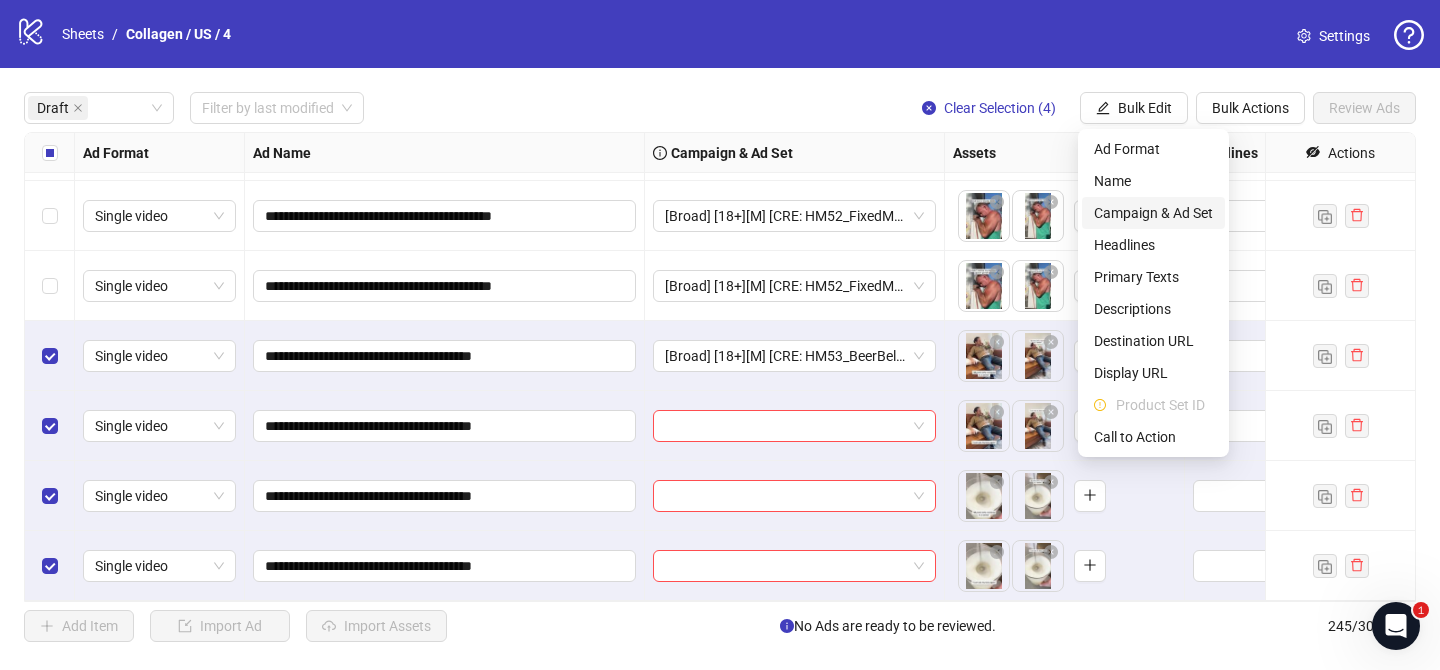 click on "Campaign & Ad Set" at bounding box center (1153, 213) 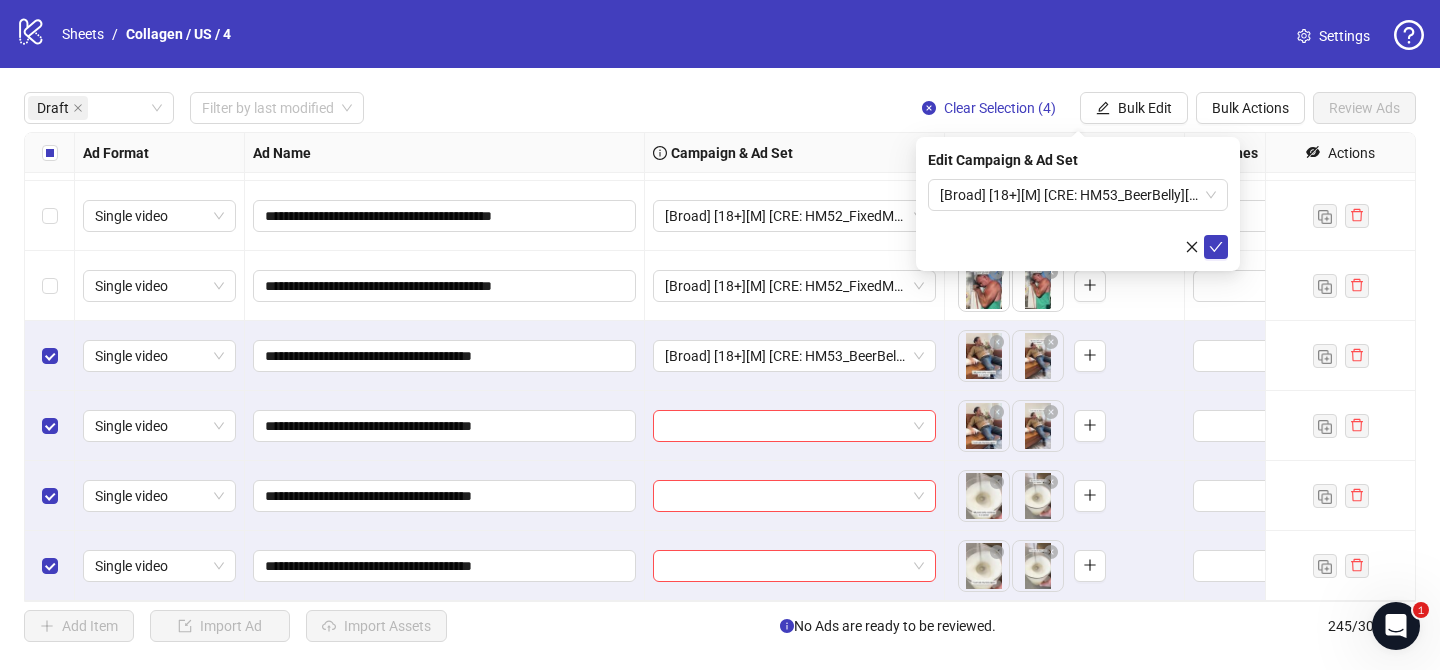 drag, startPoint x: 1214, startPoint y: 245, endPoint x: 1176, endPoint y: 224, distance: 43.416588 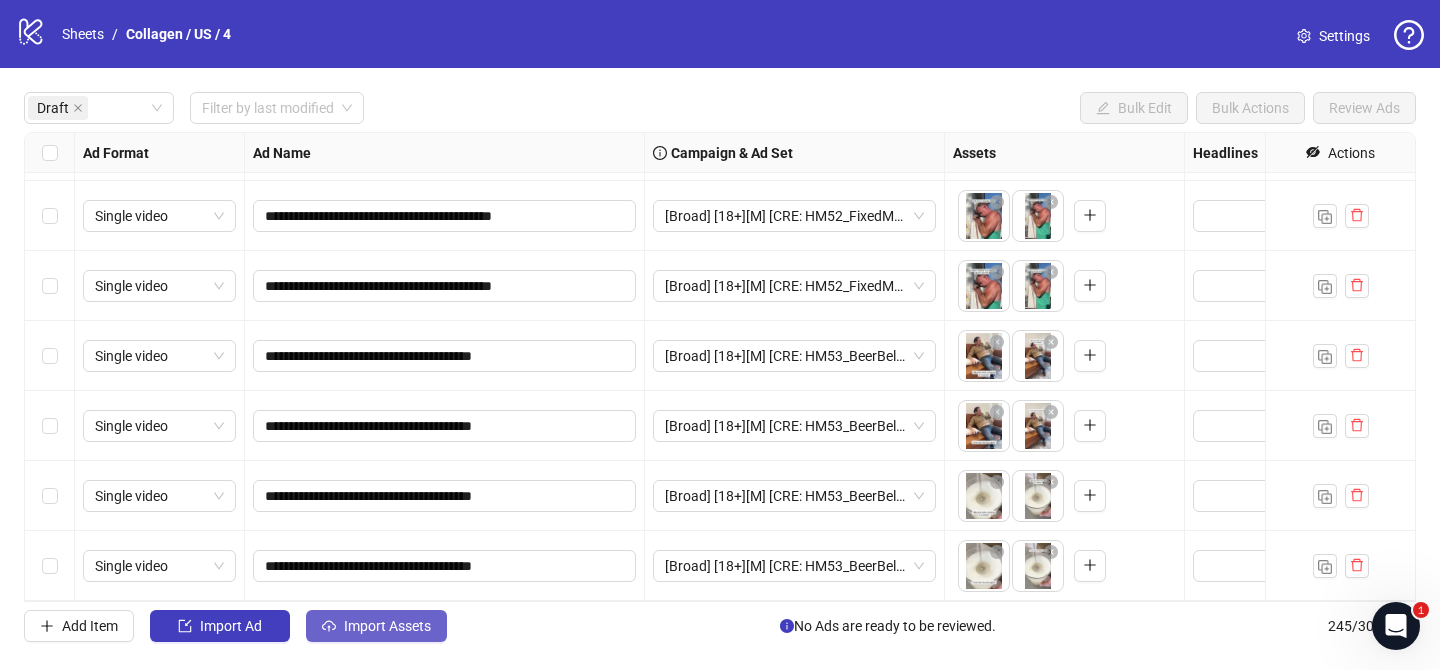 click on "Import Assets" at bounding box center [387, 626] 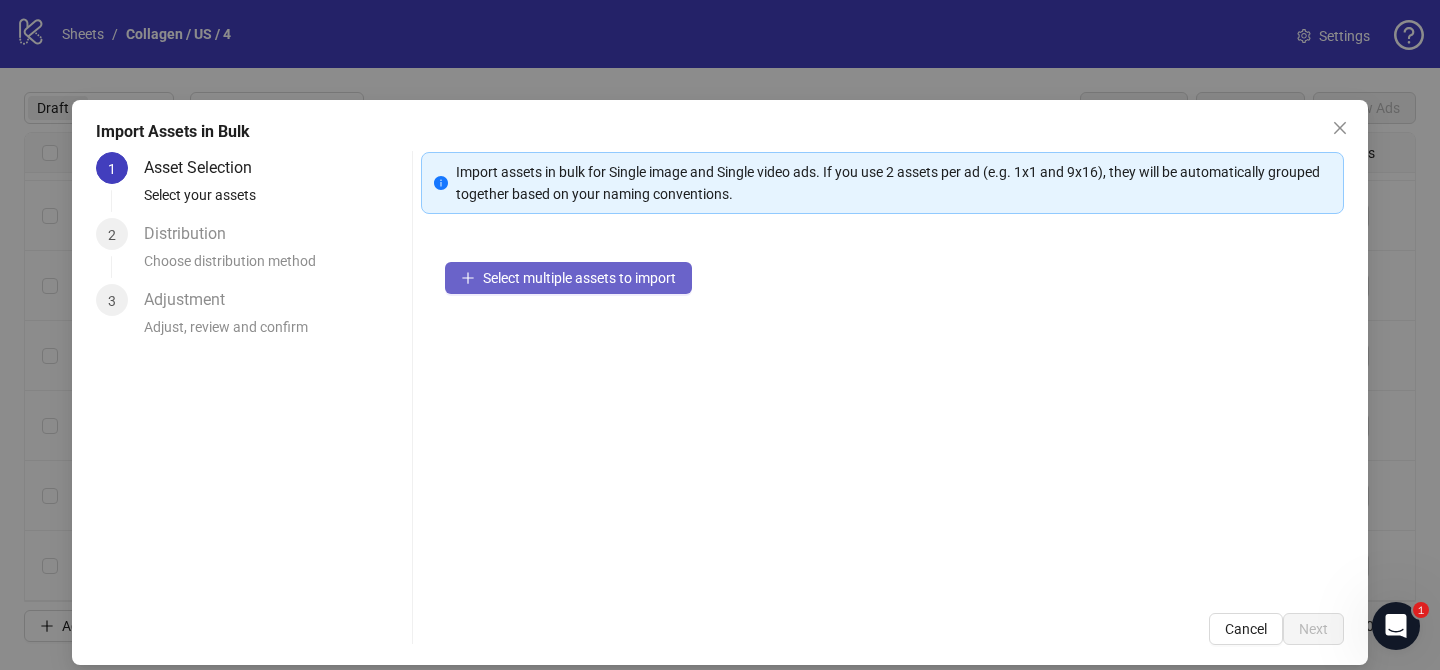 click on "Select multiple assets to import" at bounding box center [579, 278] 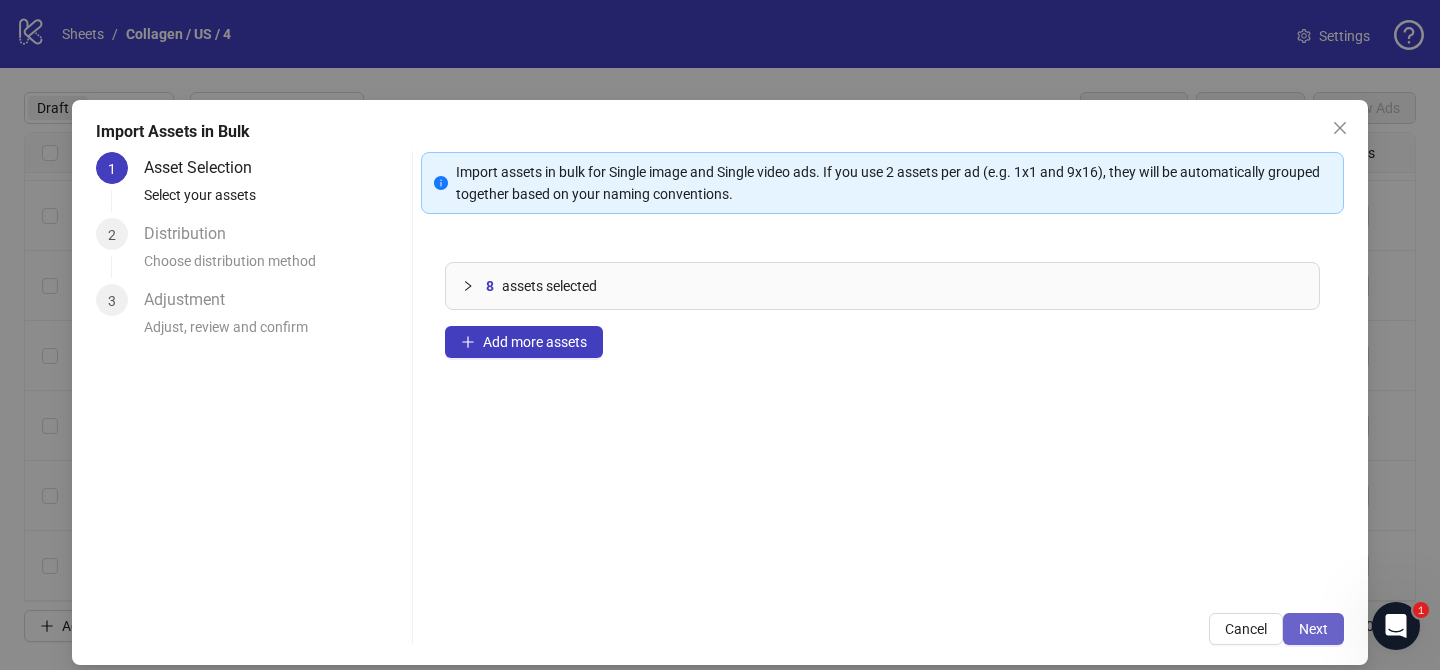 click on "Next" at bounding box center (1313, 629) 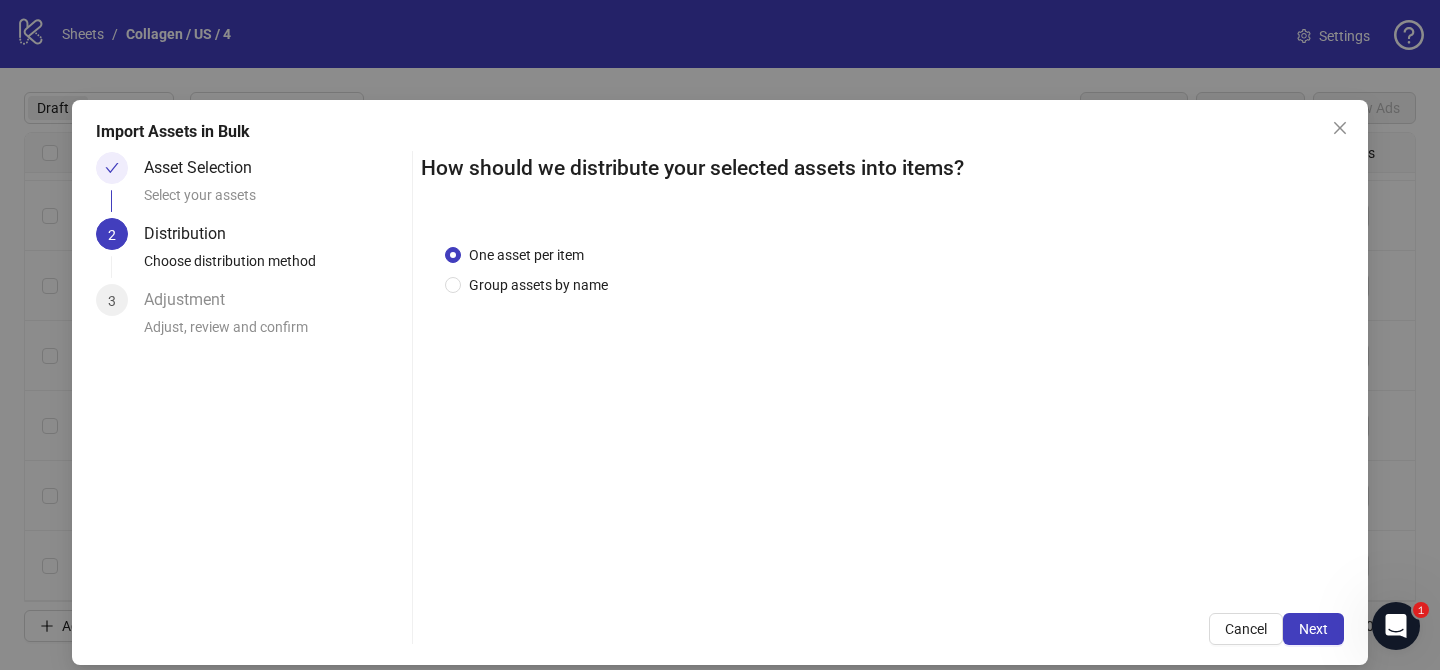 drag, startPoint x: 554, startPoint y: 281, endPoint x: 566, endPoint y: 308, distance: 29.546574 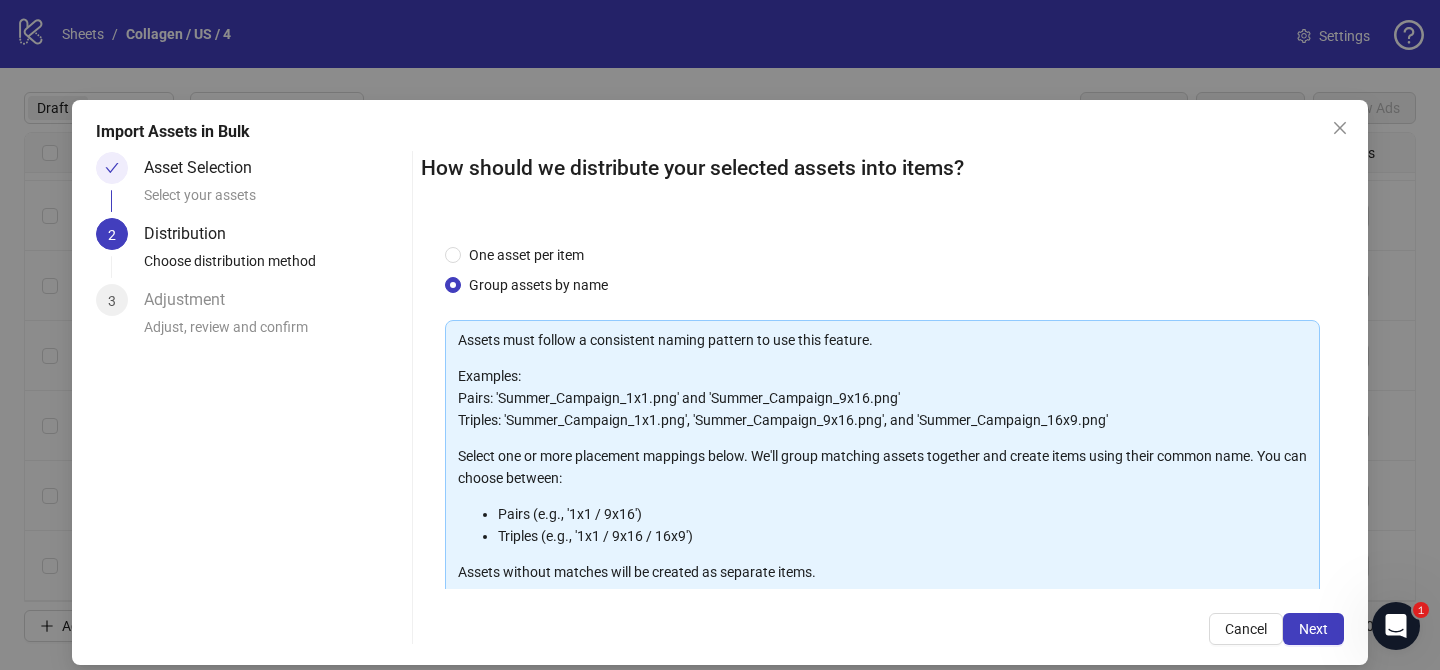 scroll, scrollTop: 216, scrollLeft: 0, axis: vertical 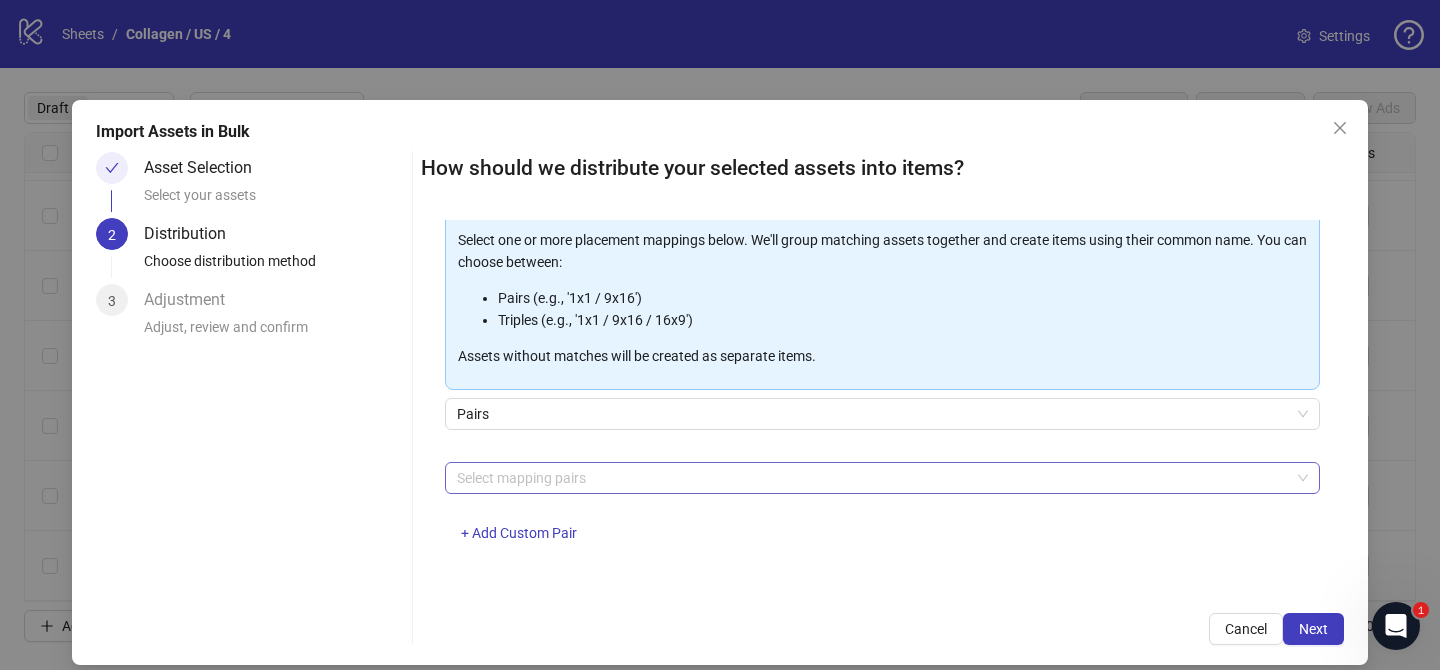 click at bounding box center [872, 478] 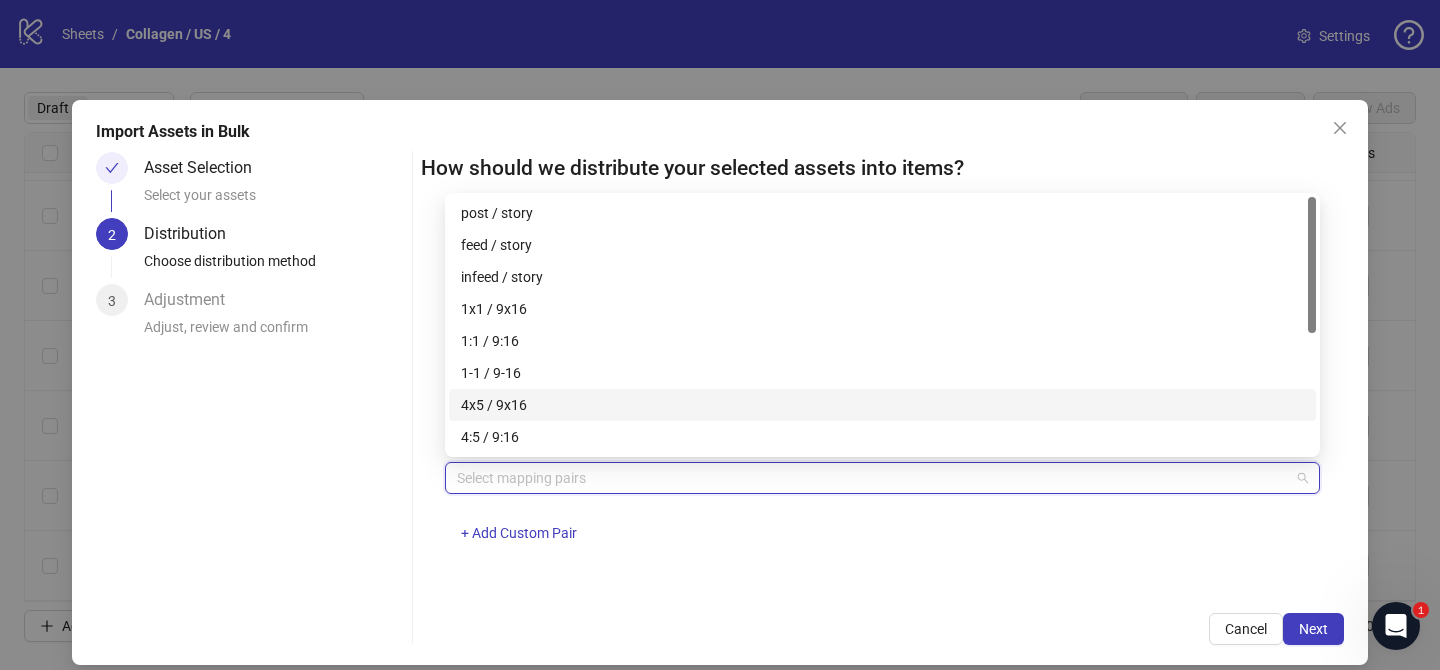 drag, startPoint x: 528, startPoint y: 400, endPoint x: 972, endPoint y: 540, distance: 465.54913 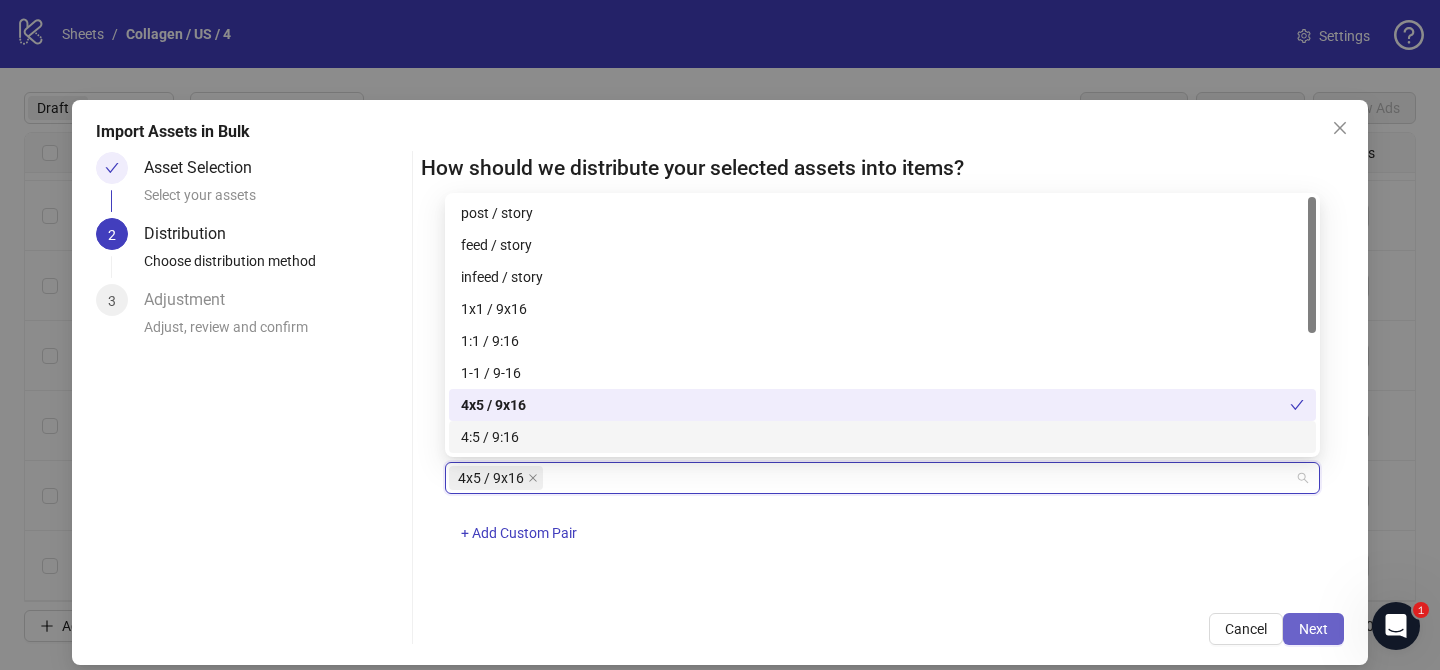 click on "Next" at bounding box center (1313, 629) 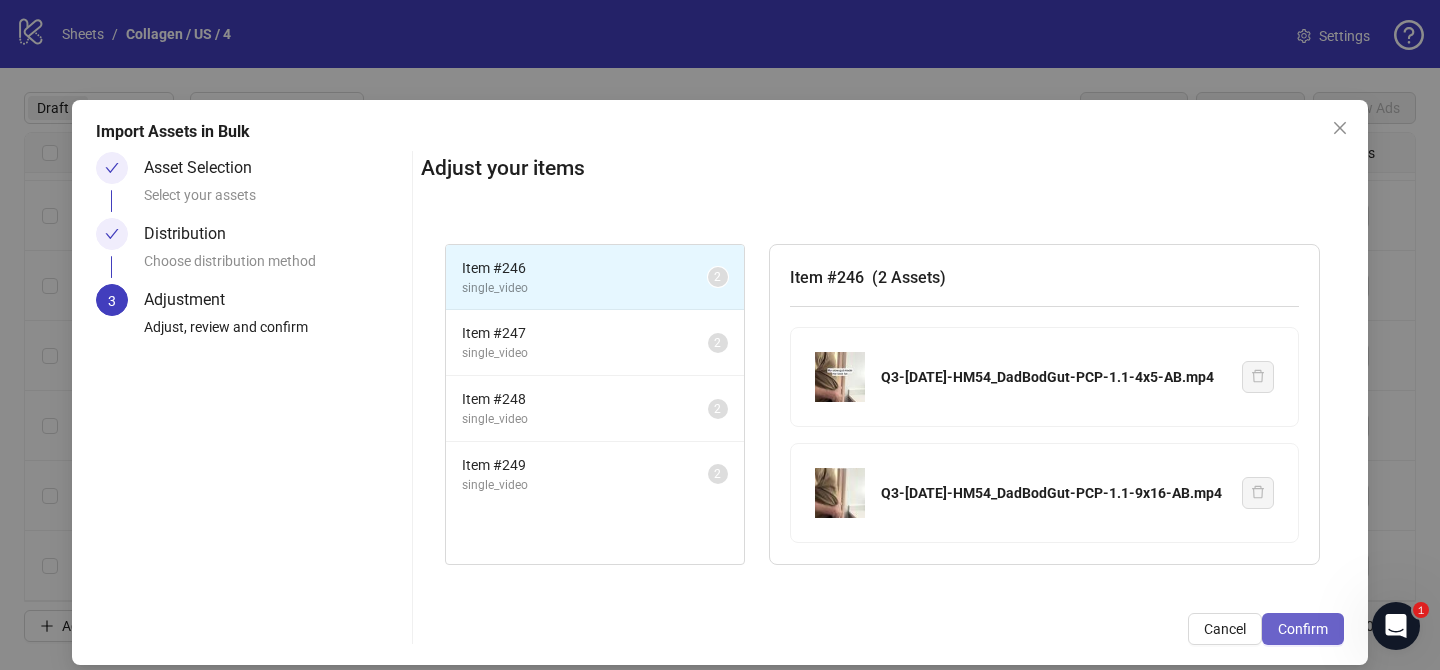 click on "Confirm" at bounding box center (1303, 629) 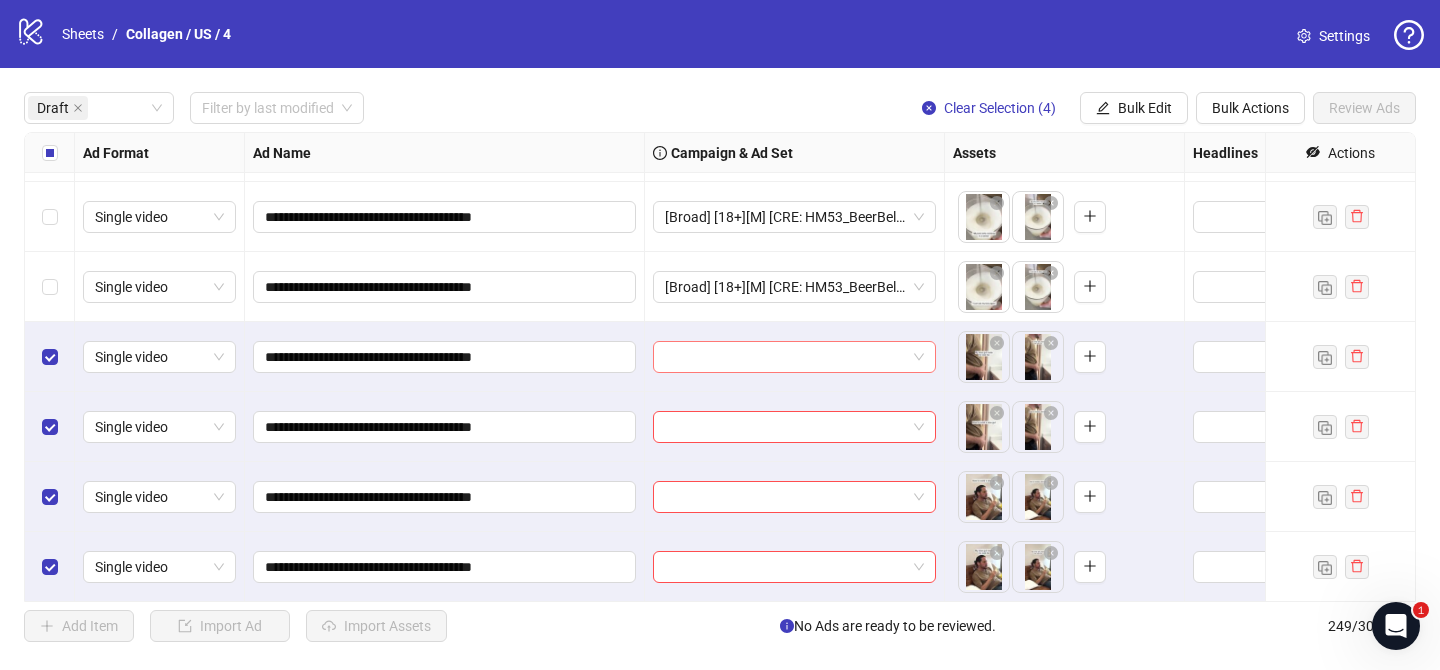 scroll, scrollTop: 692, scrollLeft: 0, axis: vertical 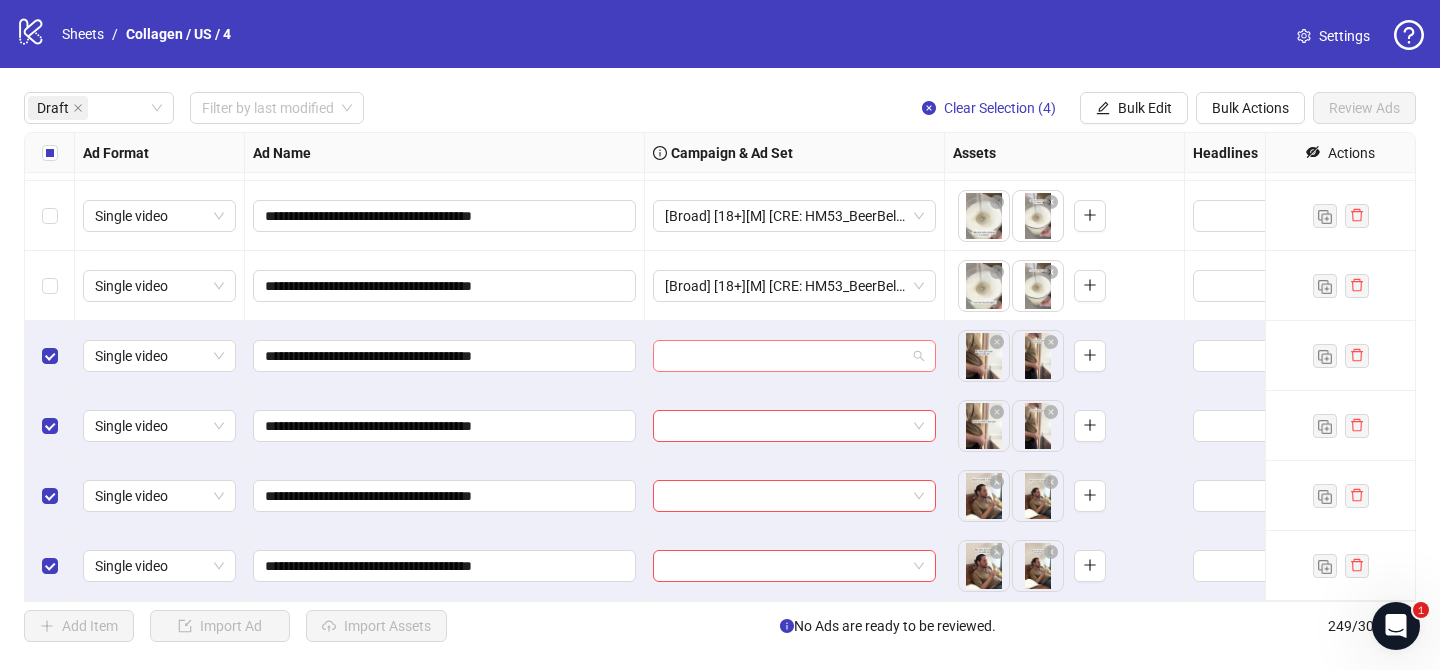 click at bounding box center (785, 356) 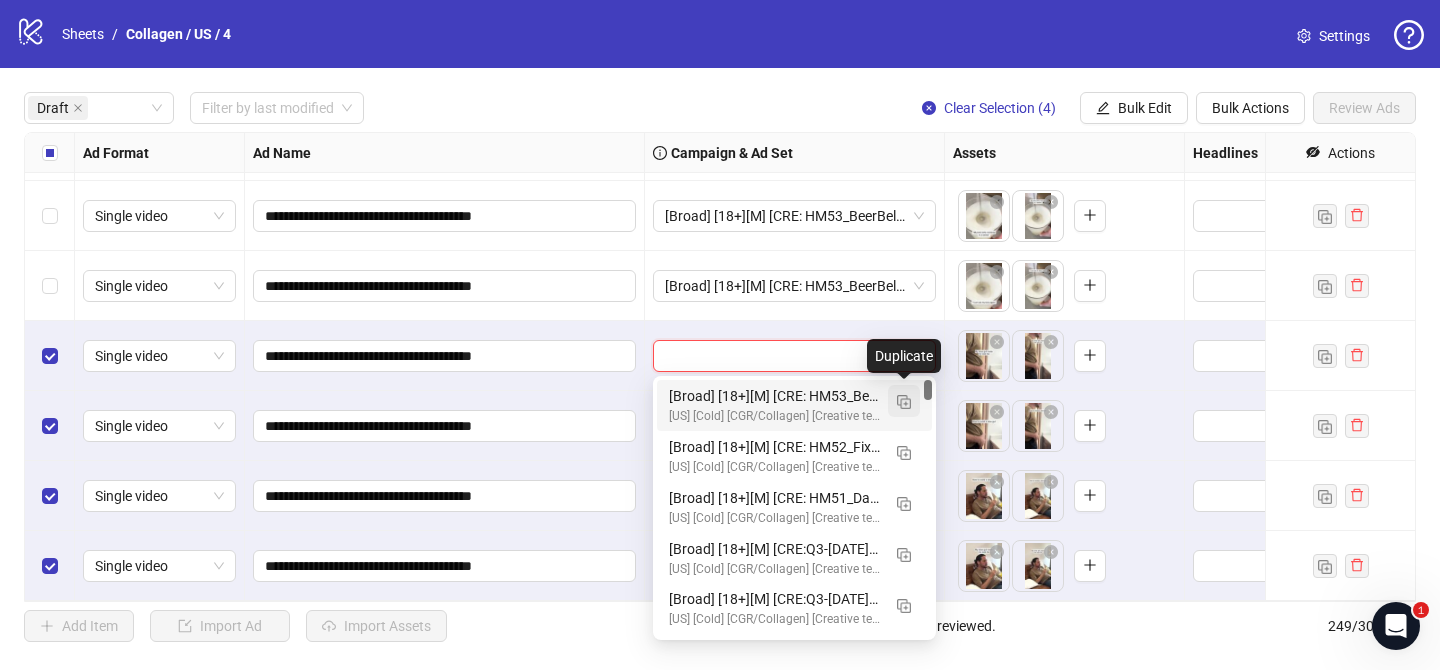 click at bounding box center (904, 402) 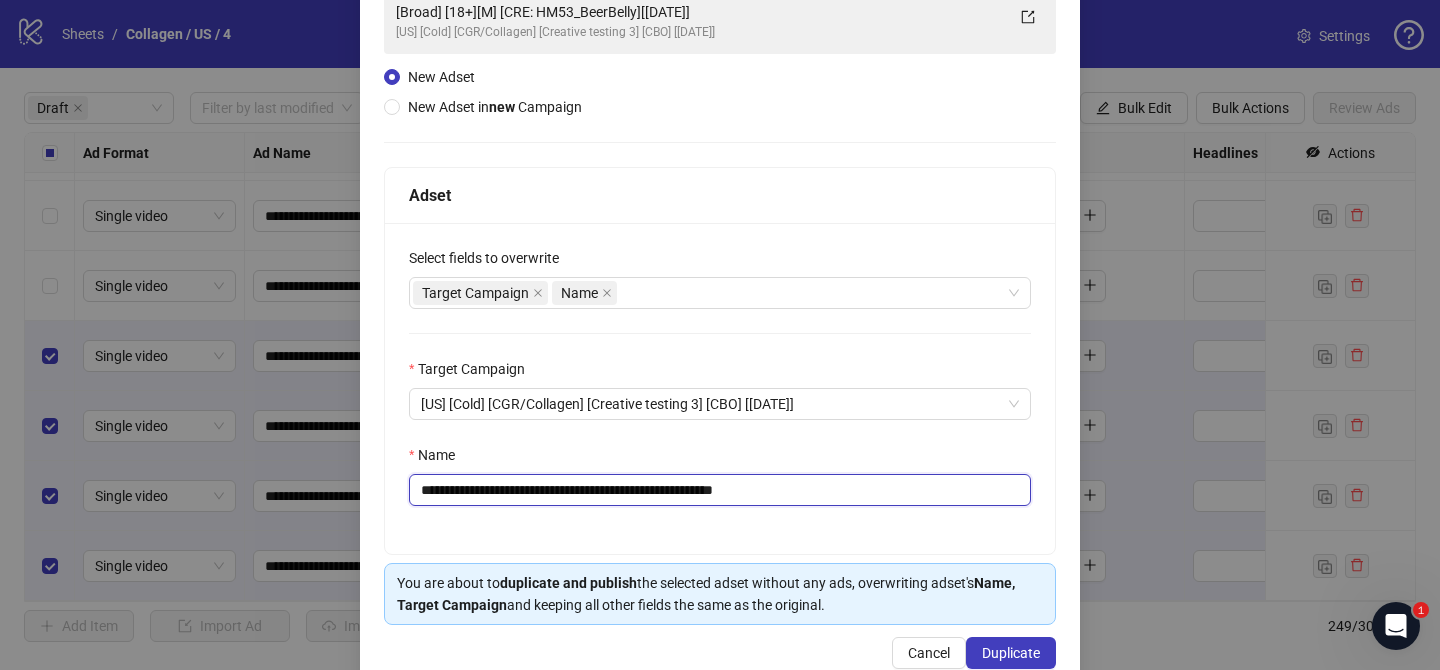 scroll, scrollTop: 166, scrollLeft: 0, axis: vertical 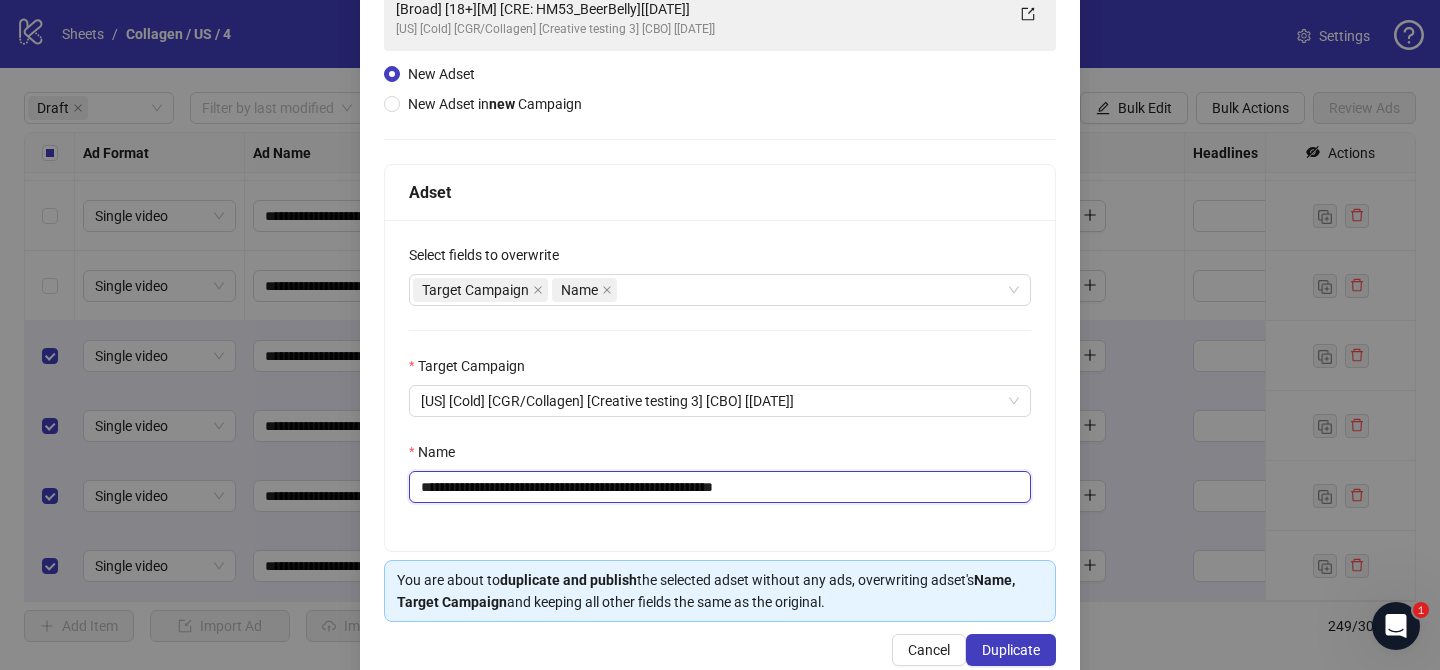 drag, startPoint x: 562, startPoint y: 494, endPoint x: 660, endPoint y: 494, distance: 98 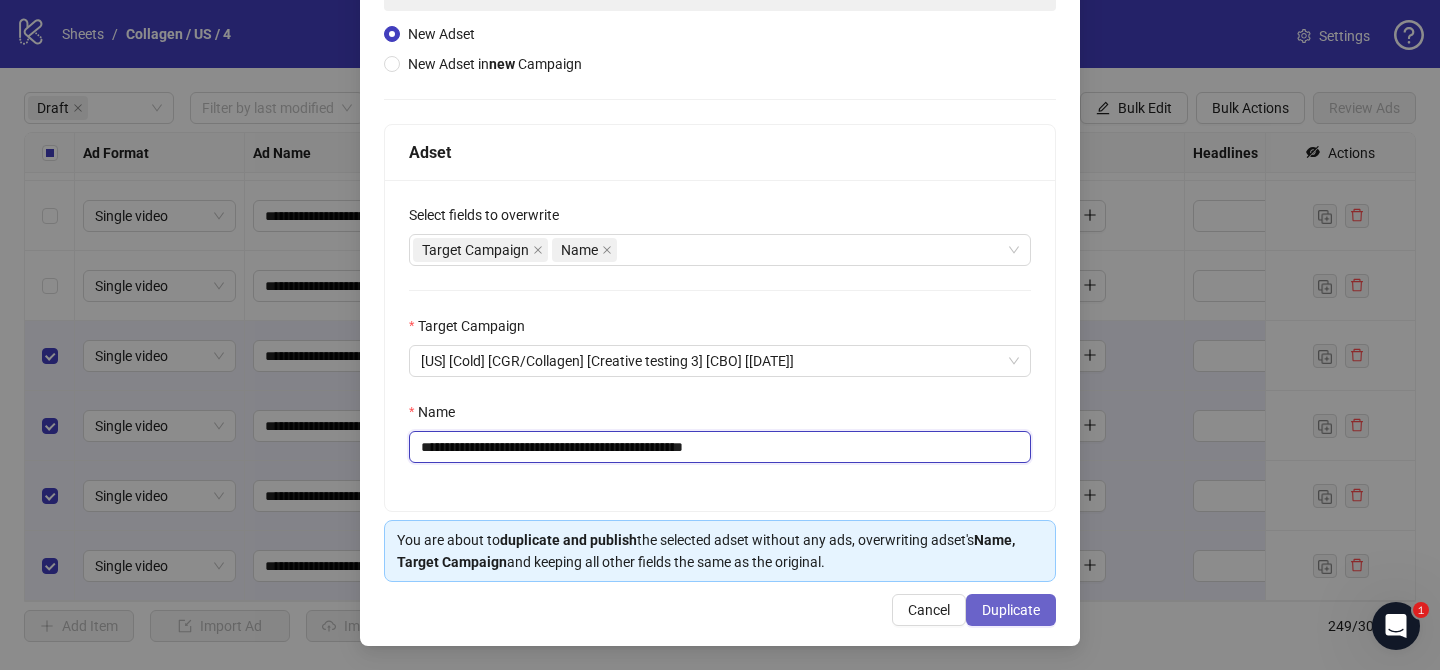 type on "**********" 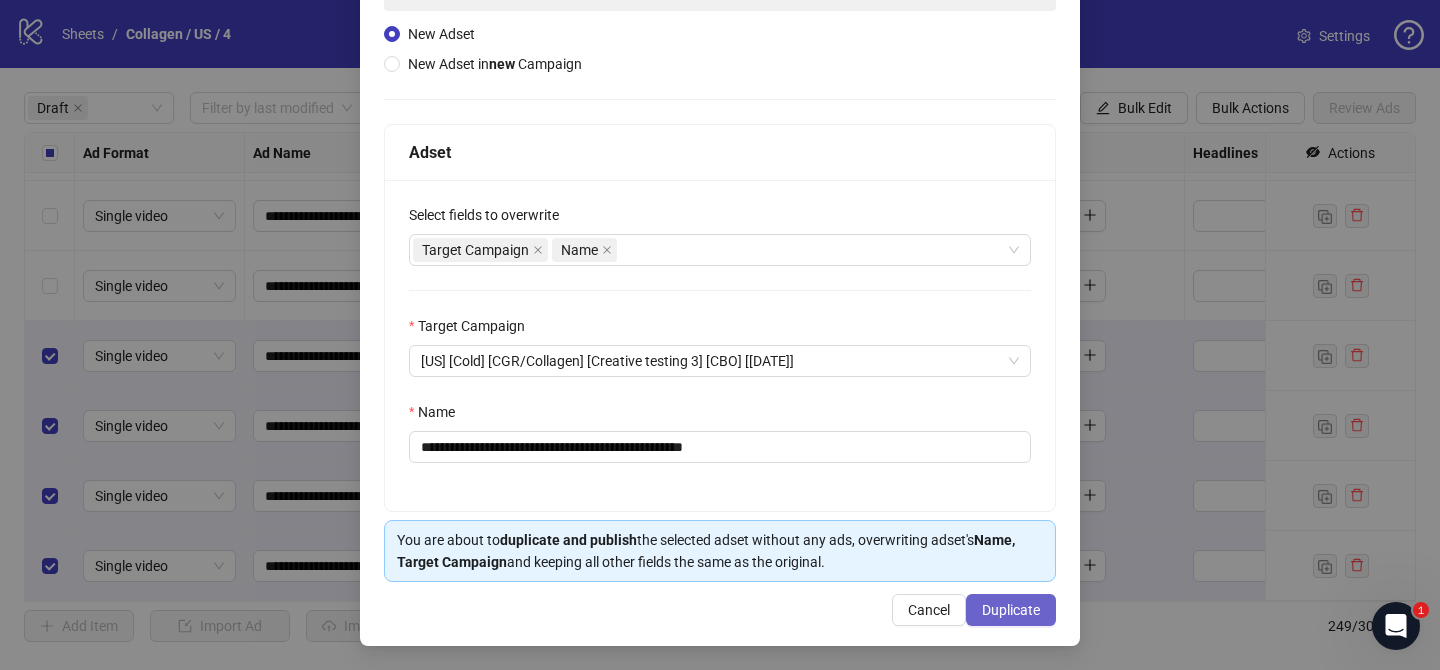 click on "Duplicate" at bounding box center (1011, 610) 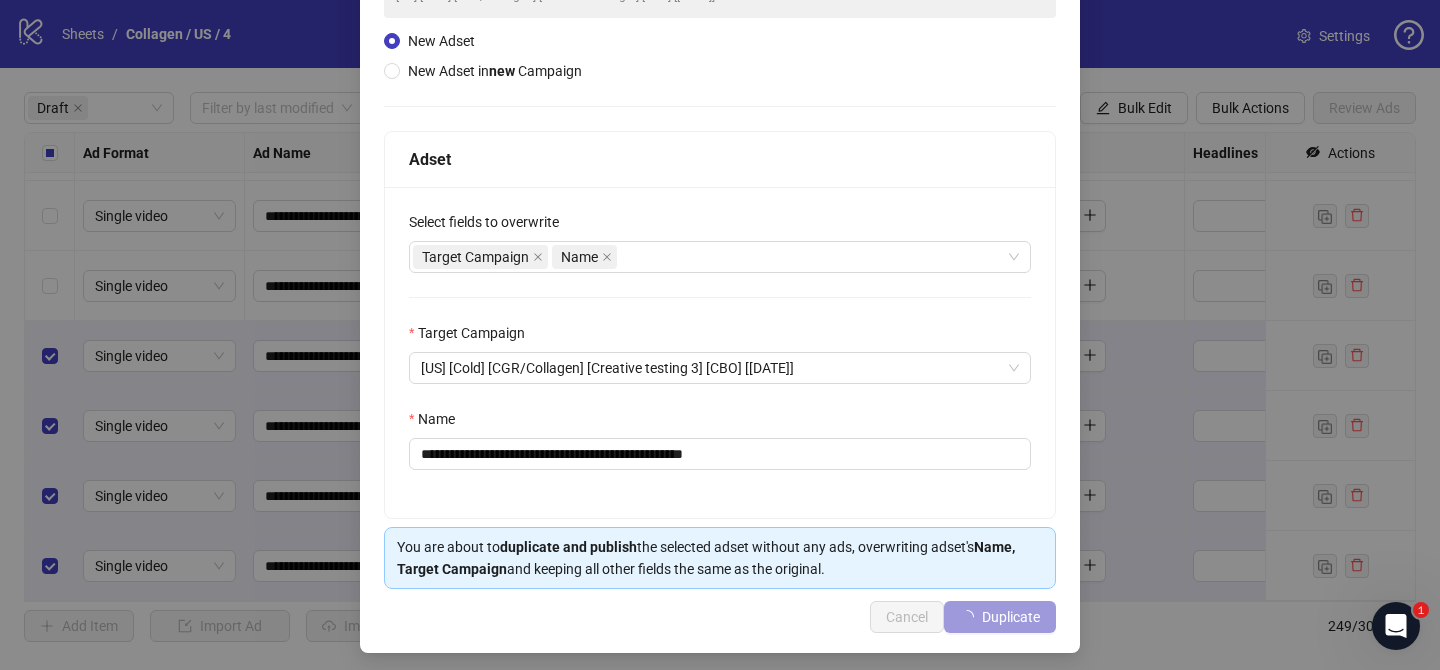 scroll, scrollTop: 197, scrollLeft: 0, axis: vertical 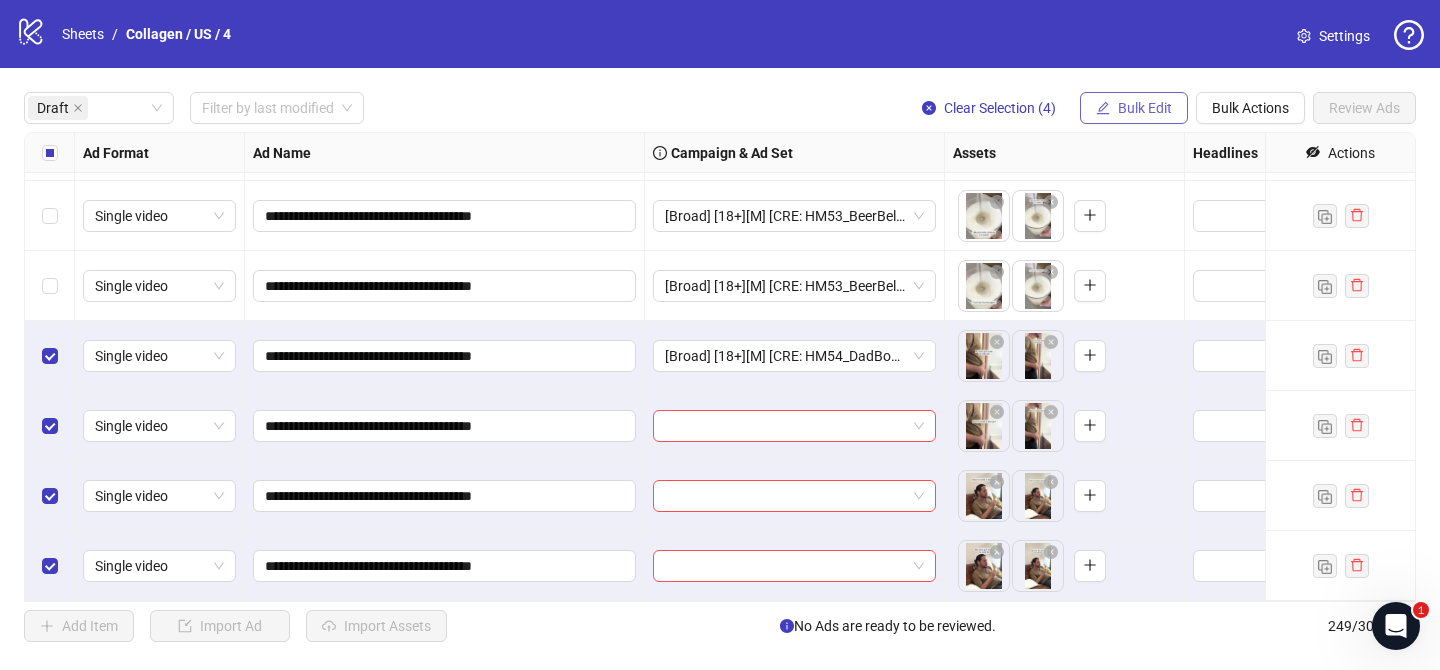 click on "Bulk Edit" at bounding box center [1145, 108] 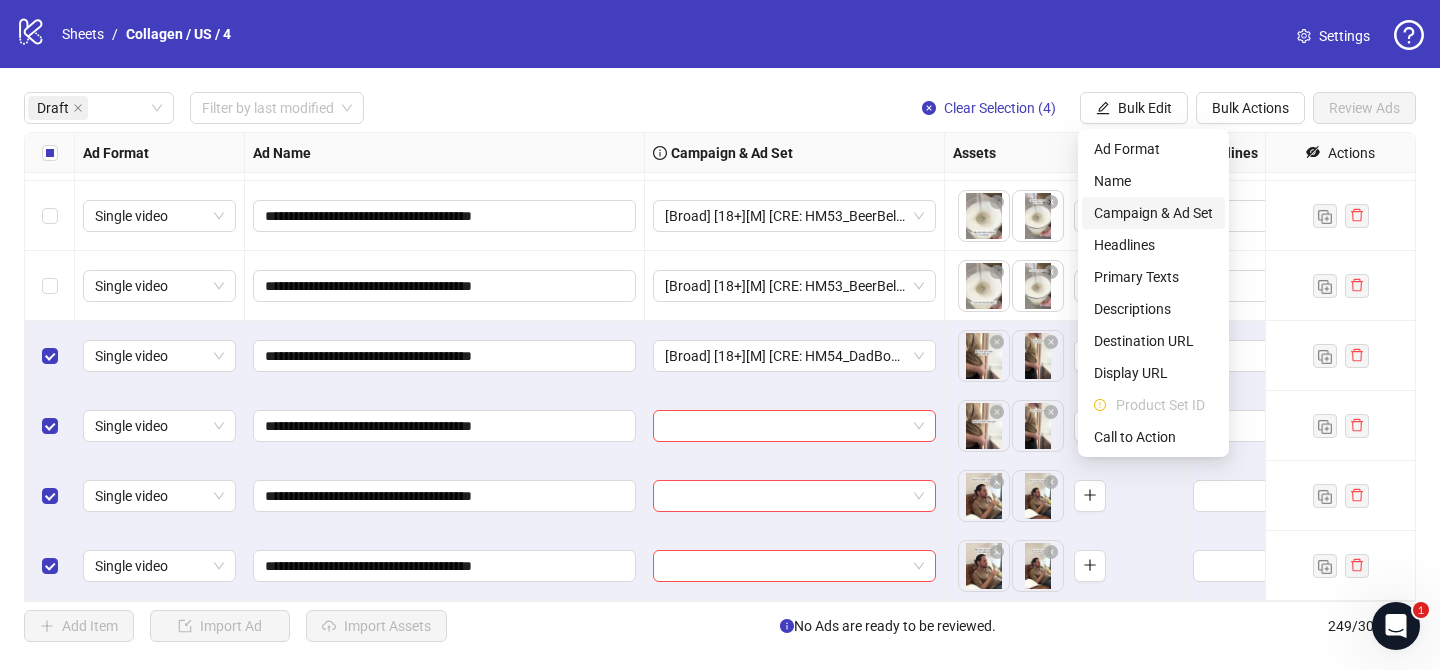 click on "Campaign & Ad Set" at bounding box center [1153, 213] 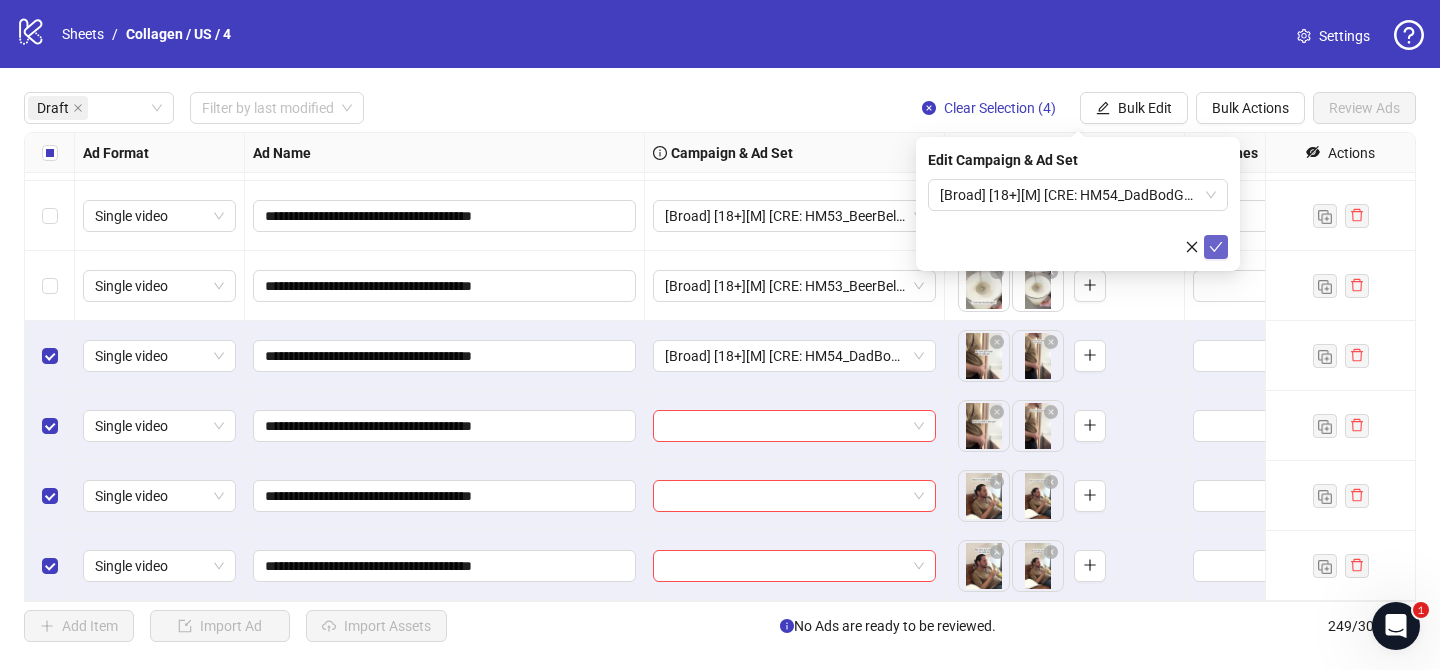 click at bounding box center (1216, 247) 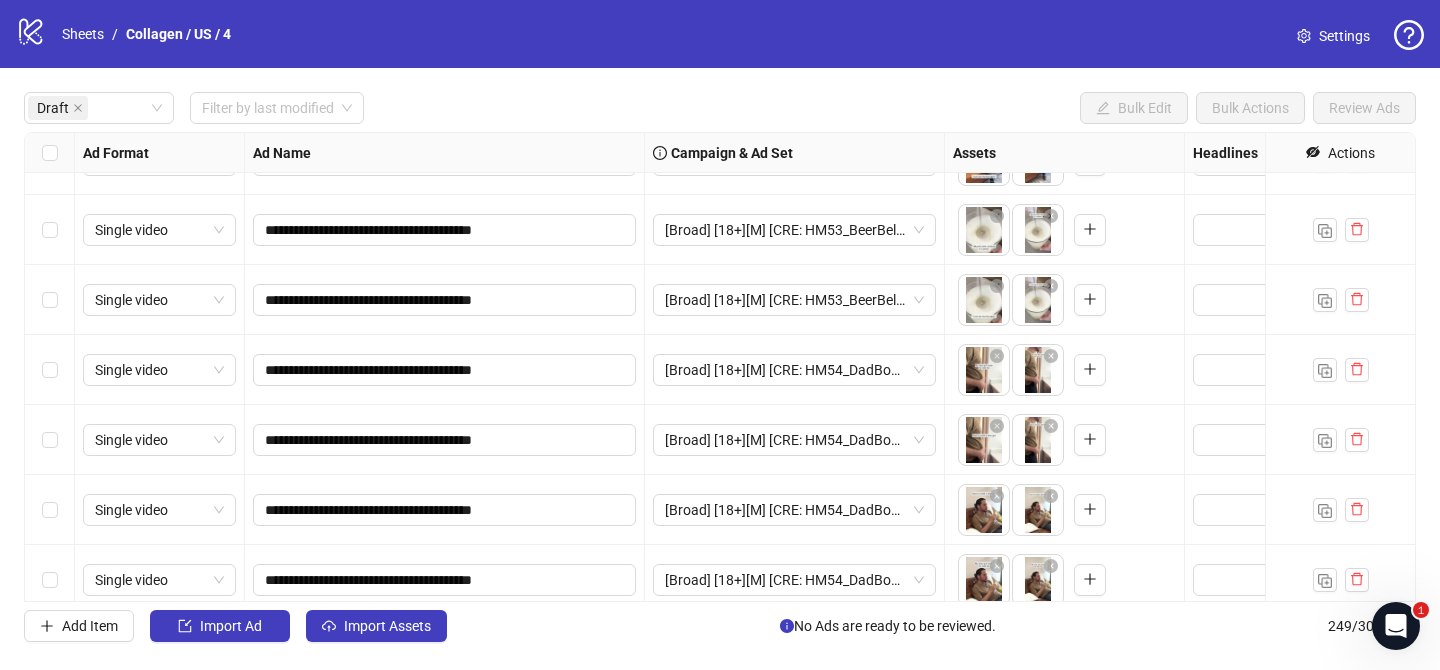 scroll, scrollTop: 692, scrollLeft: 0, axis: vertical 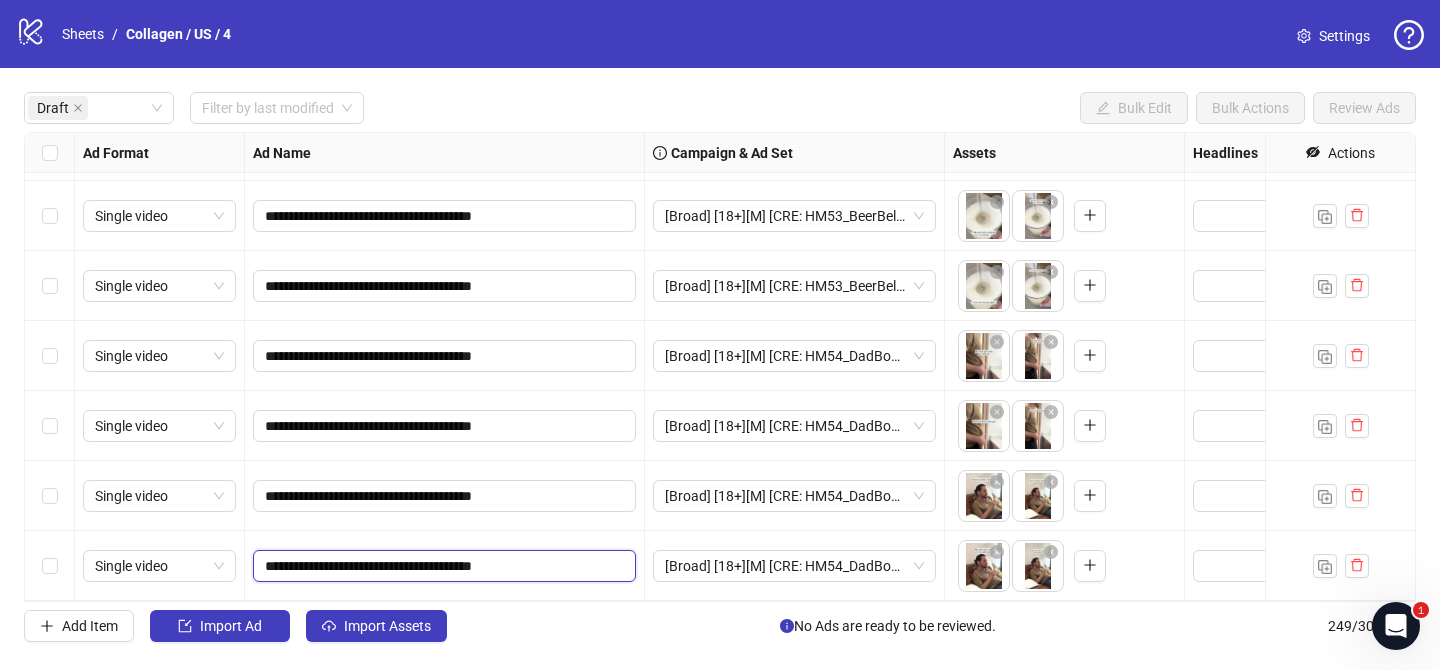 click on "**********" at bounding box center (442, 566) 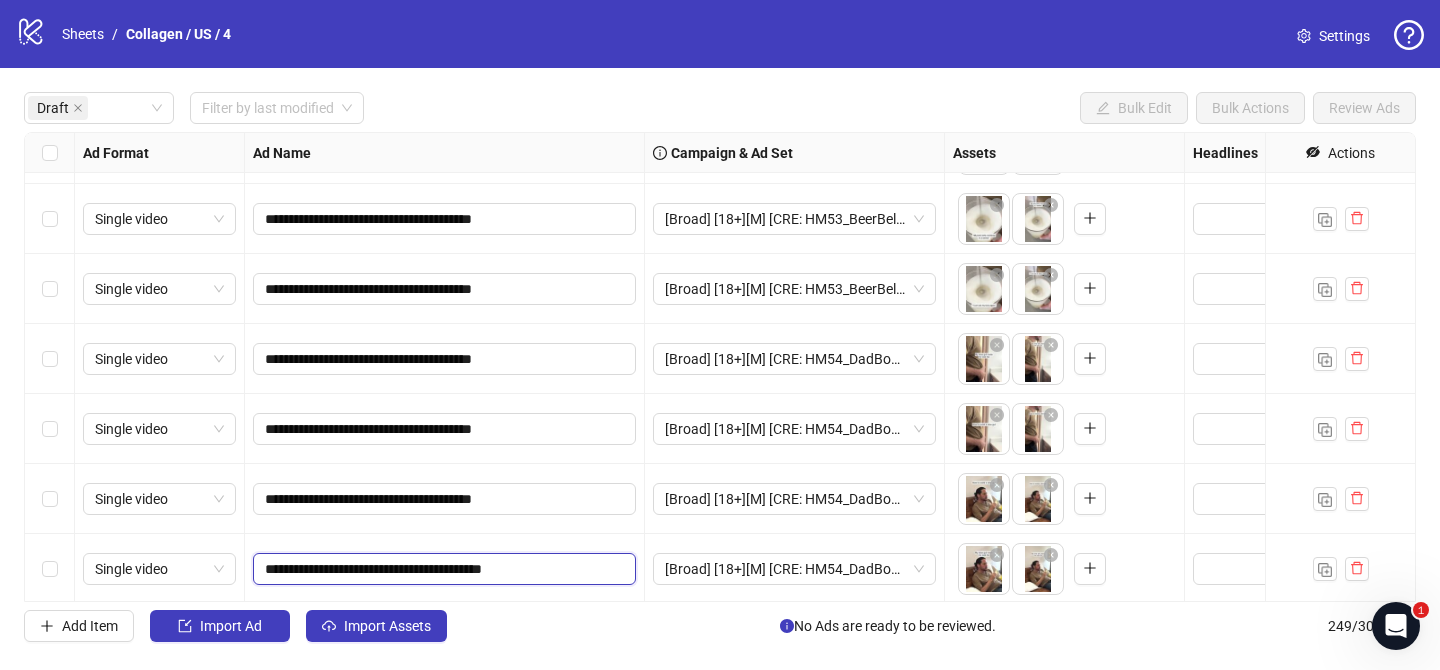 type on "**********" 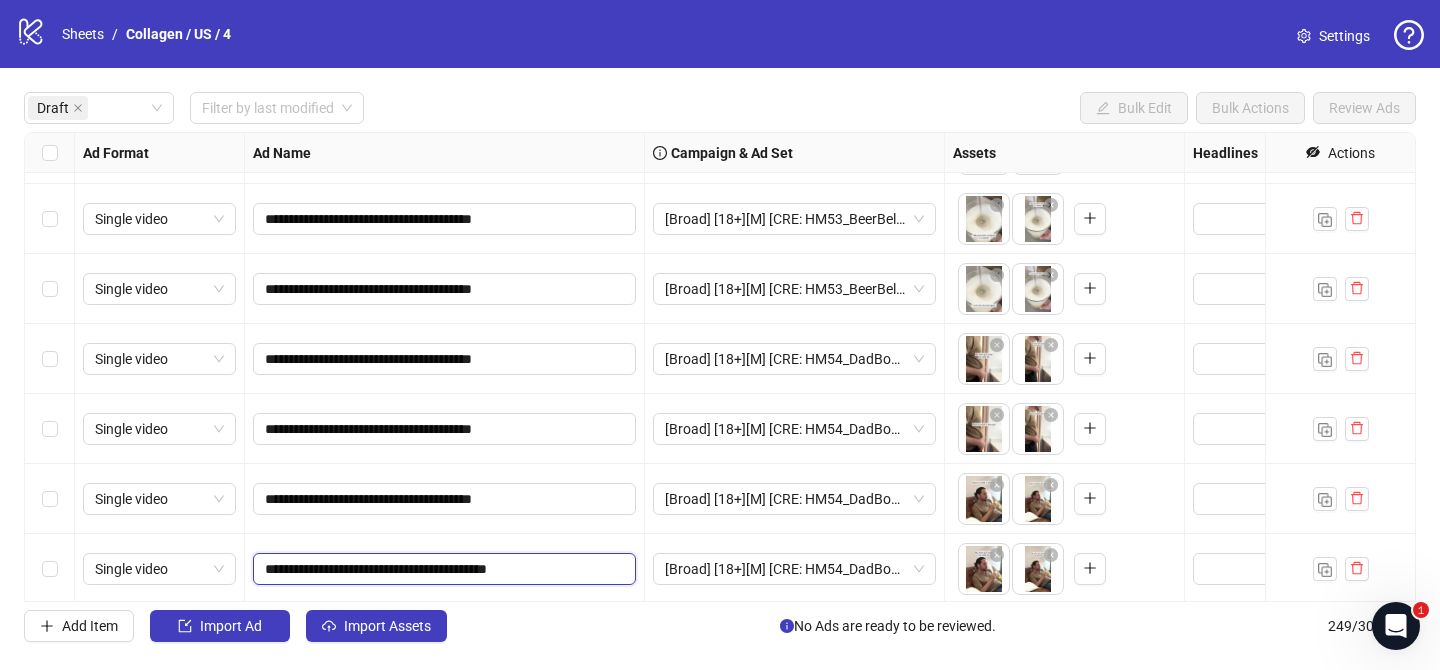 click on "**********" at bounding box center [442, 569] 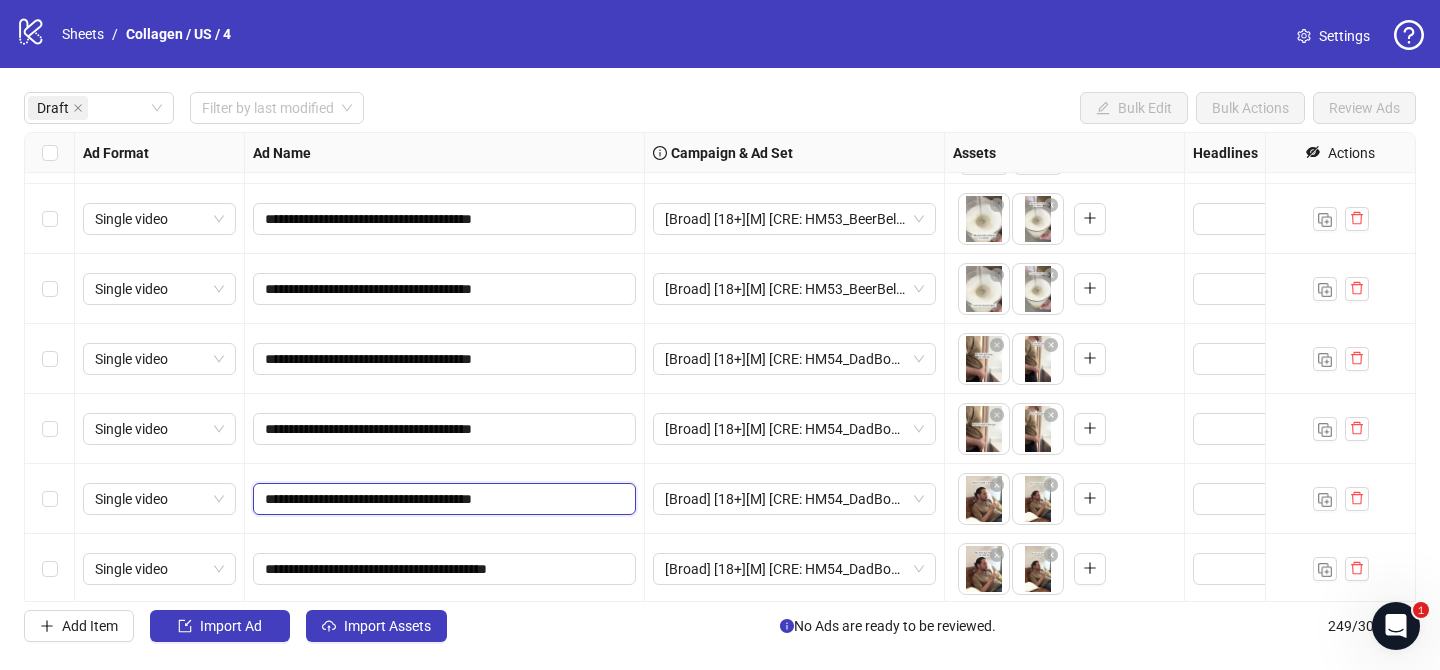 click on "**********" at bounding box center (442, 499) 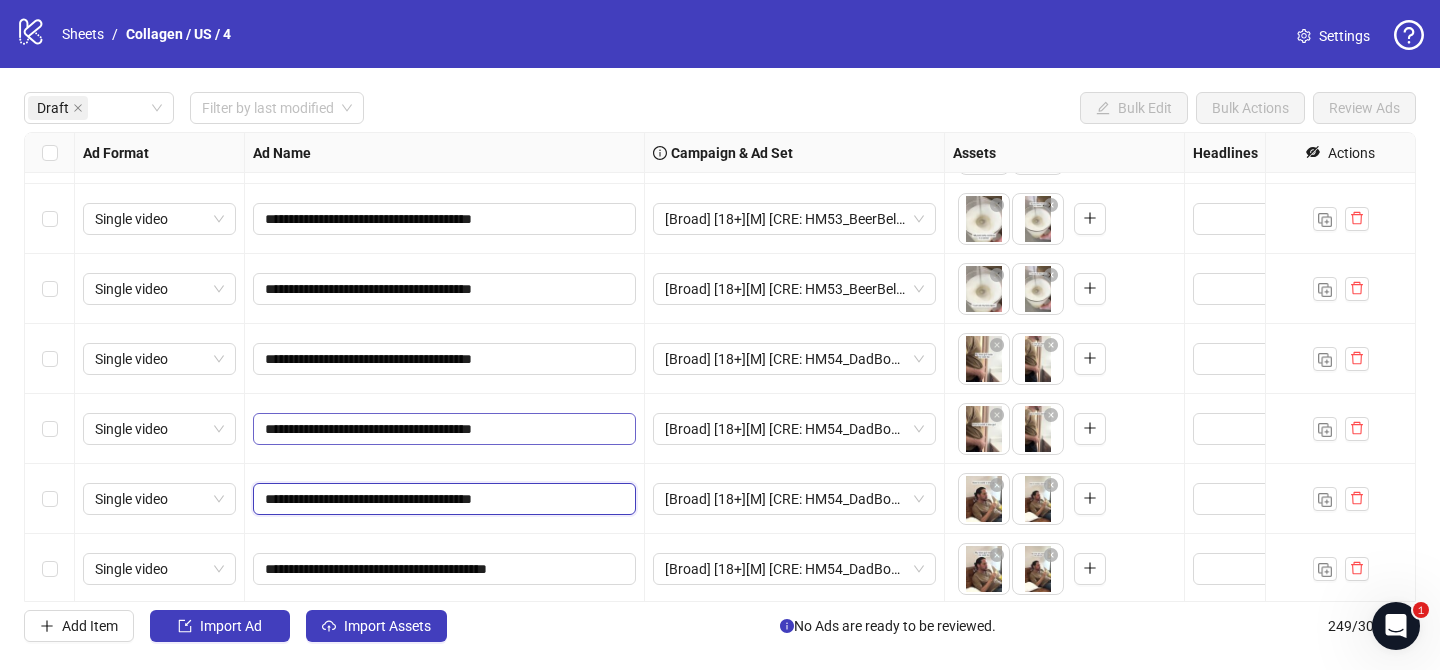 paste on "***" 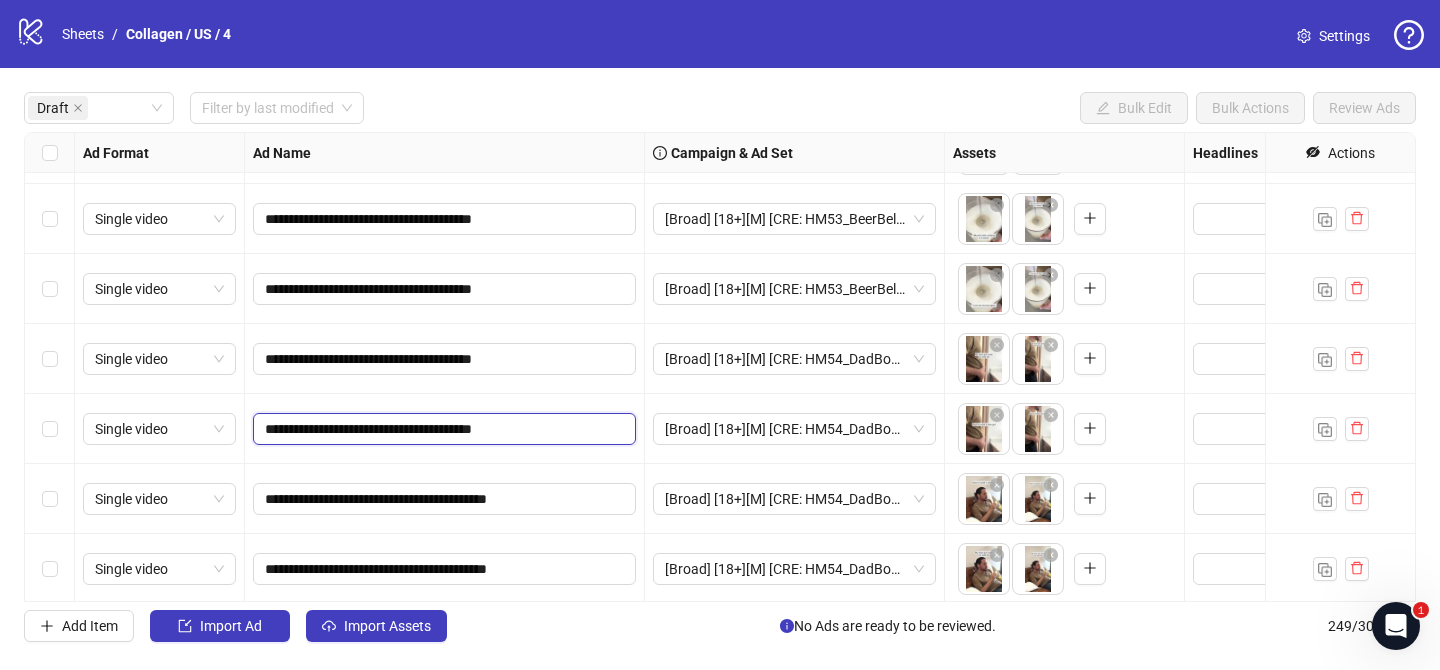 click on "**********" at bounding box center [442, 429] 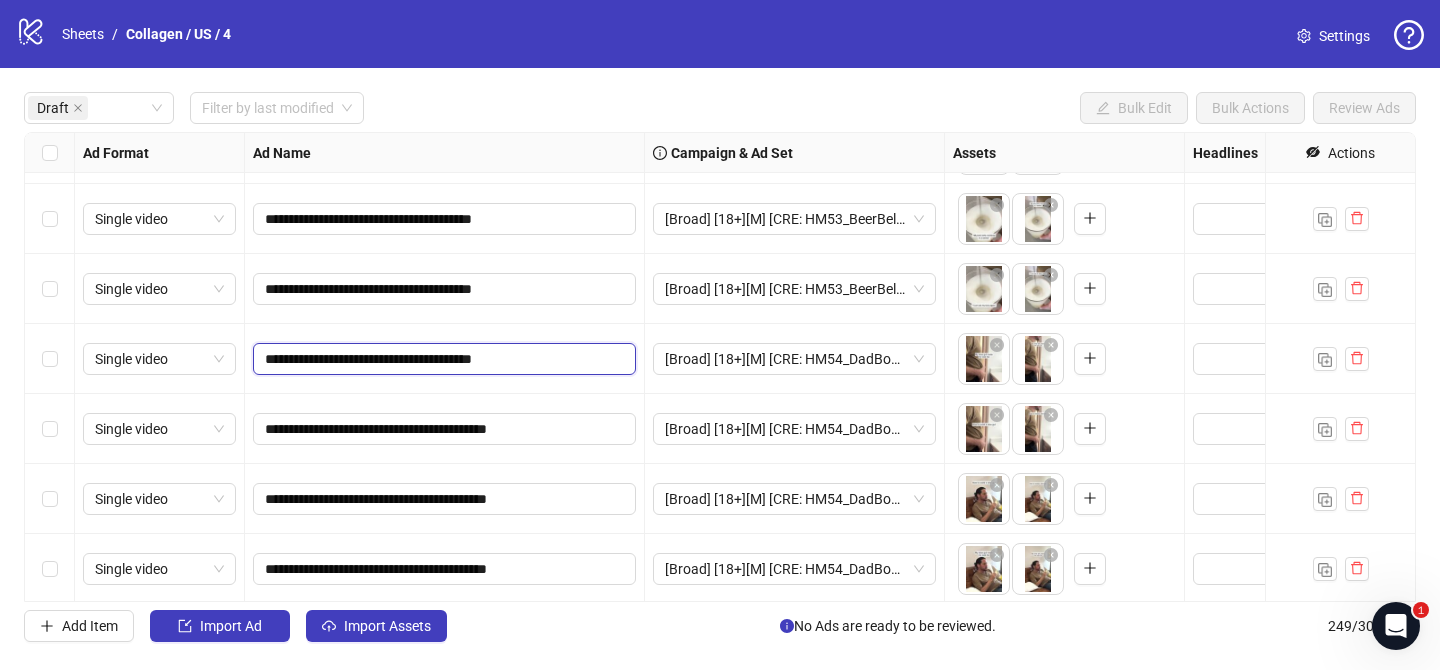 click on "**********" at bounding box center (442, 359) 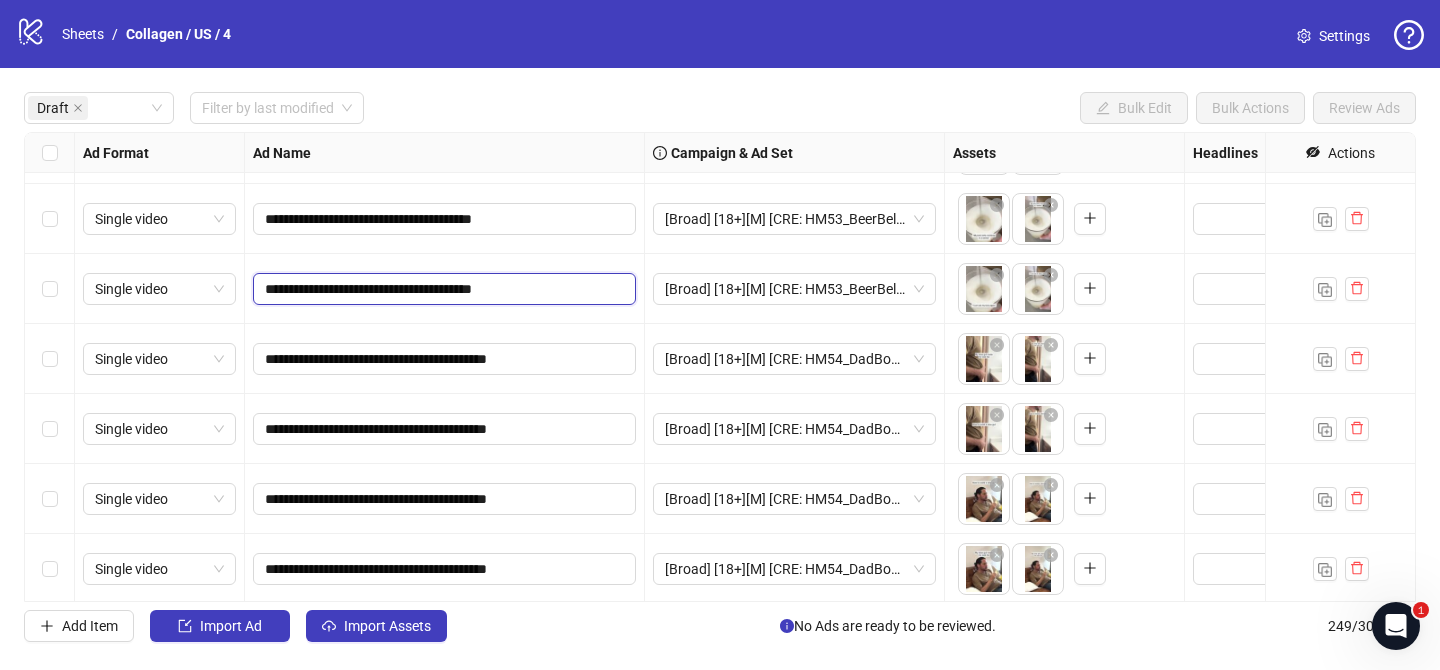 click on "**********" at bounding box center (442, 289) 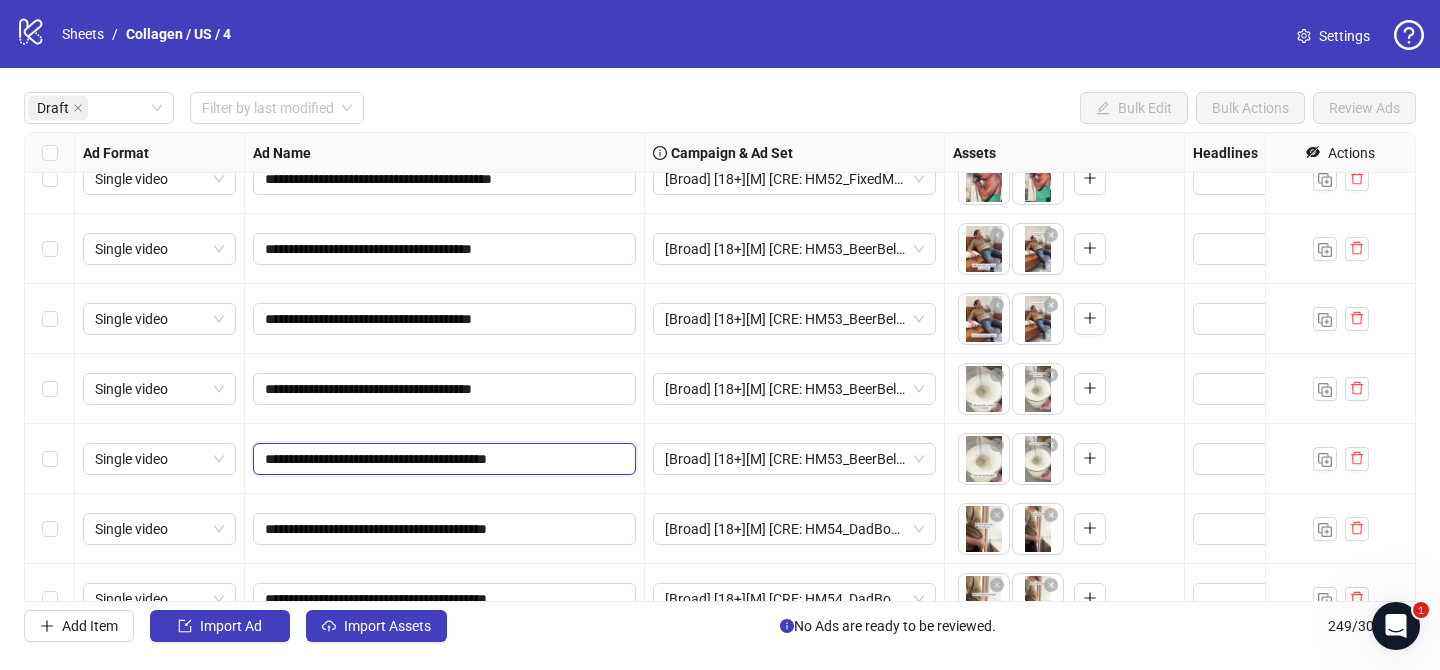 scroll, scrollTop: 491, scrollLeft: 0, axis: vertical 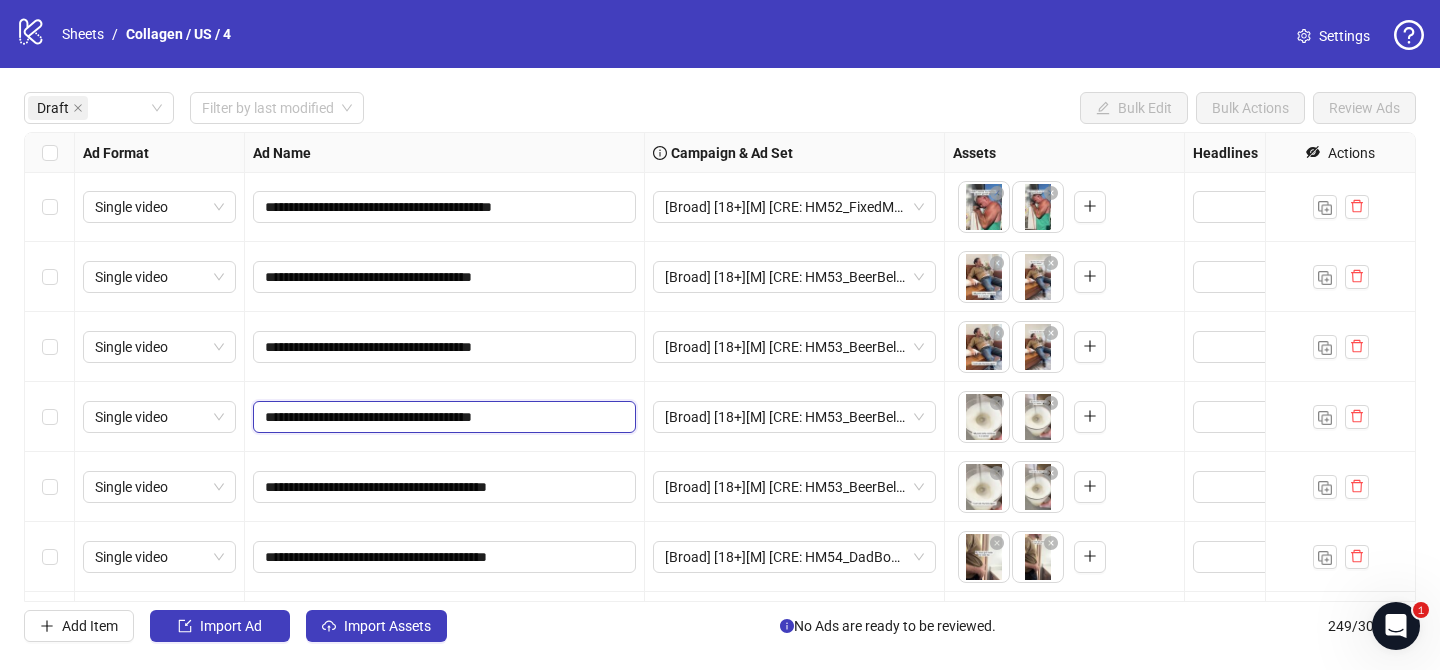 click on "**********" at bounding box center [442, 417] 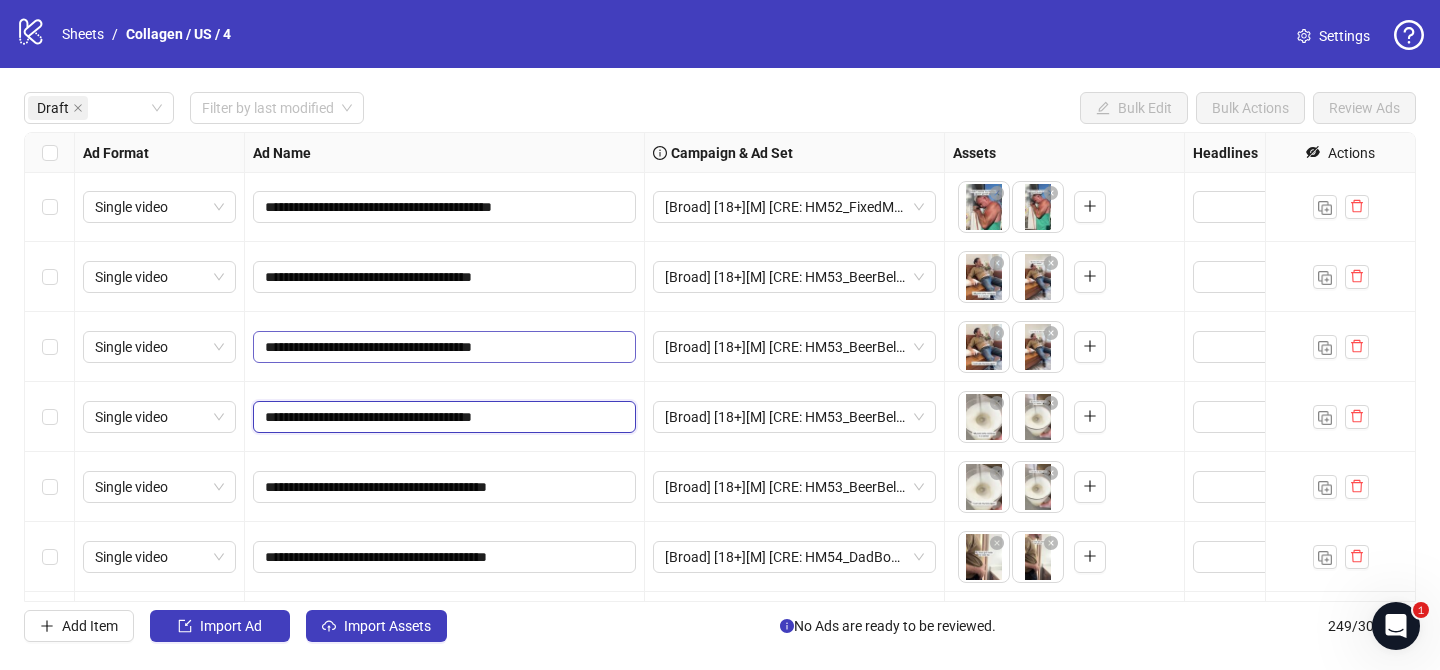 paste on "***" 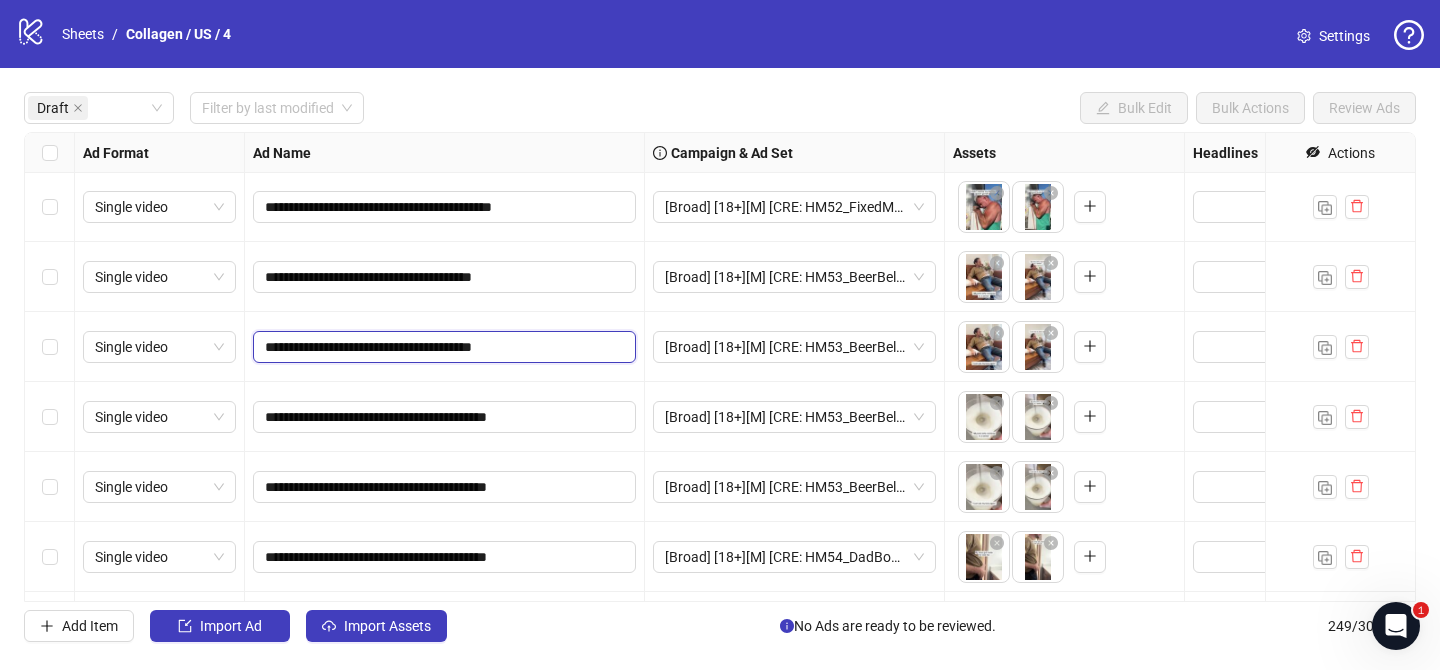 click on "**********" at bounding box center (442, 347) 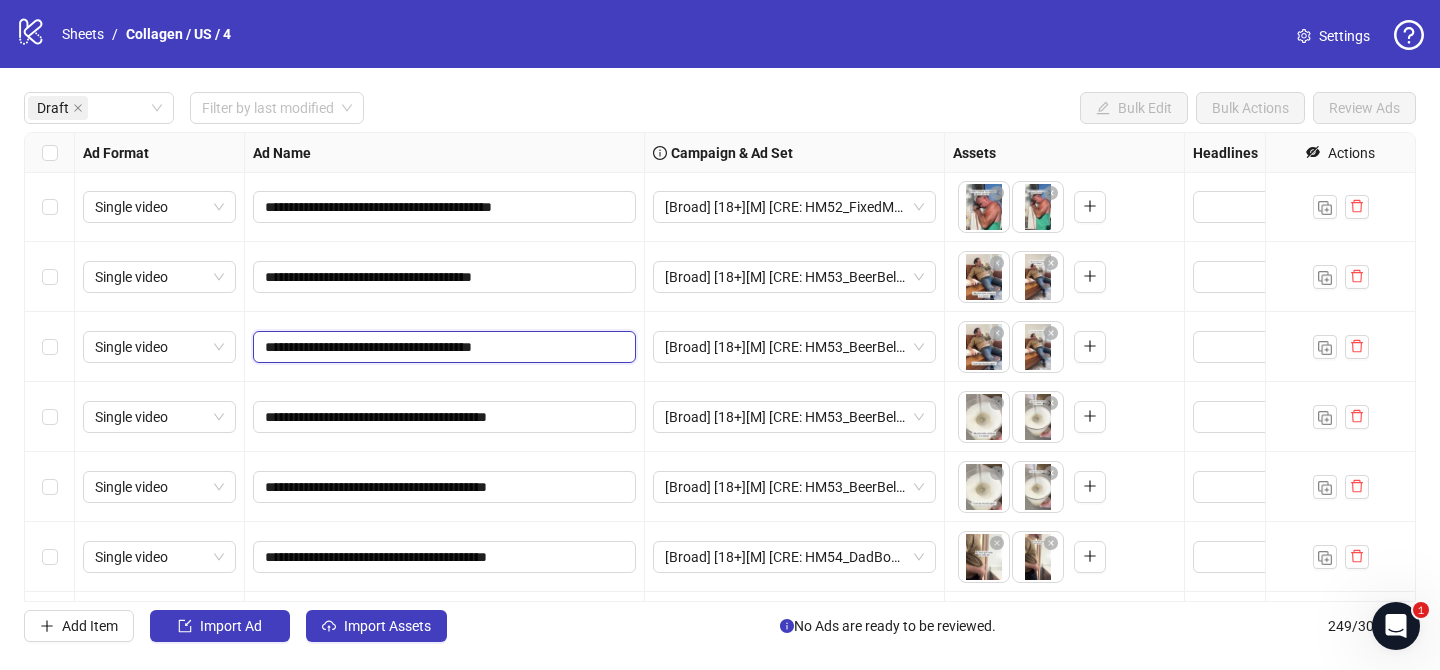 click on "**********" at bounding box center [442, 347] 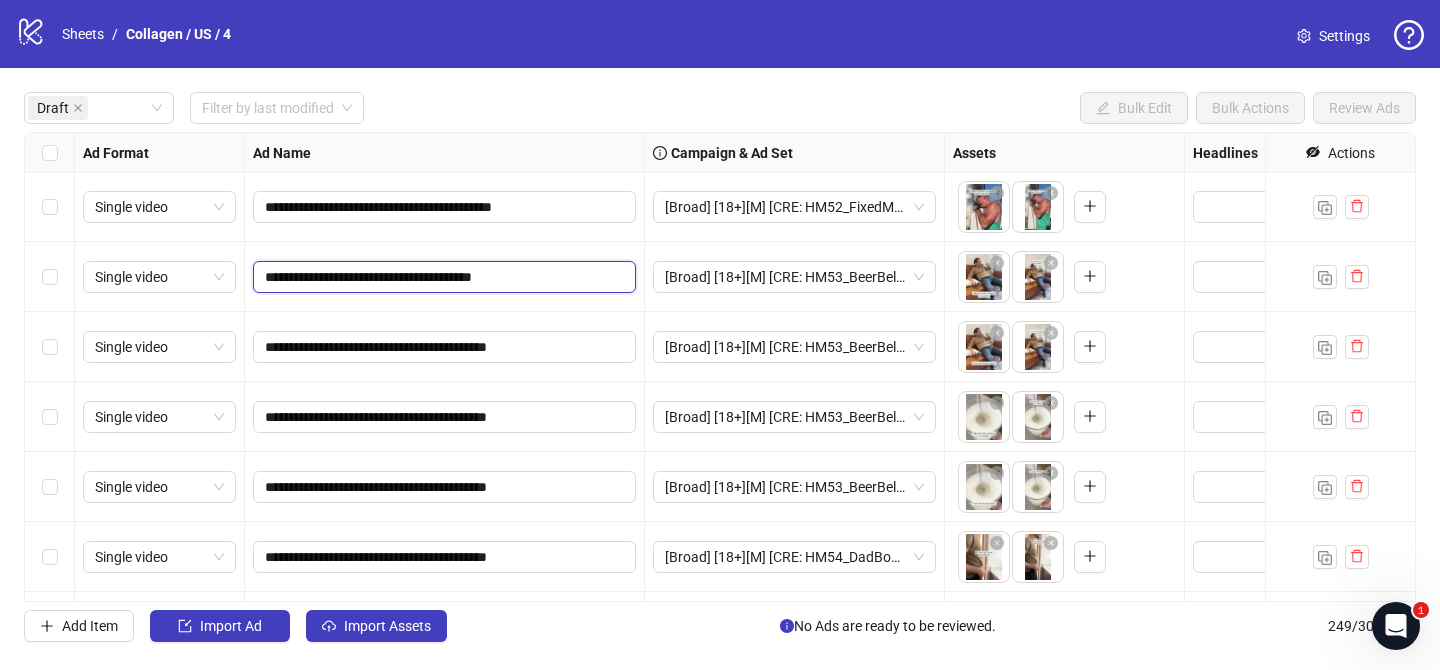 click on "**********" at bounding box center (442, 277) 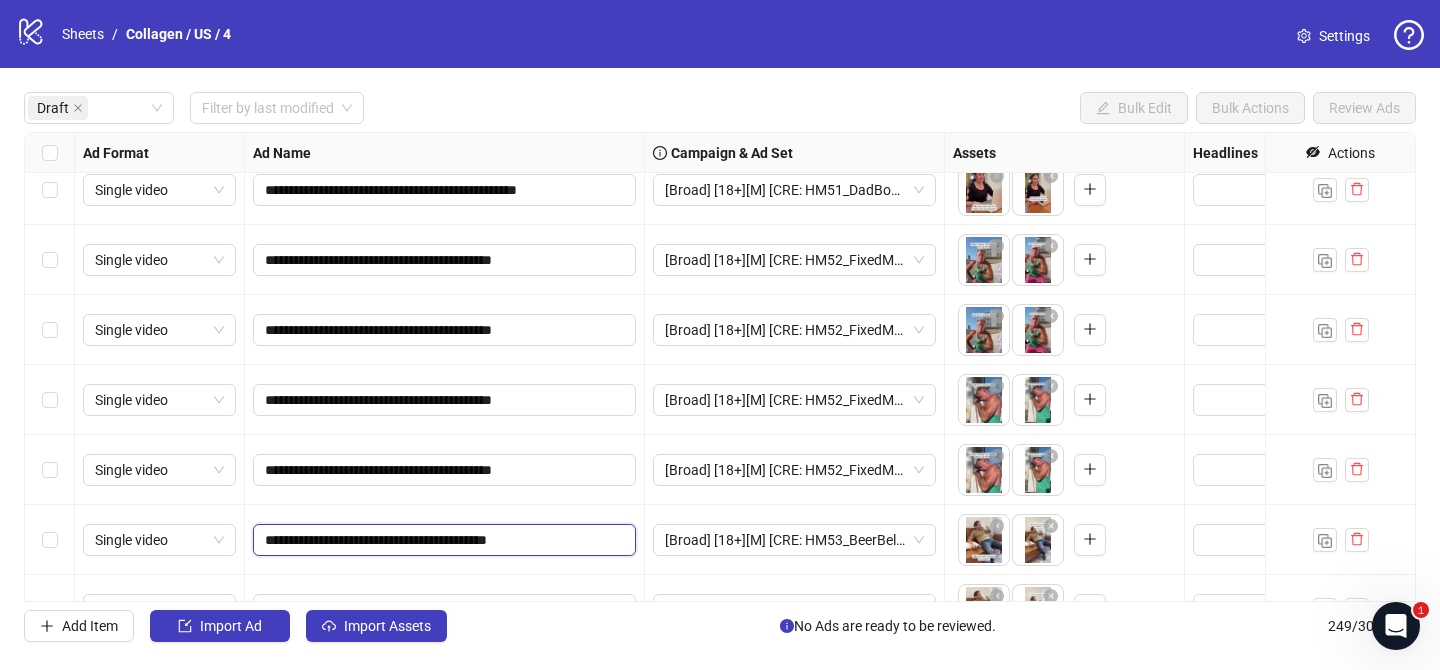 scroll, scrollTop: 170, scrollLeft: 0, axis: vertical 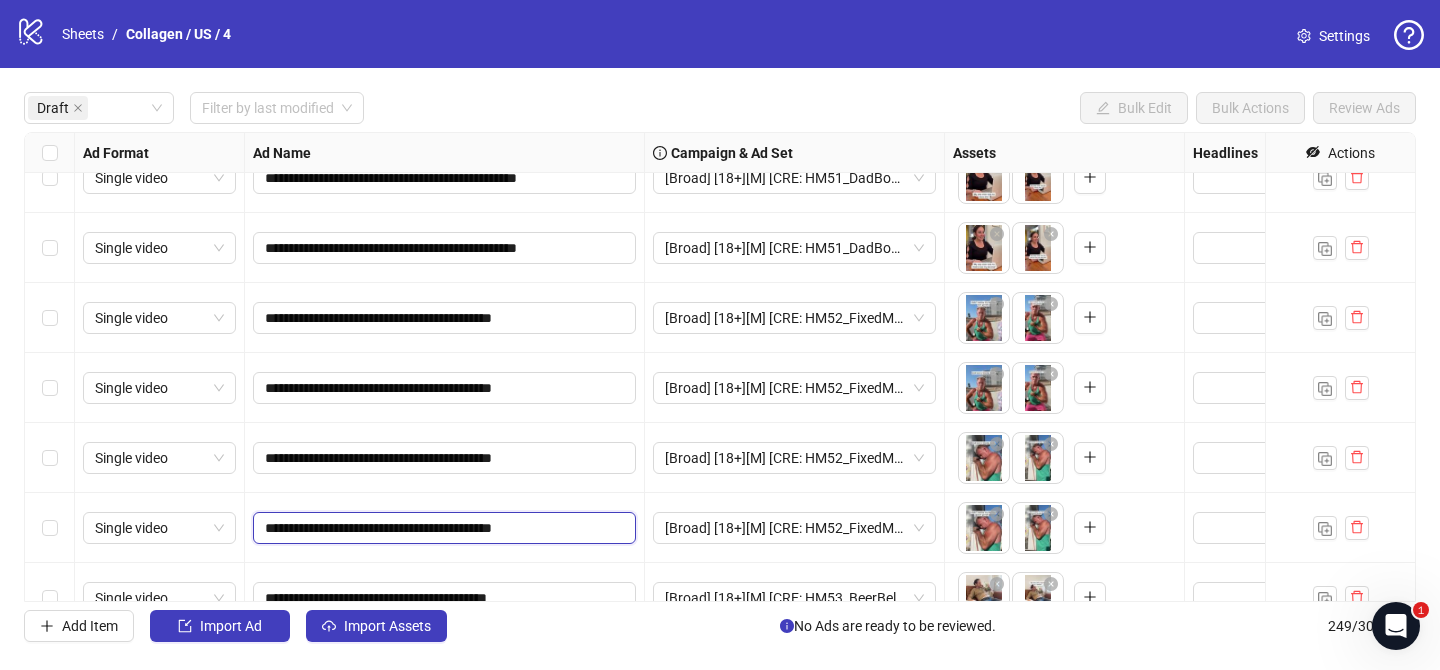 click on "**********" at bounding box center (442, 528) 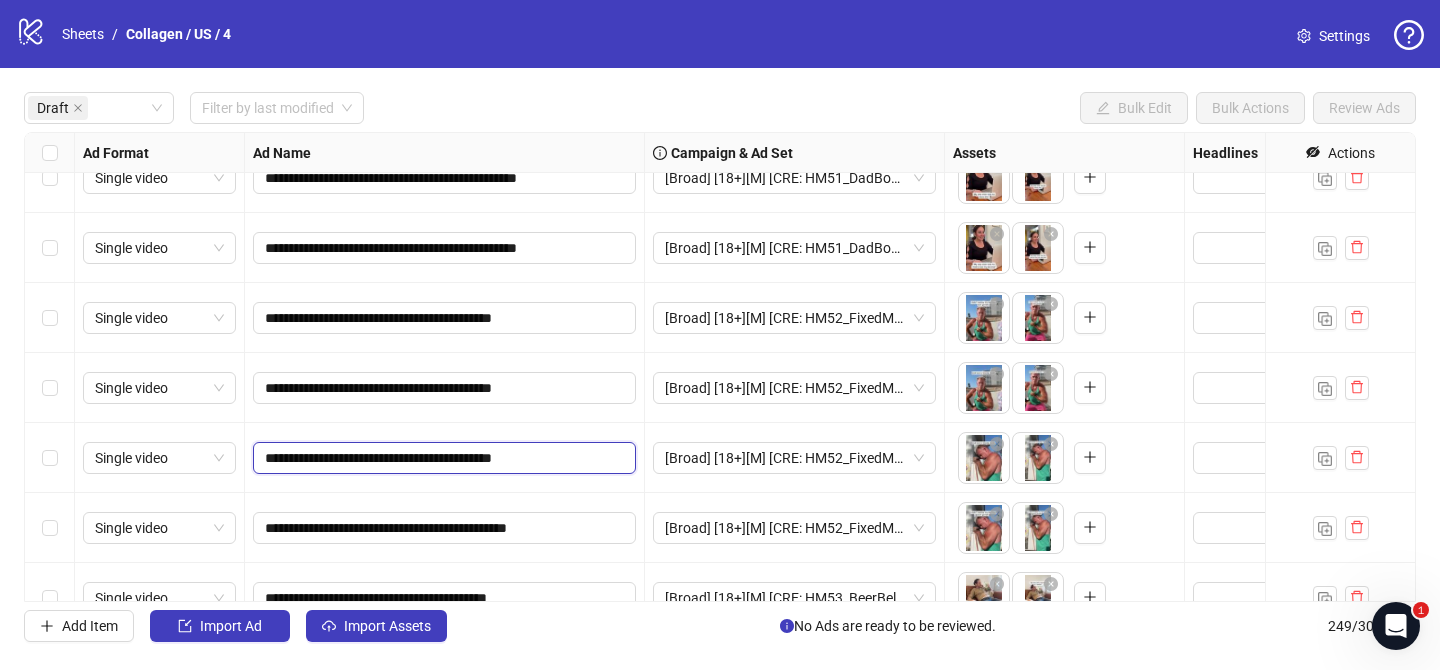 click on "**********" at bounding box center (442, 458) 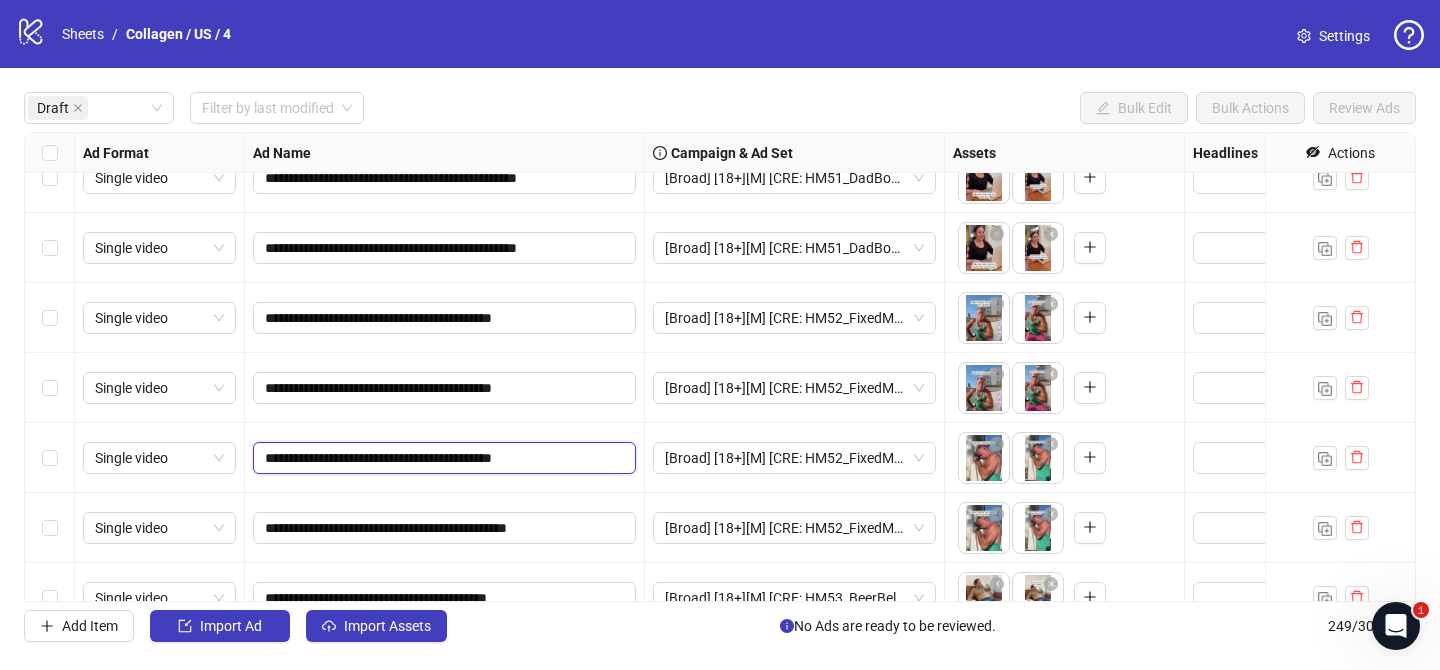 paste on "***" 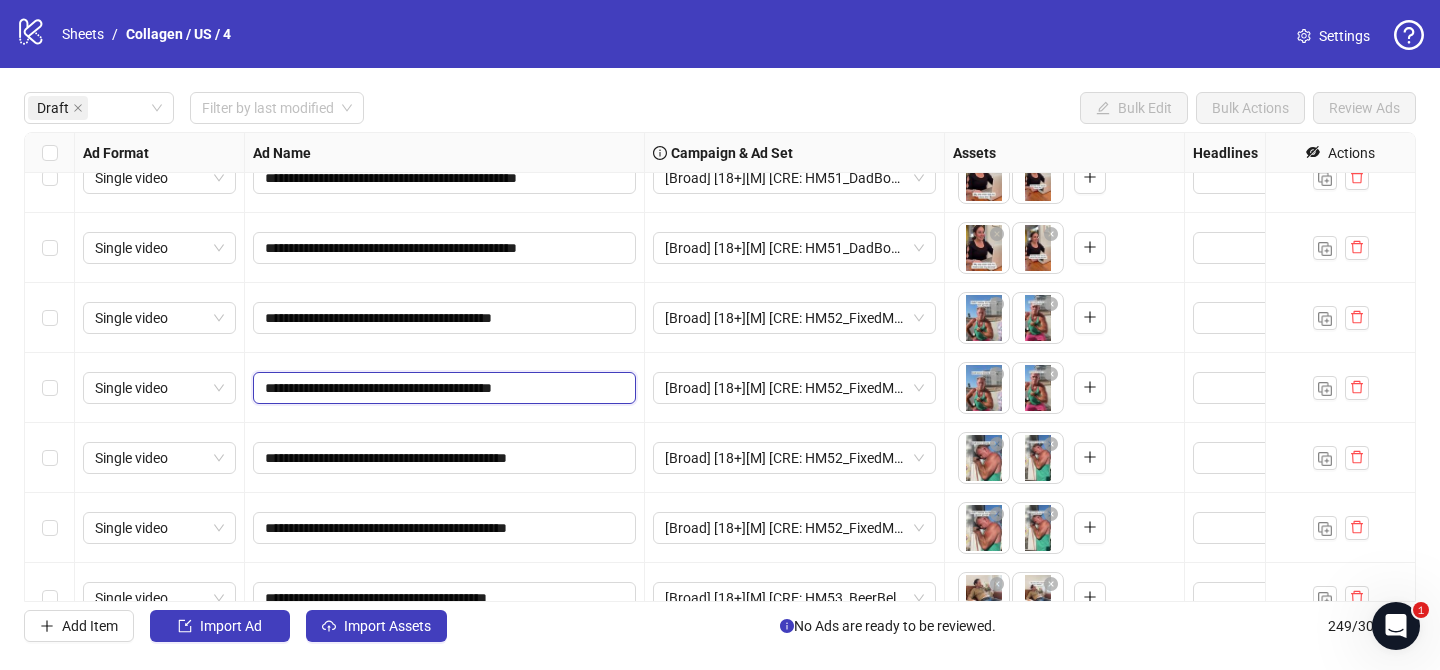 click on "**********" at bounding box center [442, 388] 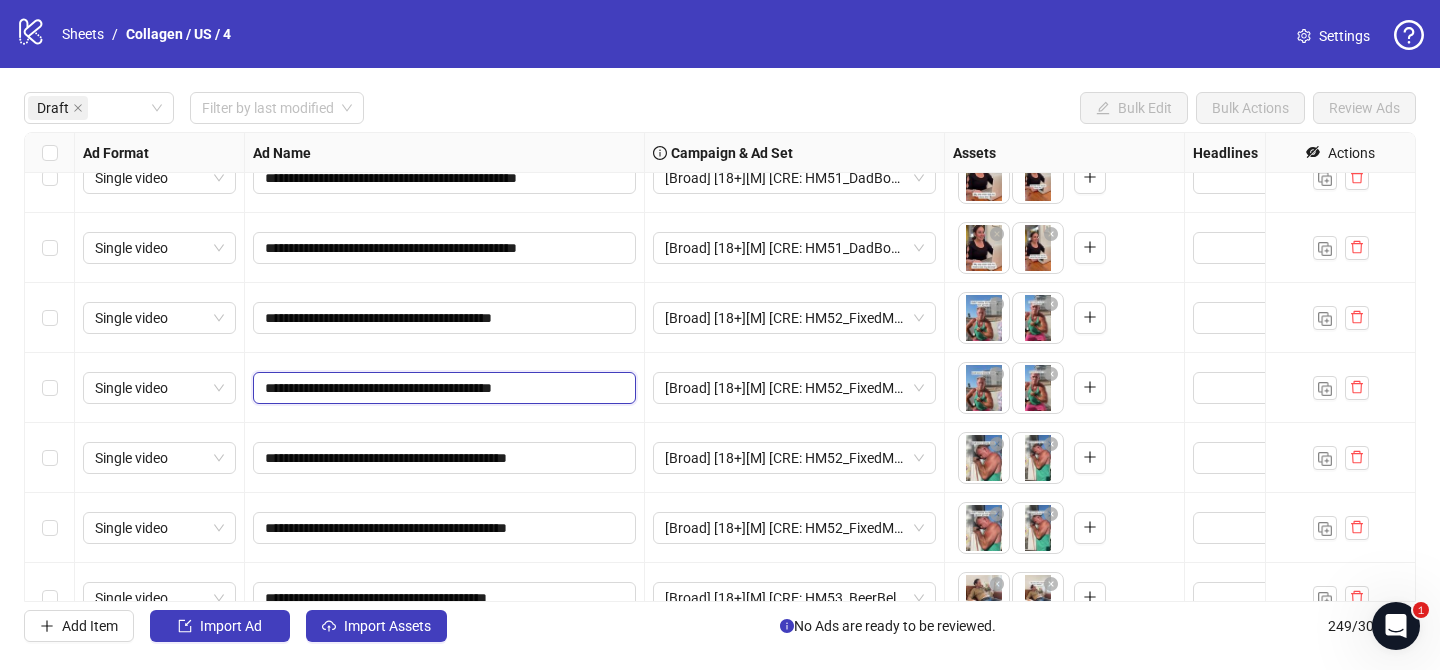 paste on "***" 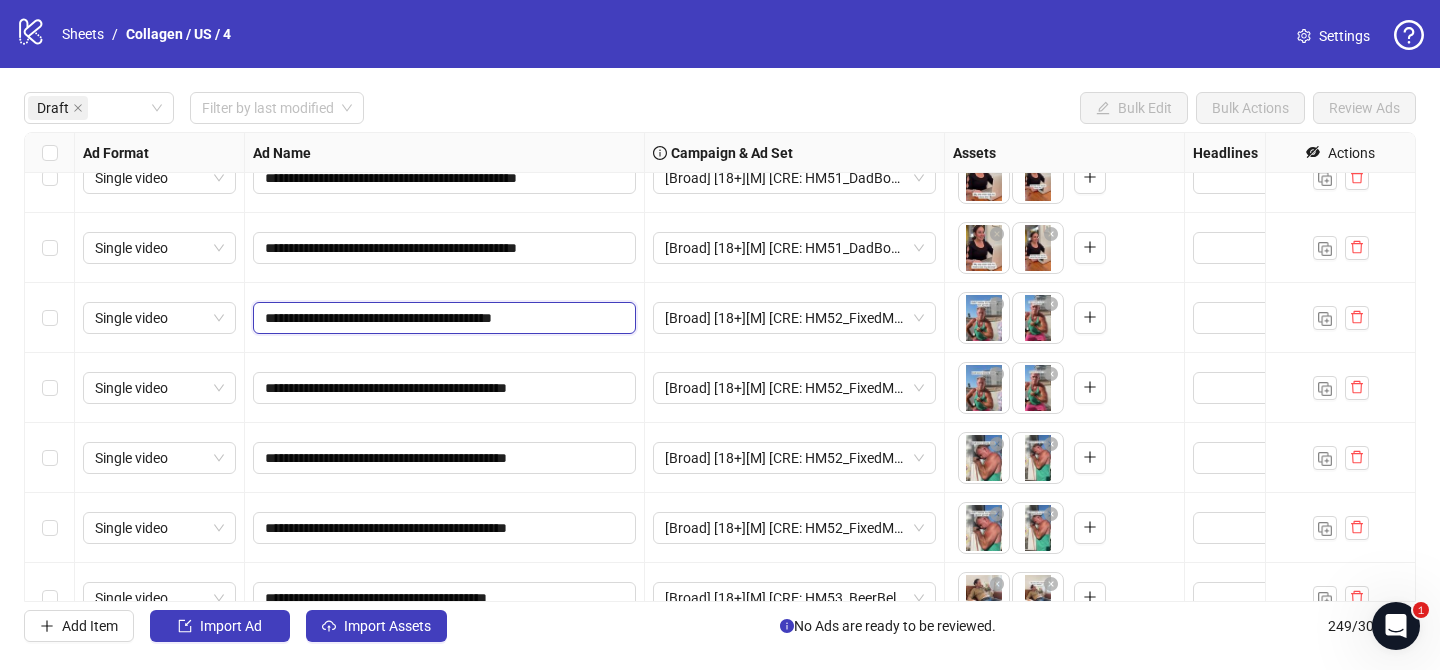 click on "**********" at bounding box center (442, 318) 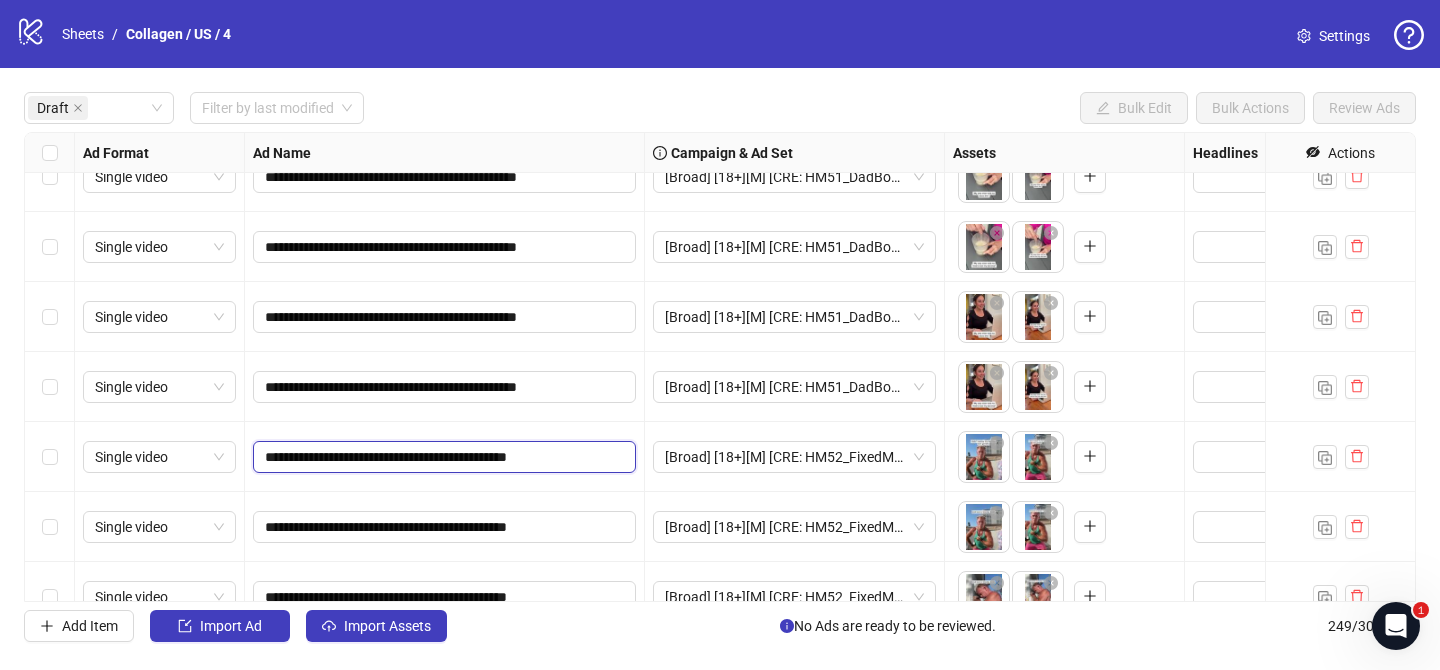scroll, scrollTop: 0, scrollLeft: 0, axis: both 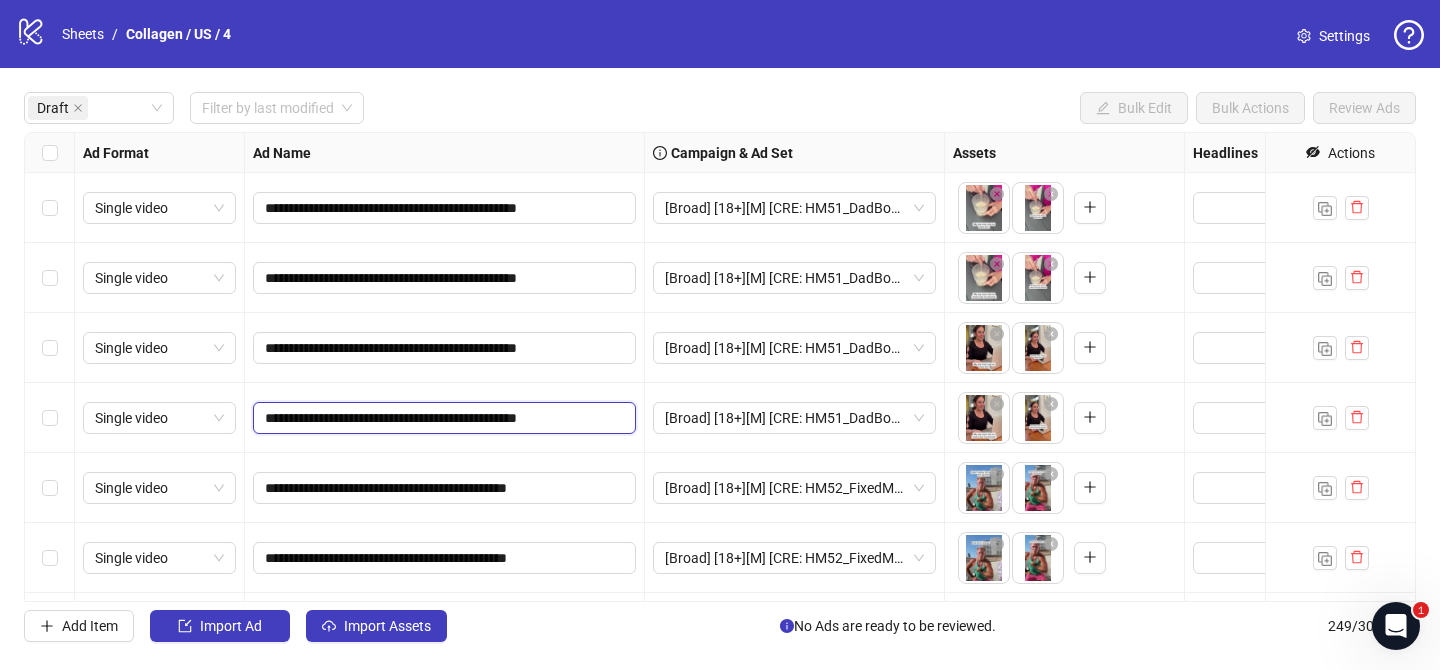 click on "**********" at bounding box center [442, 418] 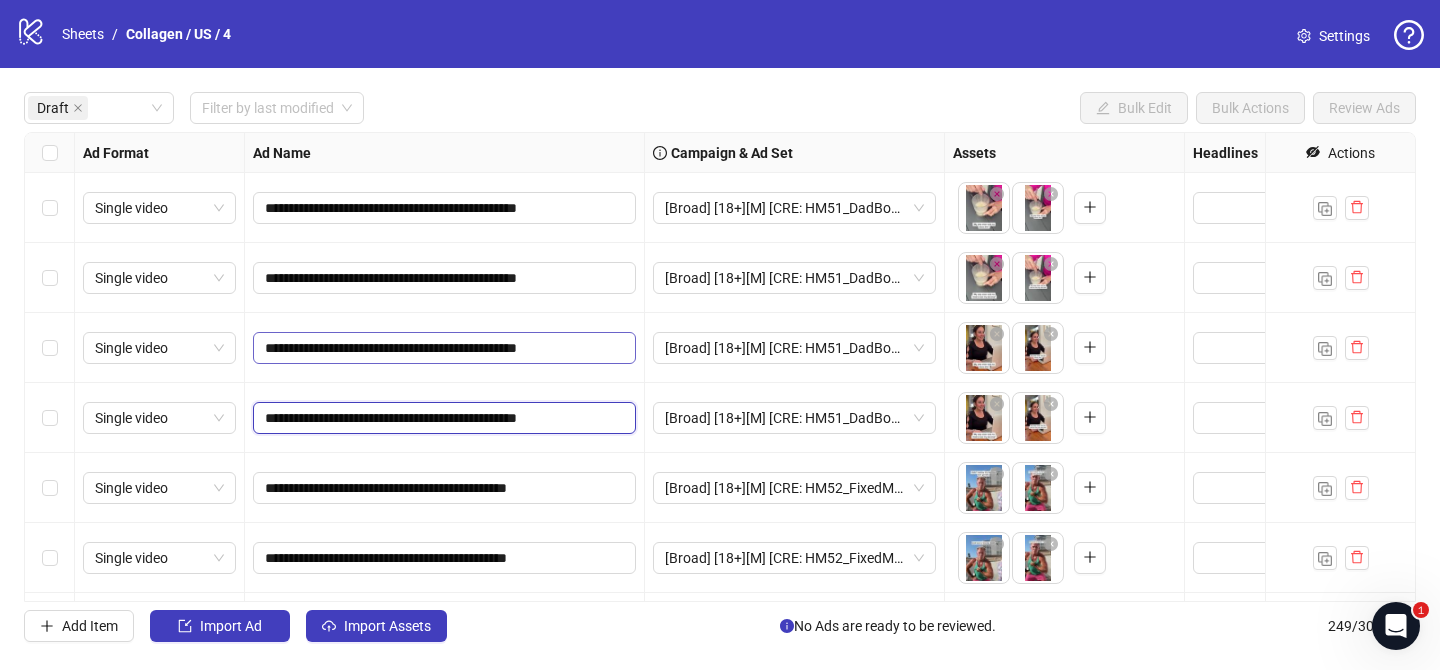 paste on "***" 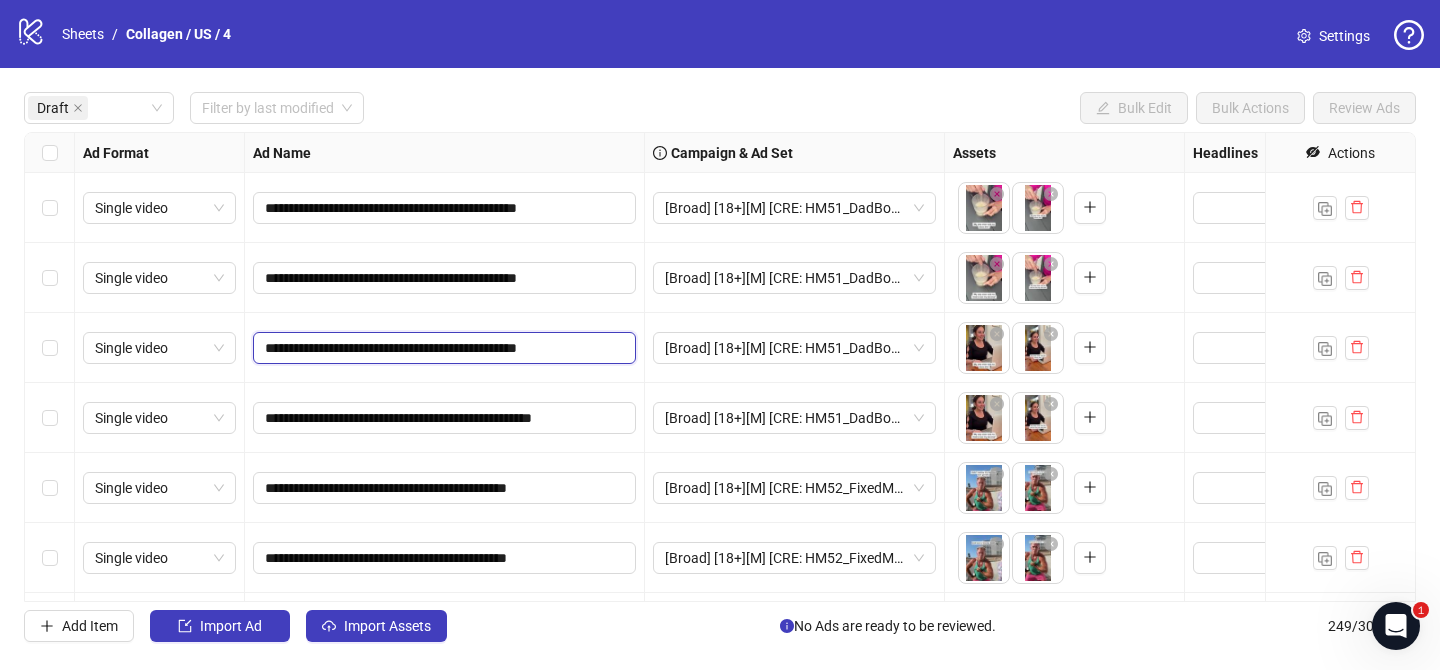 click on "**********" at bounding box center (442, 348) 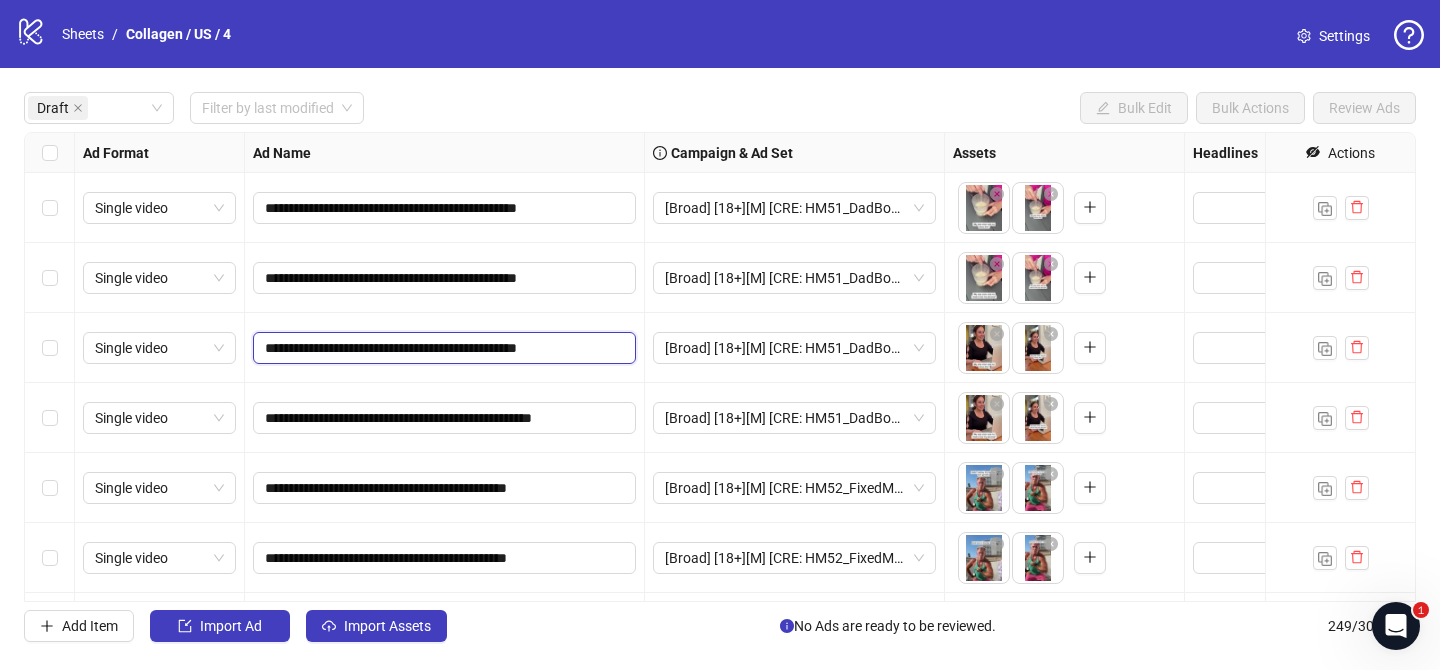 paste on "***" 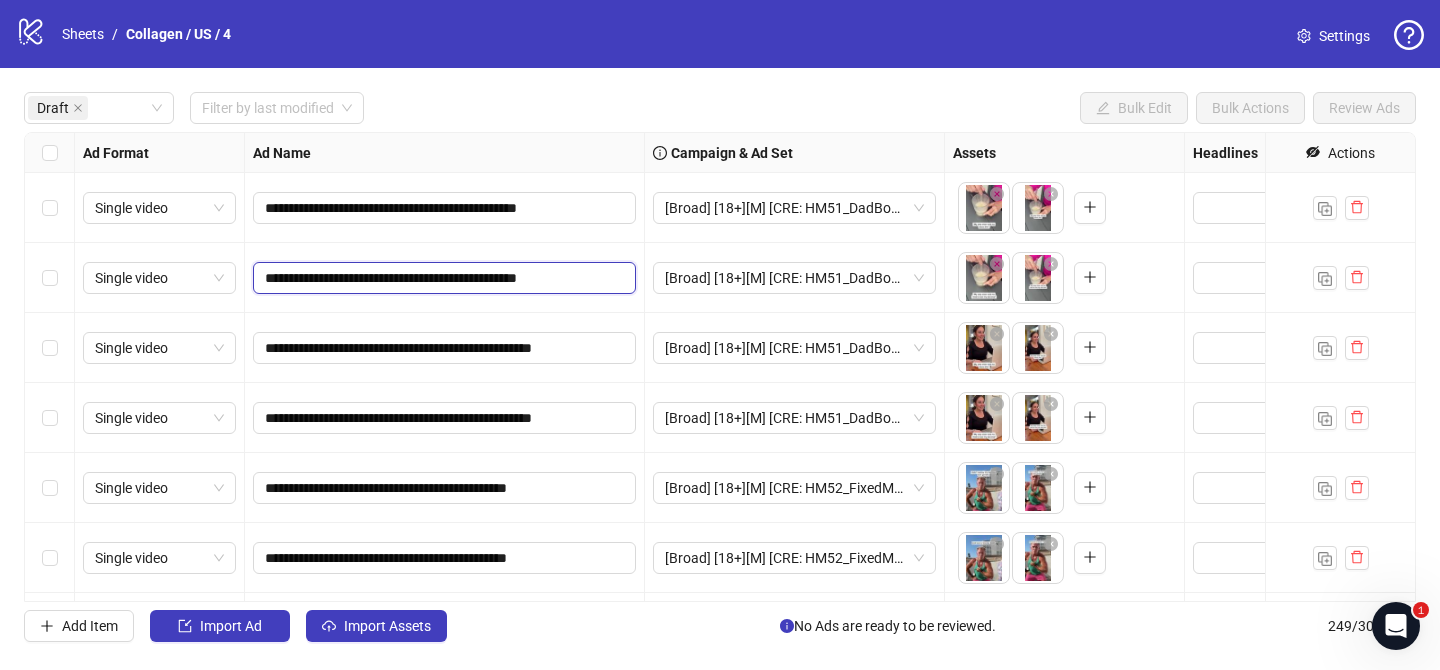 click on "**********" at bounding box center [442, 278] 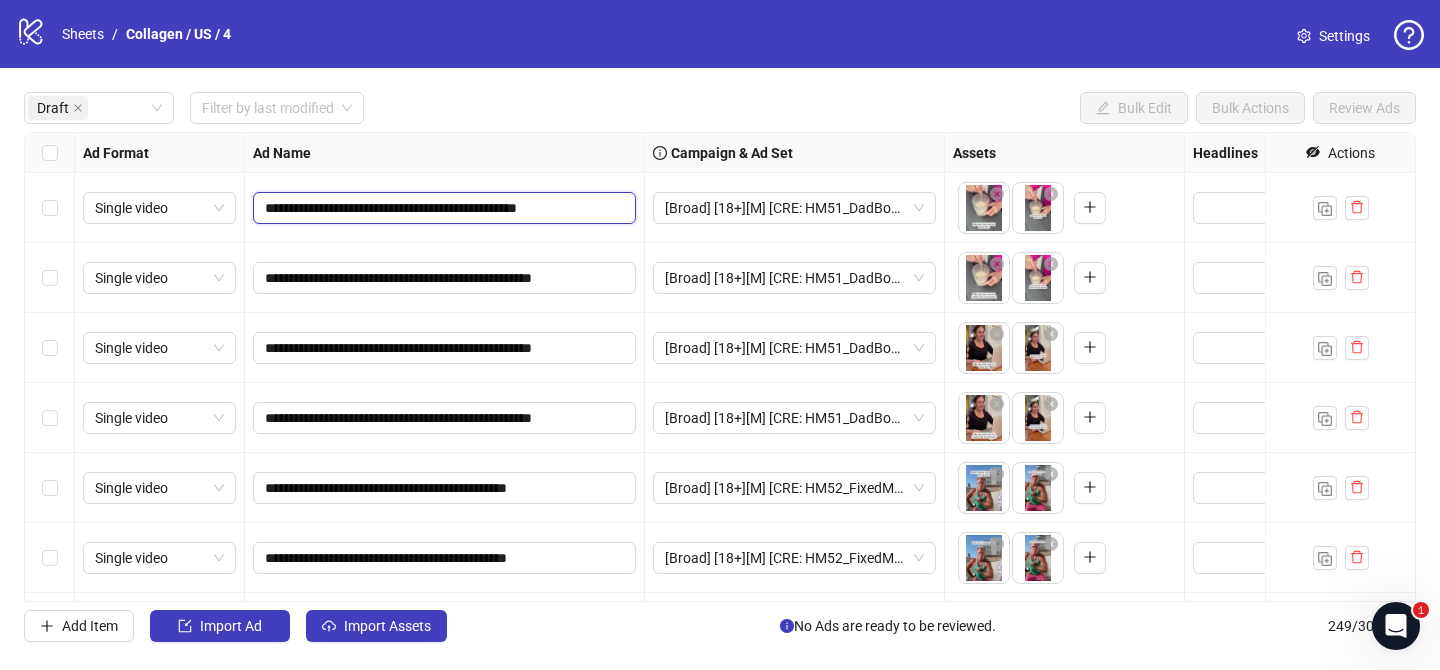 click on "**********" at bounding box center [442, 208] 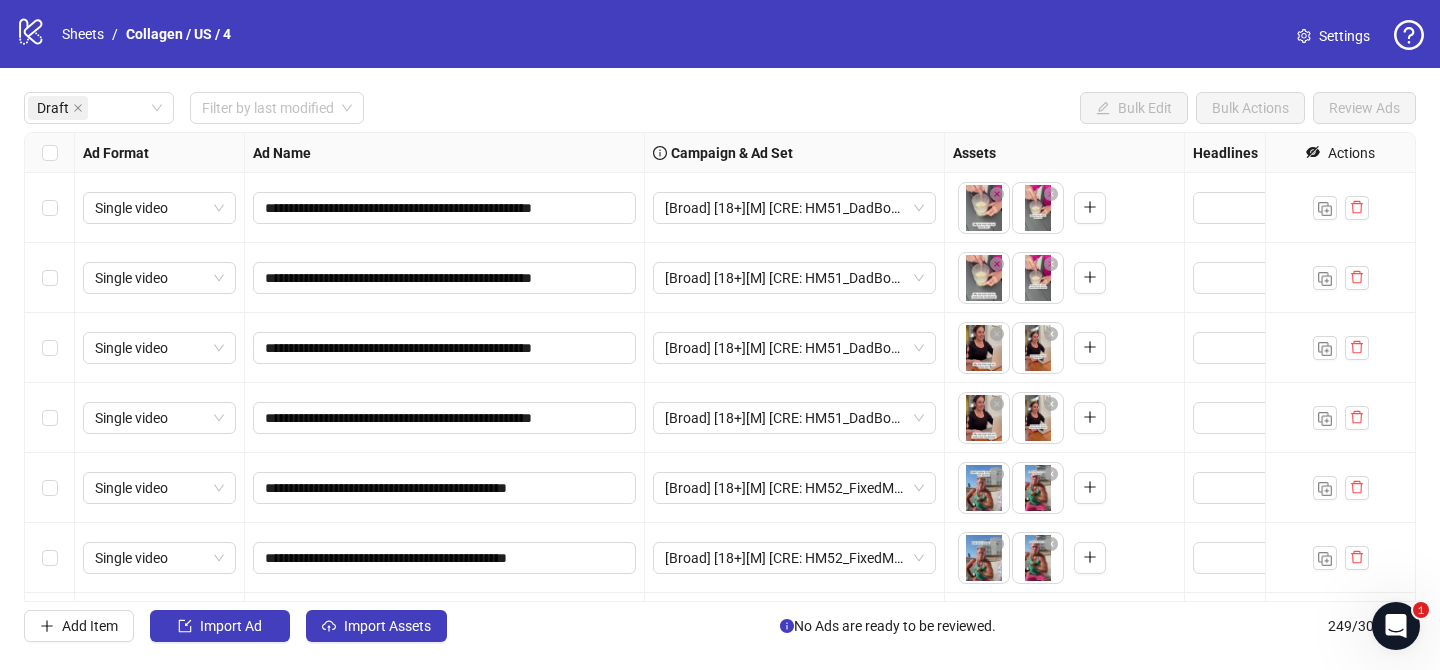 click on "Ad Name" at bounding box center [445, 153] 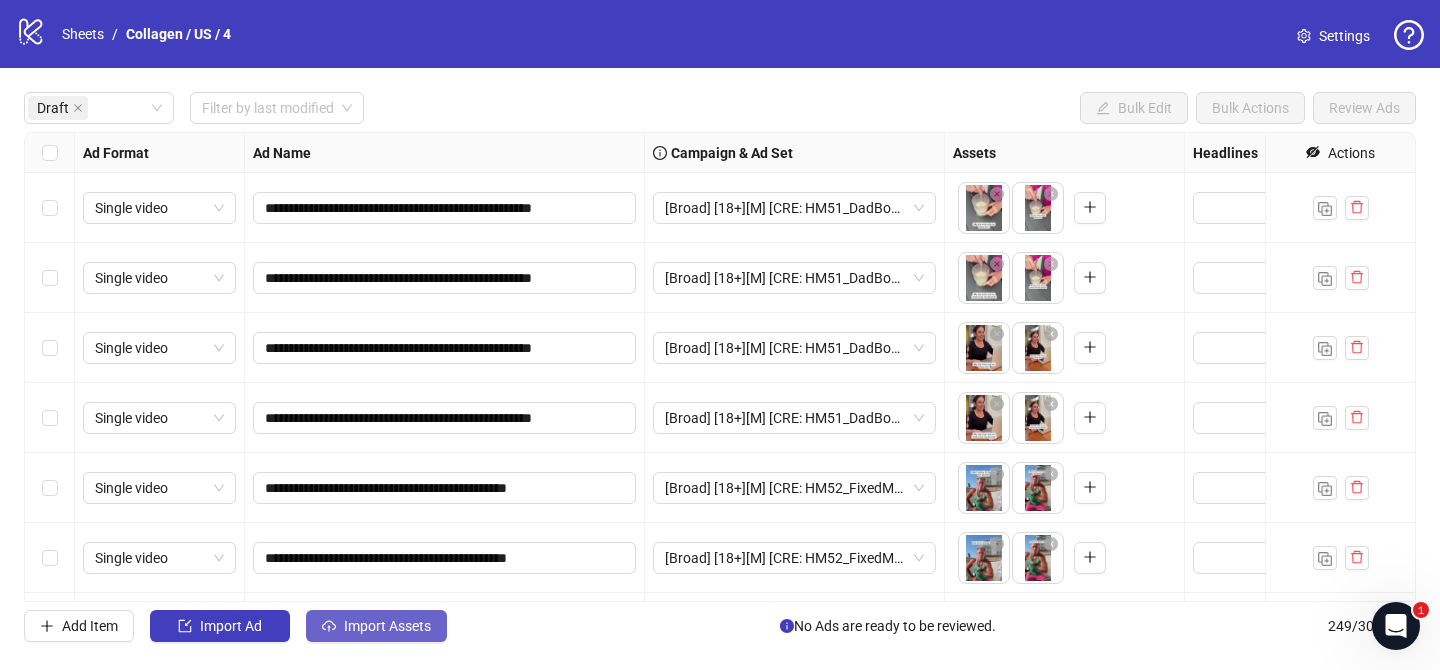 click on "Import Assets" at bounding box center [376, 626] 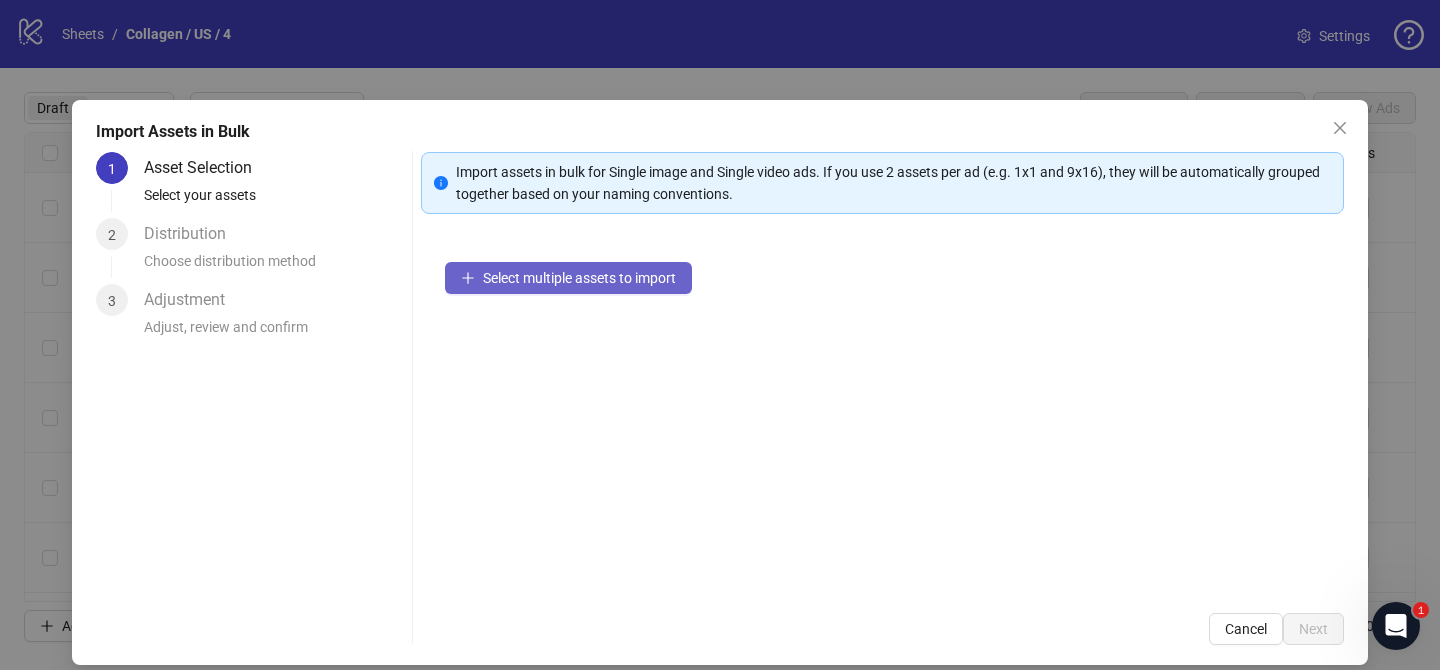 click on "Select multiple assets to import" at bounding box center (579, 278) 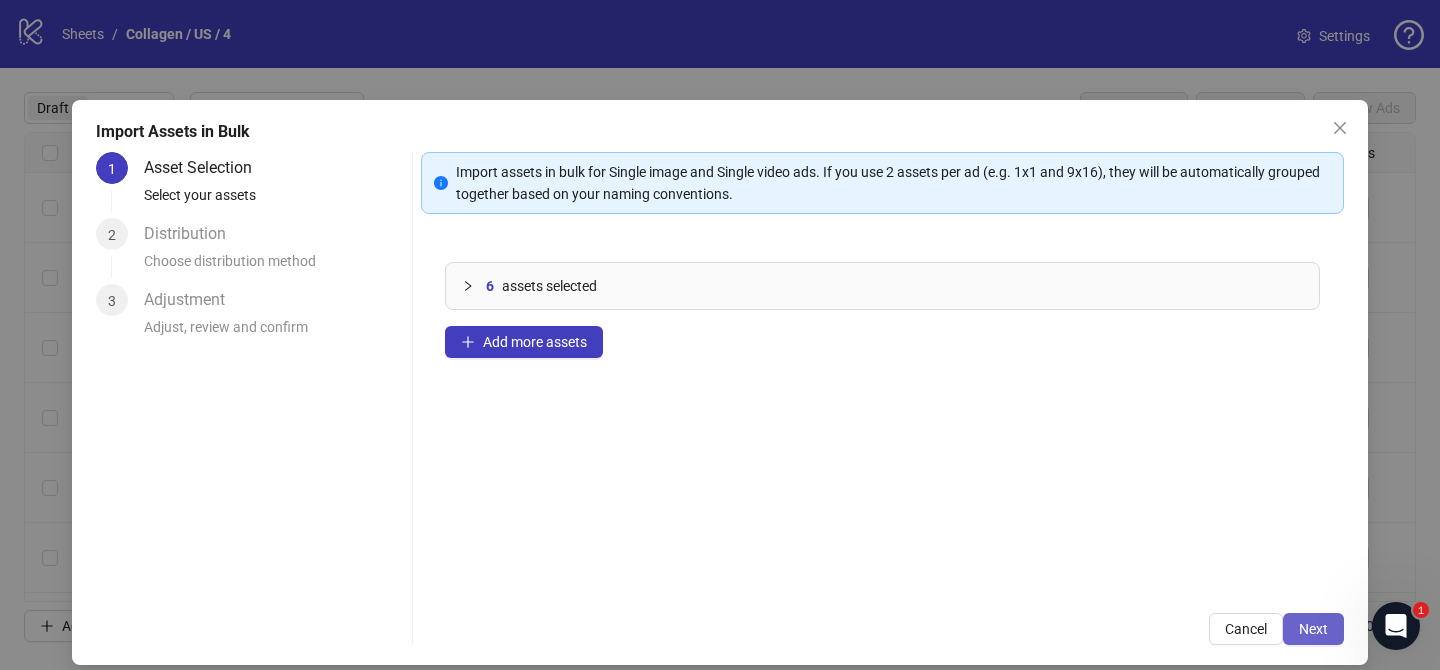 click on "Next" at bounding box center (1313, 629) 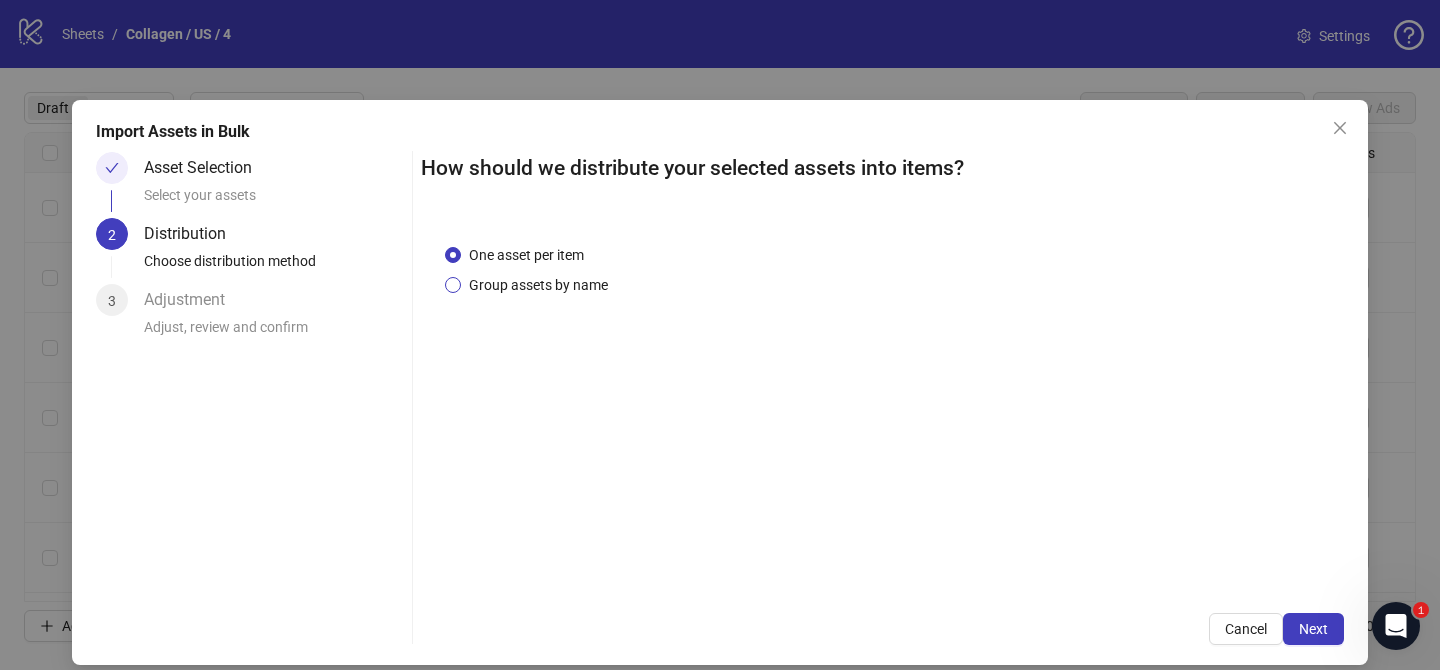 click on "Group assets by name" at bounding box center (538, 285) 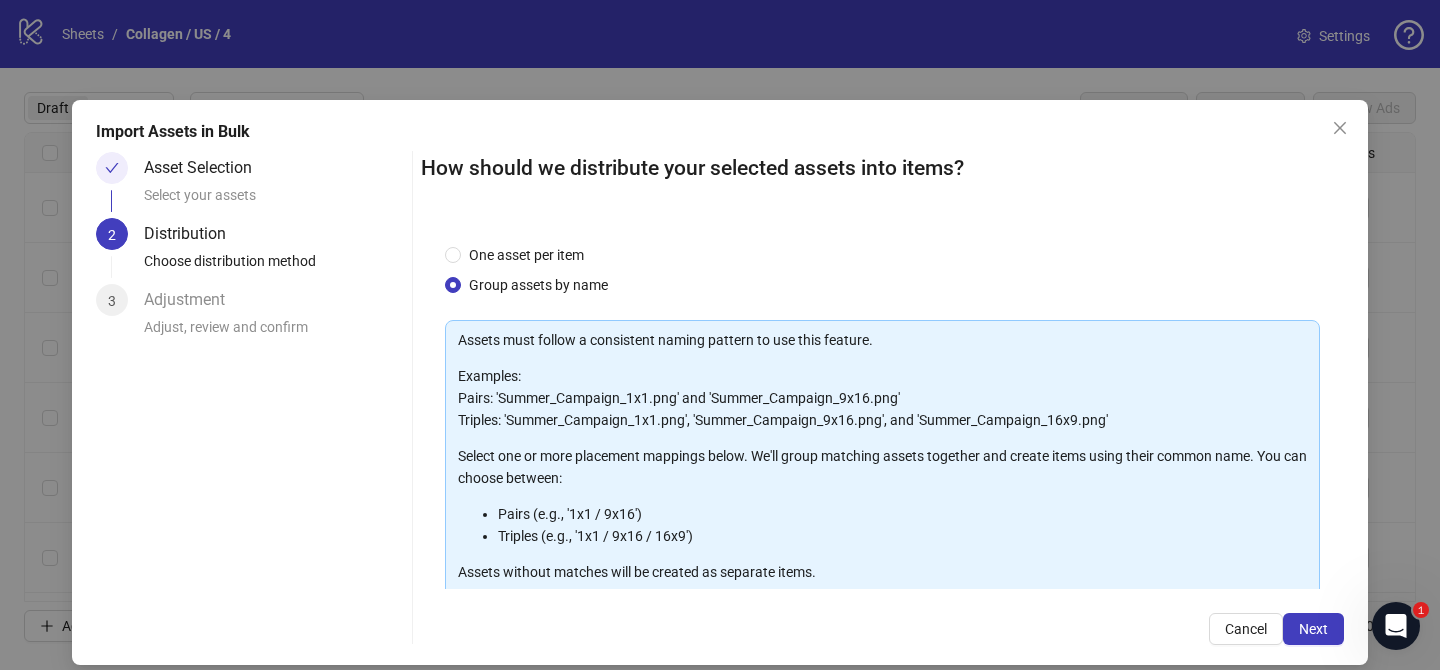 scroll, scrollTop: 216, scrollLeft: 0, axis: vertical 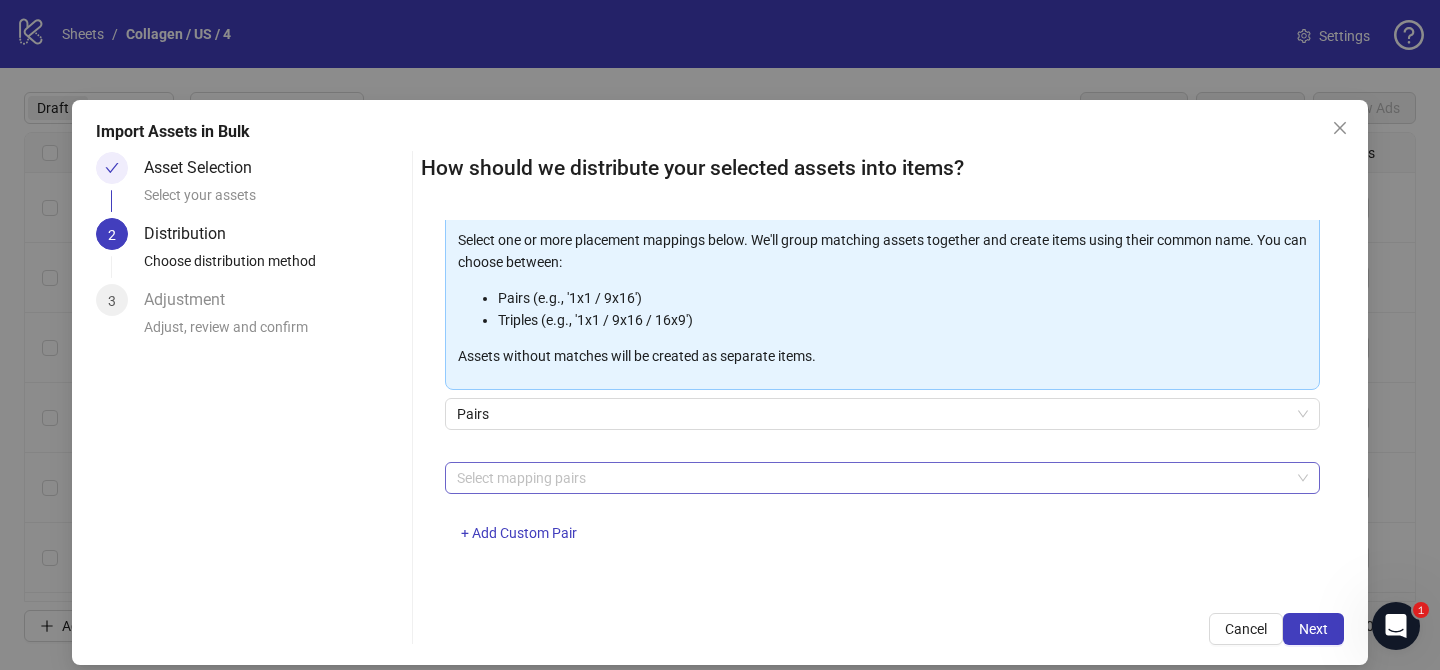 click at bounding box center [872, 478] 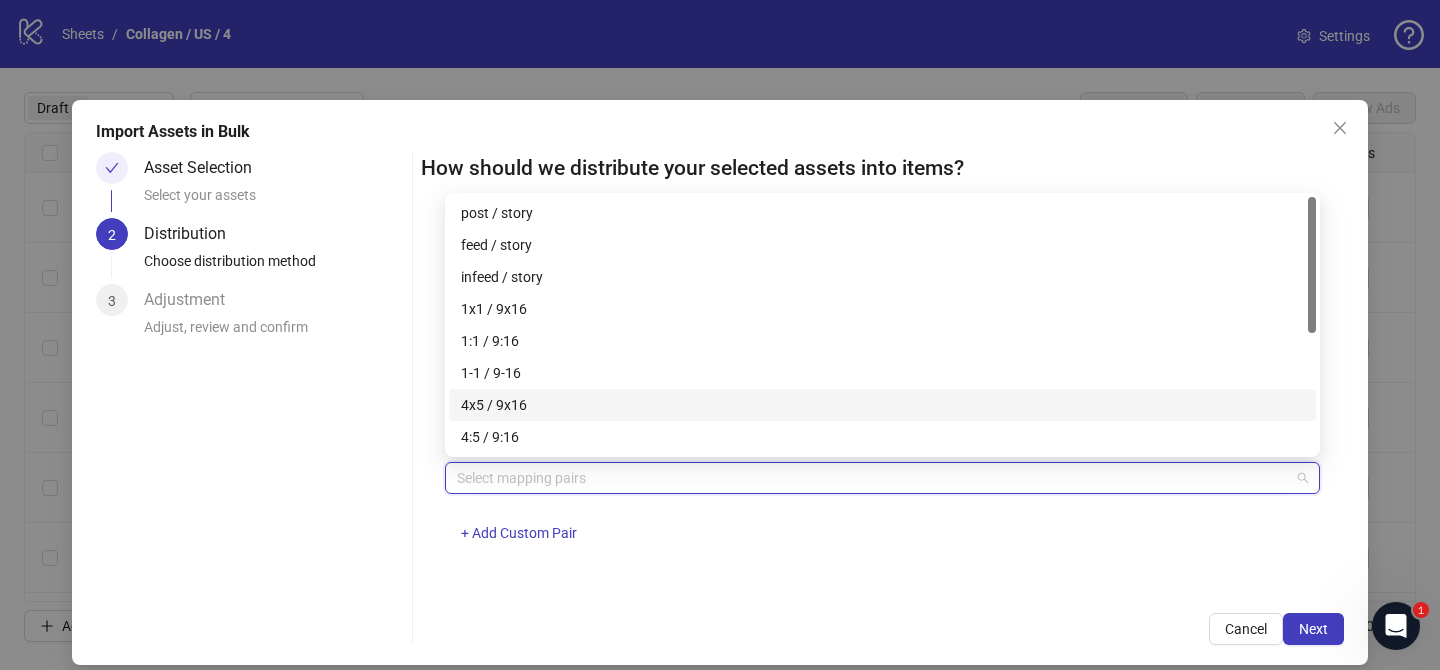click on "4x5 / 9x16" at bounding box center [882, 405] 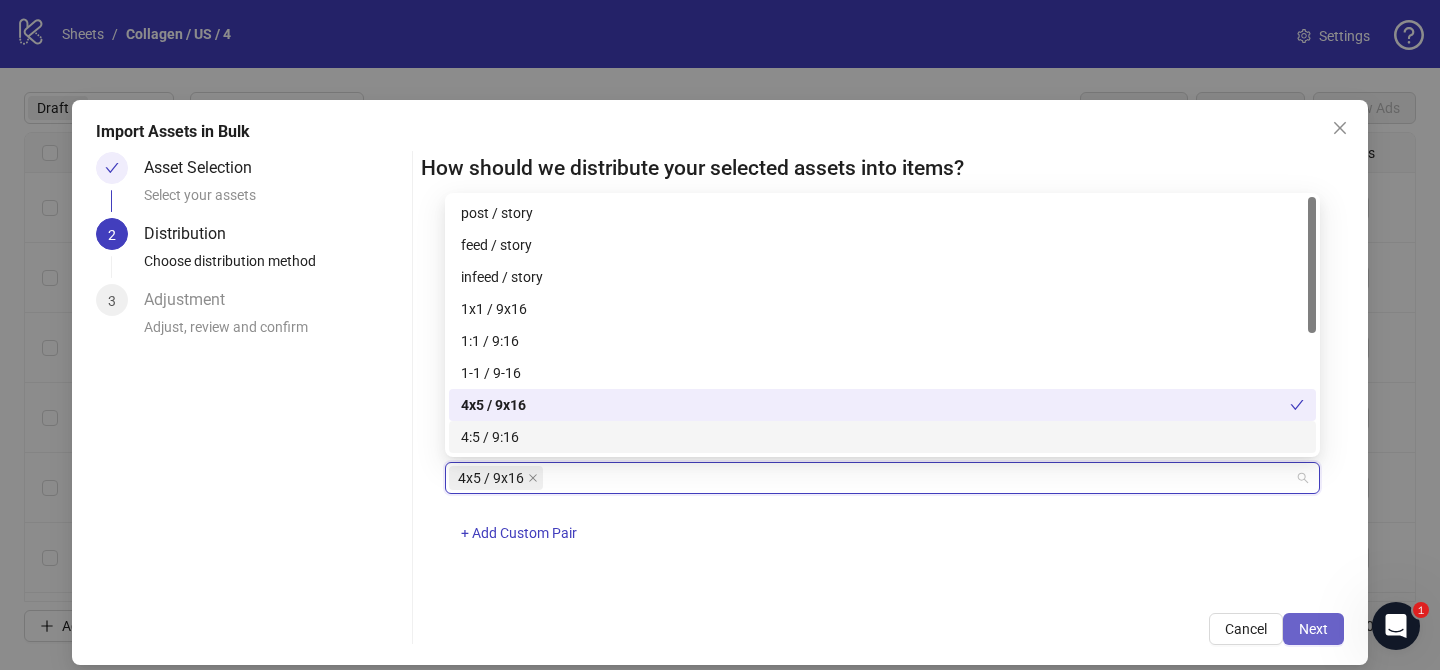 click on "Next" at bounding box center [1313, 629] 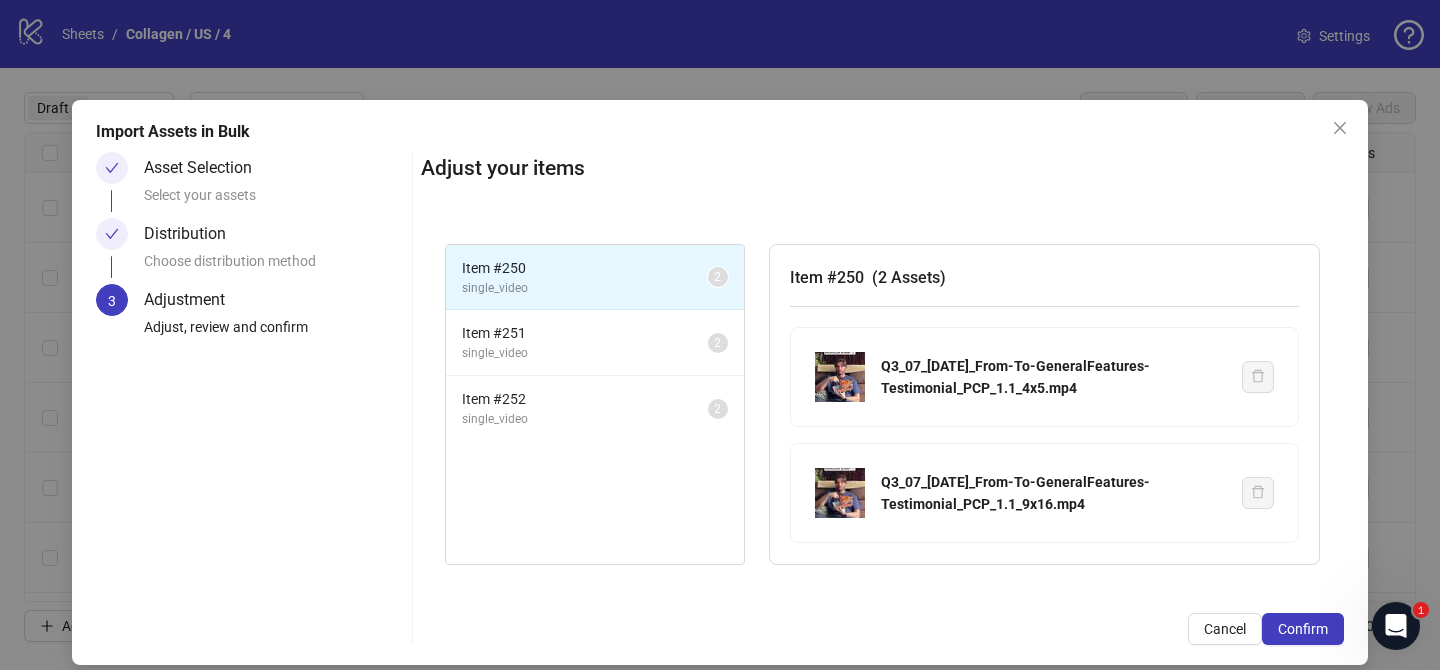 click on "Confirm" at bounding box center [1303, 629] 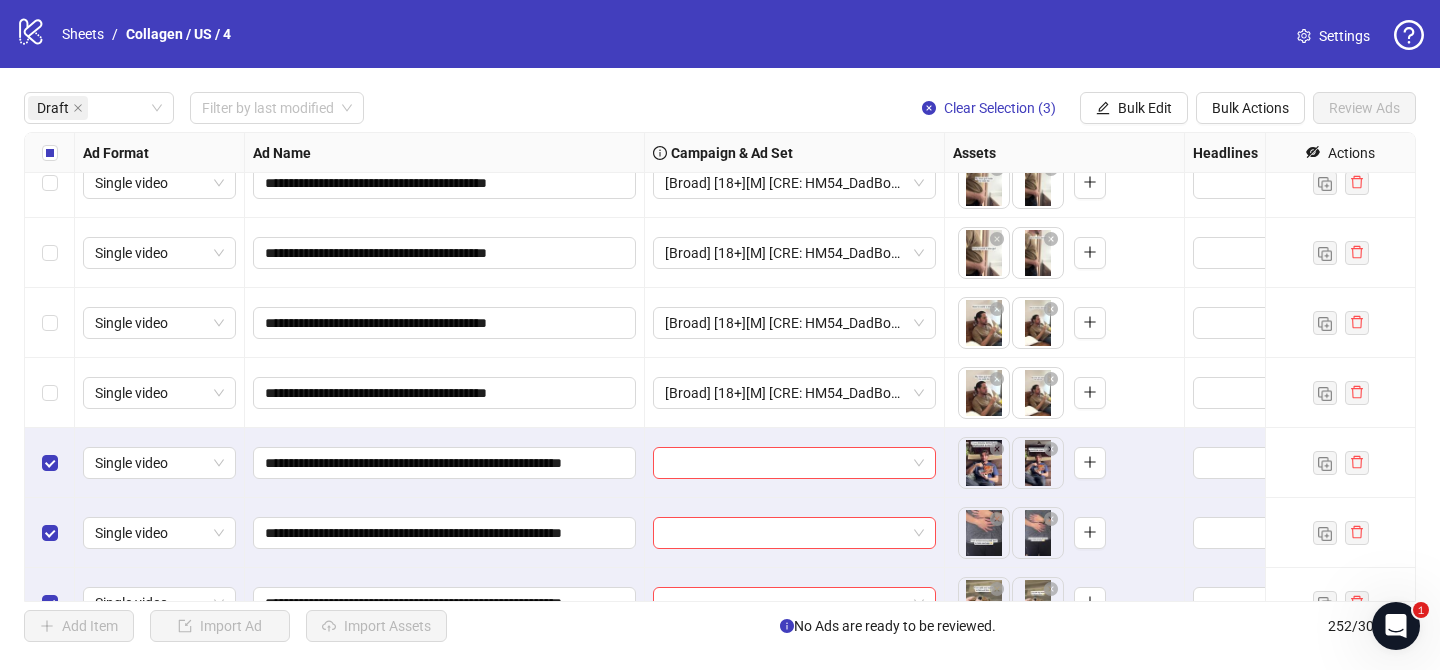 scroll, scrollTop: 902, scrollLeft: 0, axis: vertical 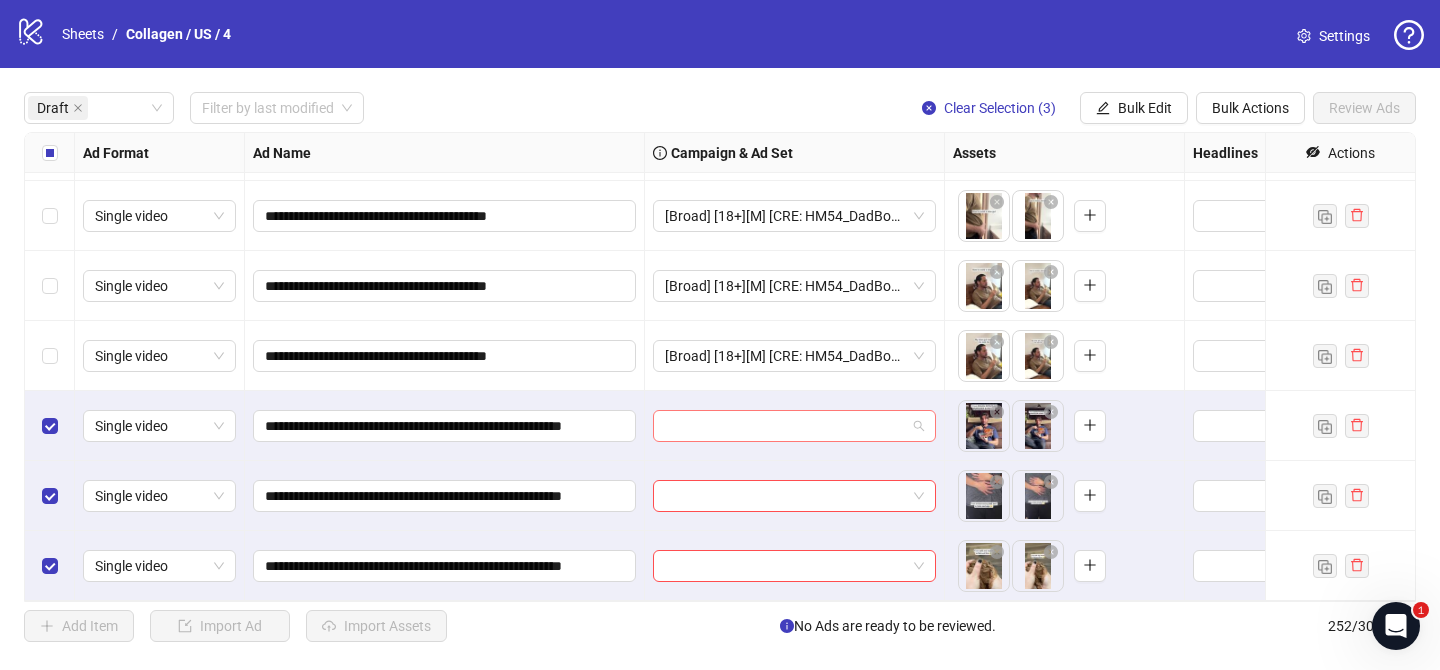 click at bounding box center [785, 426] 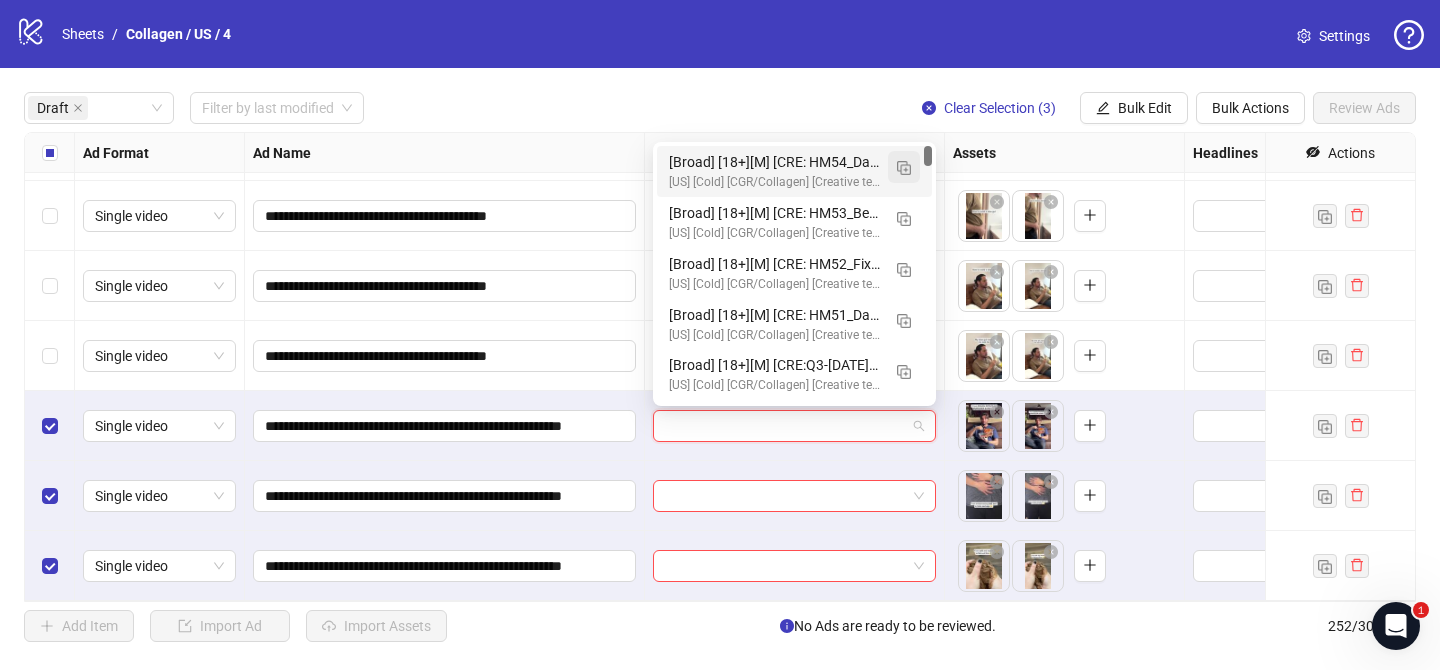 click at bounding box center [904, 168] 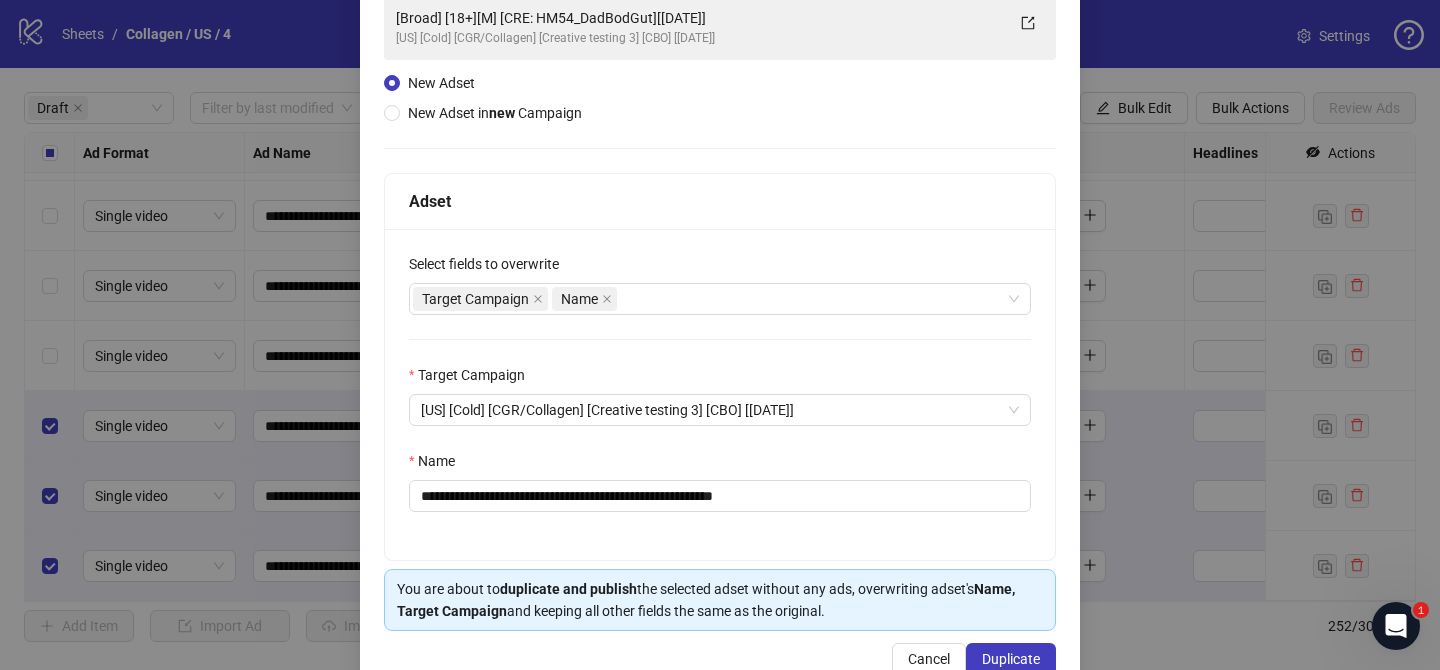 scroll, scrollTop: 198, scrollLeft: 0, axis: vertical 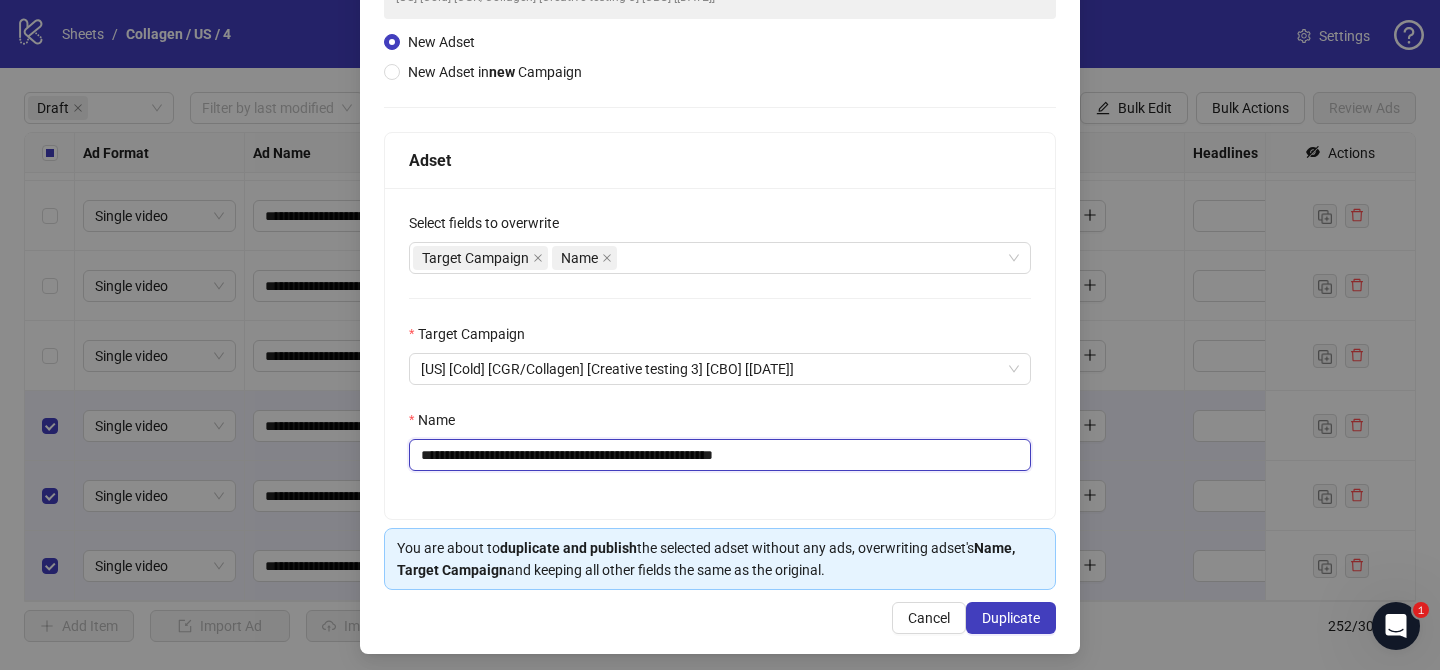 drag, startPoint x: 560, startPoint y: 454, endPoint x: 674, endPoint y: 454, distance: 114 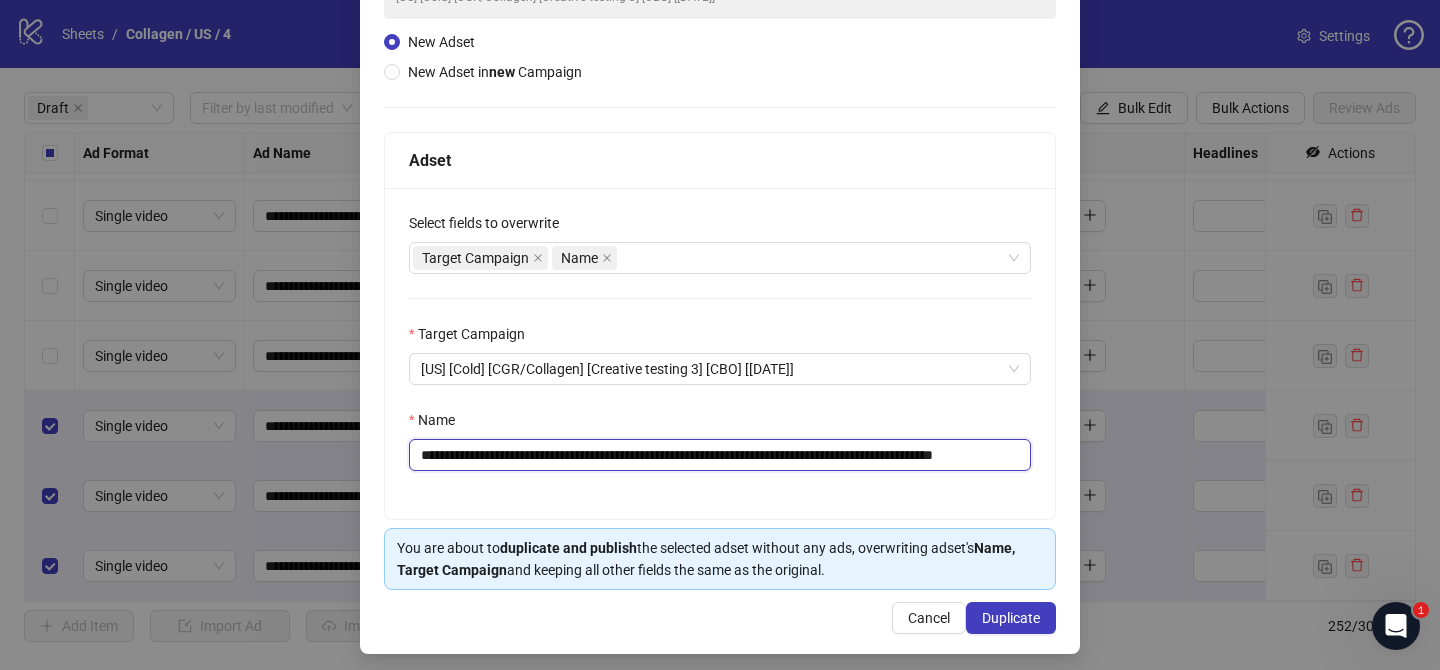 scroll, scrollTop: 0, scrollLeft: 69, axis: horizontal 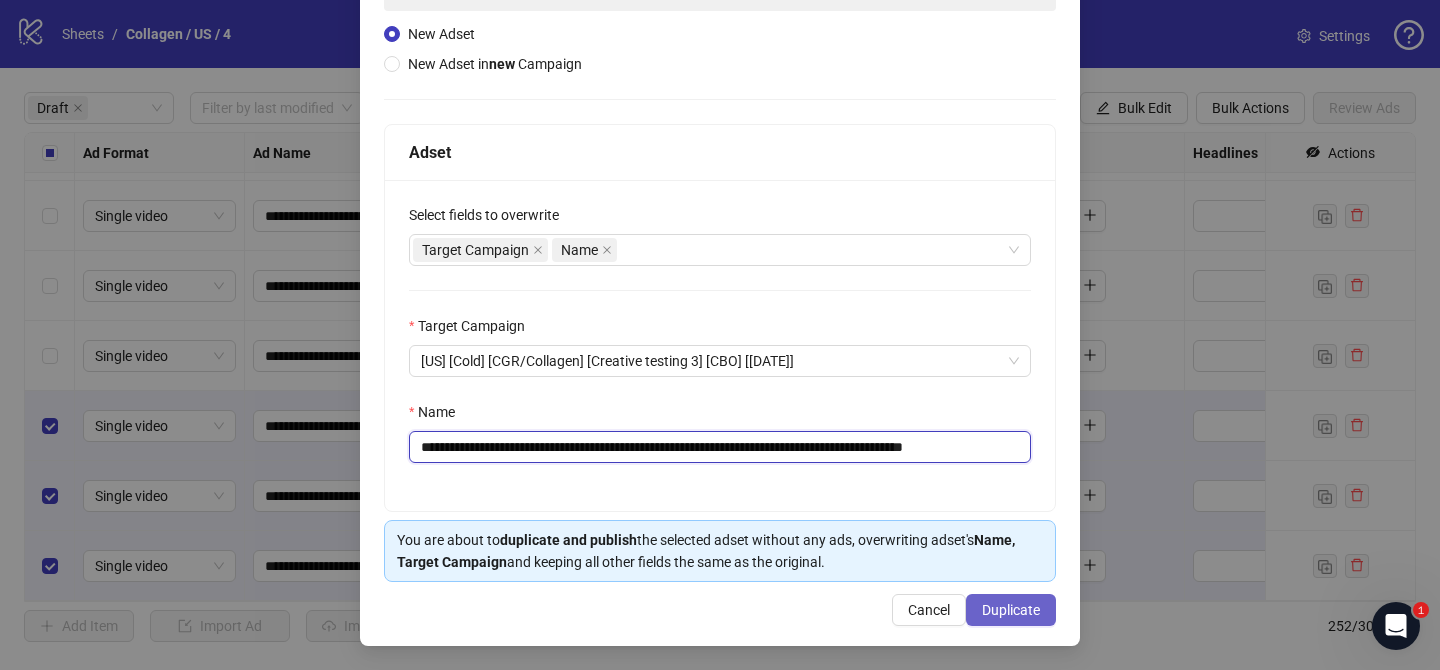 type on "**********" 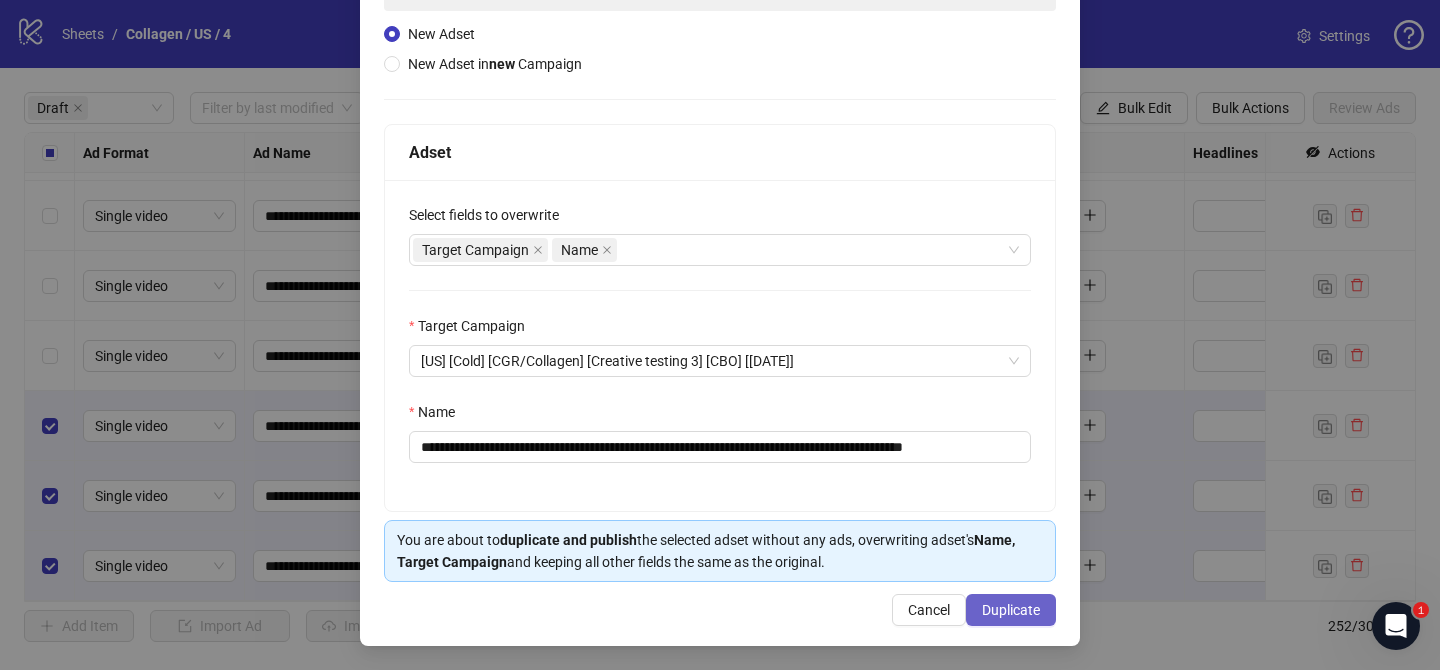 scroll, scrollTop: 0, scrollLeft: 0, axis: both 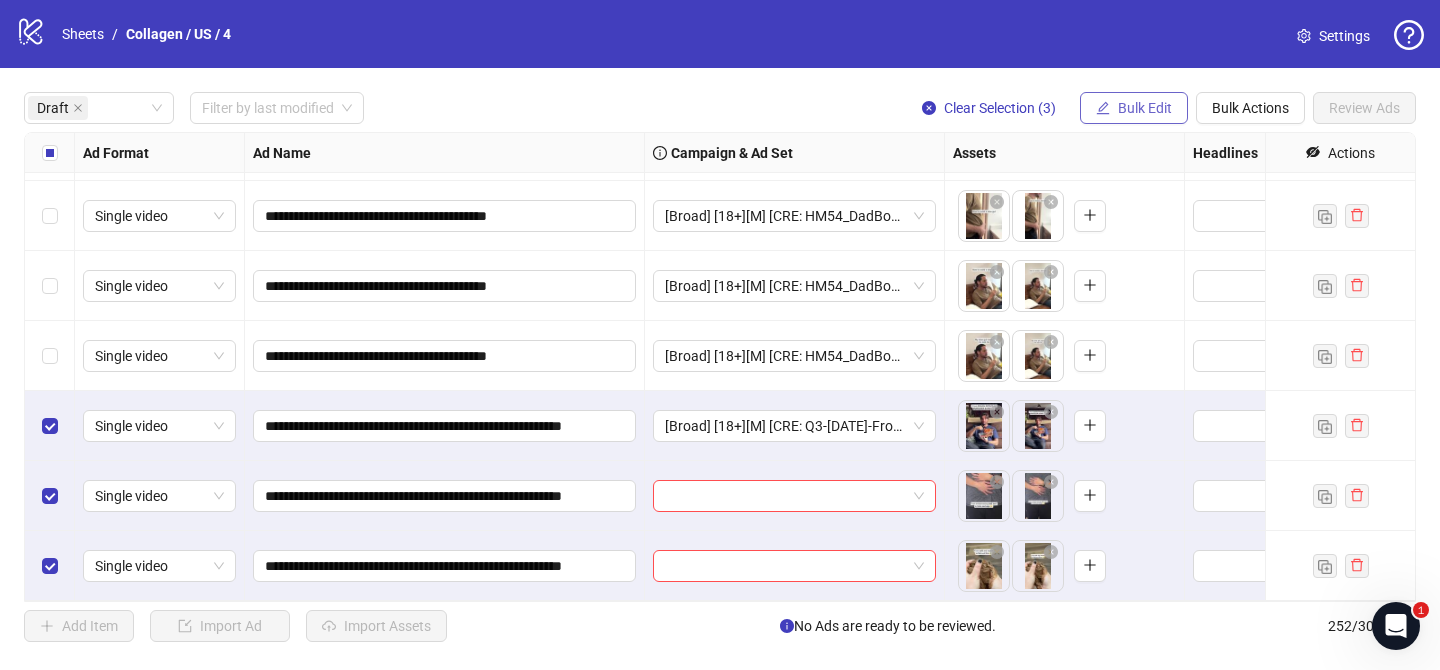 click on "Bulk Edit" at bounding box center (1134, 108) 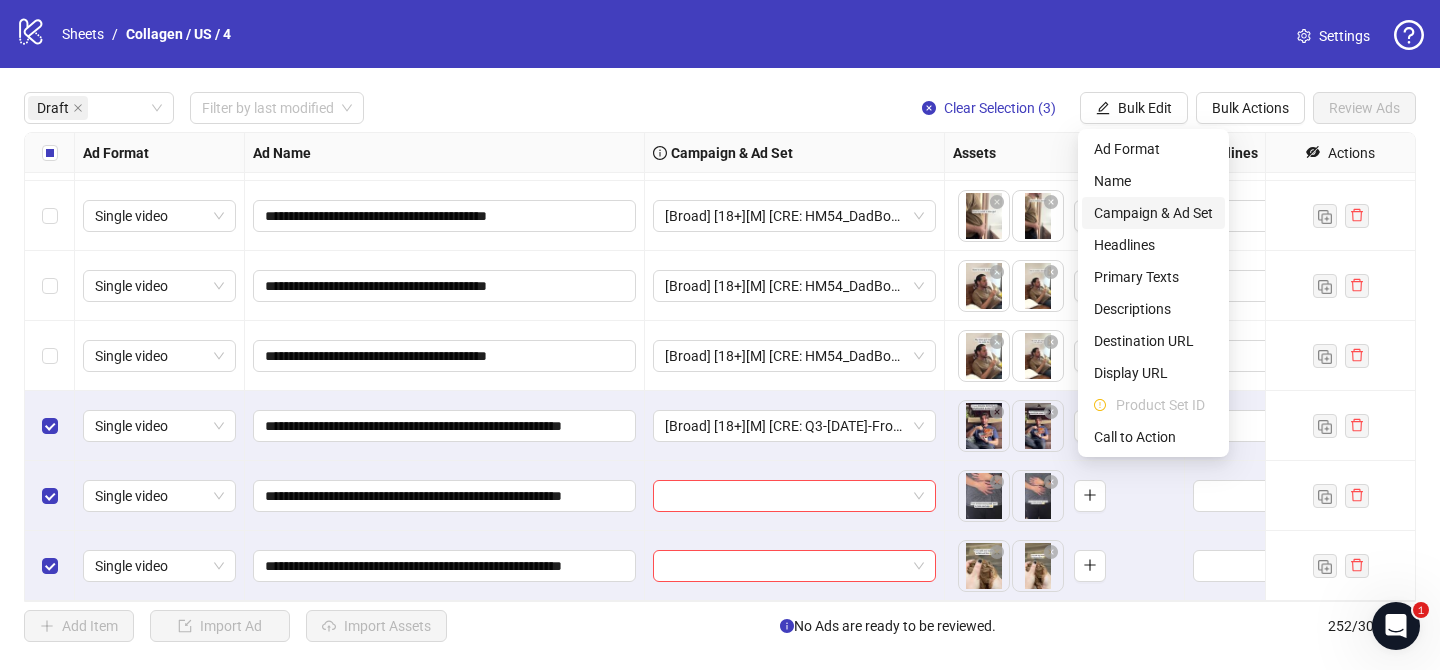 click on "Campaign & Ad Set" at bounding box center (1153, 213) 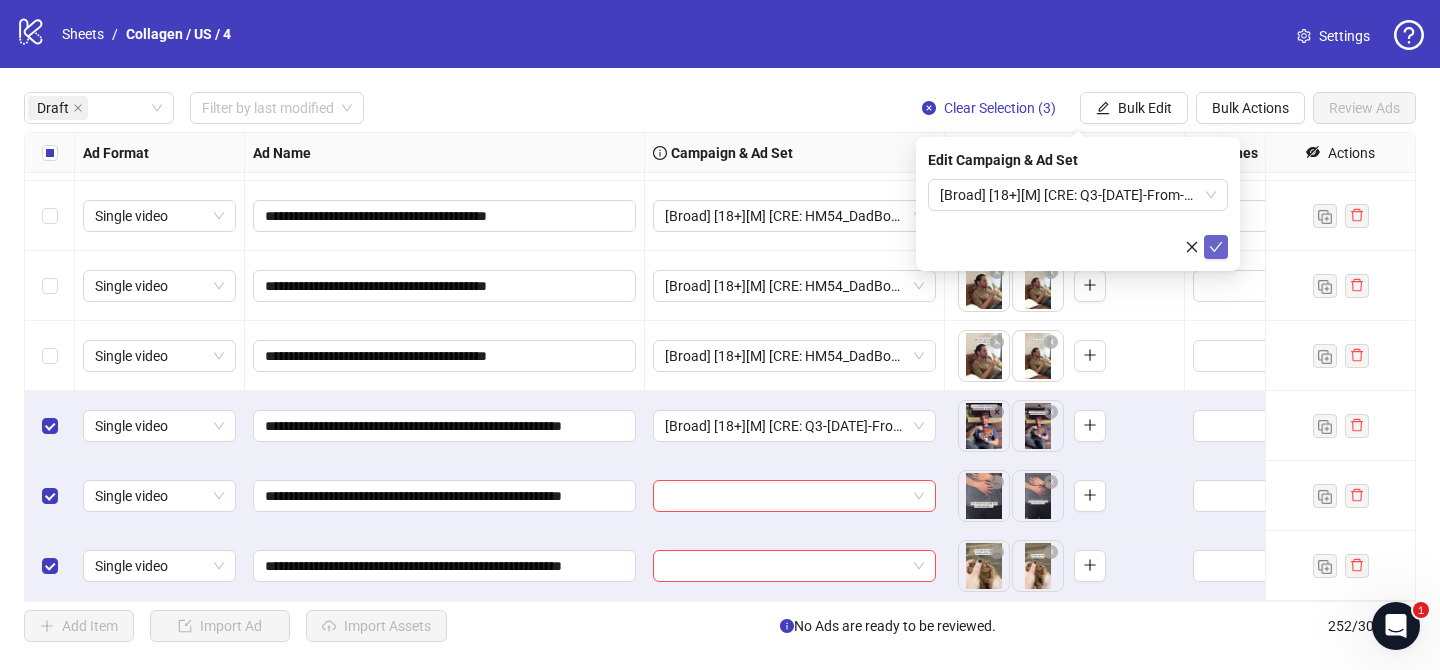 click at bounding box center (1216, 247) 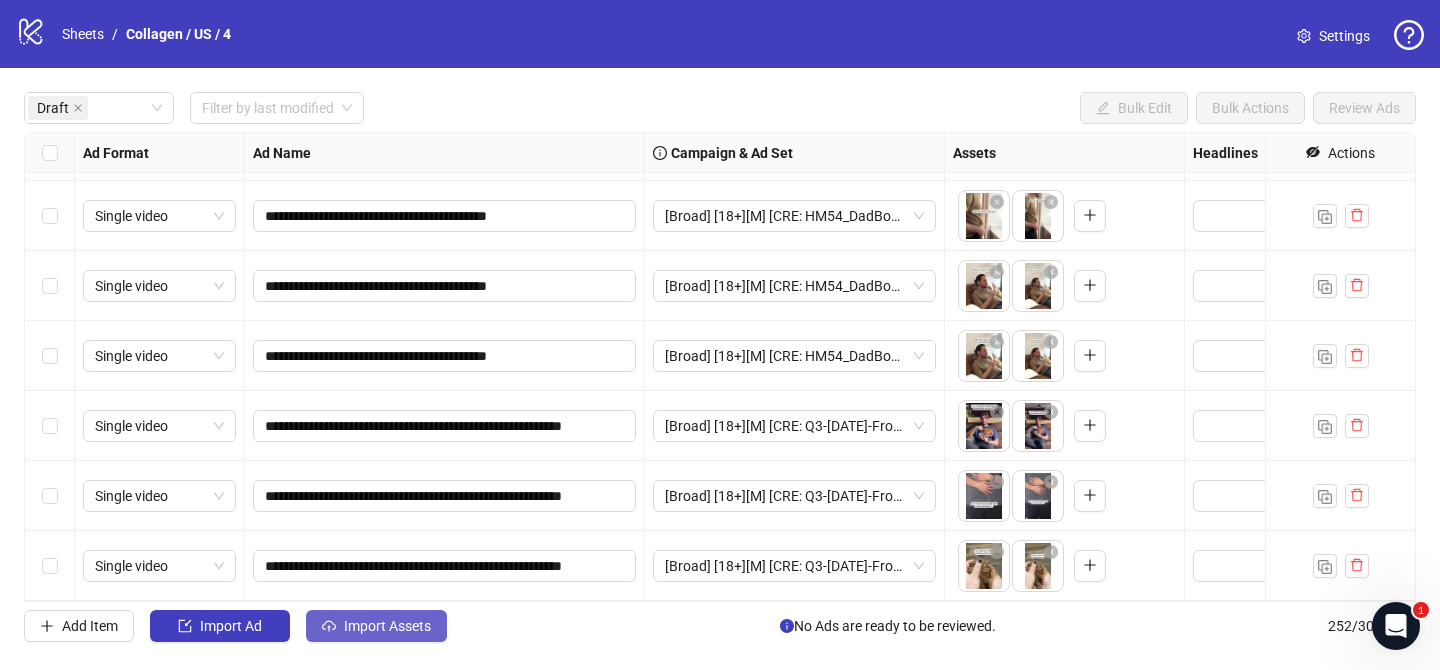 click on "Import Assets" at bounding box center (387, 626) 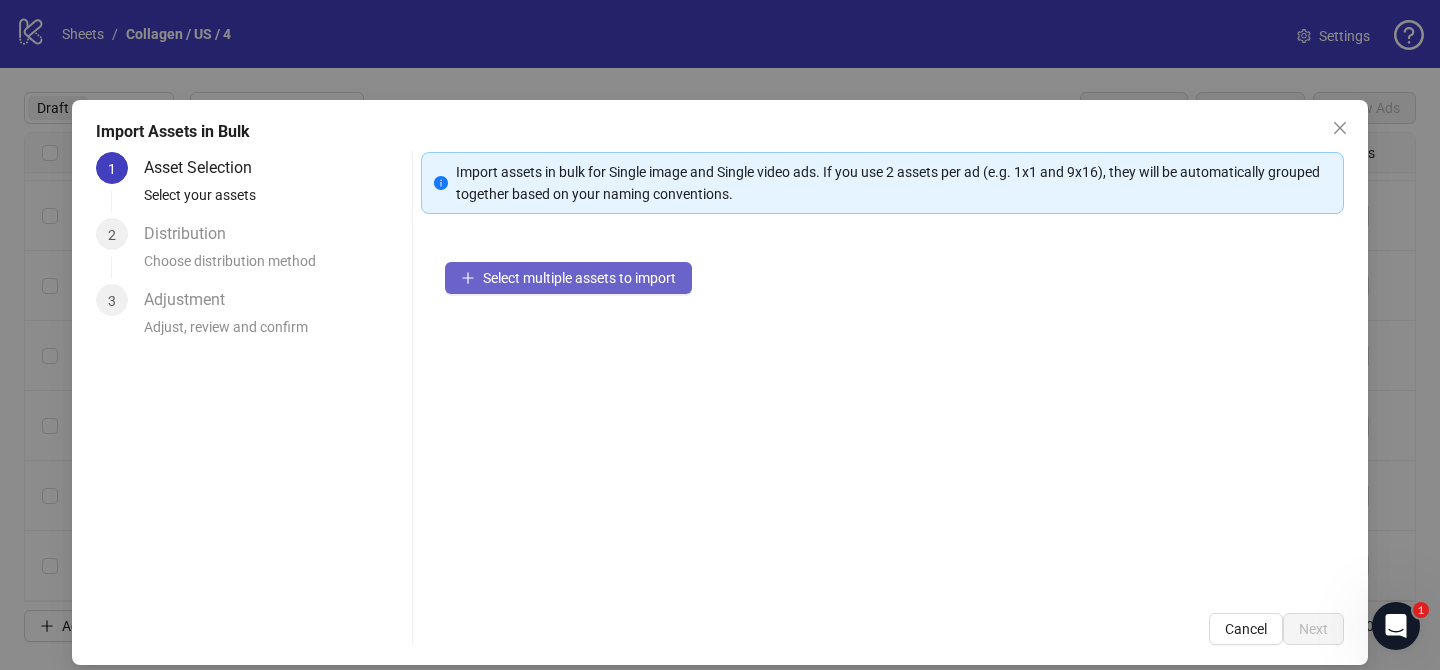click on "Select multiple assets to import" at bounding box center (568, 278) 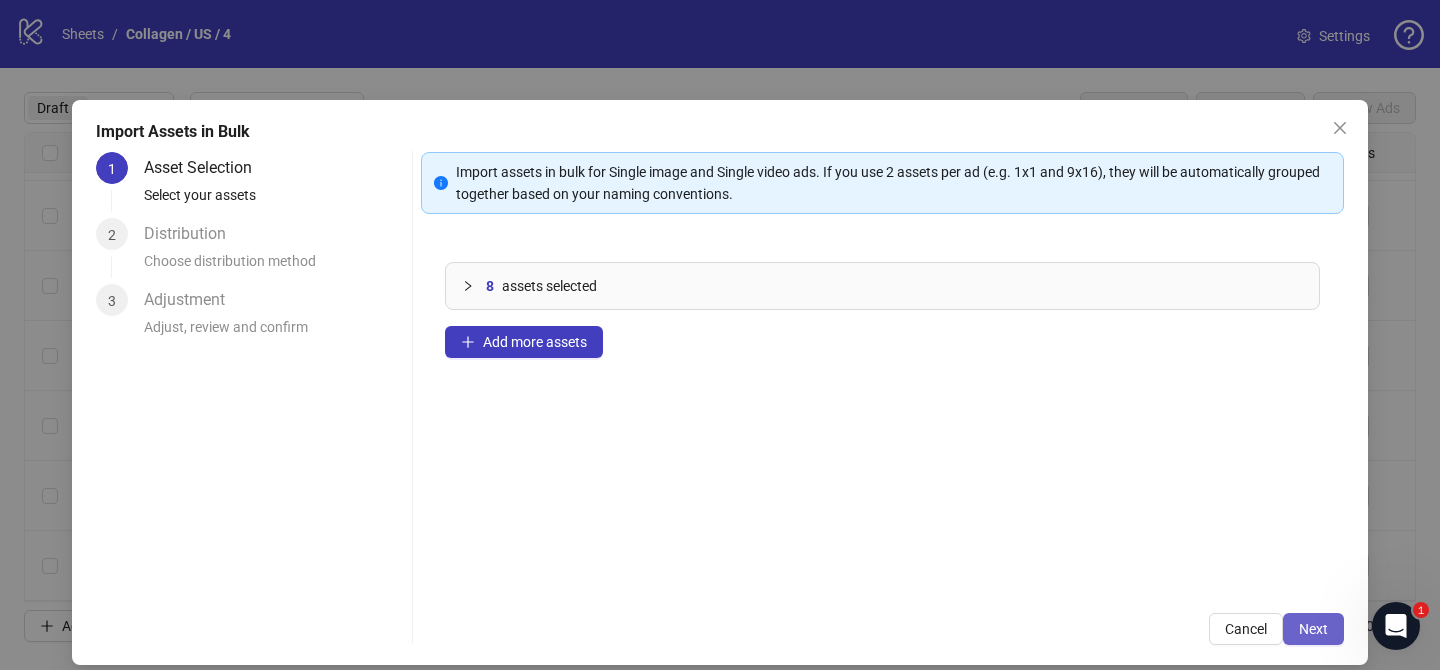 click on "Next" at bounding box center [1313, 629] 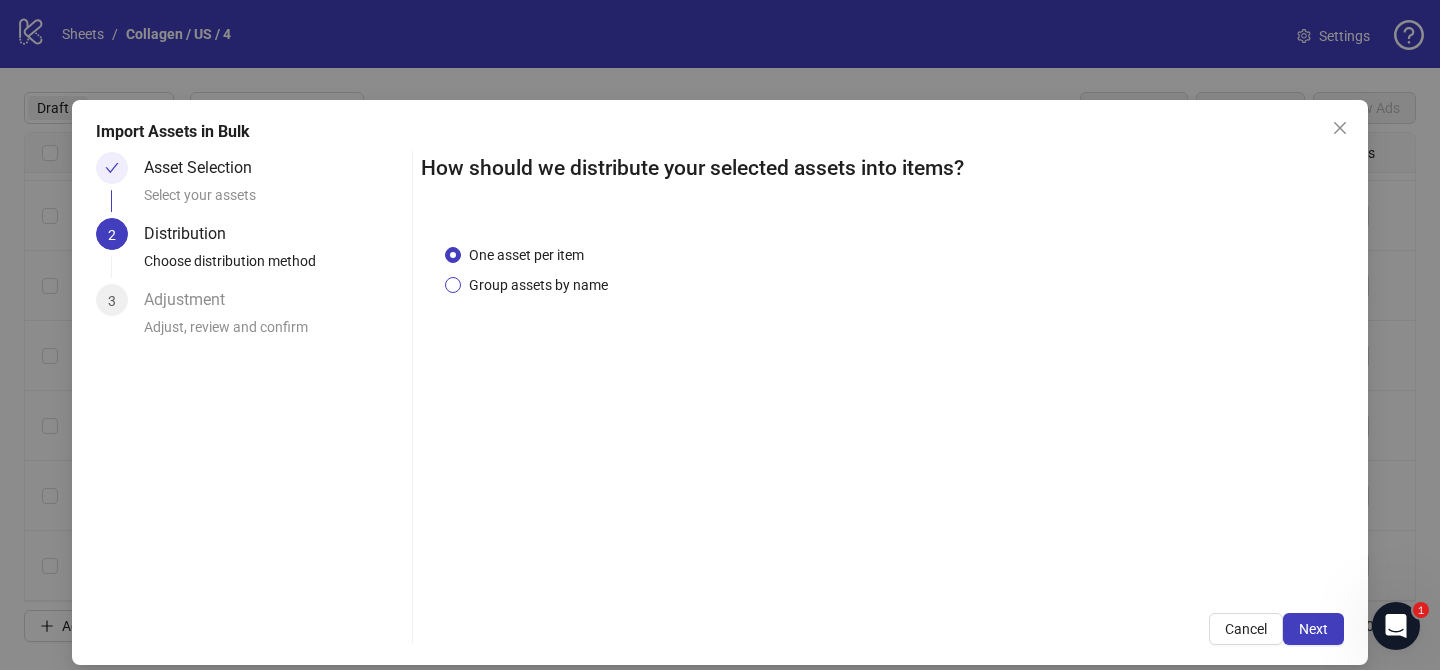 click on "Group assets by name" at bounding box center (538, 285) 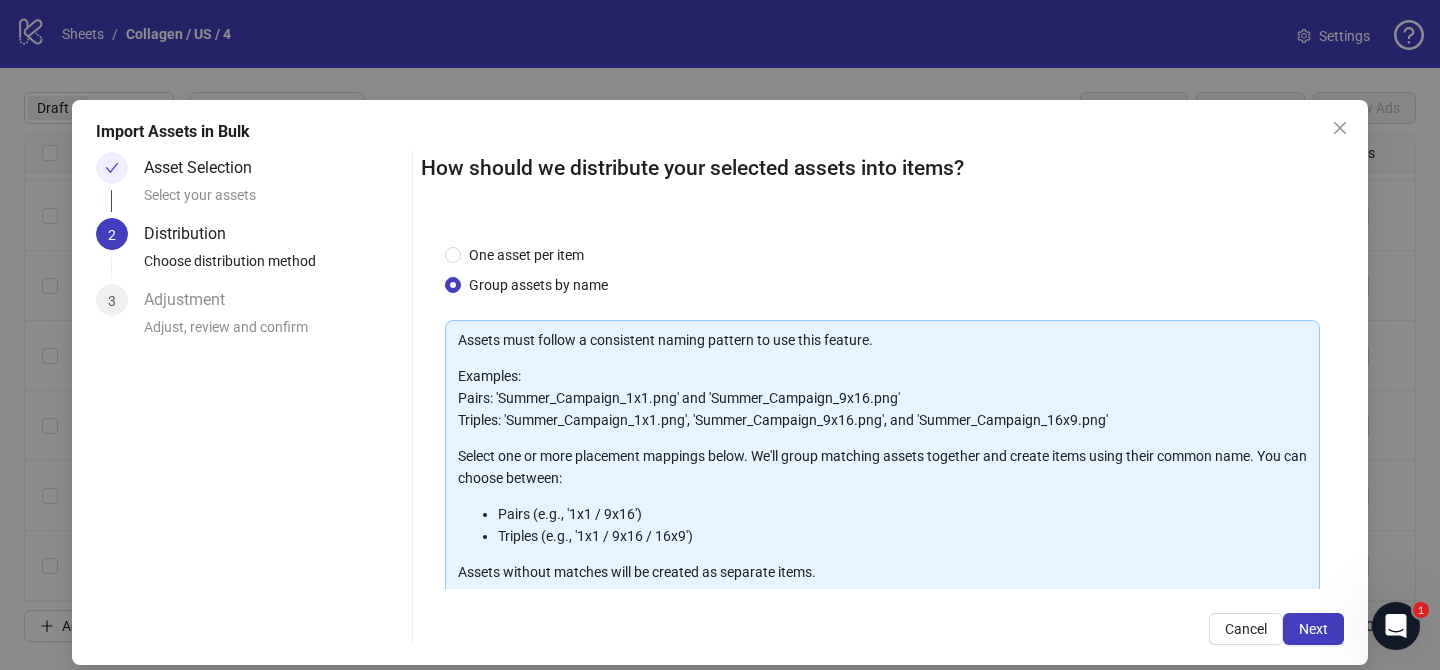 scroll, scrollTop: 216, scrollLeft: 0, axis: vertical 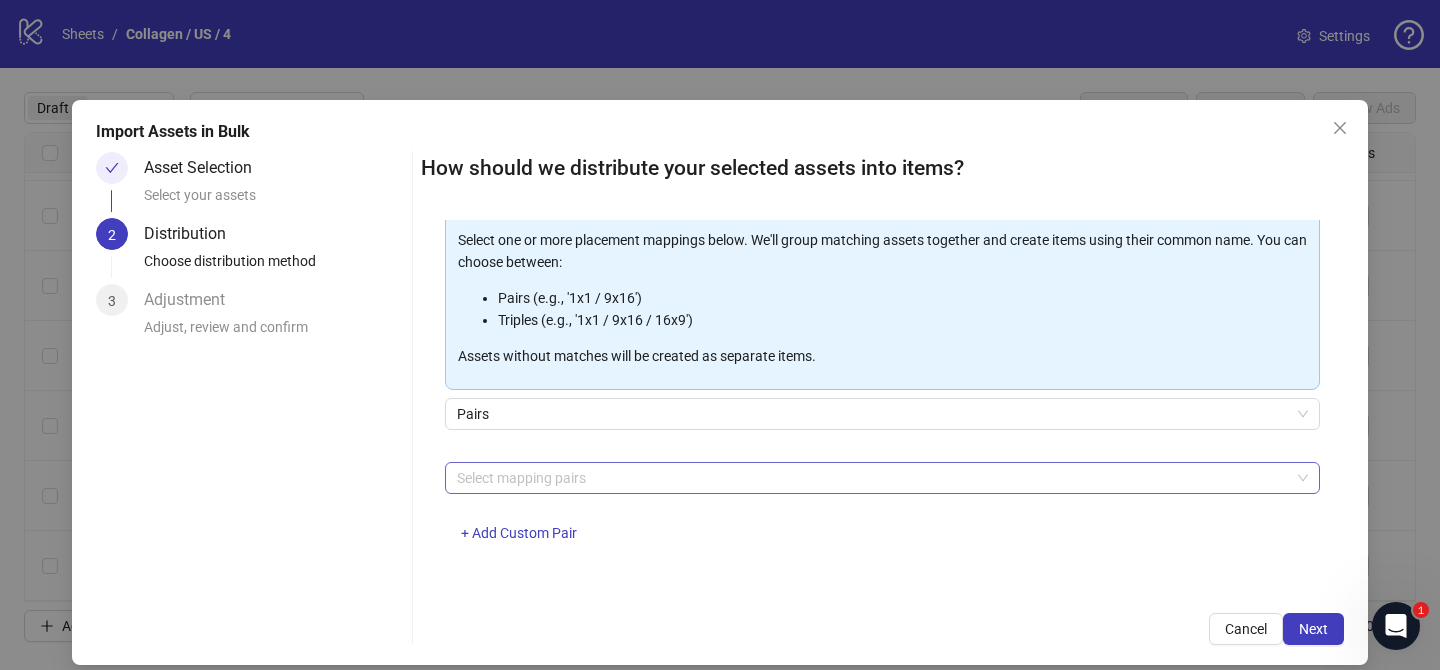 click at bounding box center [872, 478] 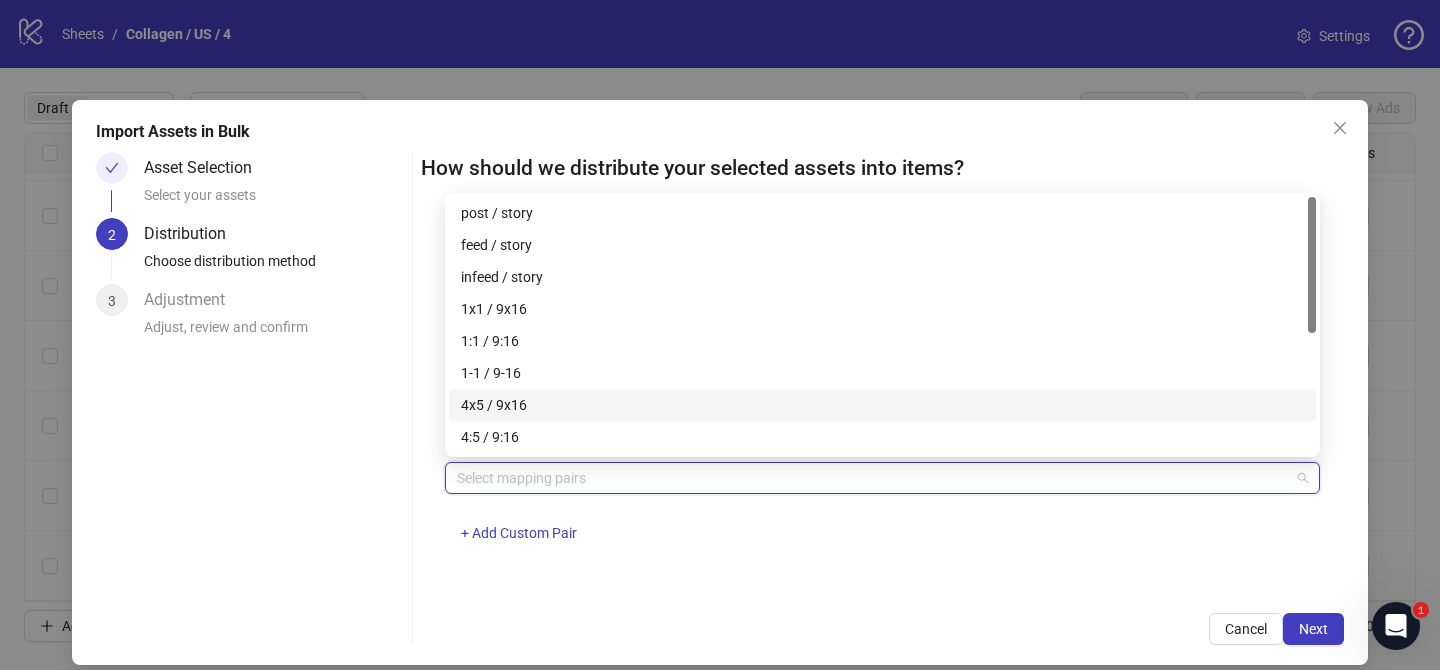 click on "4x5 / 9x16" at bounding box center (882, 405) 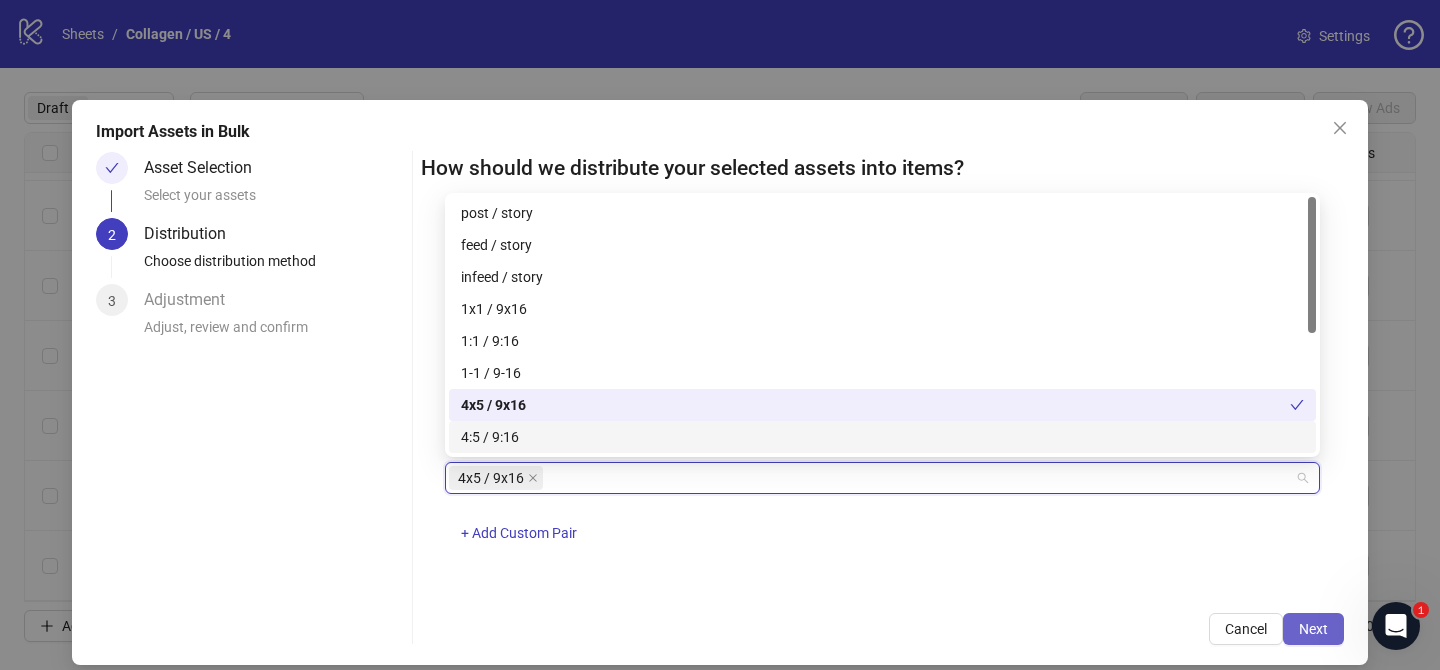 click on "Next" at bounding box center [1313, 629] 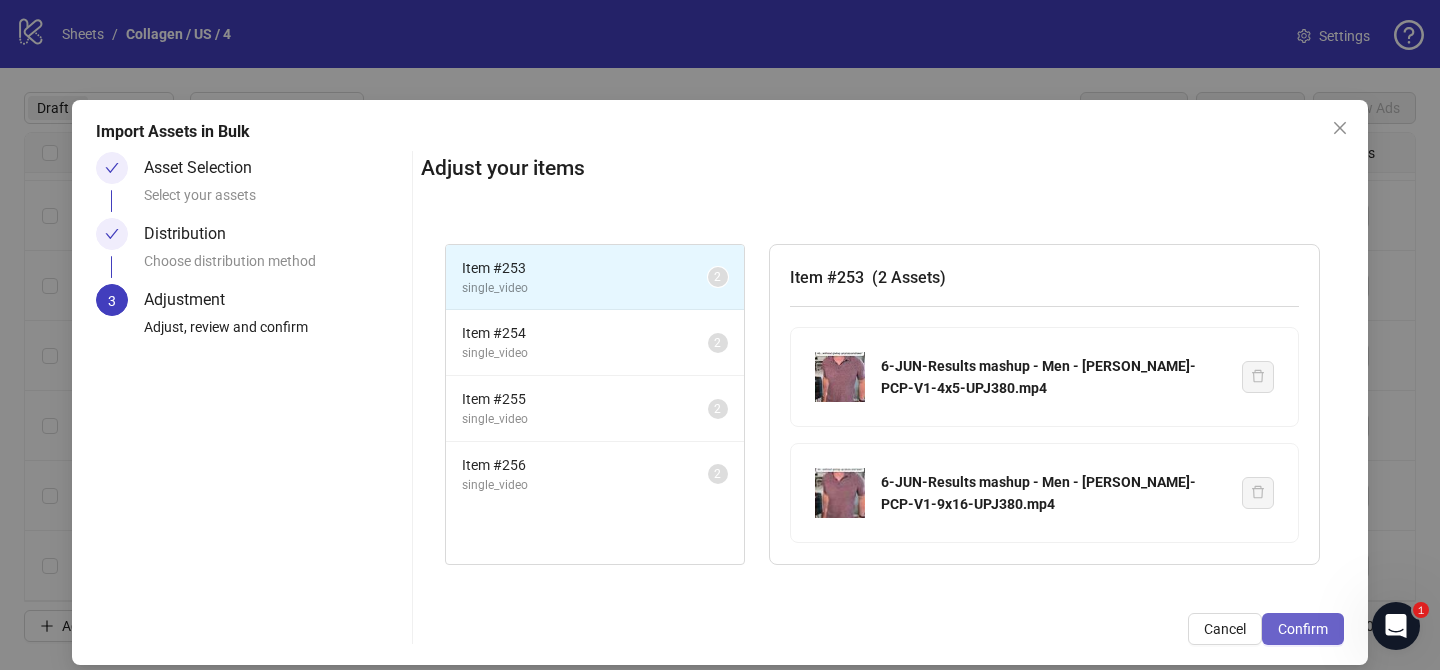 click on "Confirm" at bounding box center (1303, 629) 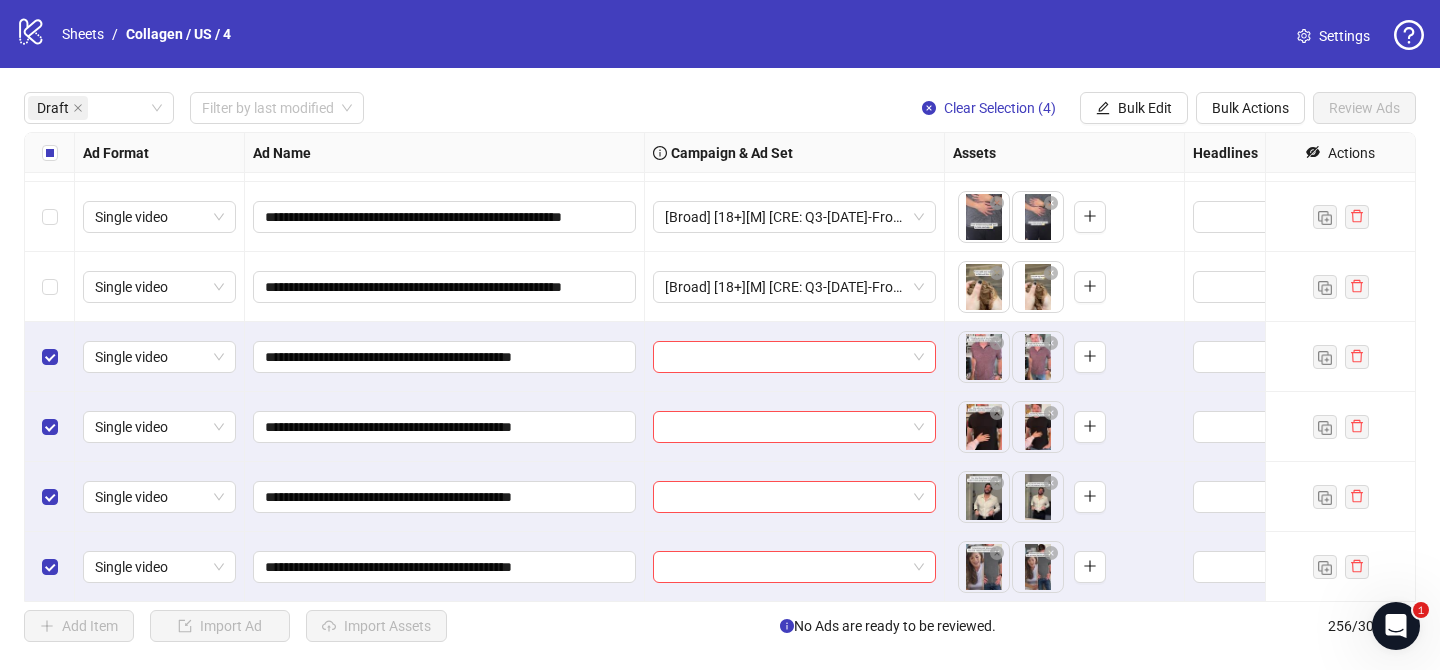 scroll, scrollTop: 1182, scrollLeft: 0, axis: vertical 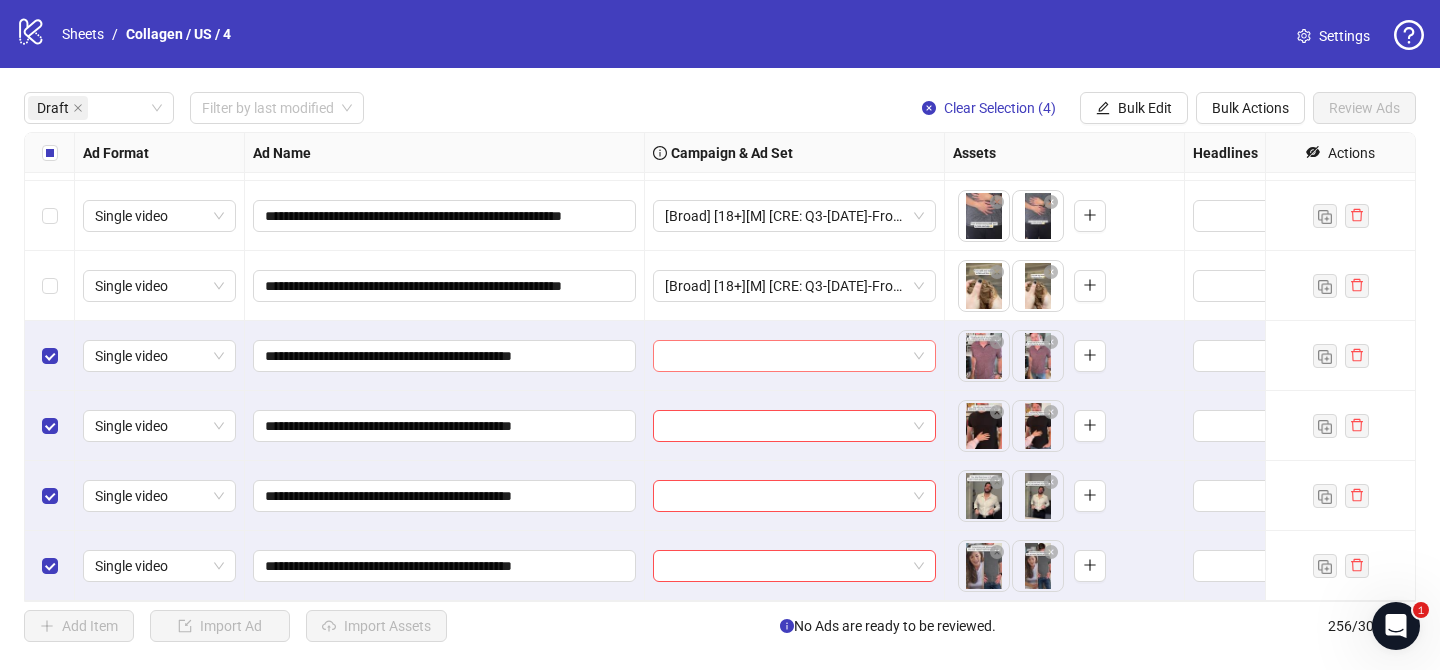 drag, startPoint x: 745, startPoint y: 361, endPoint x: 783, endPoint y: 369, distance: 38.832977 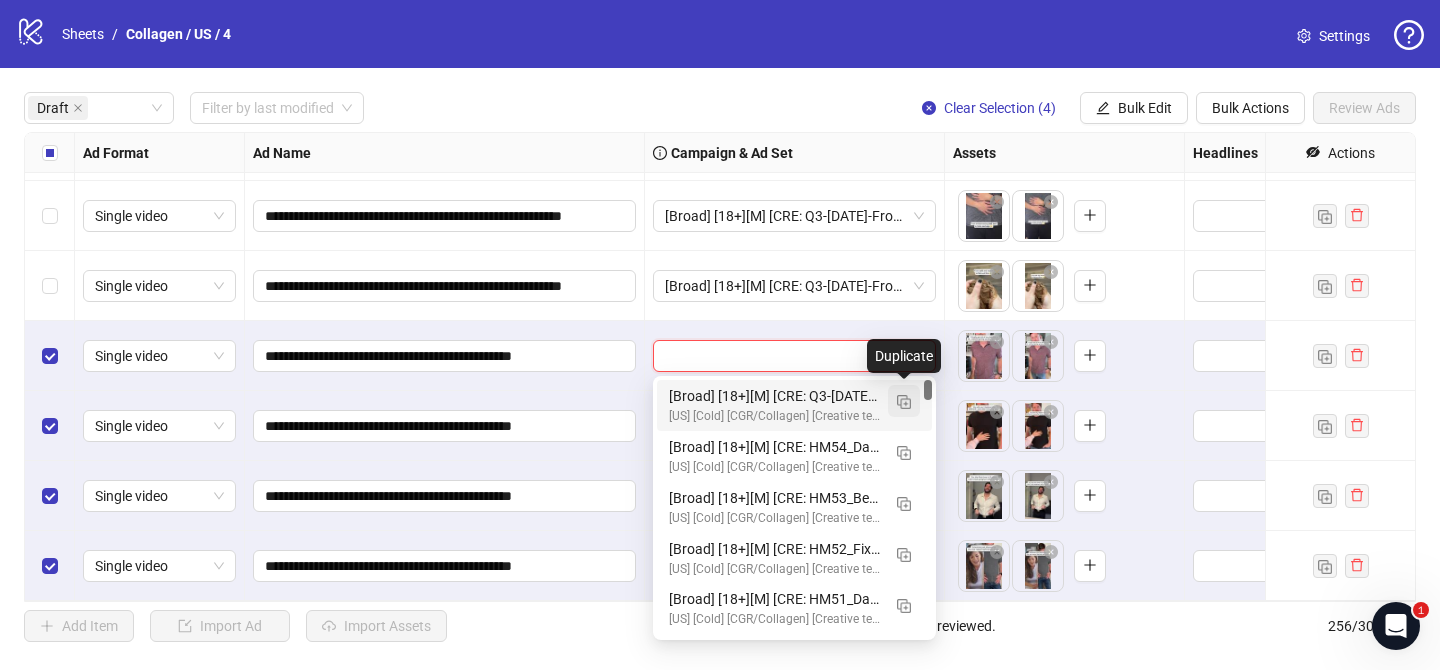 click at bounding box center [904, 402] 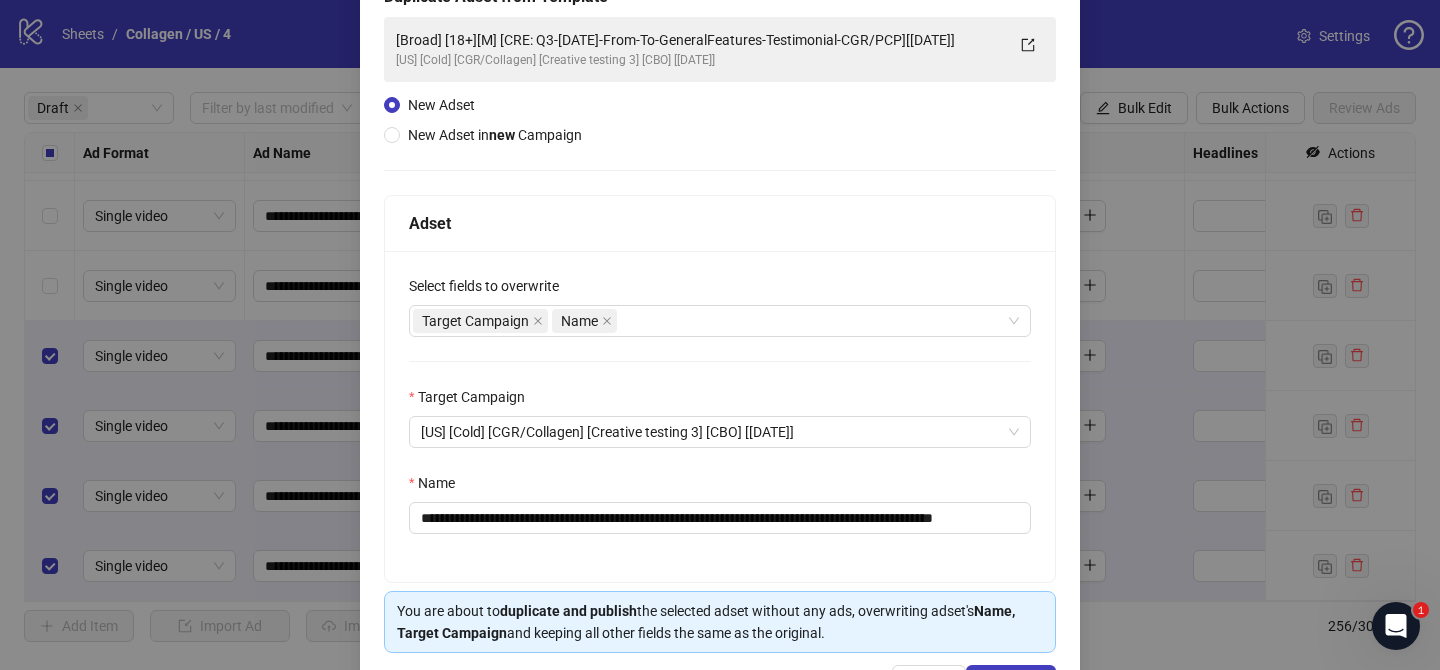 scroll, scrollTop: 202, scrollLeft: 0, axis: vertical 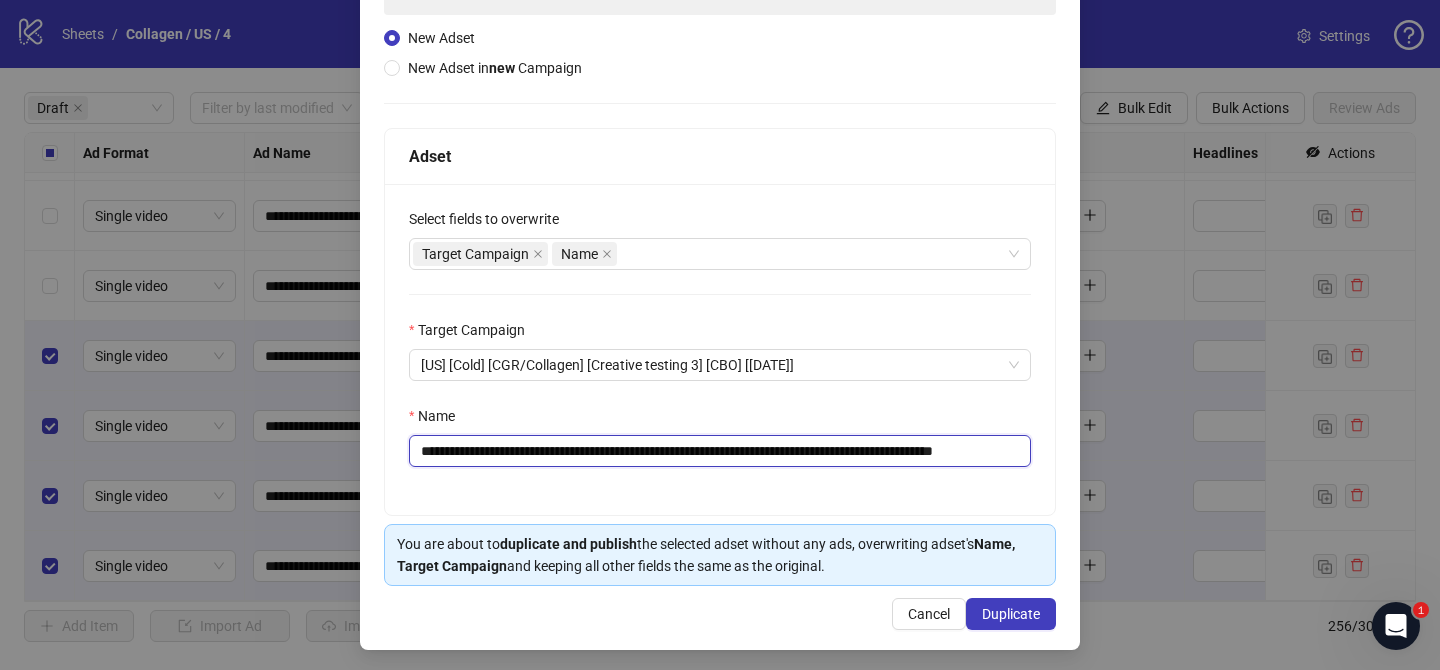 drag, startPoint x: 562, startPoint y: 454, endPoint x: 960, endPoint y: 456, distance: 398.00504 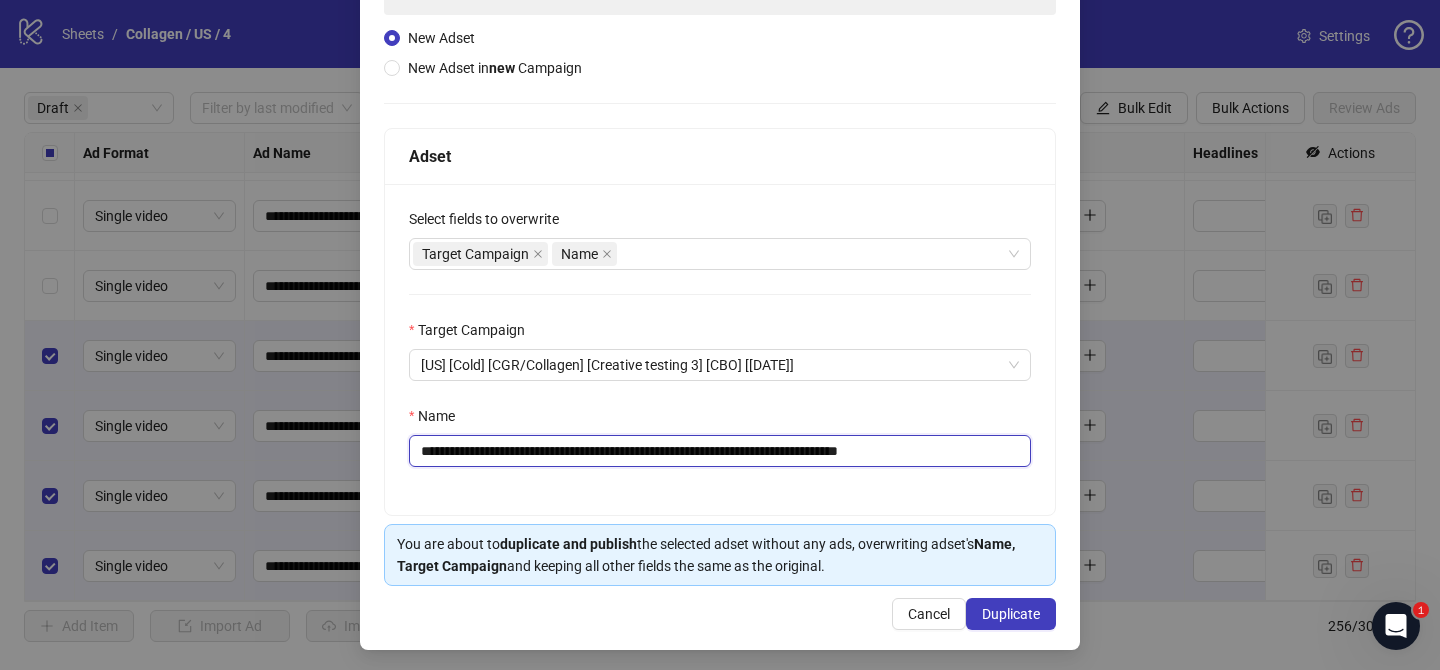 drag, startPoint x: 898, startPoint y: 453, endPoint x: 985, endPoint y: 452, distance: 87.005745 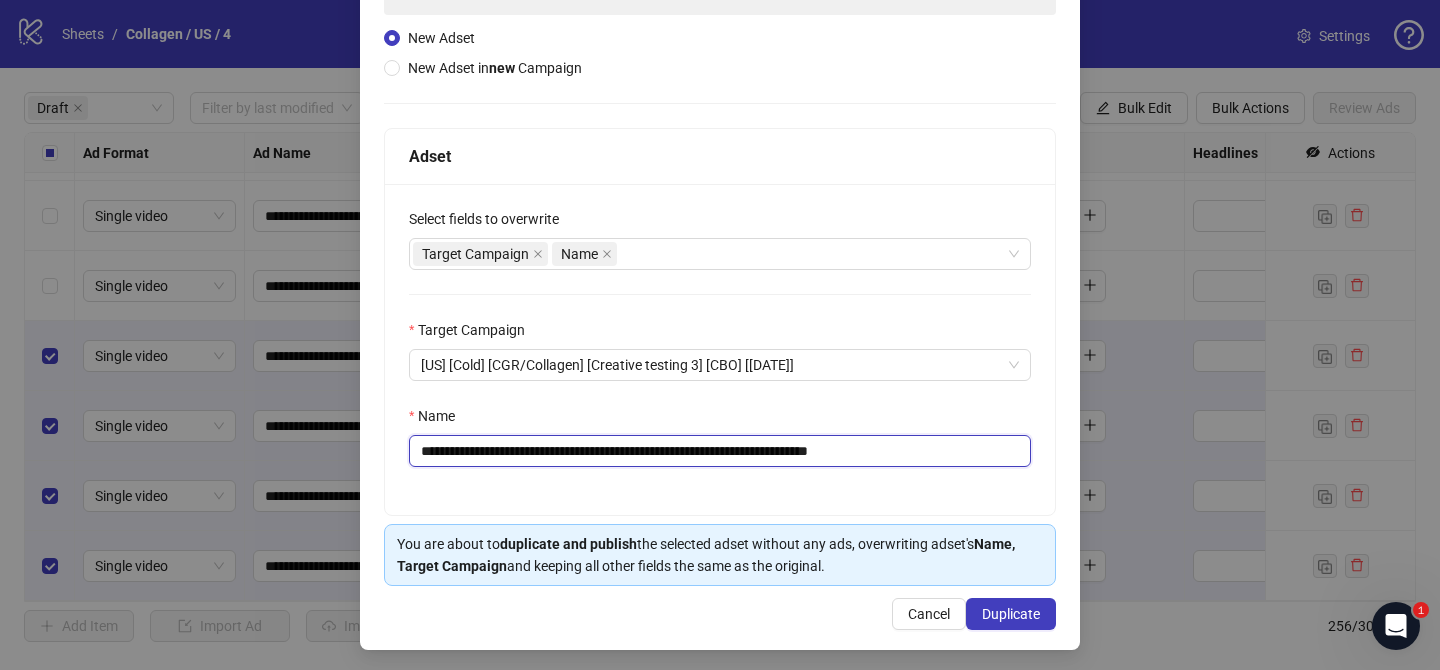 scroll, scrollTop: 207, scrollLeft: 0, axis: vertical 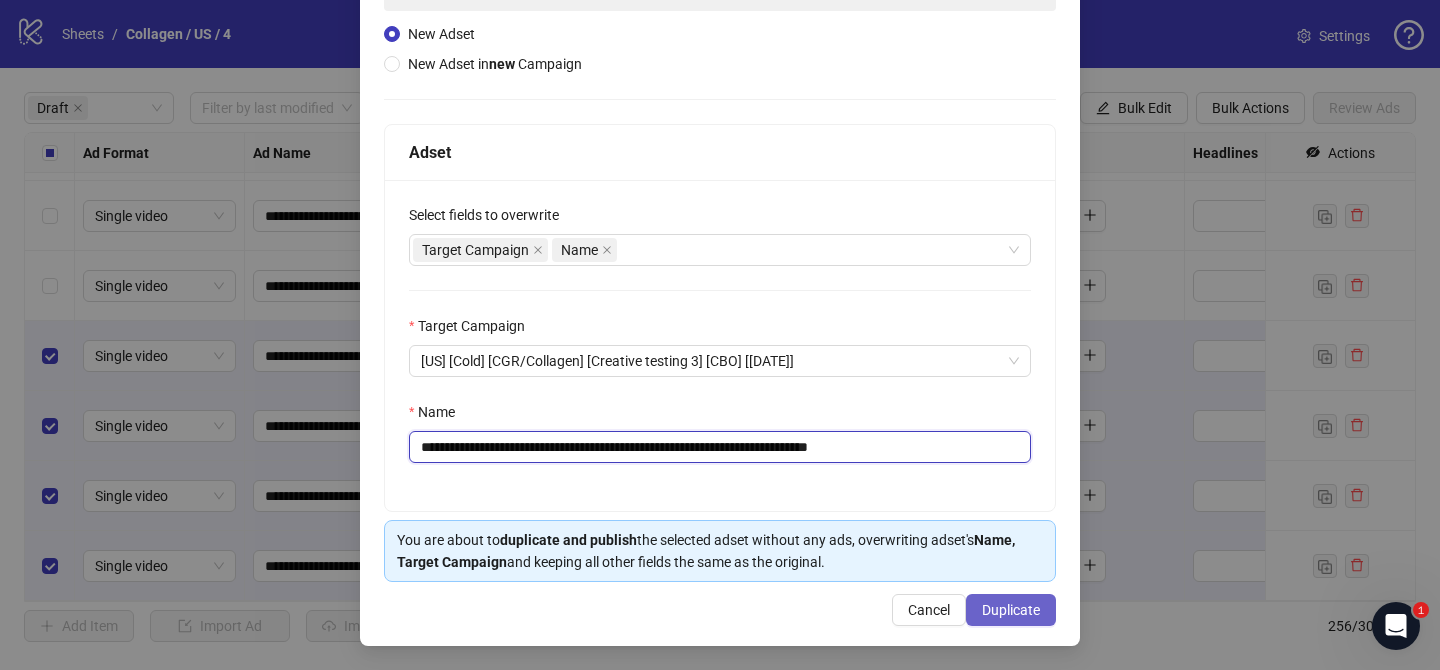type on "**********" 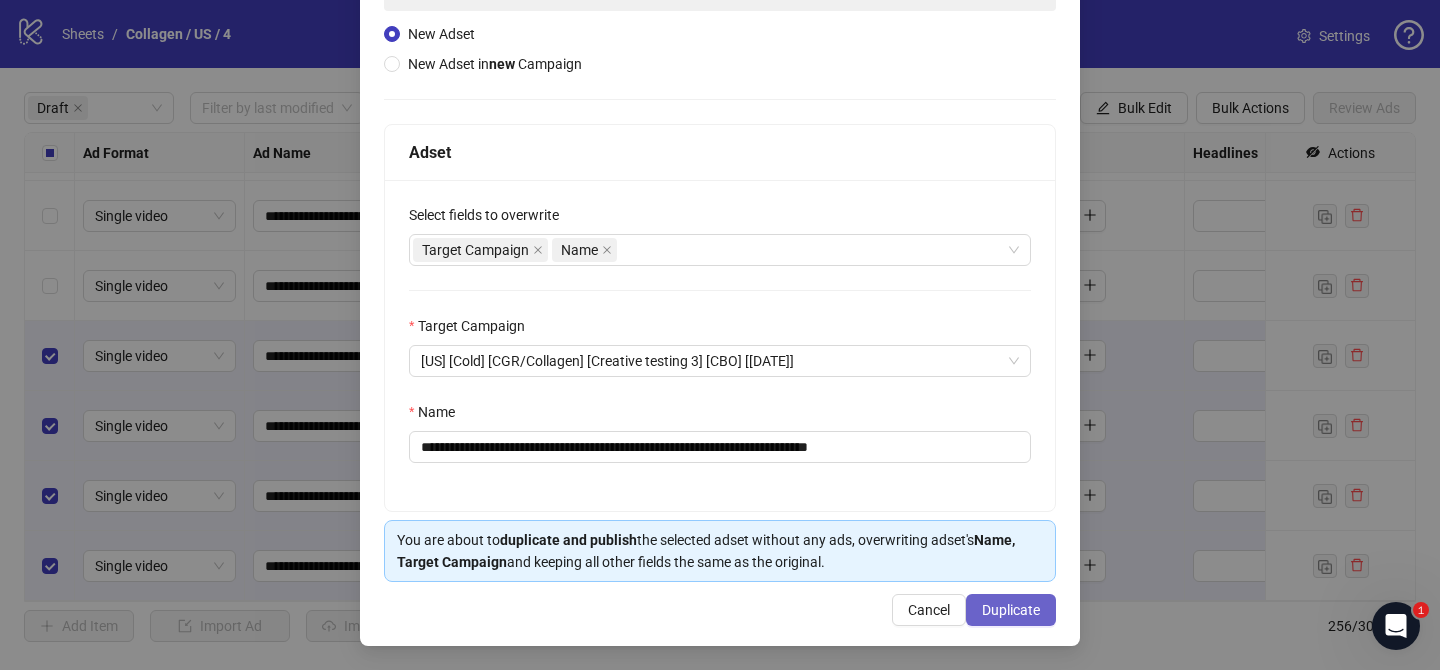 click on "Duplicate" at bounding box center (1011, 610) 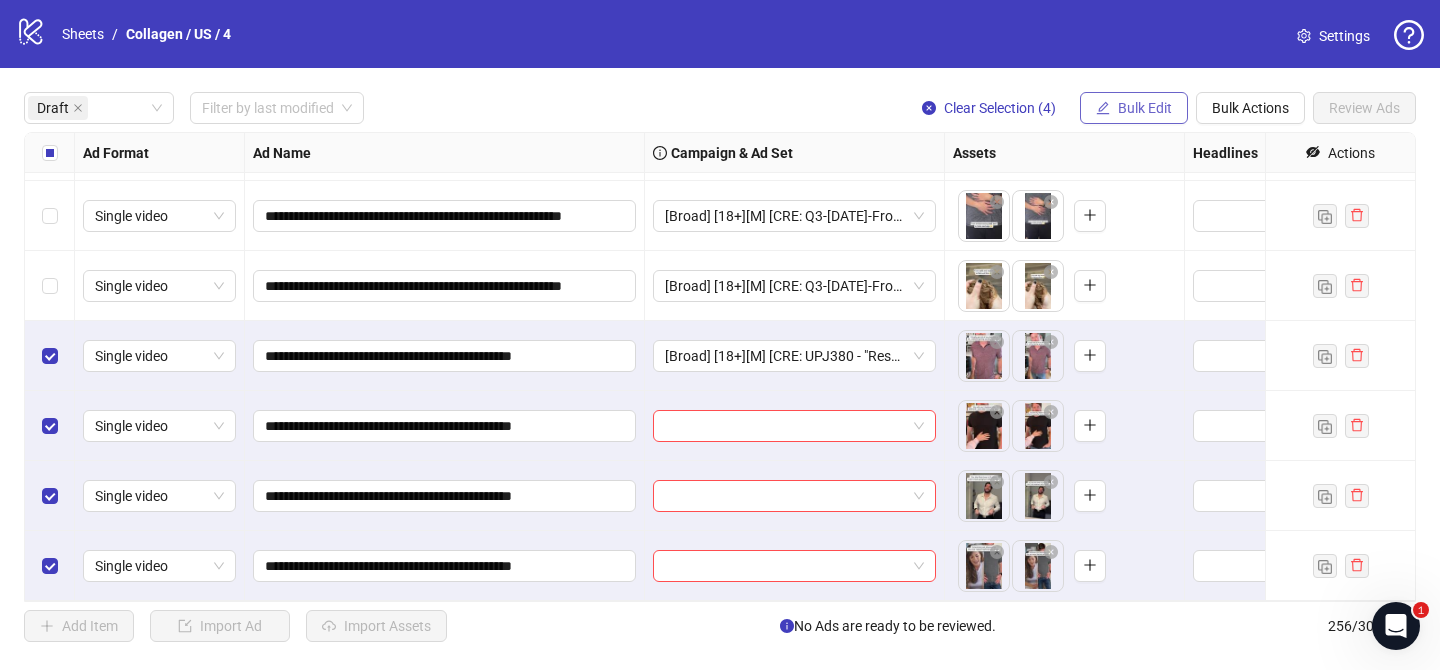 click on "Bulk Edit" at bounding box center (1145, 108) 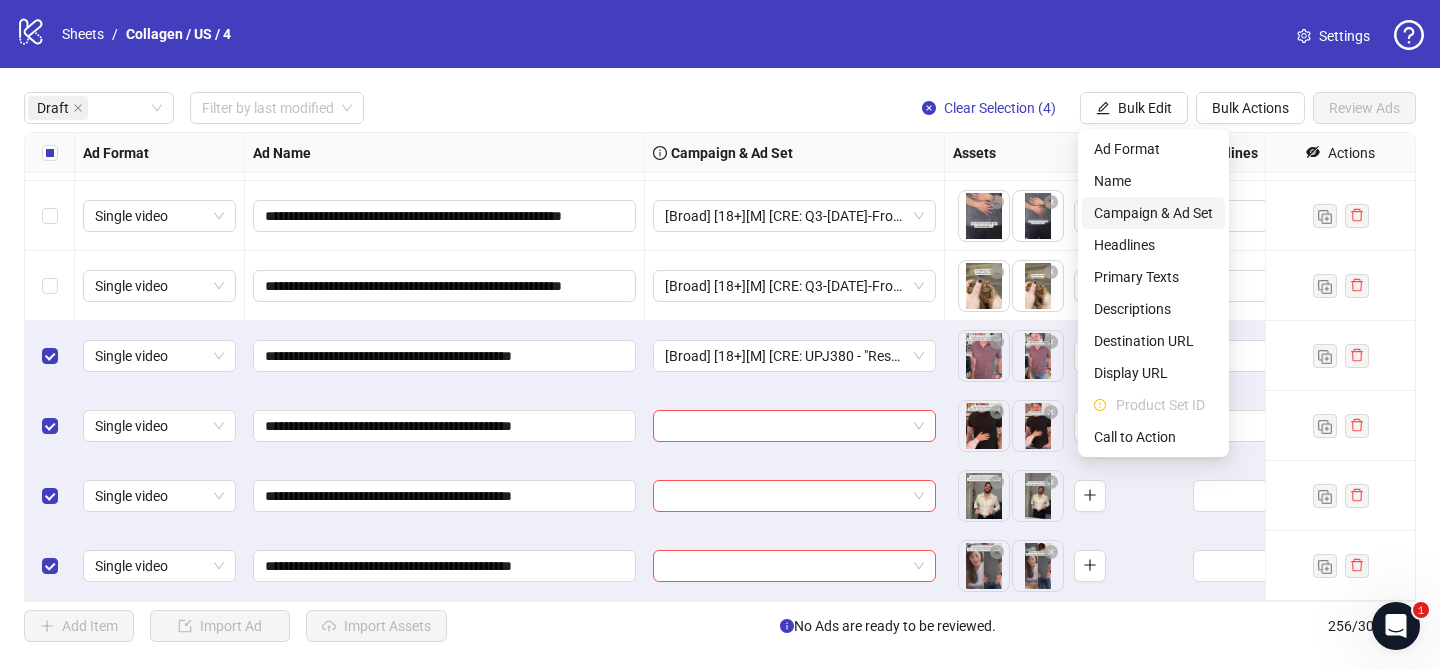 click on "Campaign & Ad Set" at bounding box center [1153, 213] 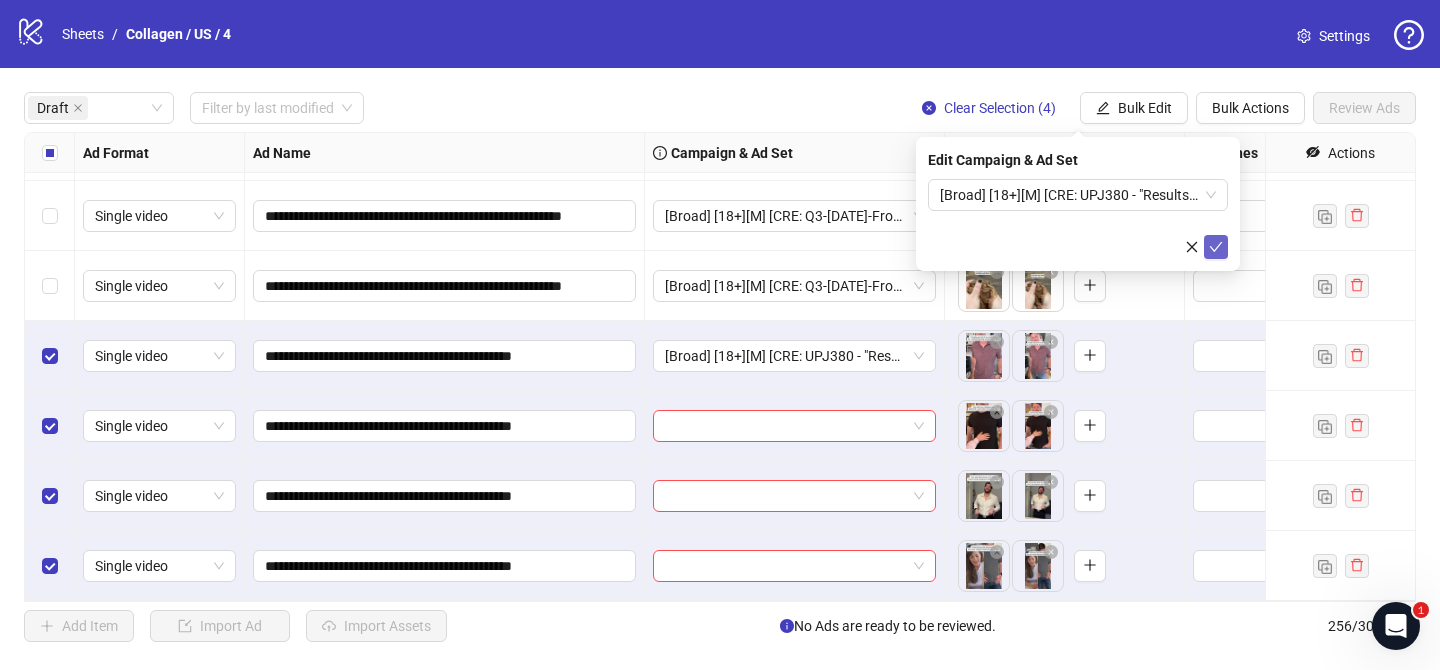click at bounding box center (1216, 247) 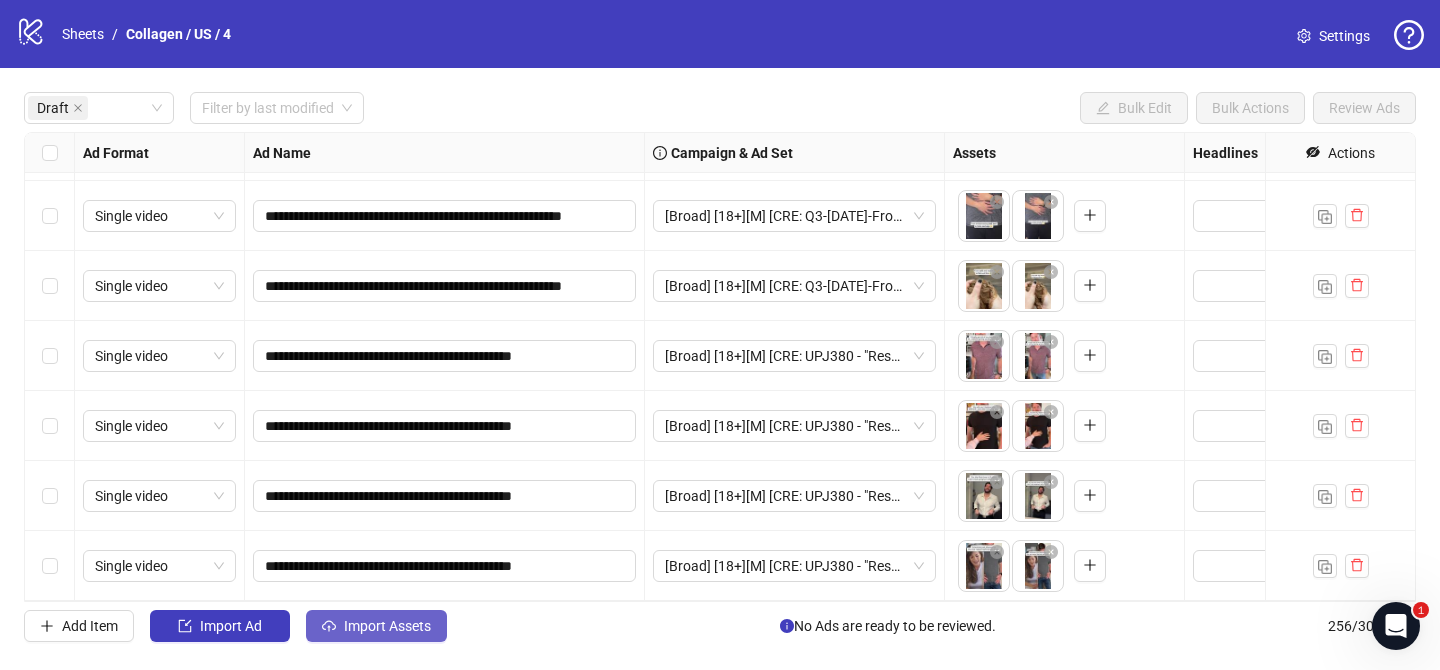 click on "Import Assets" at bounding box center (376, 626) 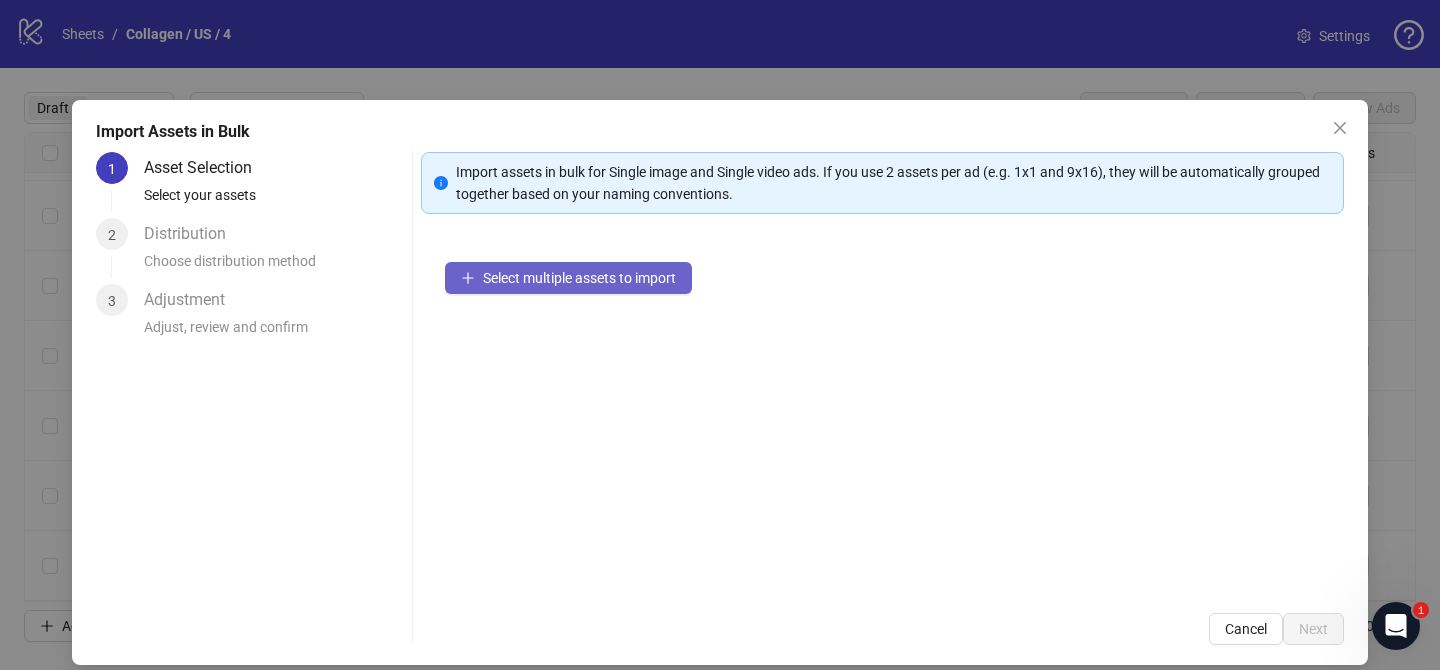 click on "Select multiple assets to import" at bounding box center (579, 278) 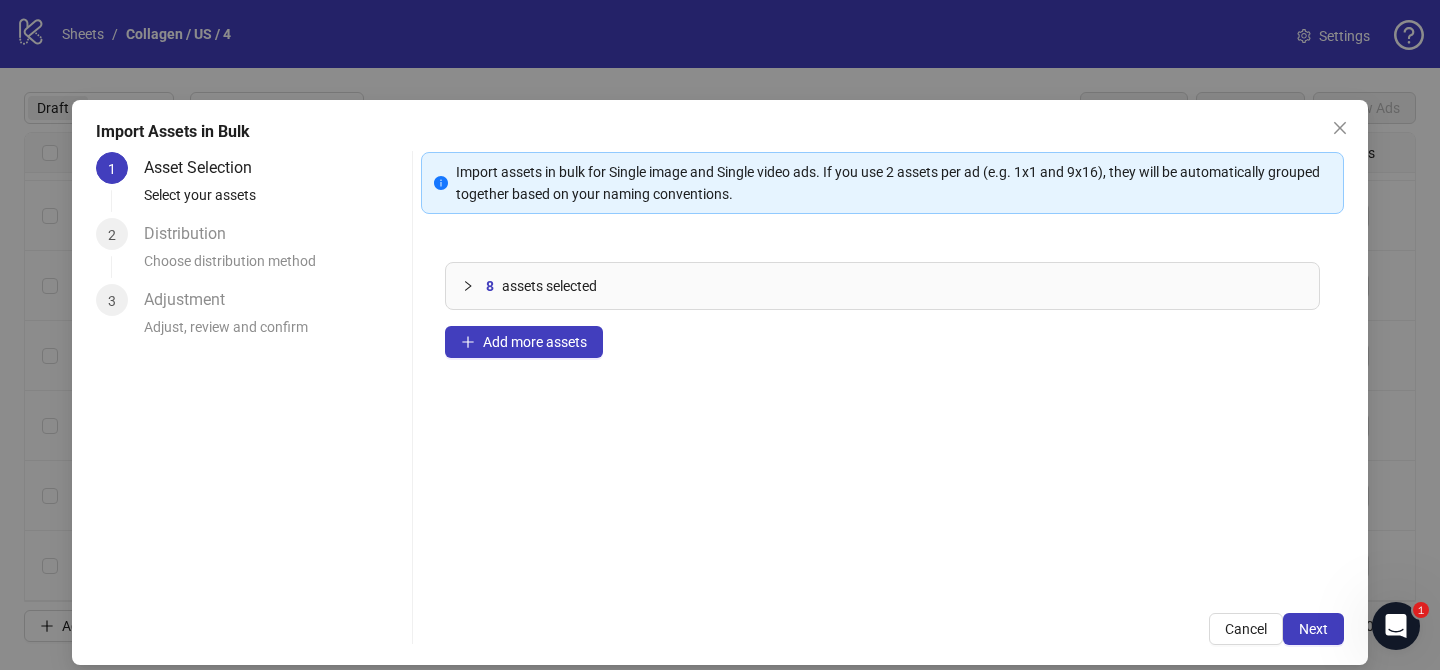 click on "assets selected" at bounding box center (549, 286) 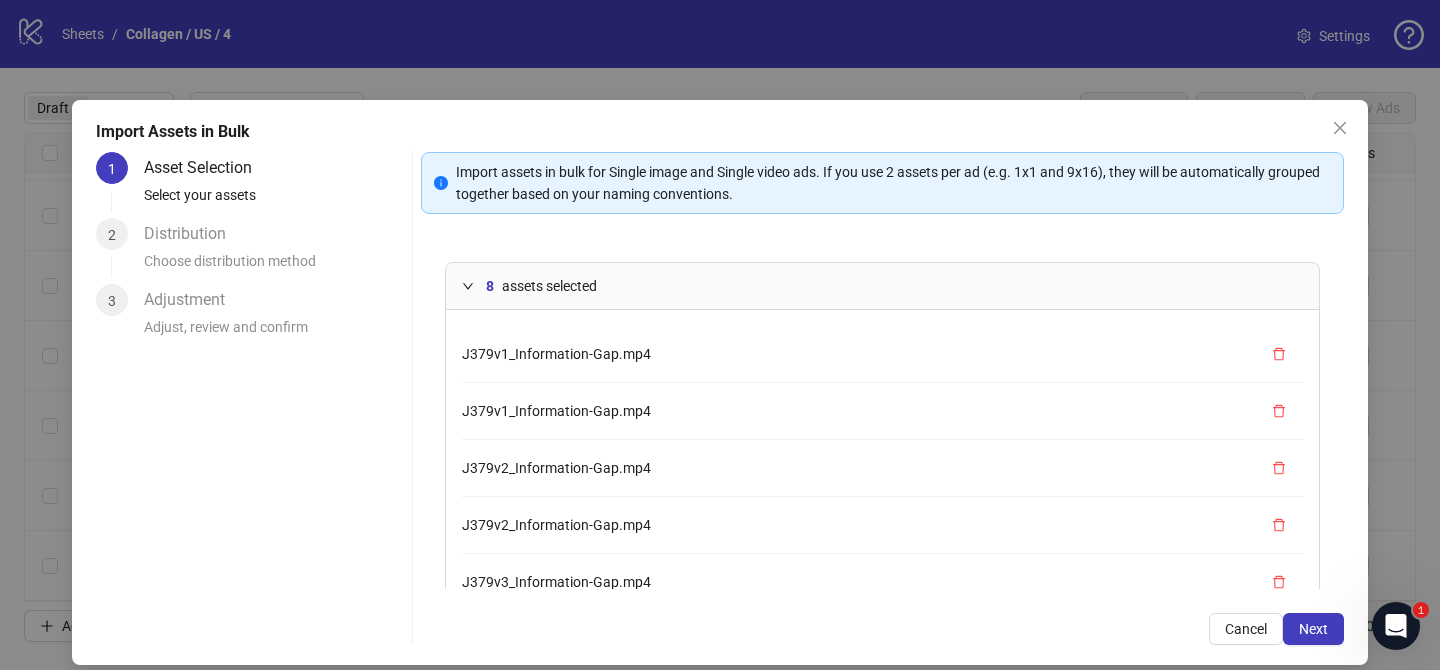 click on "J379v1_Information-Gap.mp4" at bounding box center [882, 411] 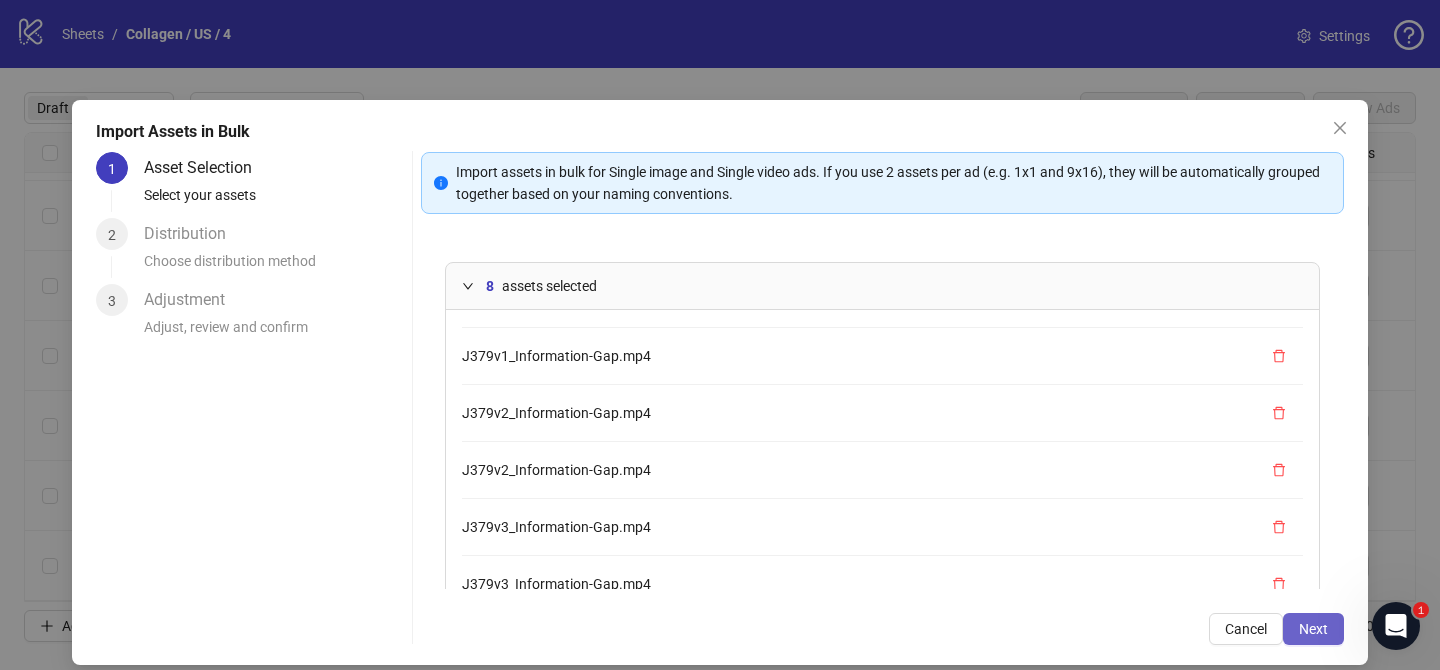 click on "Next" at bounding box center [1313, 629] 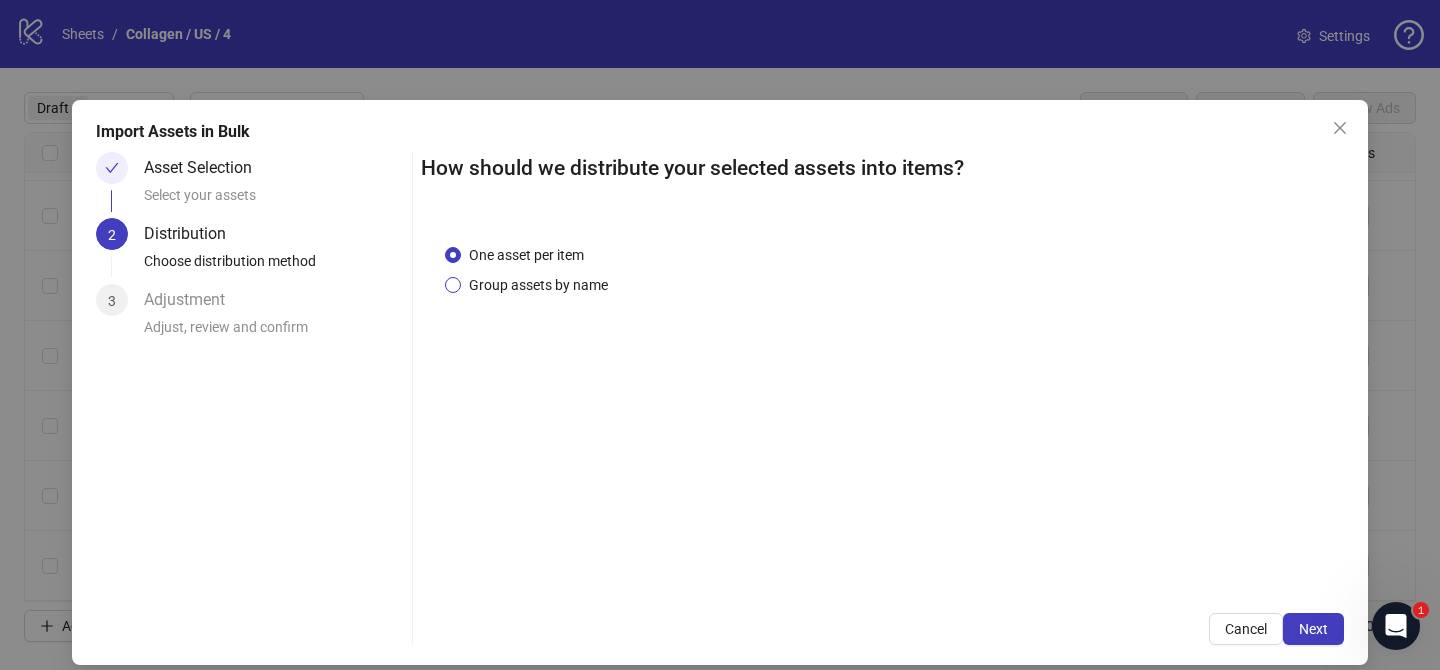 click on "Group assets by name" at bounding box center (538, 285) 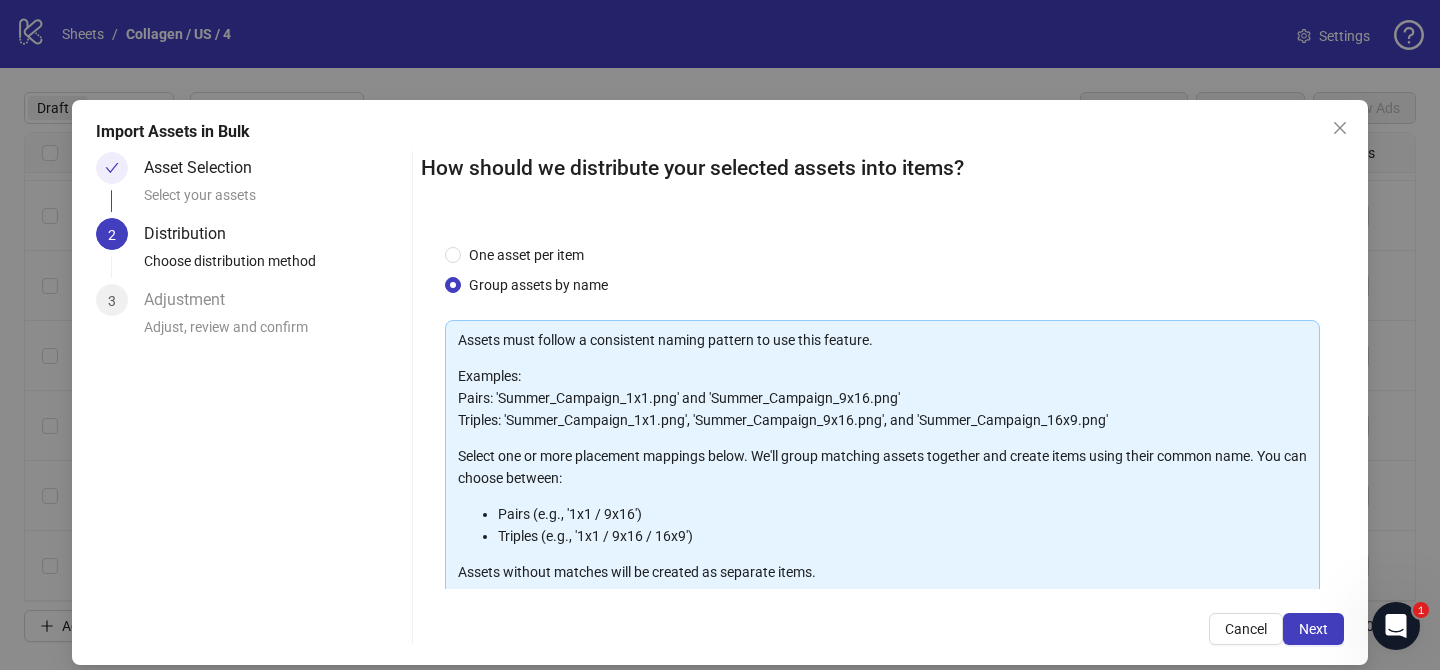 scroll, scrollTop: 216, scrollLeft: 0, axis: vertical 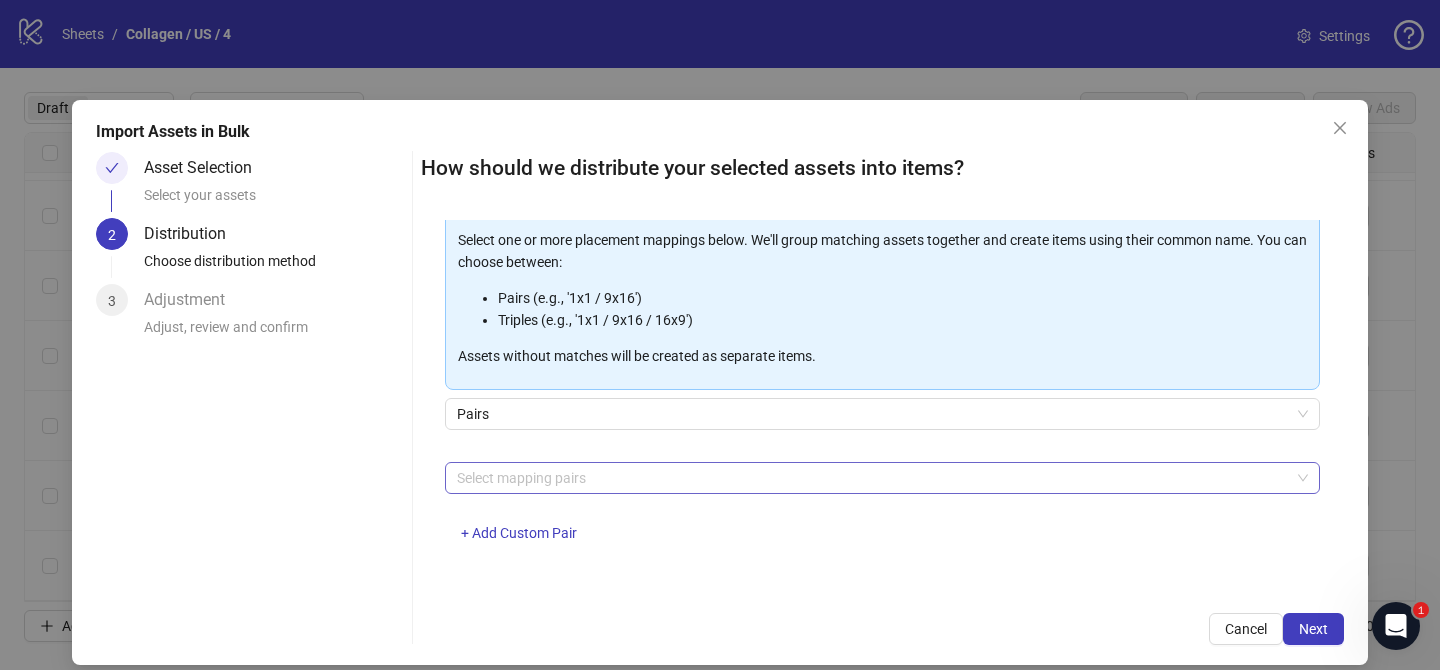 click at bounding box center [872, 478] 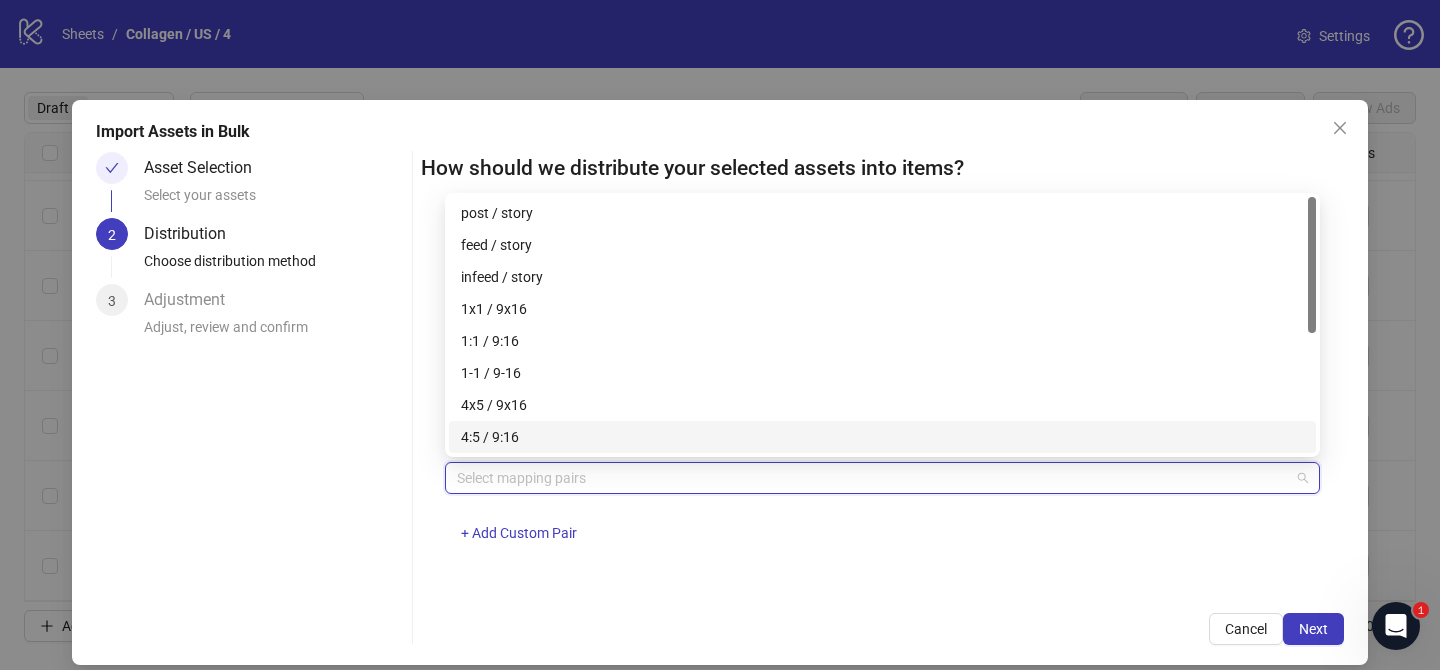 click on "How should we distribute your selected assets into items? One asset per item Group assets by name Assets must follow a consistent naming pattern to use this feature. Examples: Pairs: 'Summer_Campaign_1x1.png' and 'Summer_Campaign_9x16.png' Triples: 'Summer_Campaign_1x1.png', 'Summer_Campaign_9x16.png', and 'Summer_Campaign_16x9.png' Select one or more placement mappings below. We'll group matching assets together and create items using their common name. You can choose between: Pairs (e.g., '1x1 / 9x16') Triples (e.g., '1x1 / 9x16 / 16x9') Assets without matches will be created as separate items. Pairs   Select mapping pairs + Add Custom Pair Cancel Next" at bounding box center [882, 398] 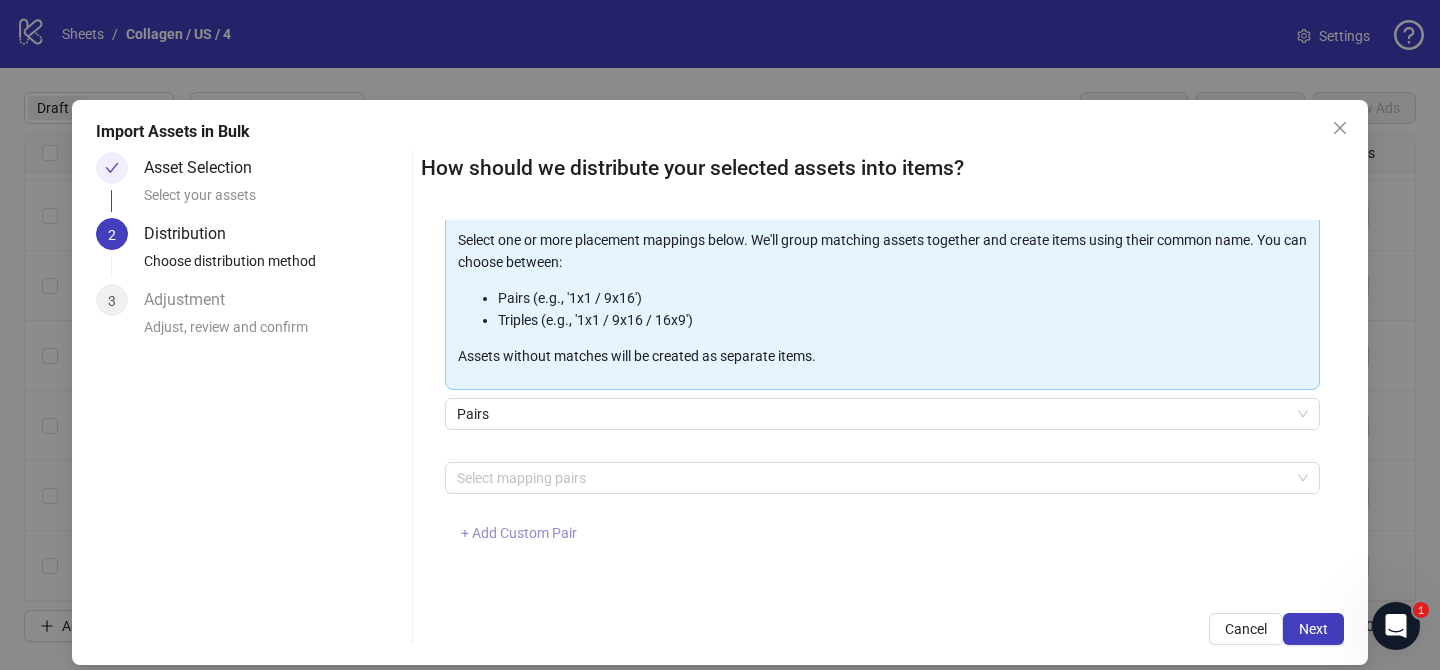 click on "+ Add Custom Pair" at bounding box center [519, 533] 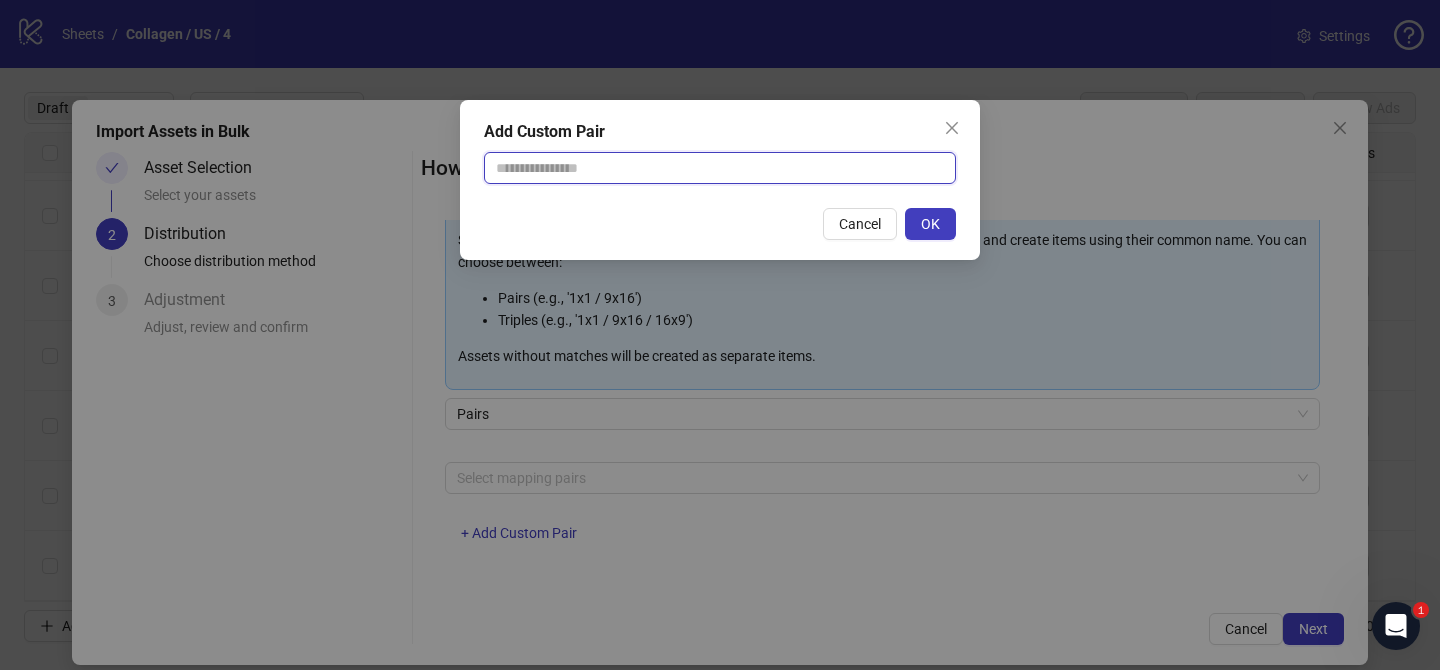 click at bounding box center (720, 168) 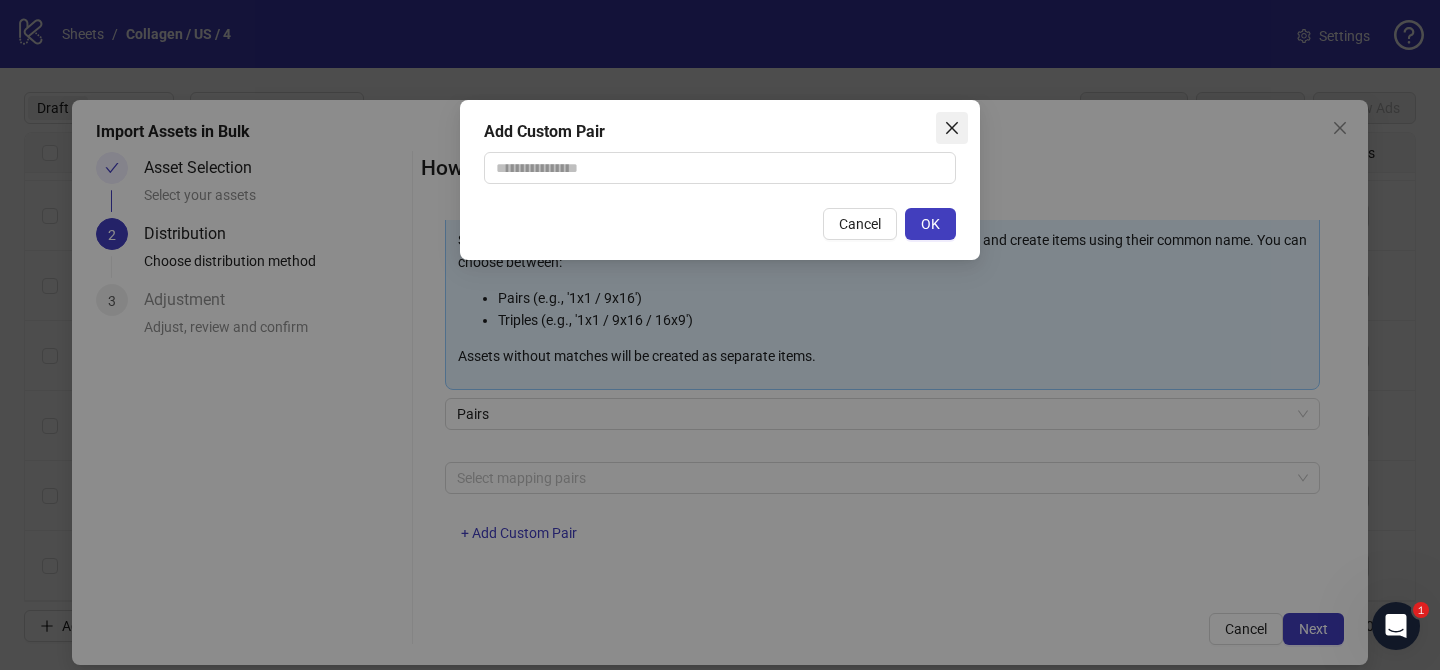 click at bounding box center (952, 128) 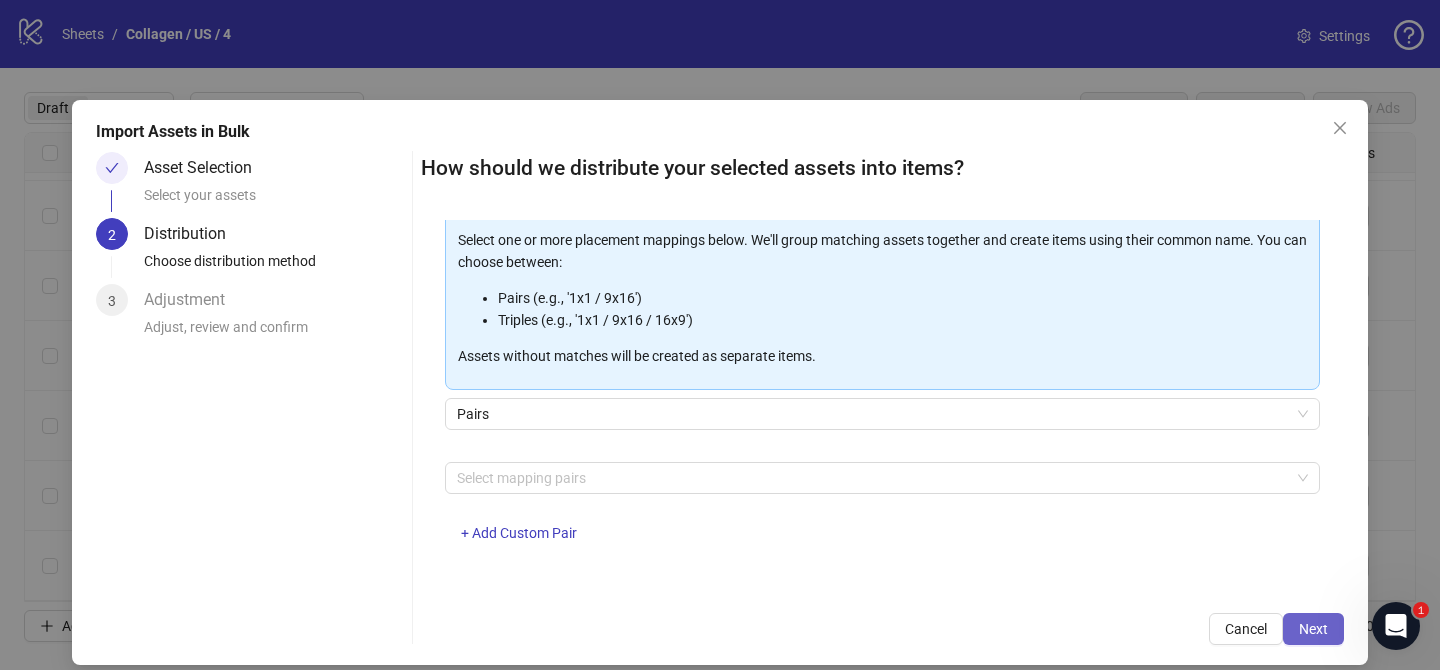 click on "Next" at bounding box center (1313, 629) 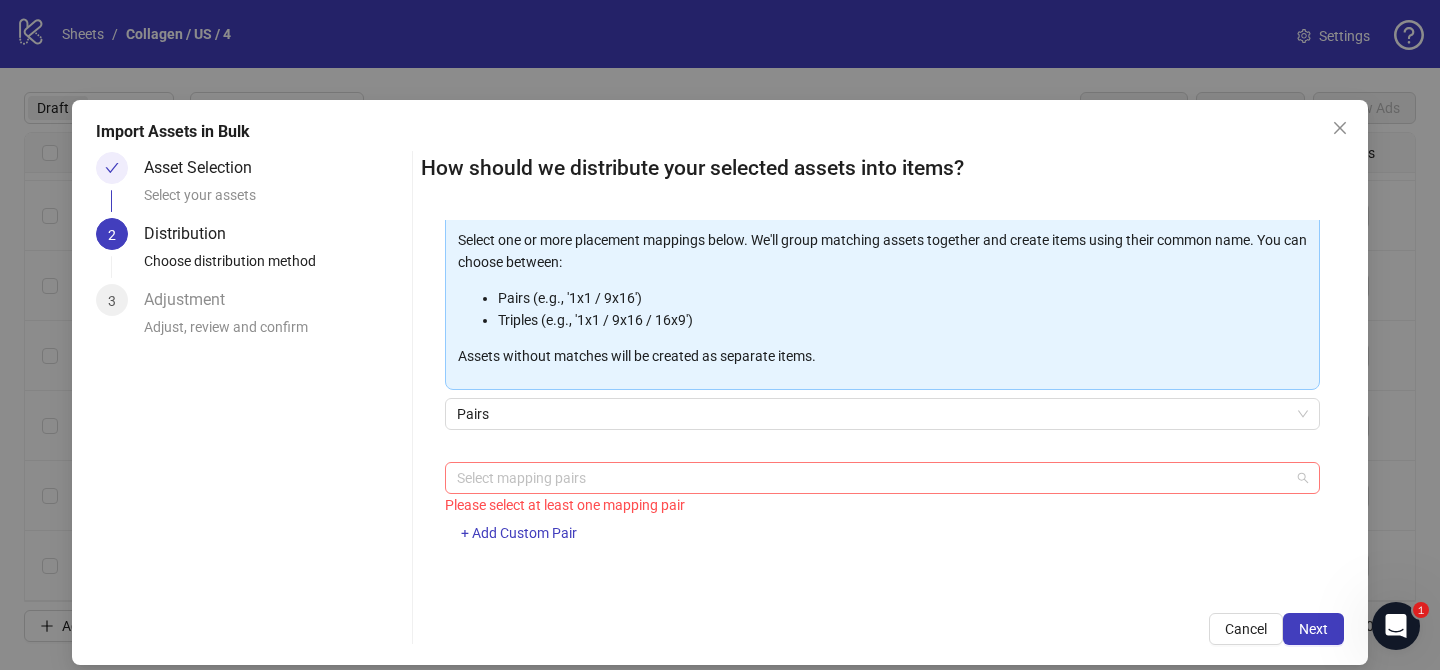 click at bounding box center [872, 478] 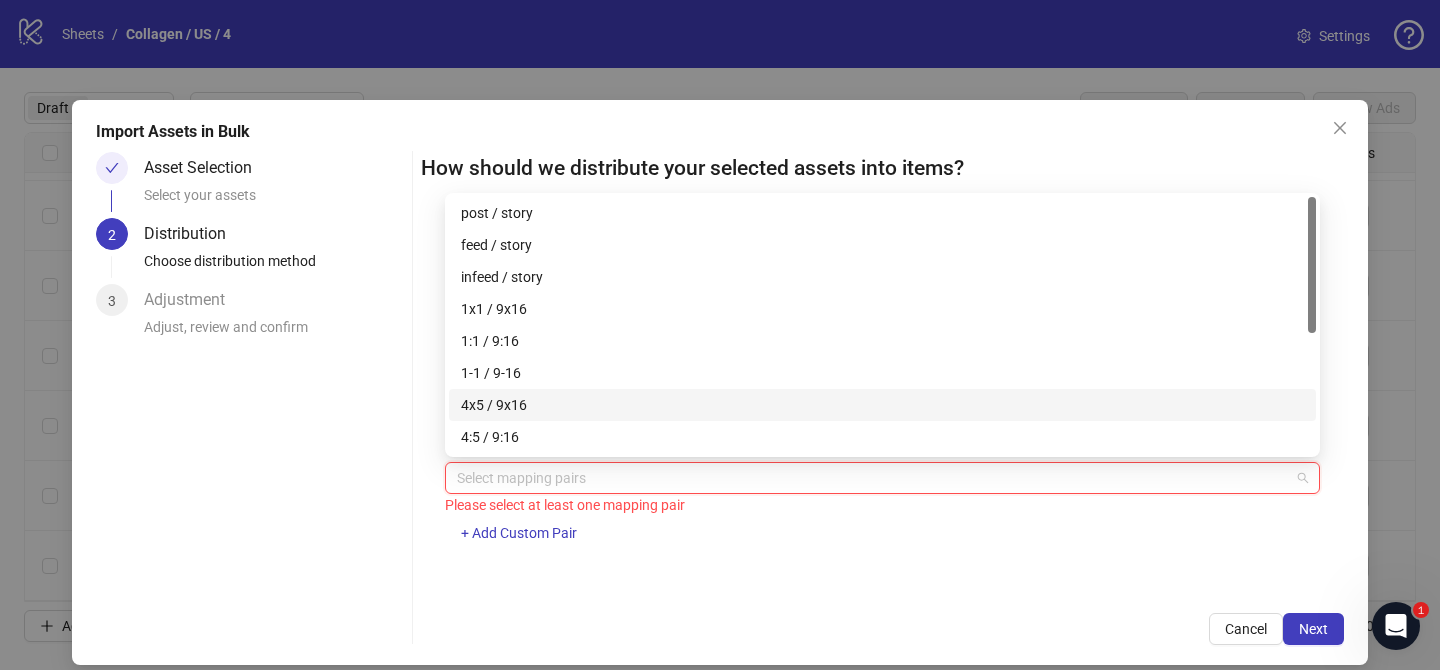 click on "4x5 / 9x16" at bounding box center (882, 405) 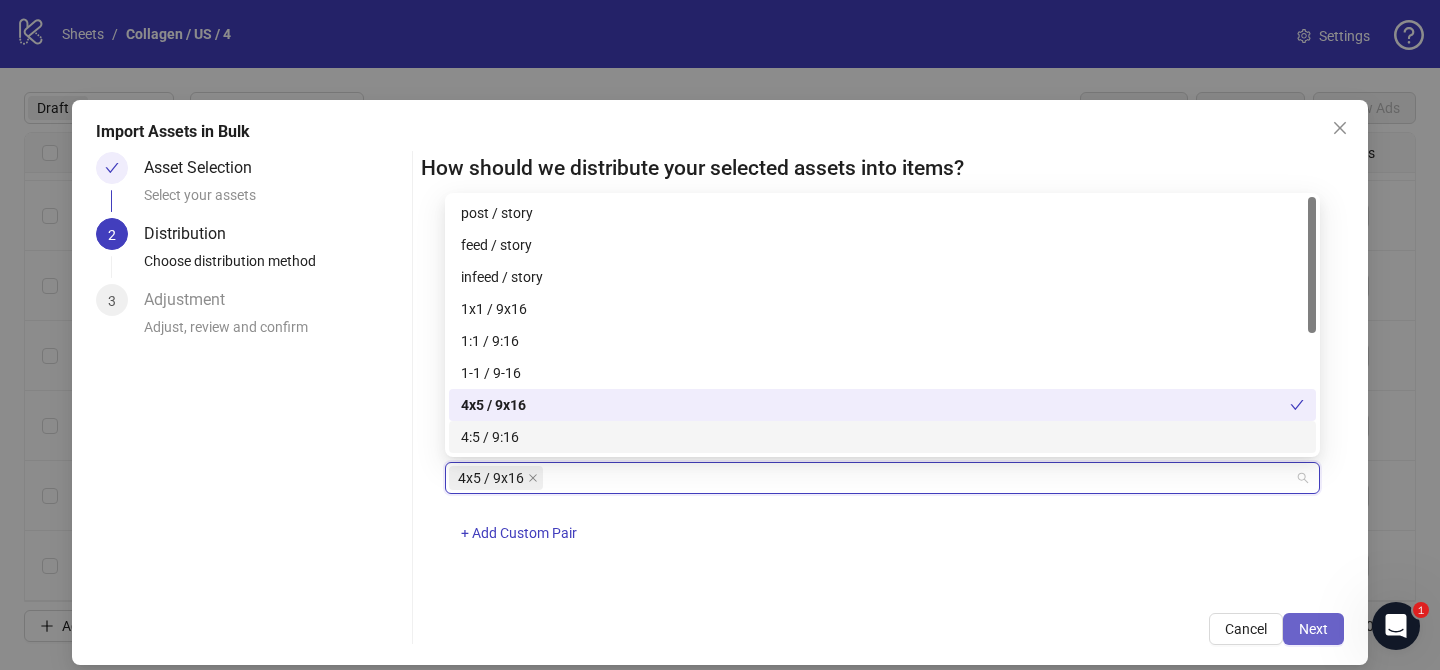 click on "Next" at bounding box center (1313, 629) 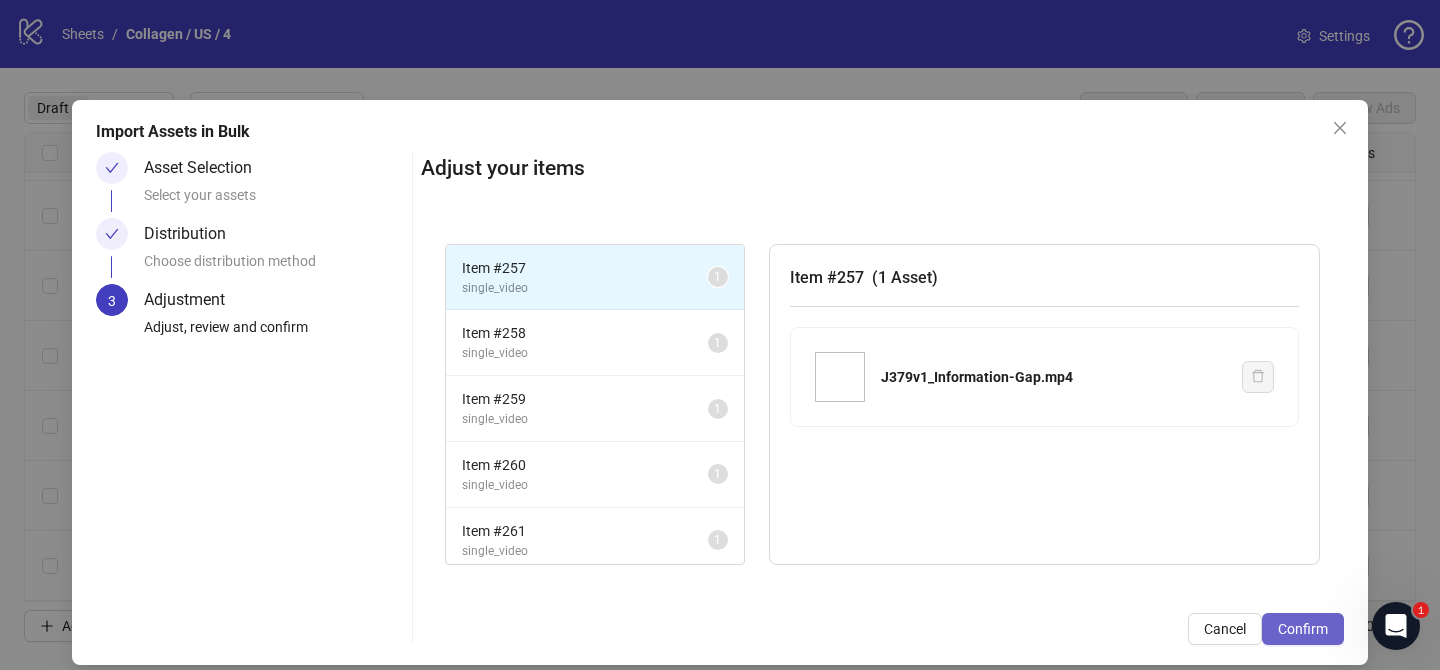 click on "Confirm" at bounding box center (1303, 629) 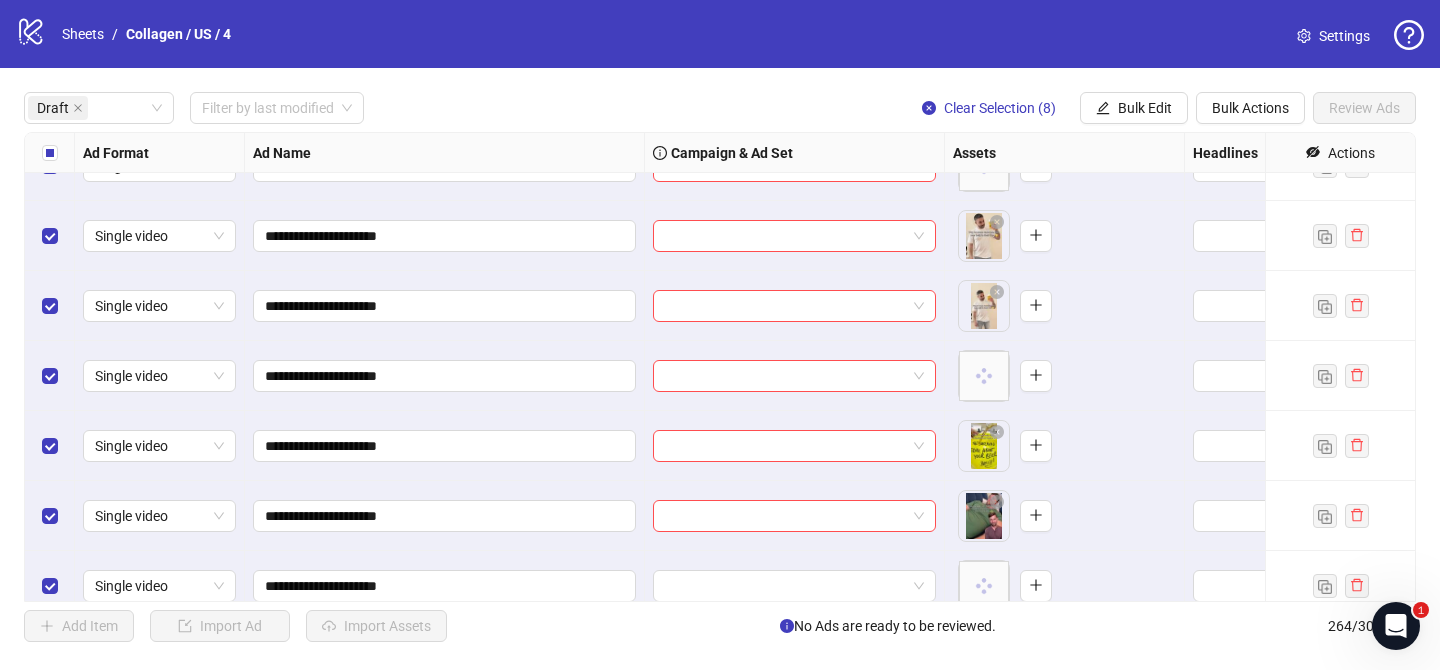 scroll, scrollTop: 1742, scrollLeft: 0, axis: vertical 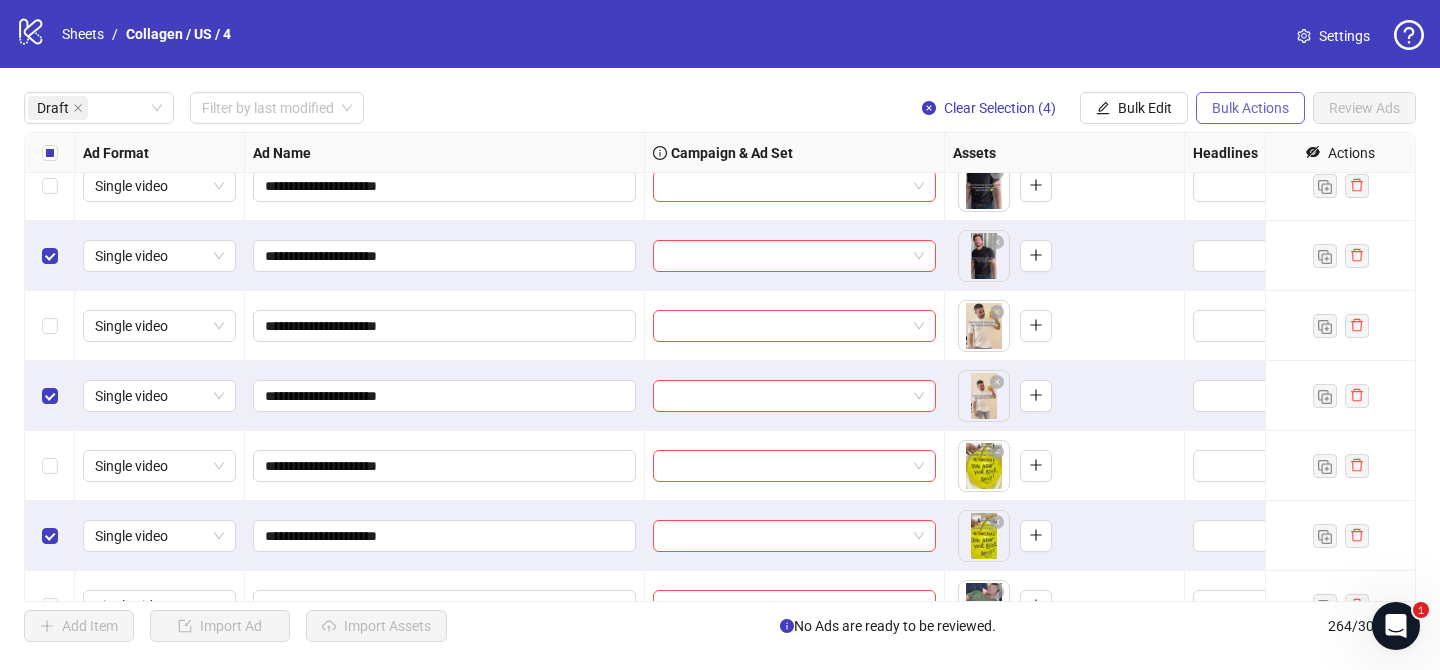 click on "Bulk Actions" at bounding box center [1250, 108] 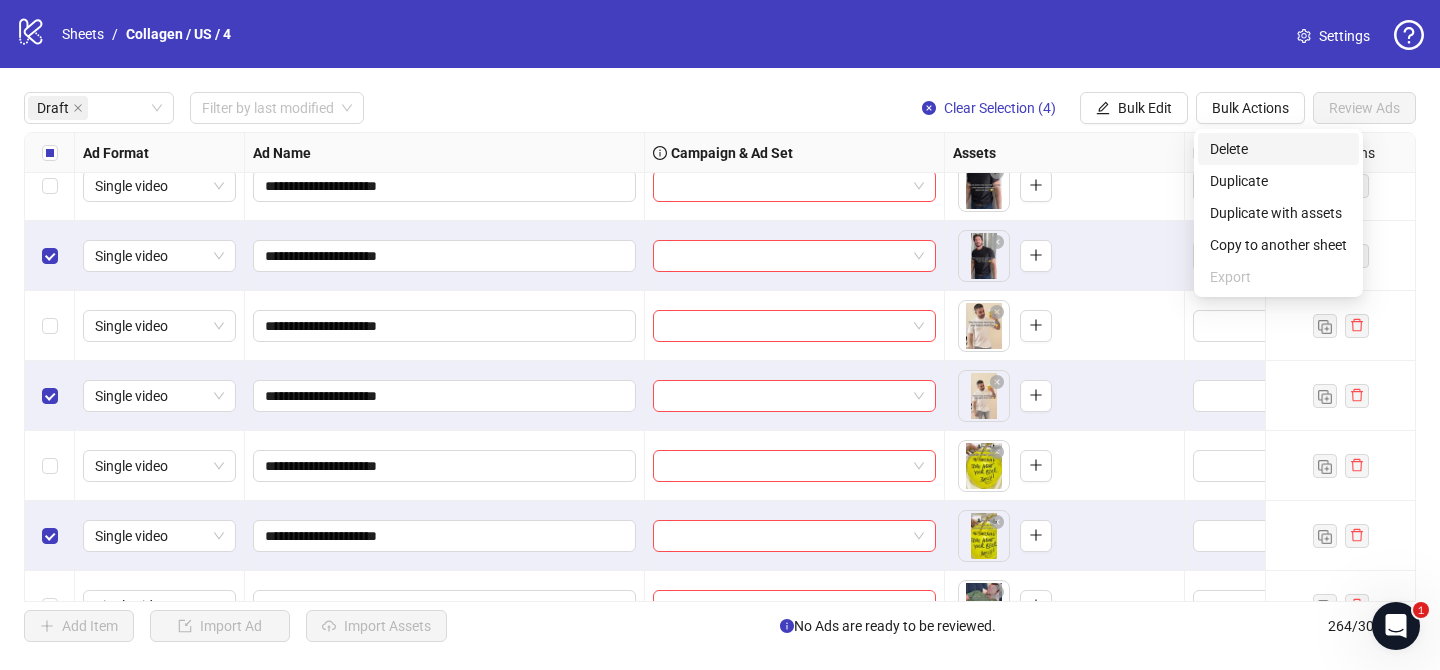 click on "Delete" at bounding box center [1278, 149] 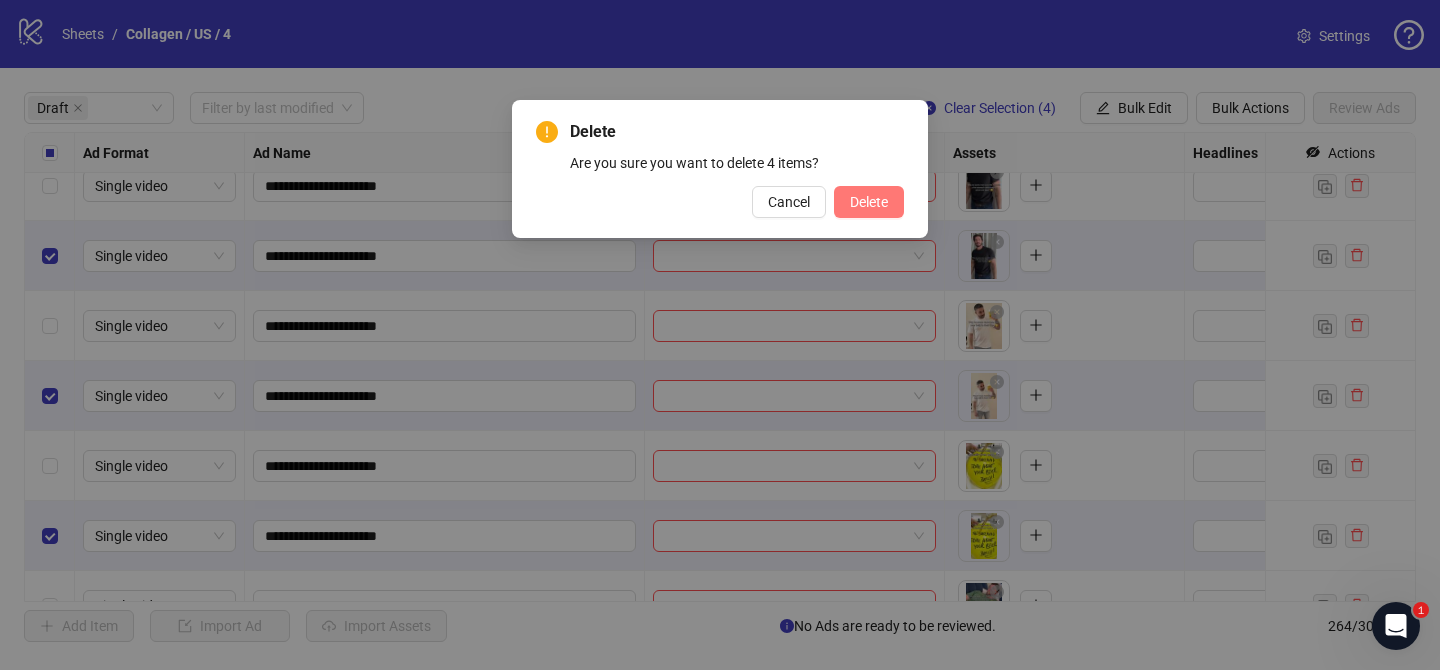 click on "Delete" at bounding box center (869, 202) 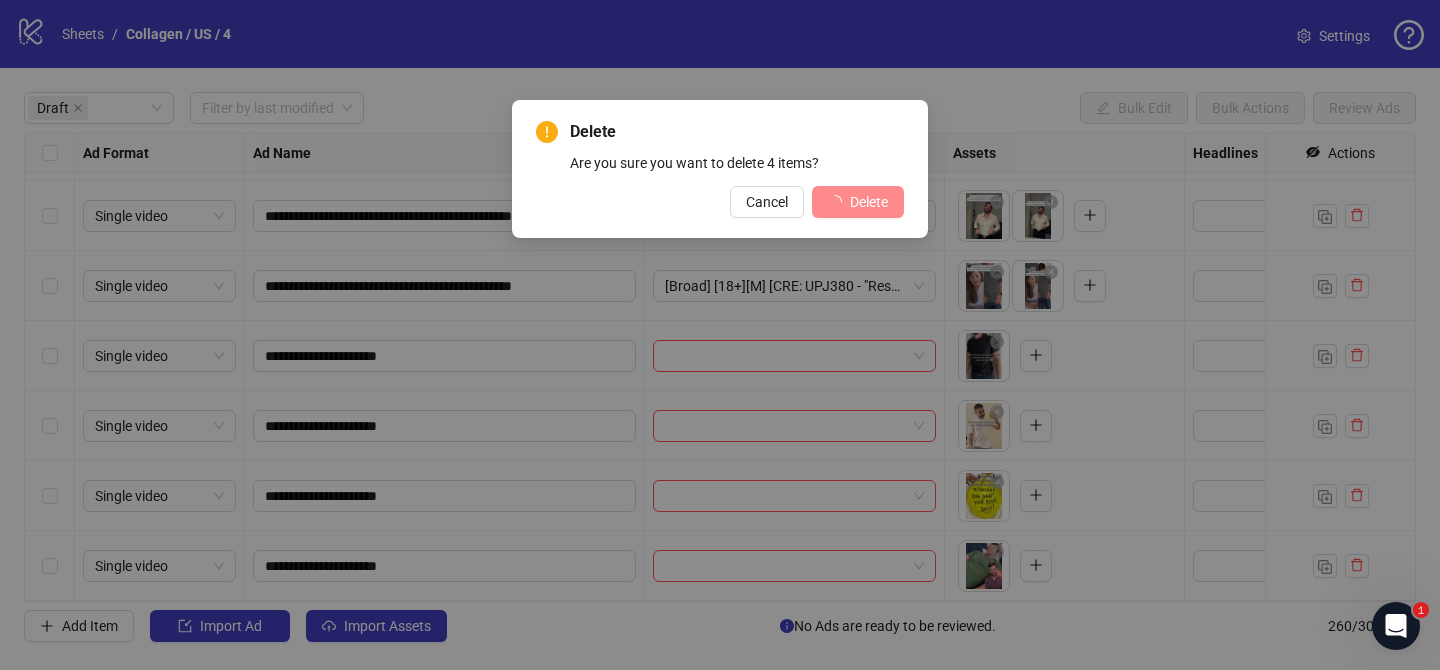 scroll, scrollTop: 1462, scrollLeft: 0, axis: vertical 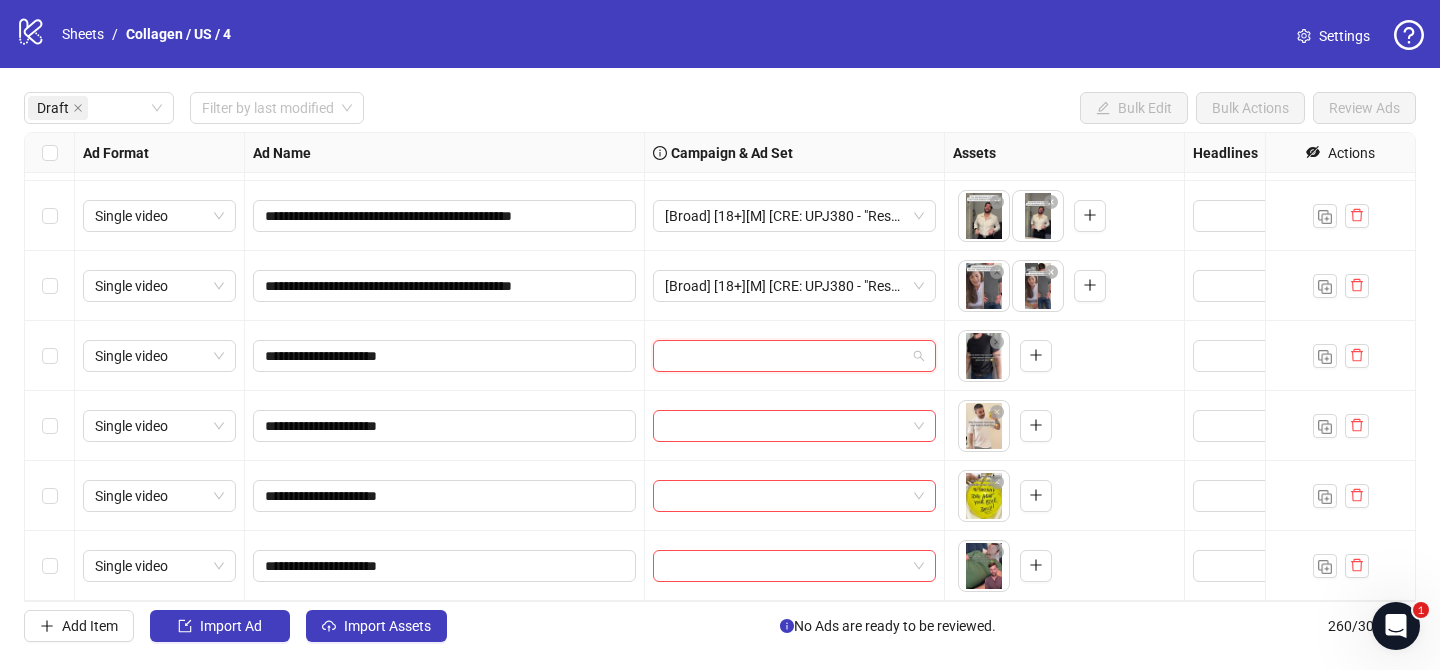 click at bounding box center [785, 356] 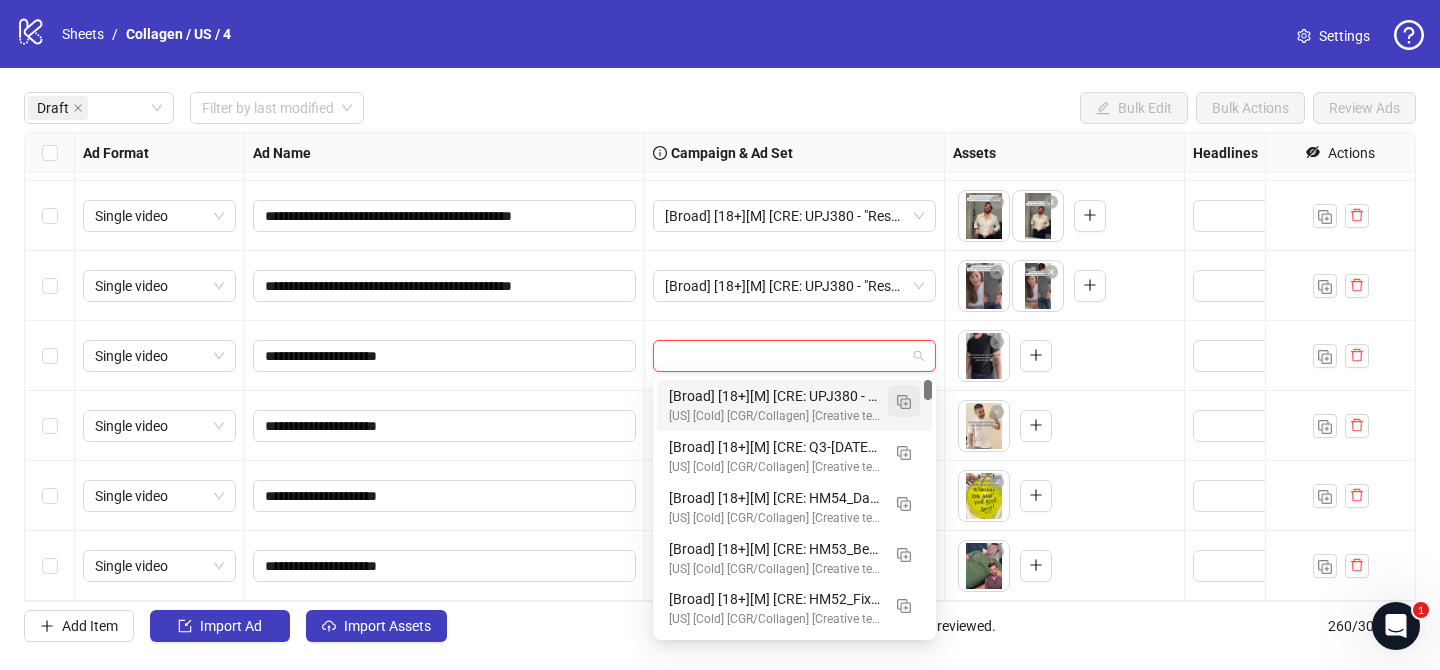 click at bounding box center [904, 401] 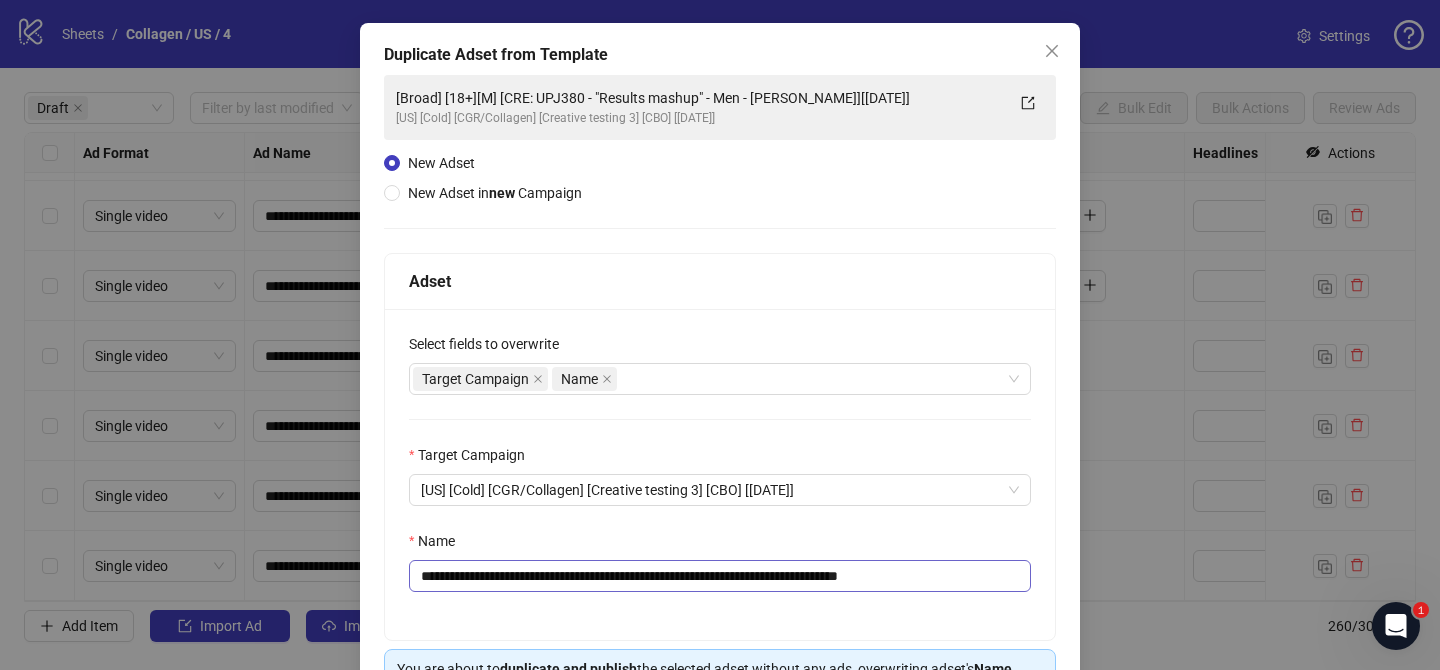 scroll, scrollTop: 97, scrollLeft: 0, axis: vertical 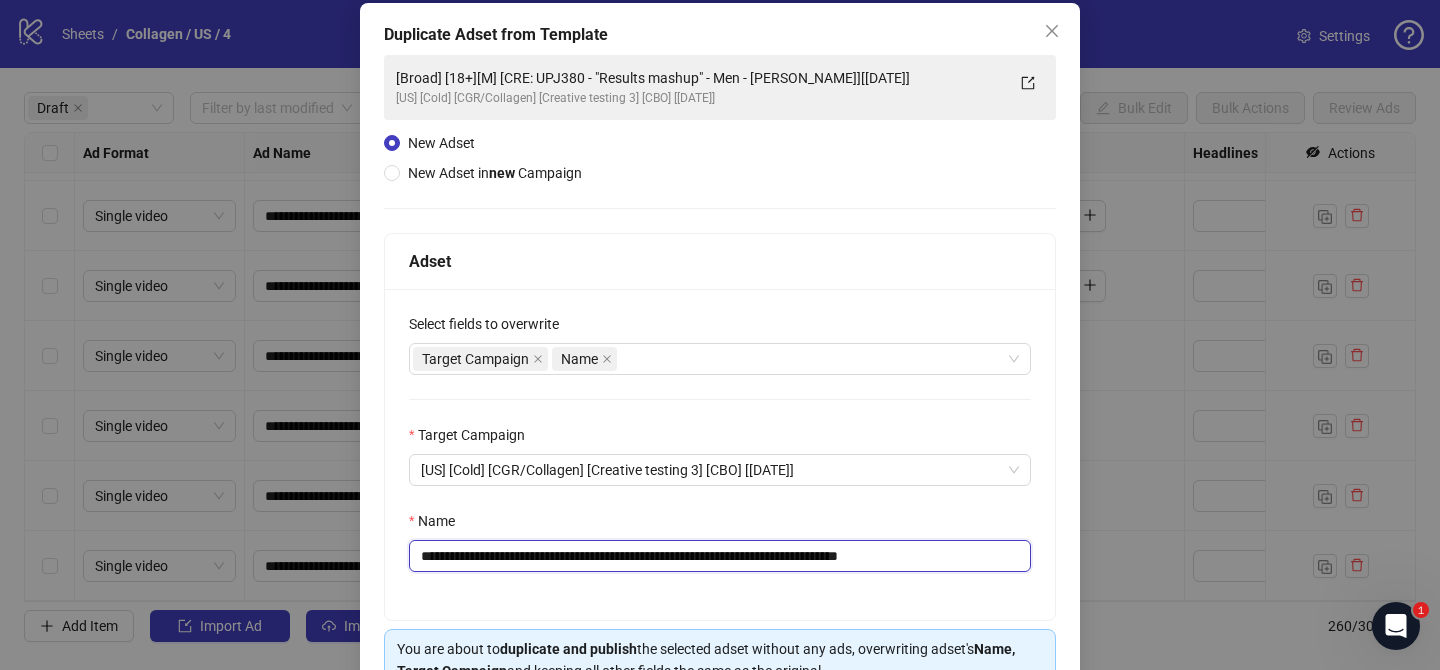 drag, startPoint x: 559, startPoint y: 556, endPoint x: 799, endPoint y: 561, distance: 240.05208 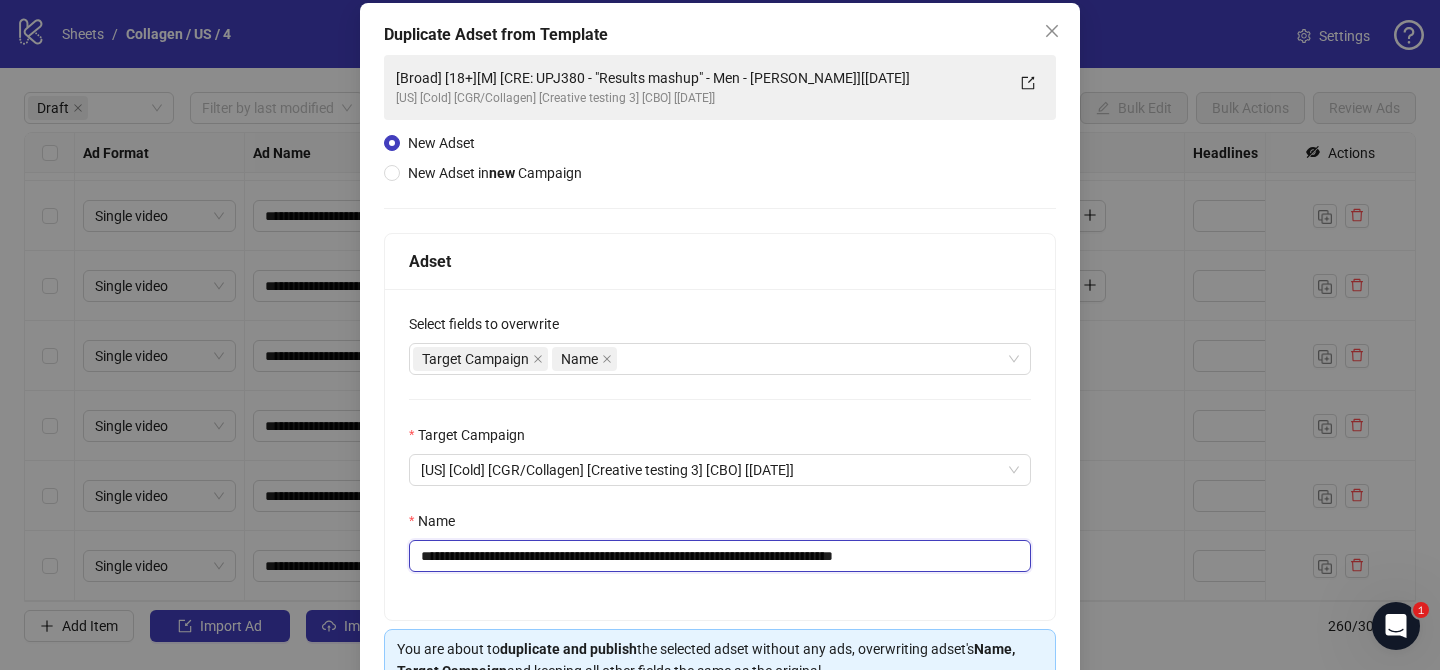 drag, startPoint x: 887, startPoint y: 558, endPoint x: 994, endPoint y: 560, distance: 107.01869 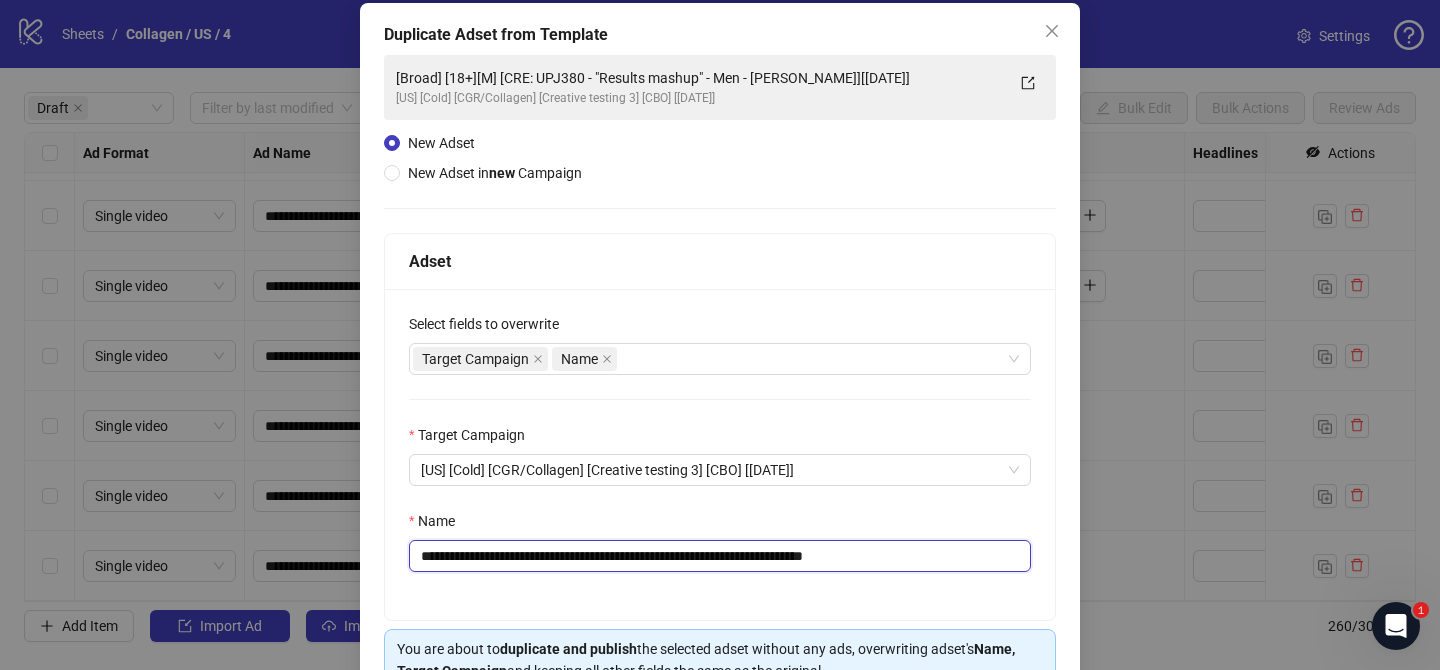 scroll, scrollTop: 207, scrollLeft: 0, axis: vertical 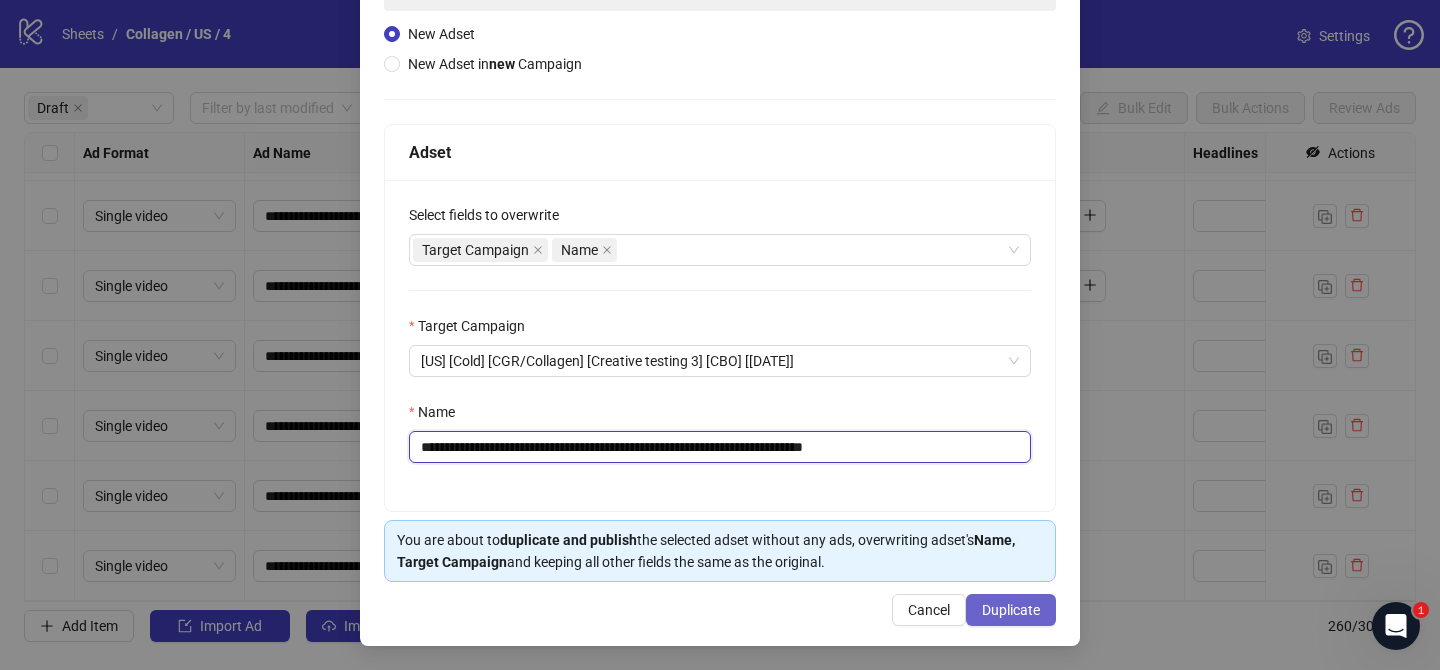type on "**********" 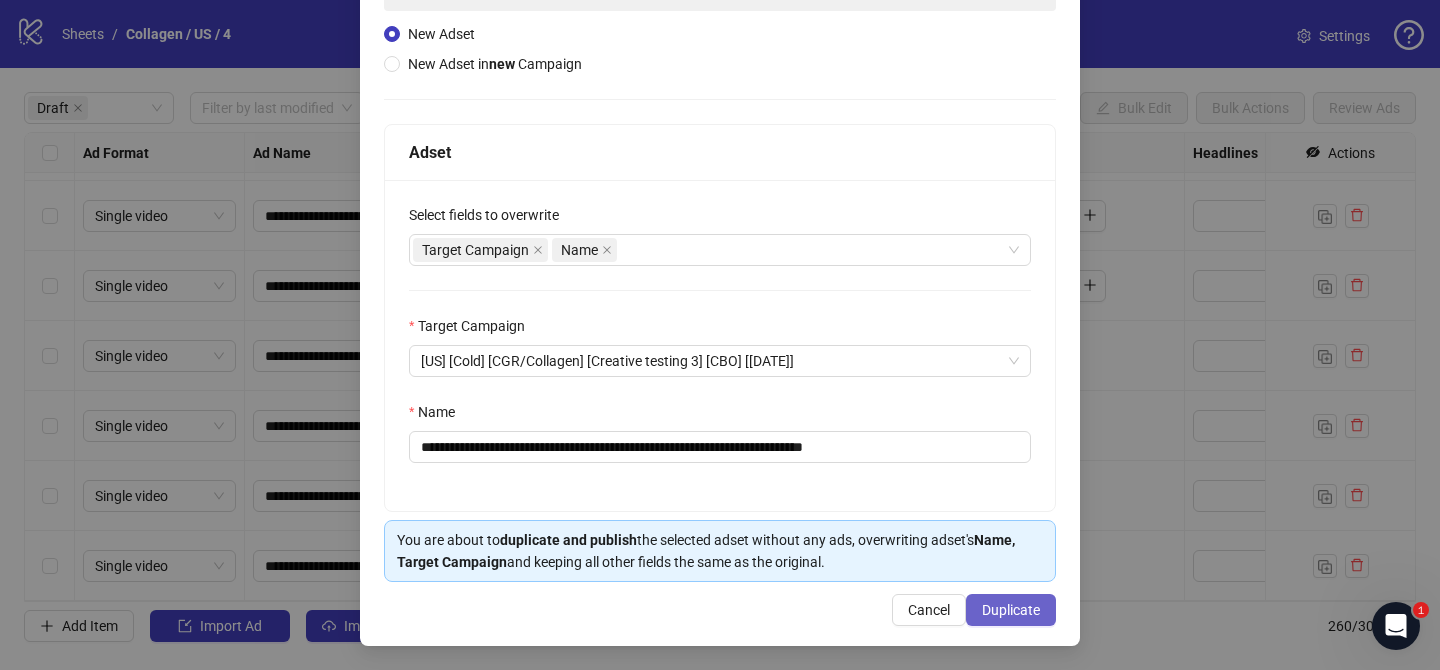 click on "Duplicate" at bounding box center [1011, 610] 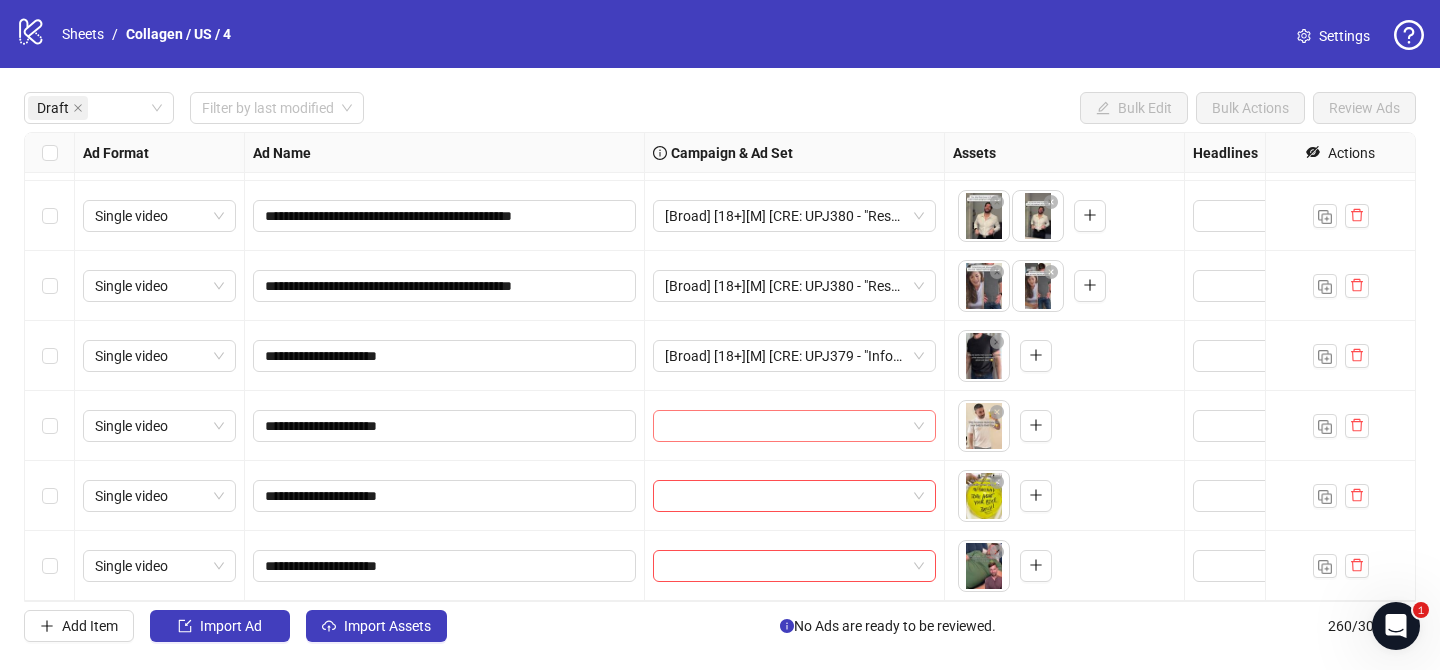 click at bounding box center (785, 426) 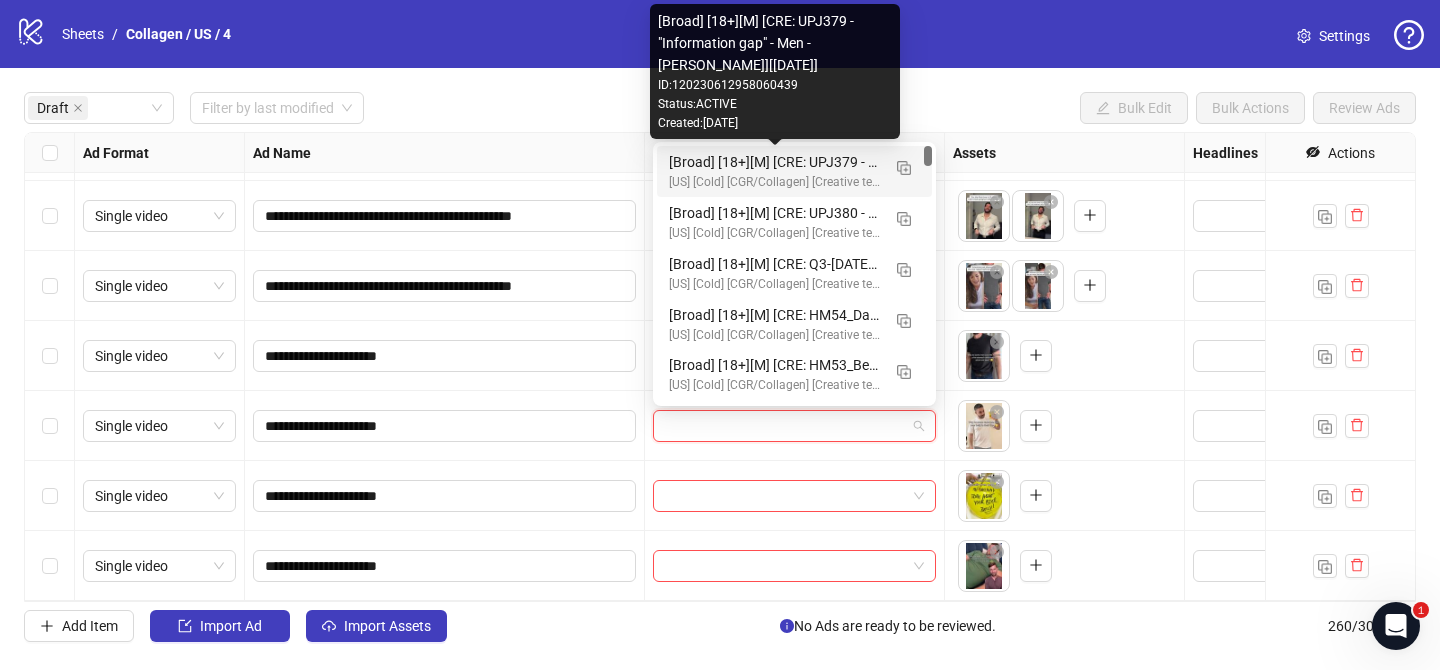 click on "[Broad] [18+][M] [CRE: UPJ379 - "Information gap" - Men - [PERSON_NAME]][[DATE]]" at bounding box center (774, 162) 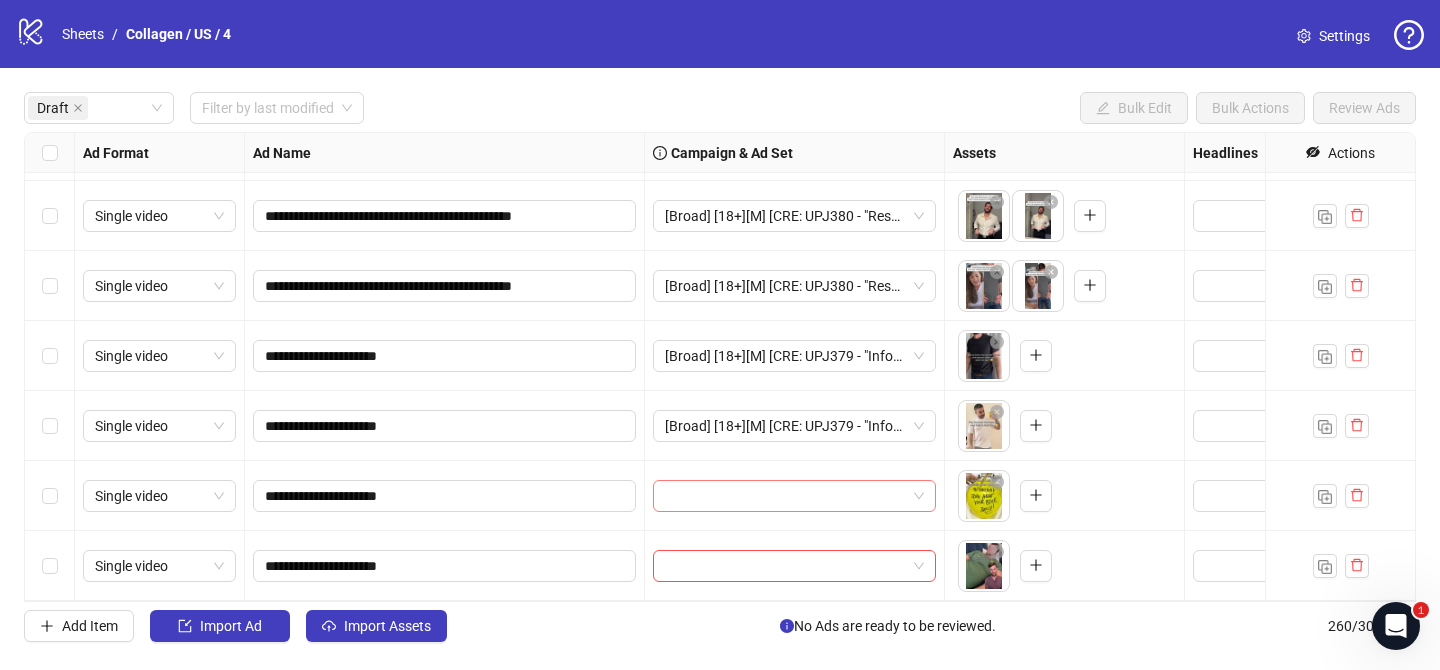click at bounding box center [785, 496] 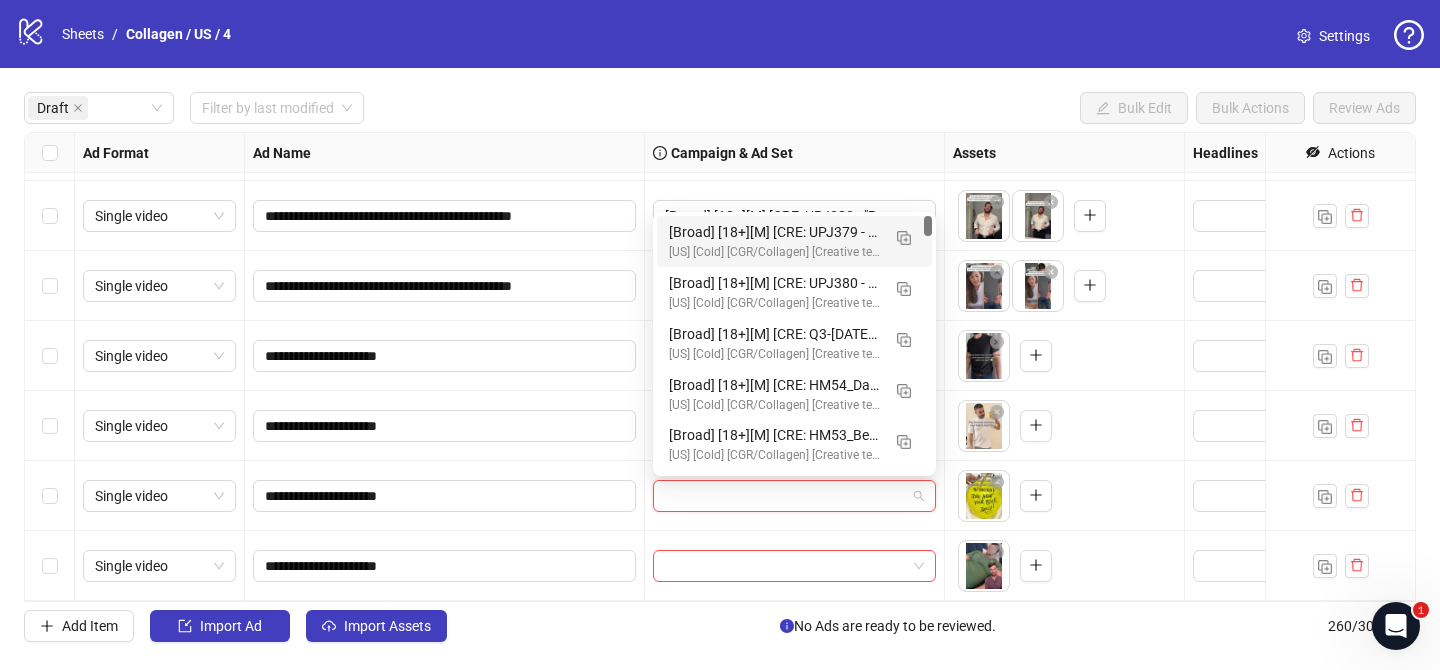 click on "[Broad] [18+][M] [CRE: UPJ379 - "Information gap" - Men - [PERSON_NAME]][[DATE]]" at bounding box center [774, 232] 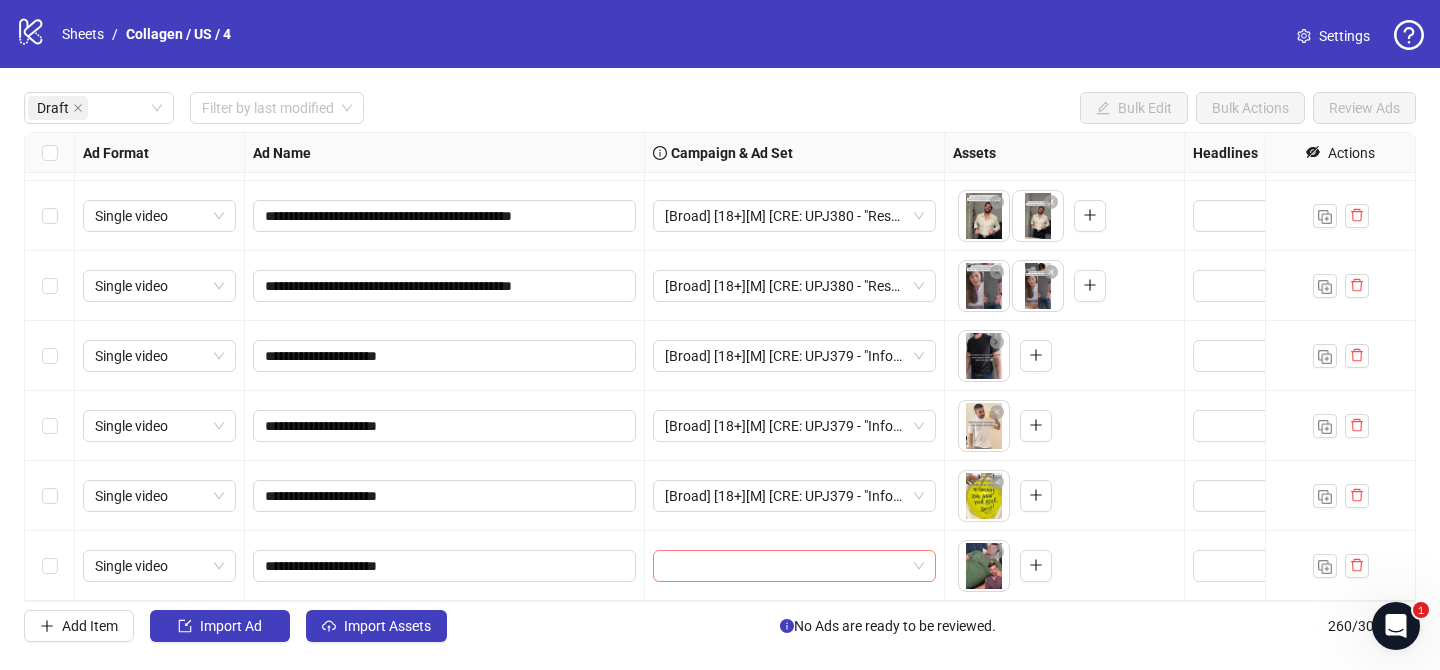click at bounding box center [785, 566] 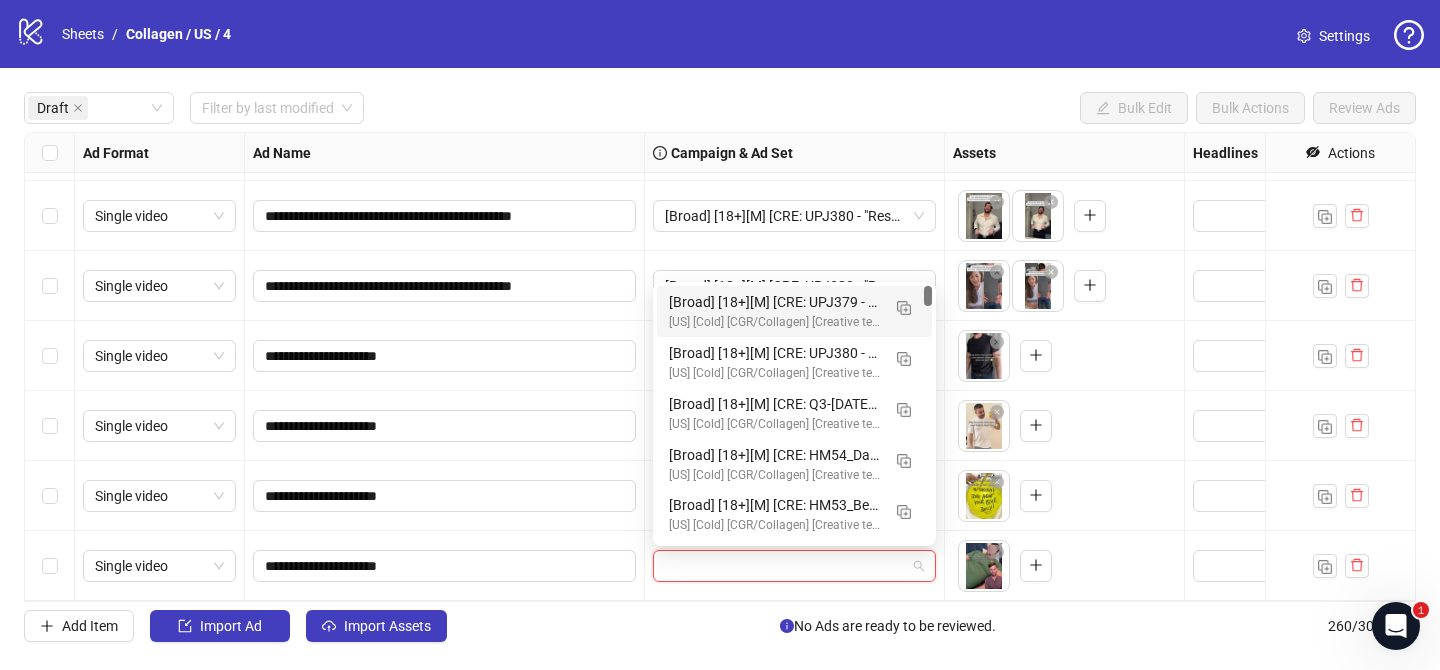 drag, startPoint x: 837, startPoint y: 304, endPoint x: 759, endPoint y: 324, distance: 80.523285 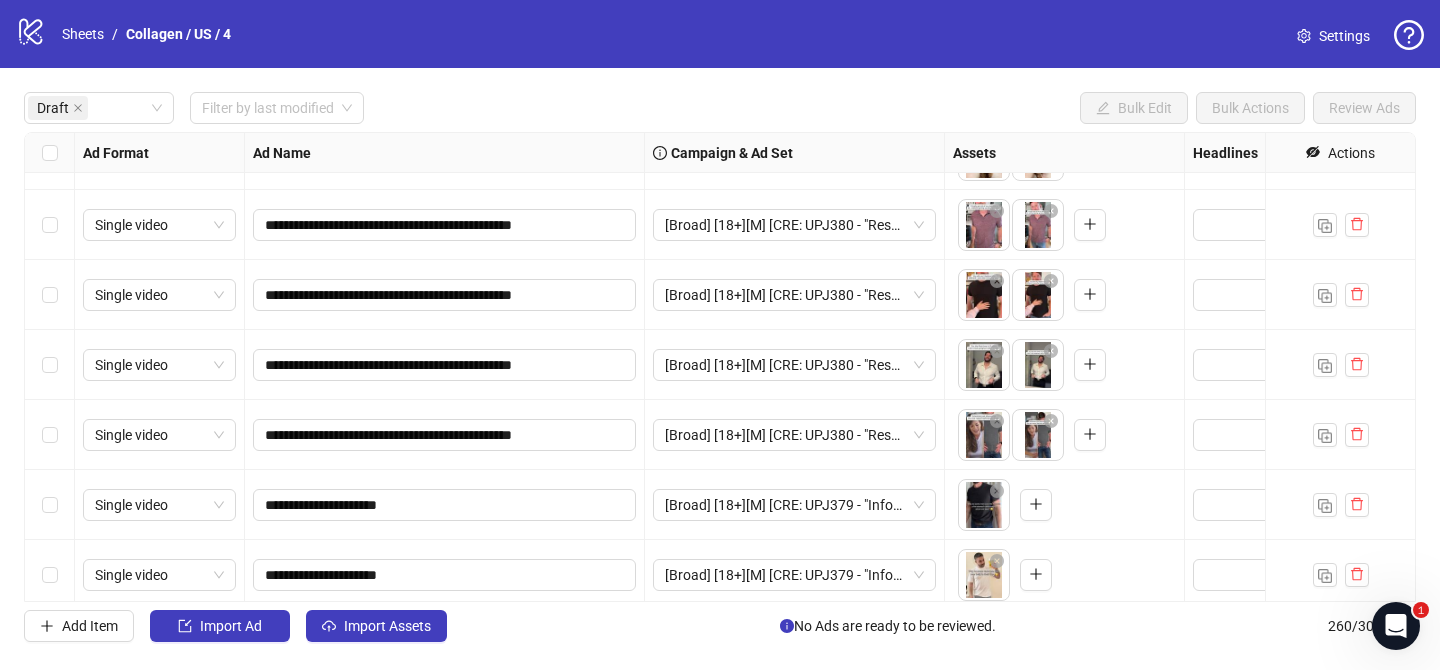 scroll, scrollTop: 1291, scrollLeft: 0, axis: vertical 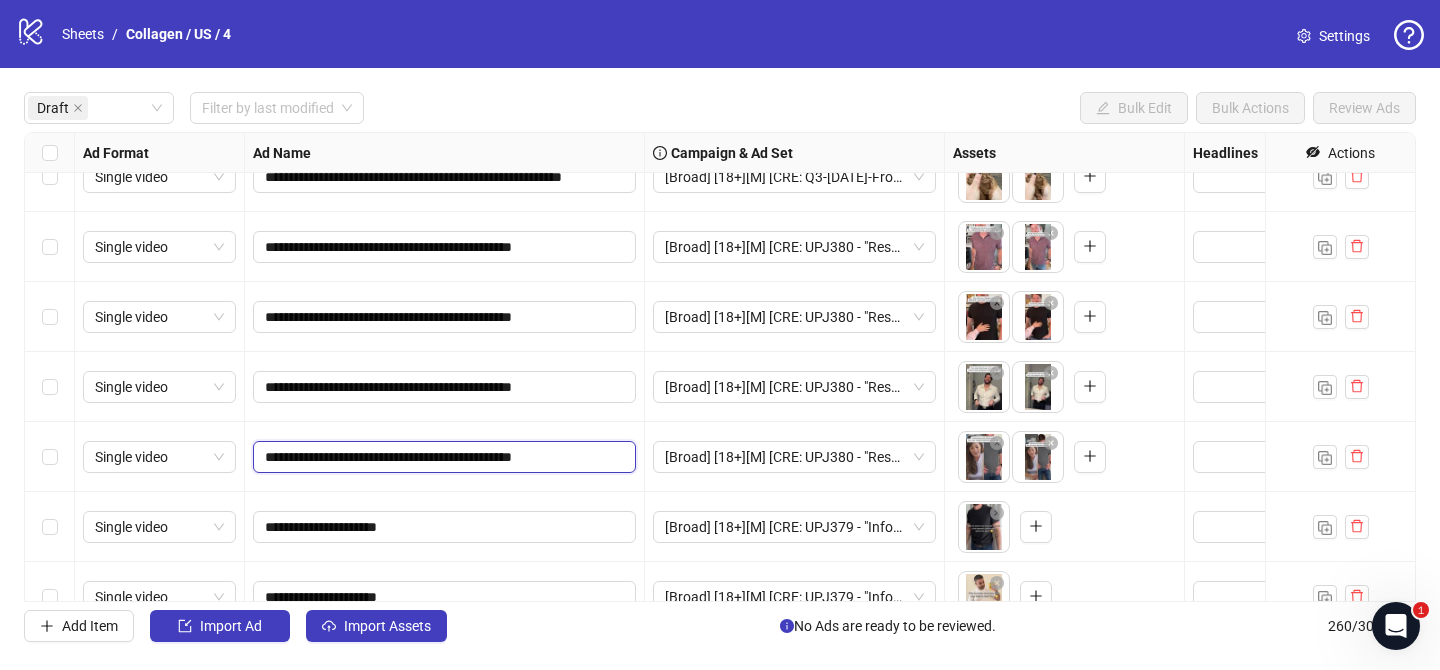 click on "**********" at bounding box center [442, 457] 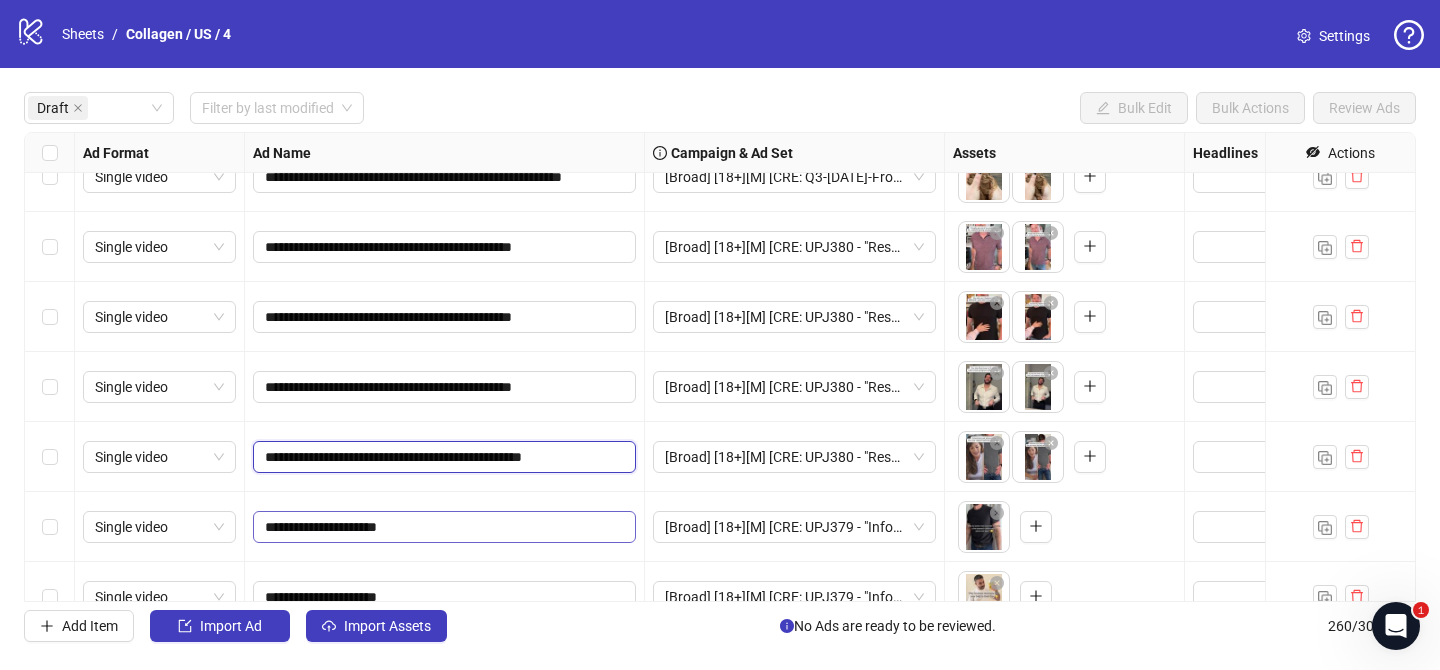 type on "**********" 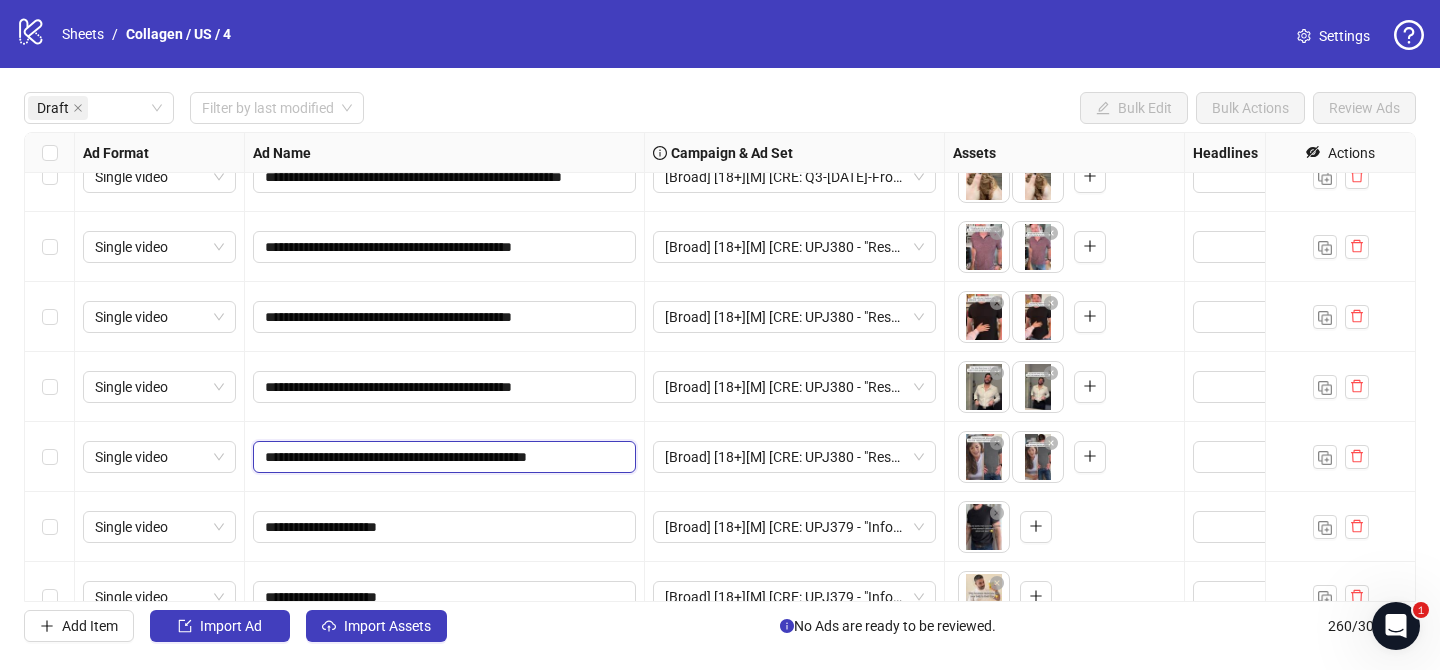 click on "**********" at bounding box center [442, 457] 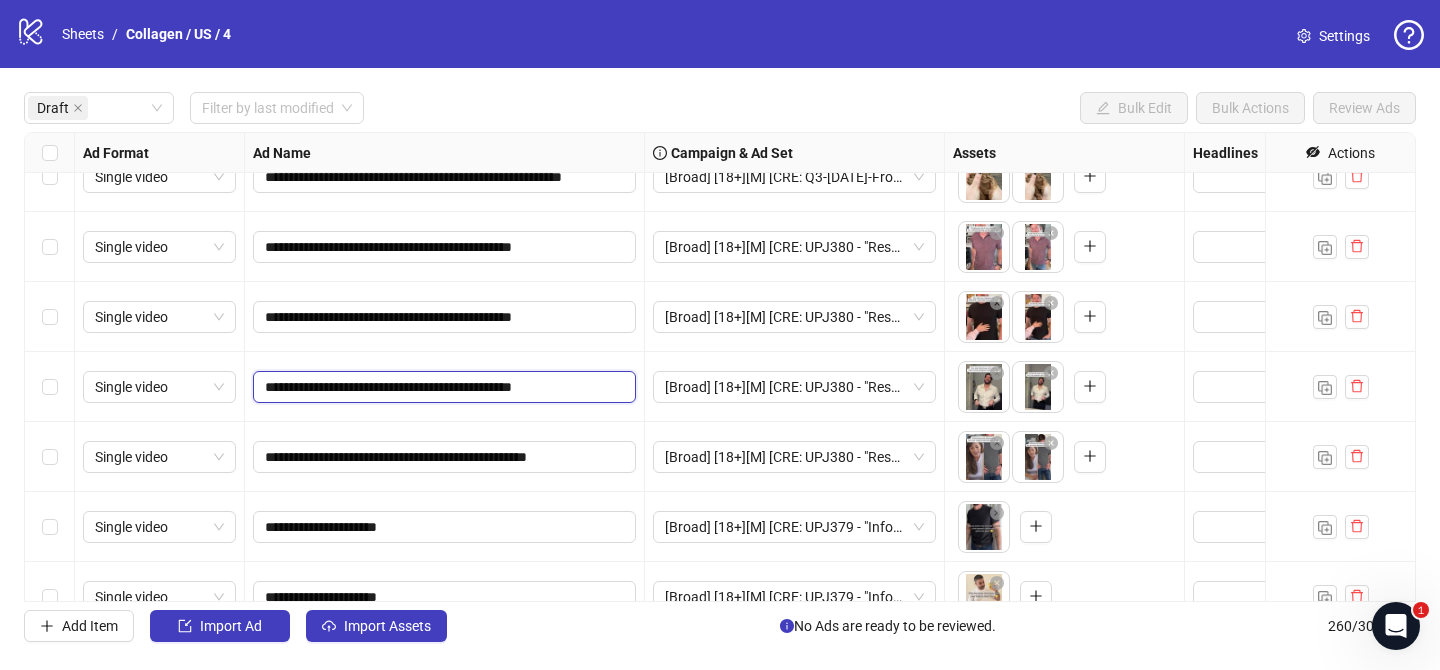 click on "**********" at bounding box center [442, 387] 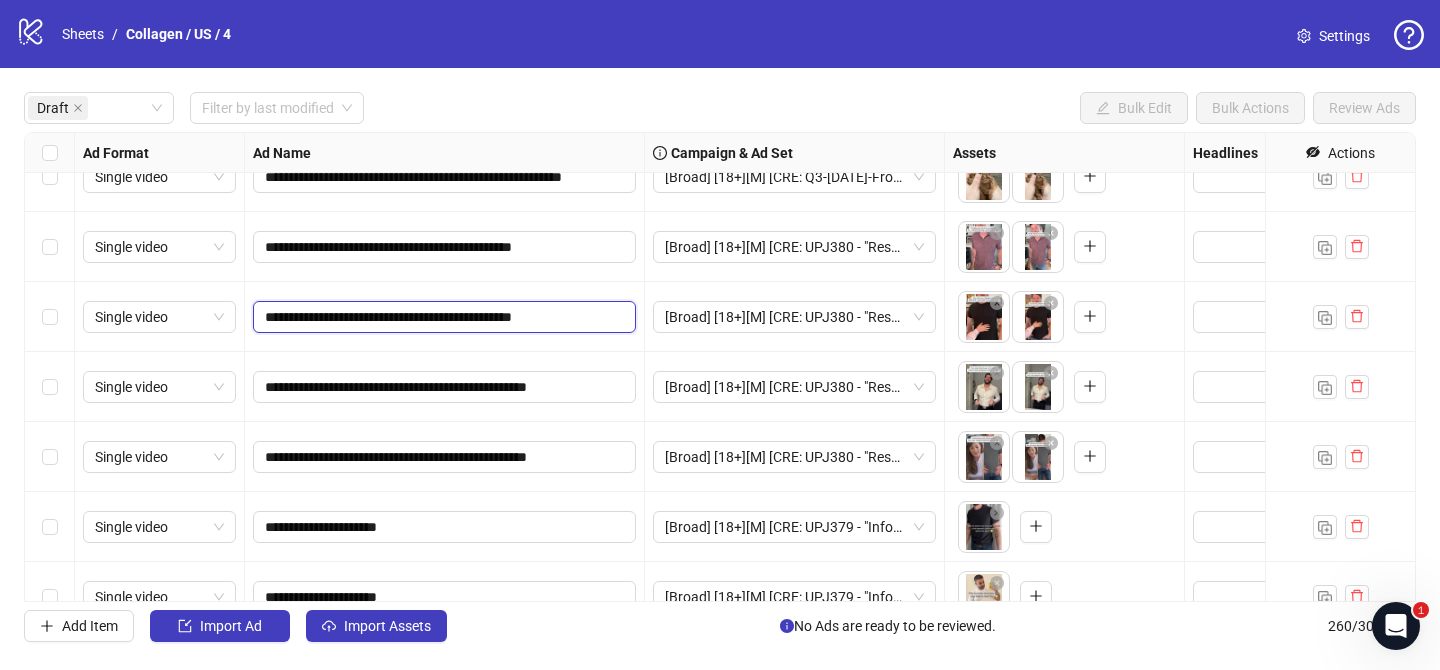 click on "**********" at bounding box center [442, 317] 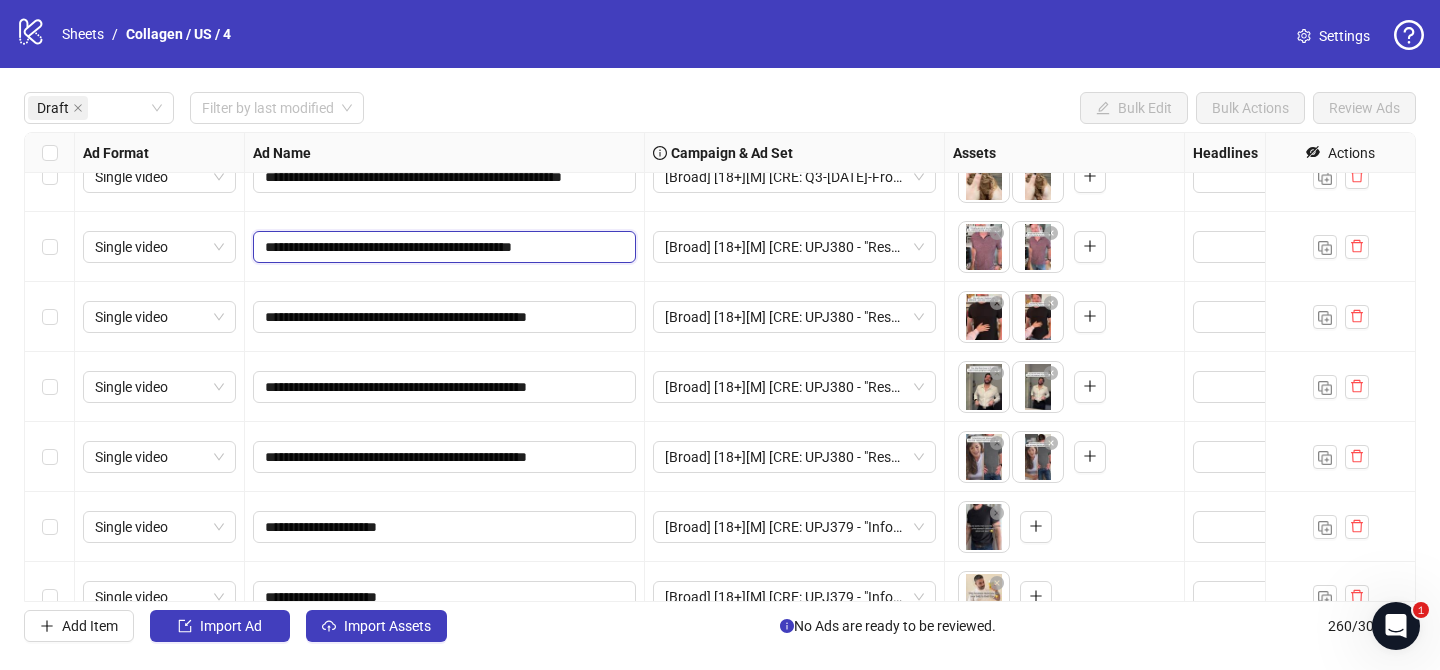 click on "**********" at bounding box center [442, 247] 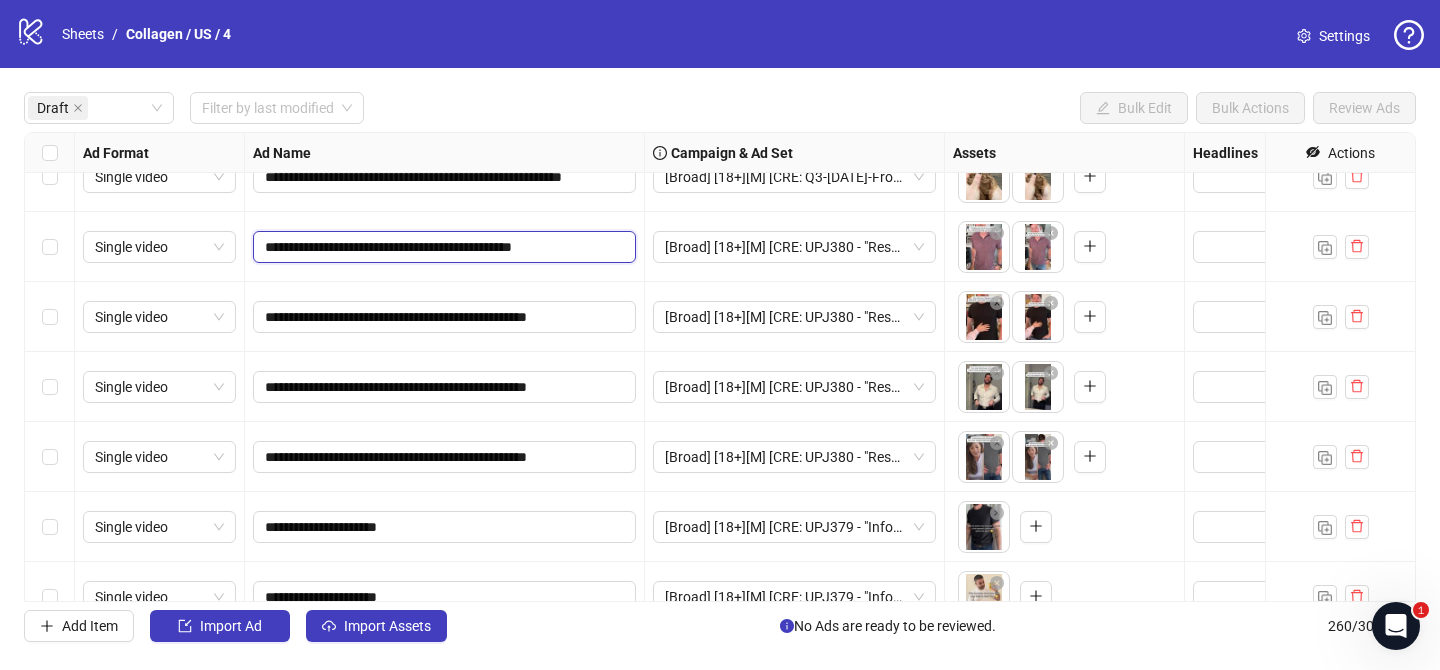 paste on "***" 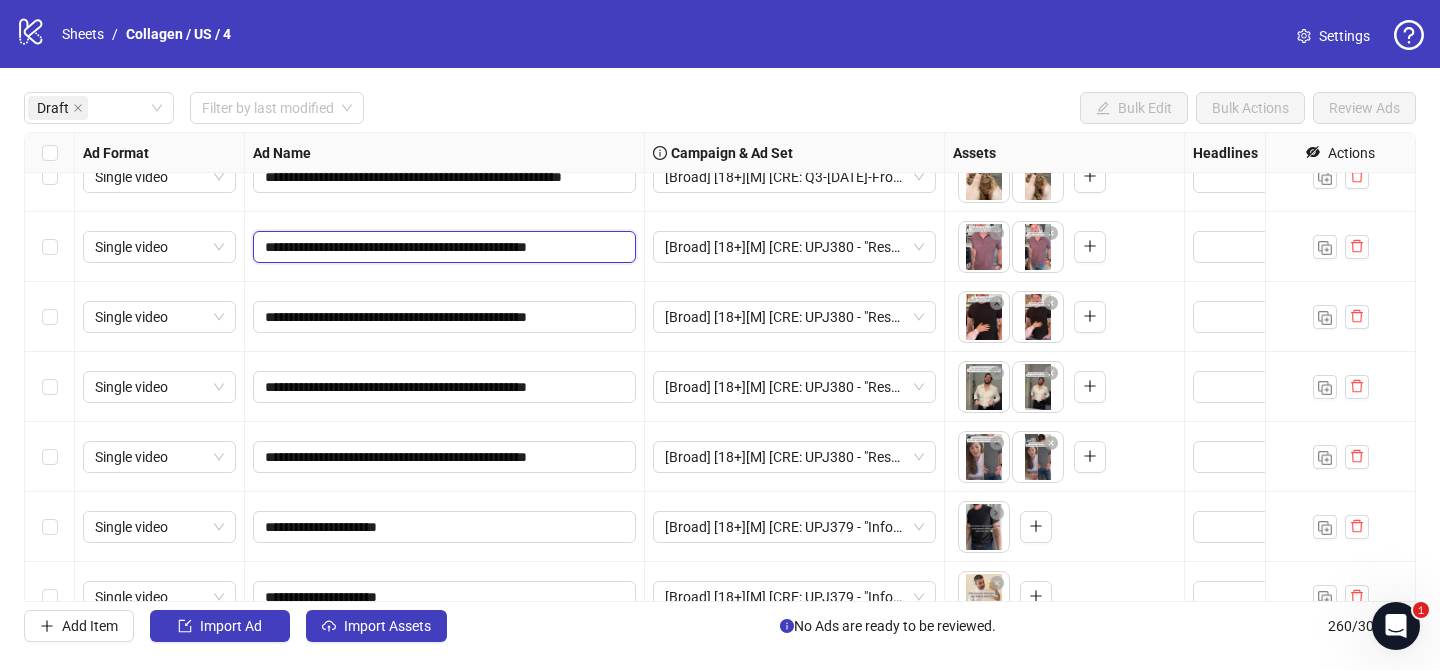 scroll, scrollTop: 1163, scrollLeft: 0, axis: vertical 